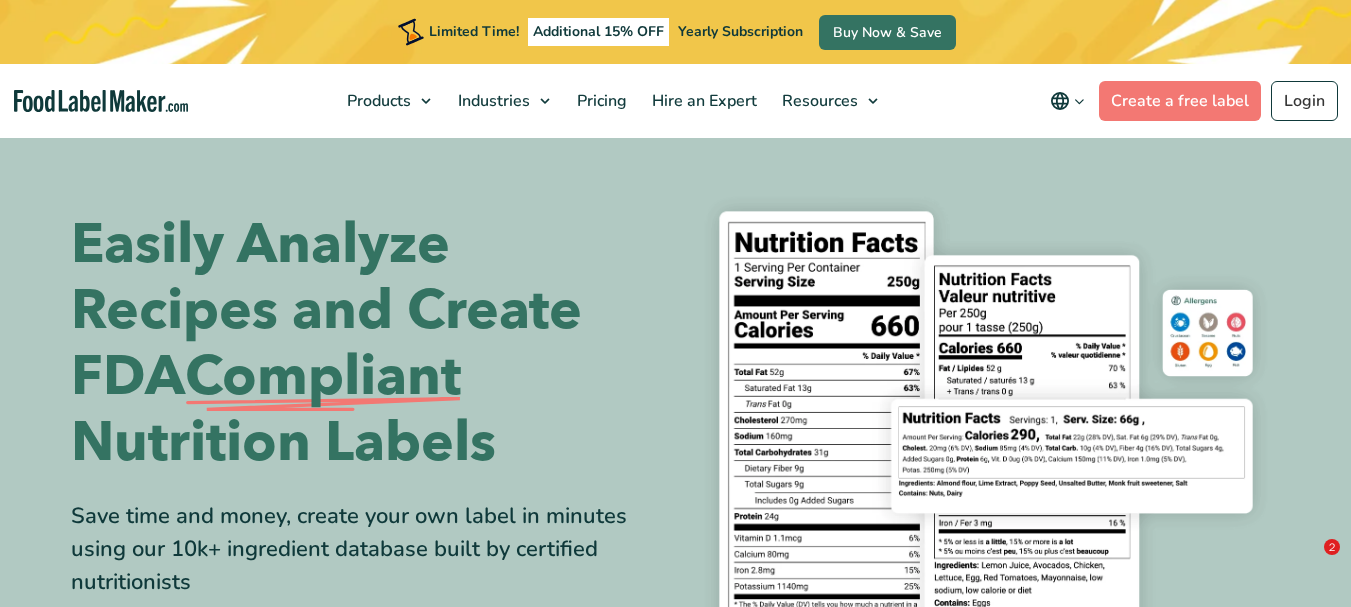 scroll, scrollTop: 0, scrollLeft: 0, axis: both 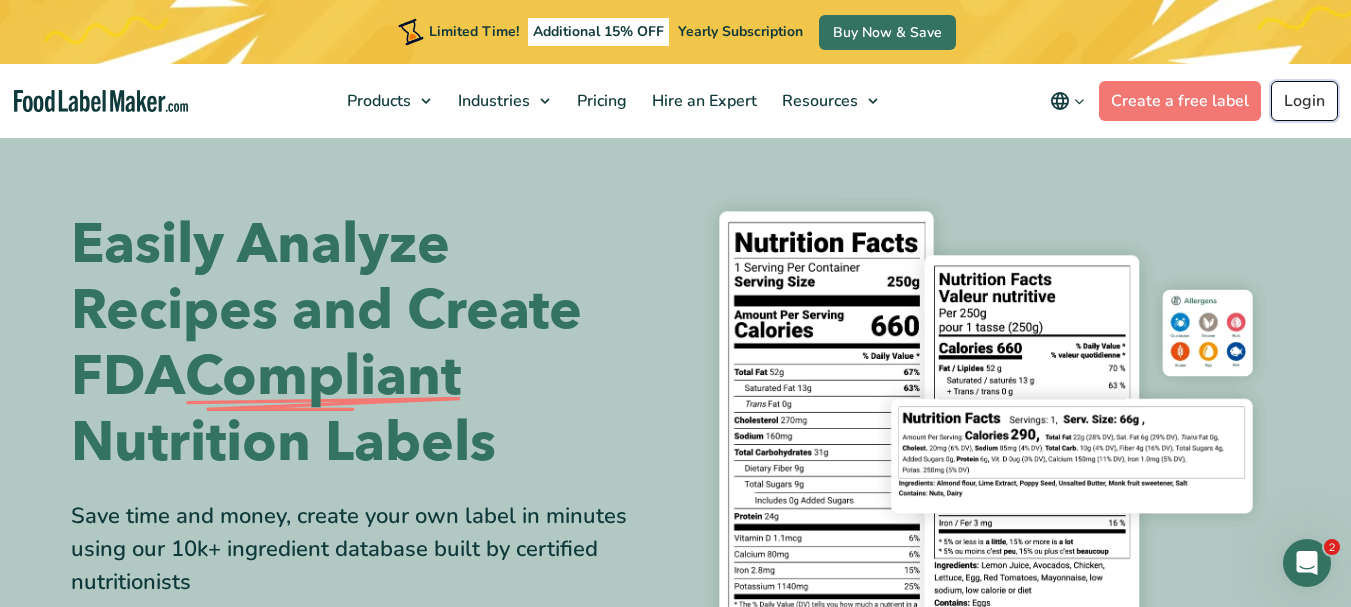 click on "Login" at bounding box center [1304, 101] 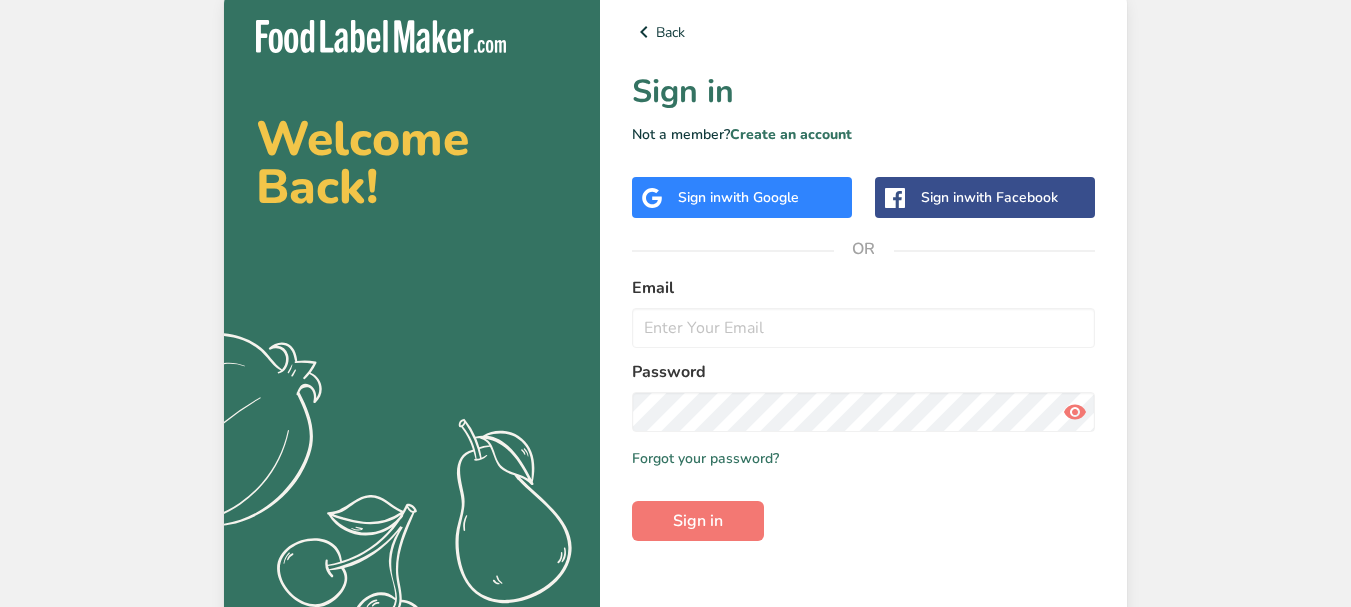 scroll, scrollTop: 0, scrollLeft: 0, axis: both 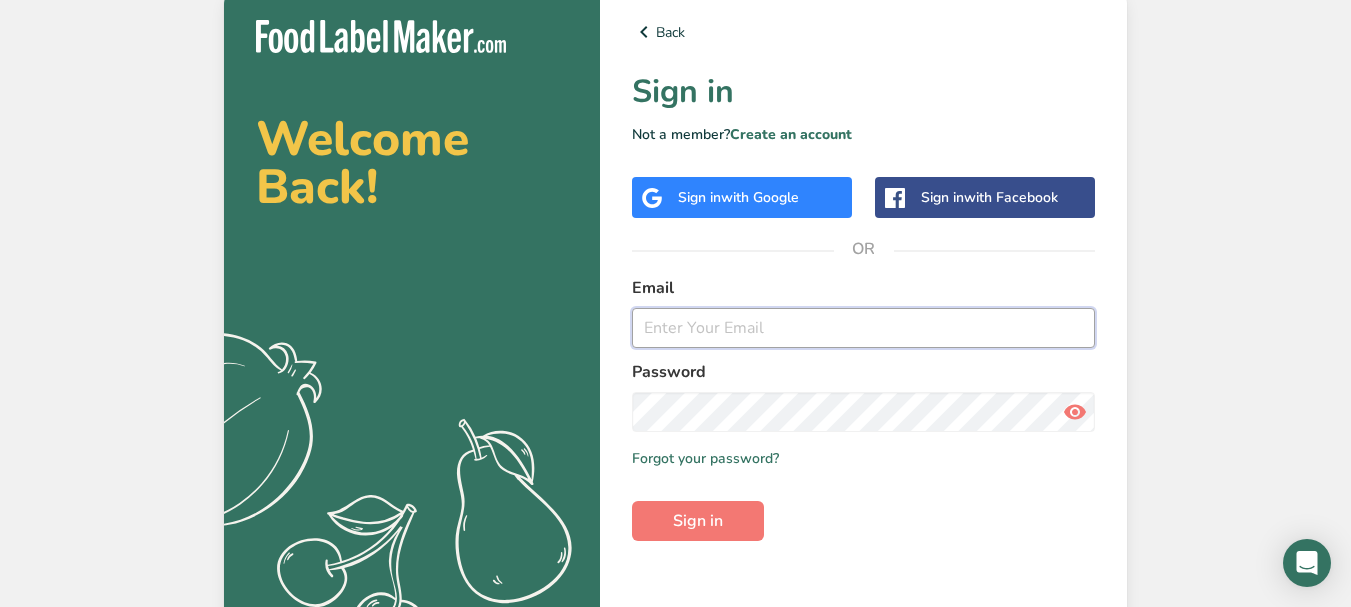 click at bounding box center [863, 328] 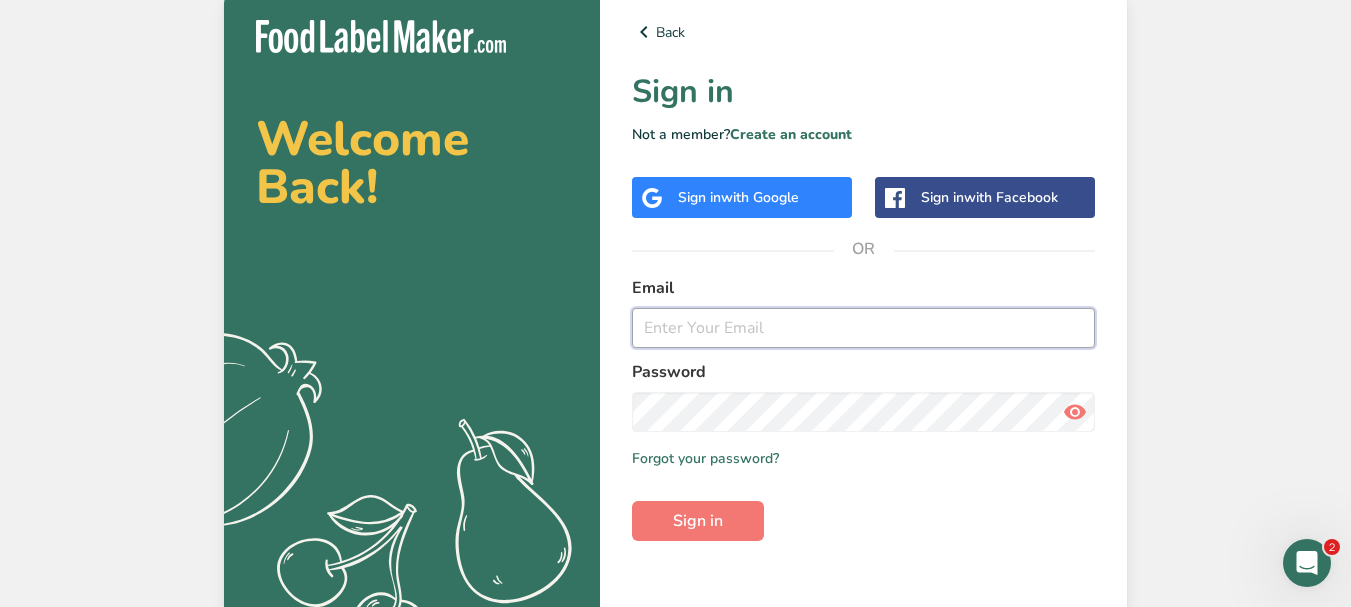 scroll, scrollTop: 0, scrollLeft: 0, axis: both 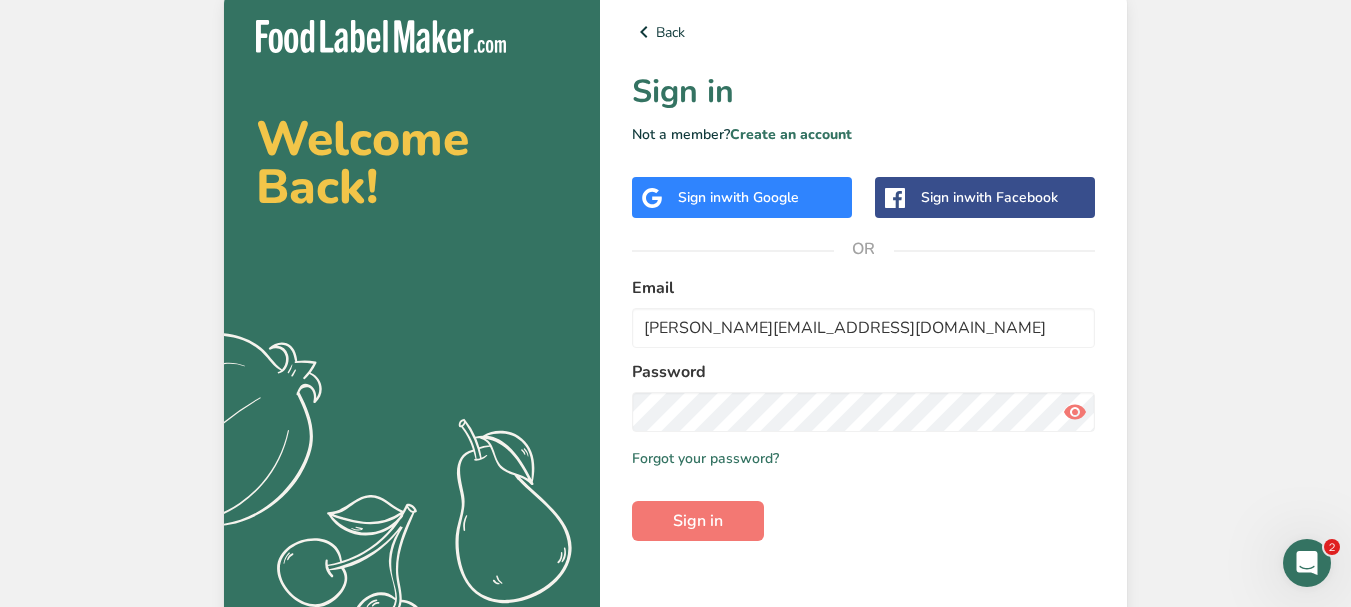 click at bounding box center [1075, 412] 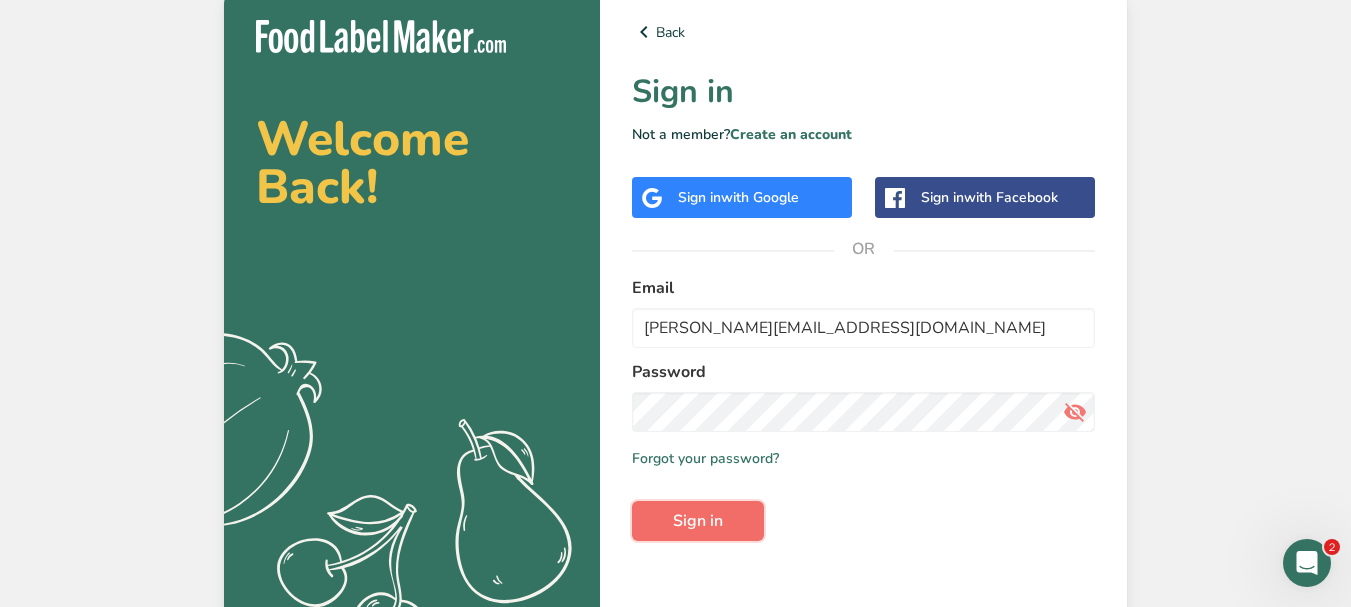 click on "Sign in" at bounding box center (698, 521) 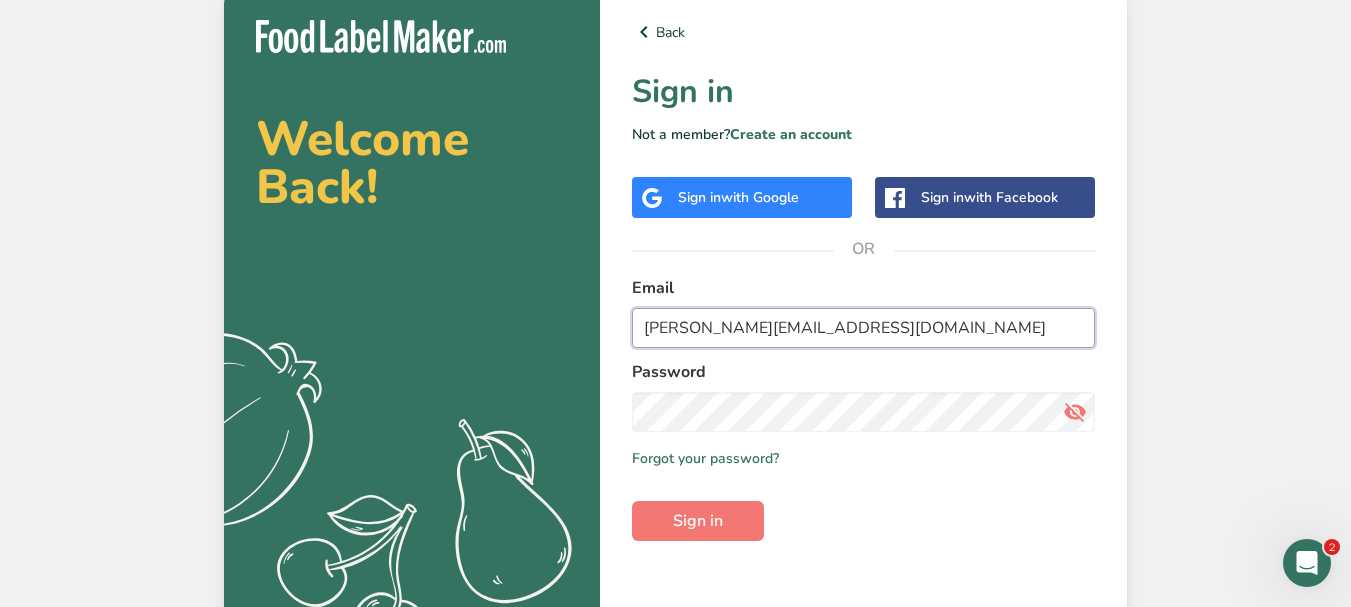 click on "kelly.ho@defeem.com.my" at bounding box center (863, 328) 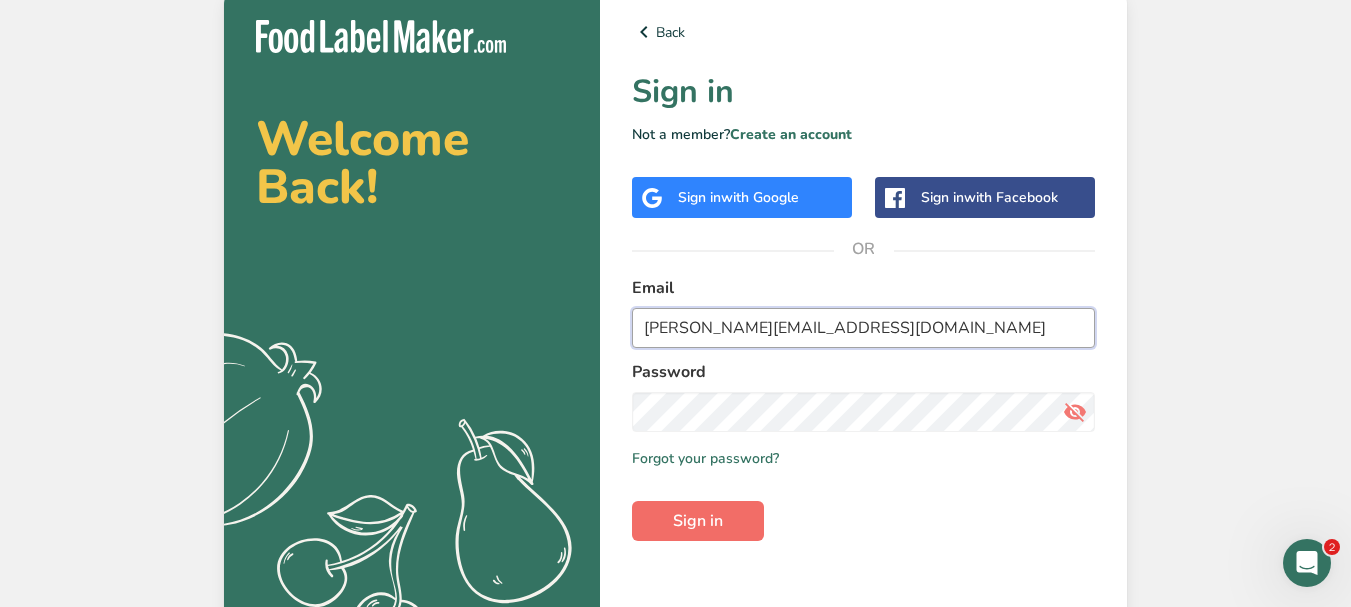 type on "kelly.hoo@defeem.com.my" 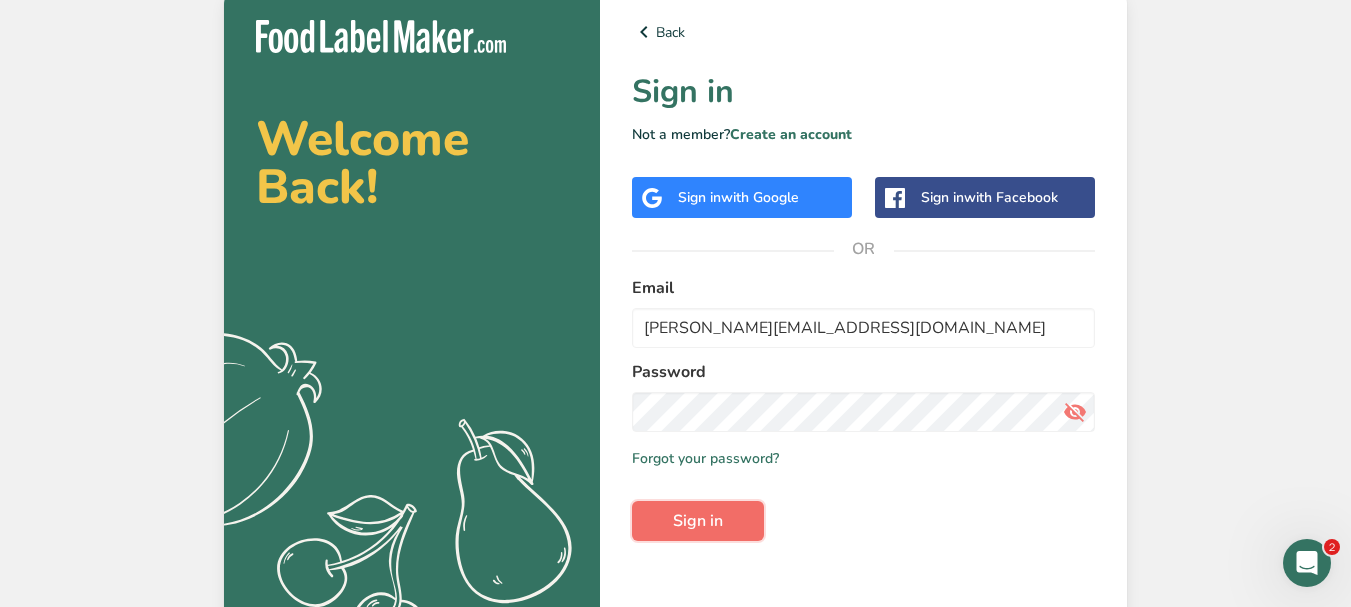 click on "Sign in" at bounding box center (698, 521) 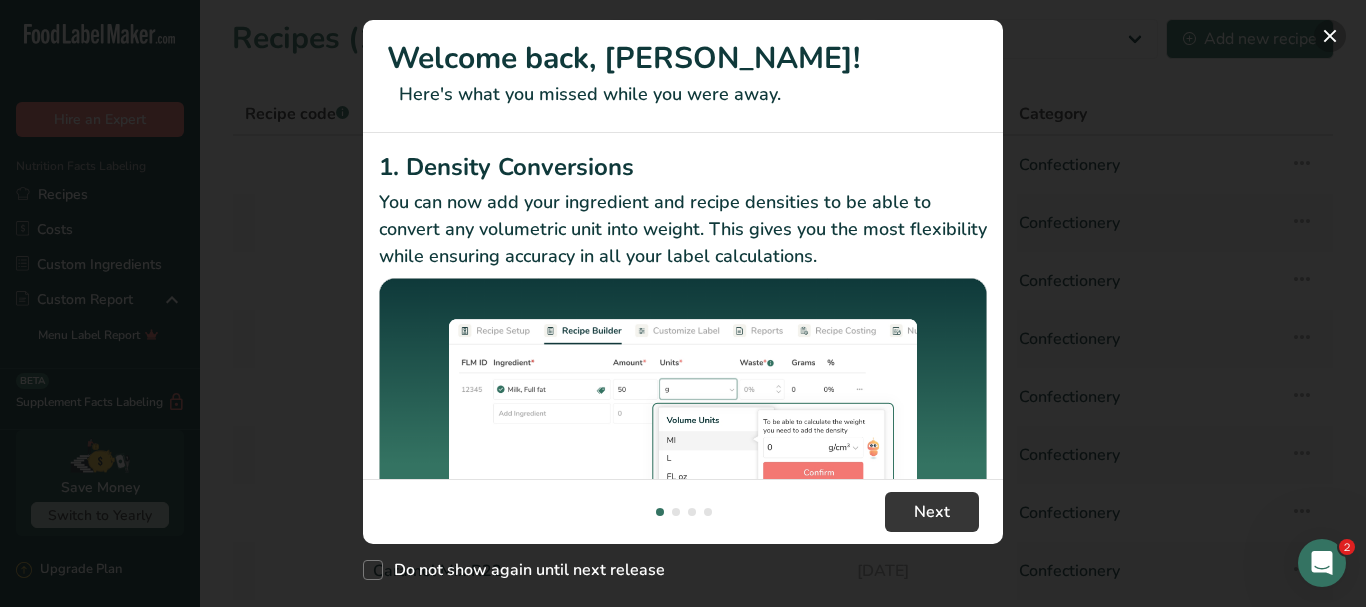 click at bounding box center (1330, 36) 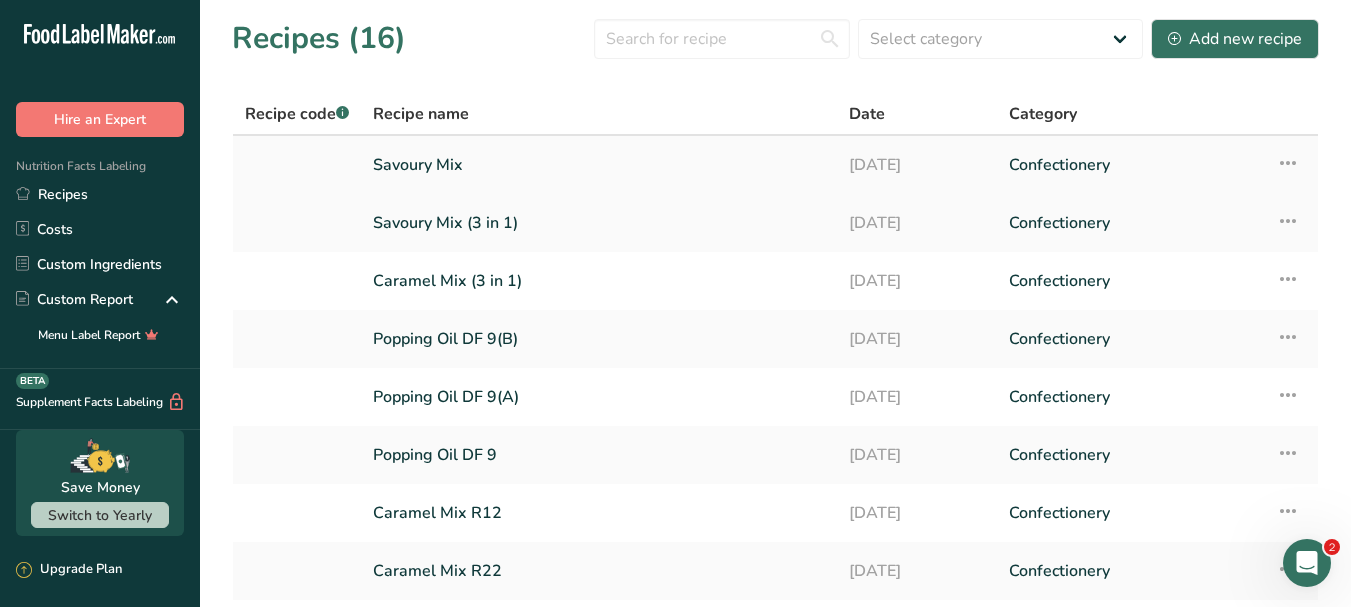 click on "Savoury Mix" at bounding box center [599, 165] 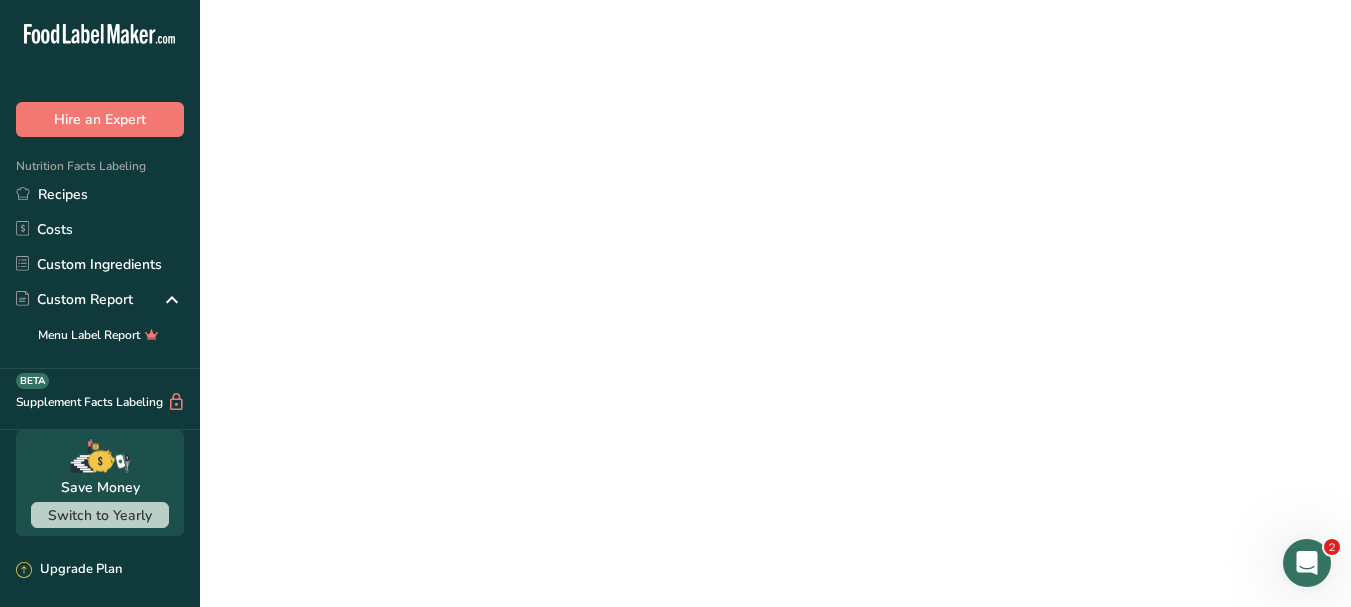 click on "Savoury Mix" at bounding box center [599, 165] 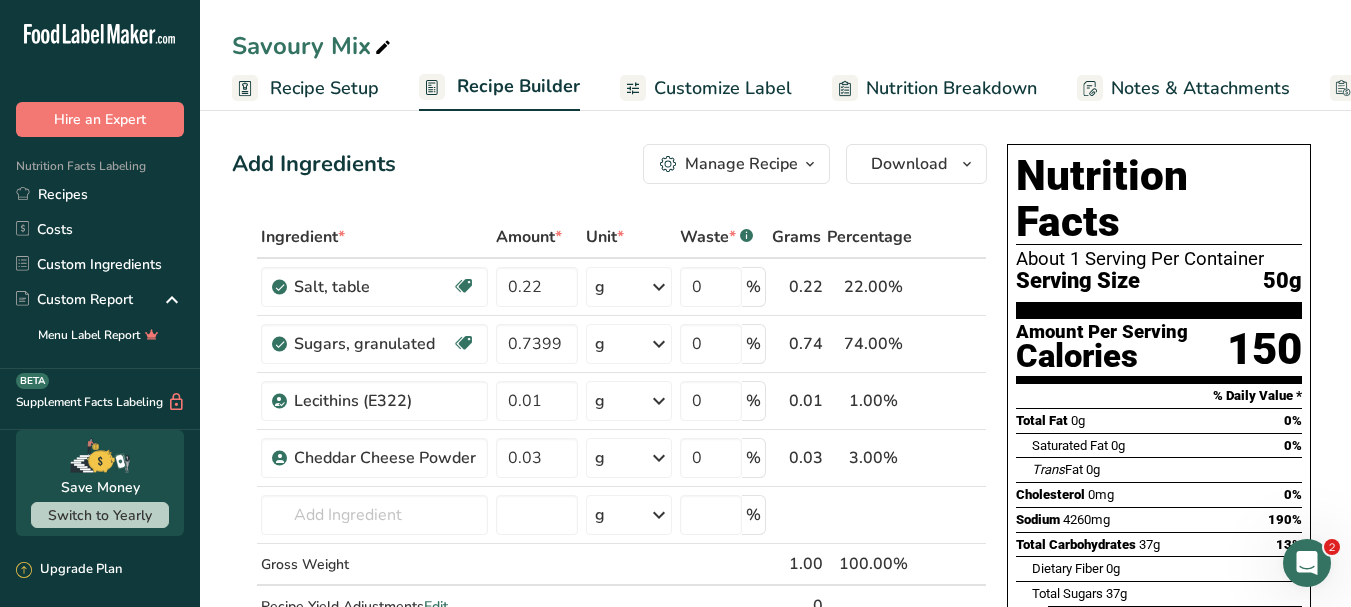 click 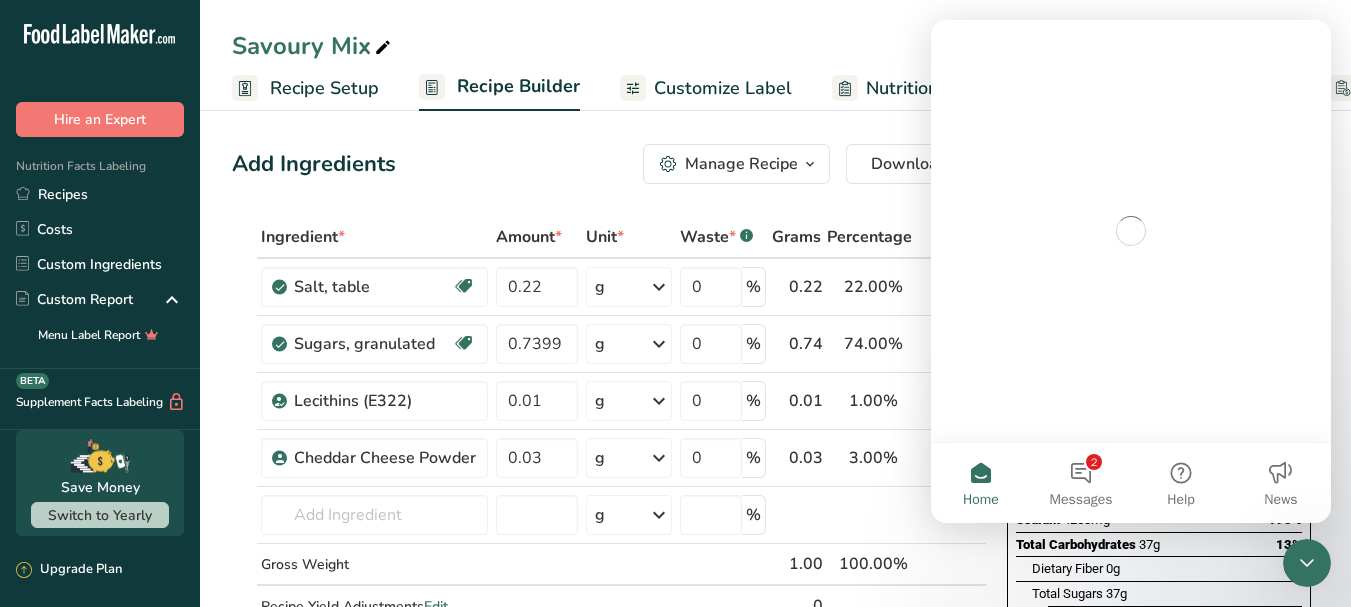 scroll, scrollTop: 0, scrollLeft: 0, axis: both 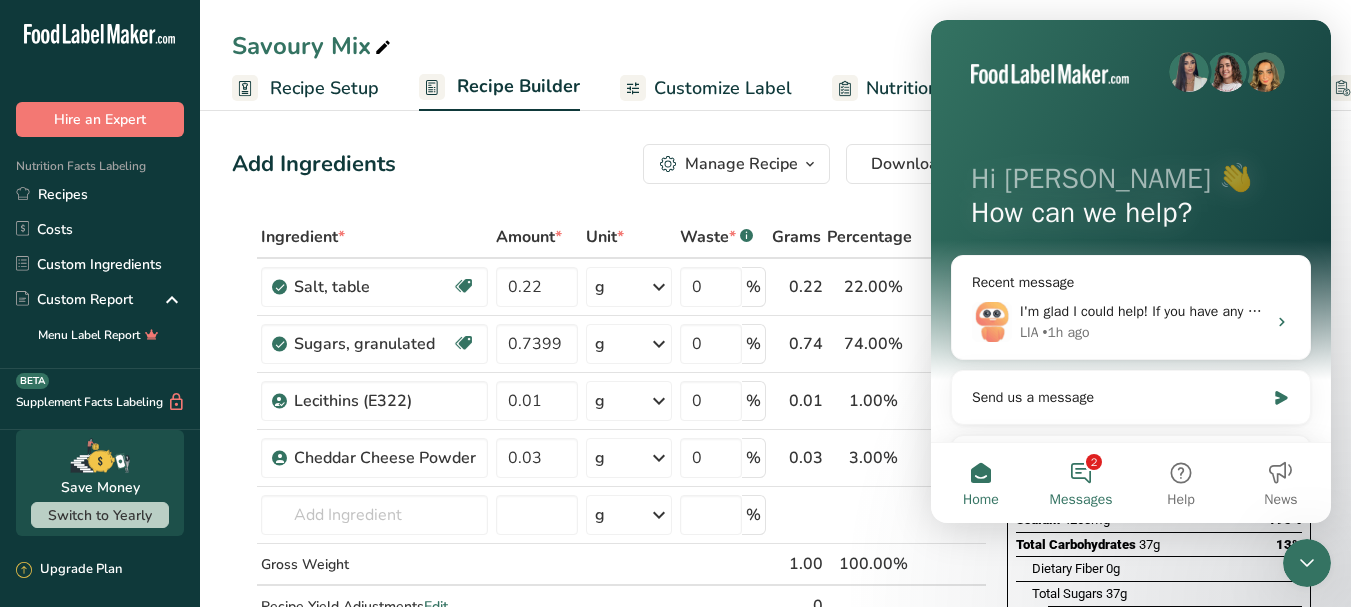 click on "2 Messages" at bounding box center (1081, 483) 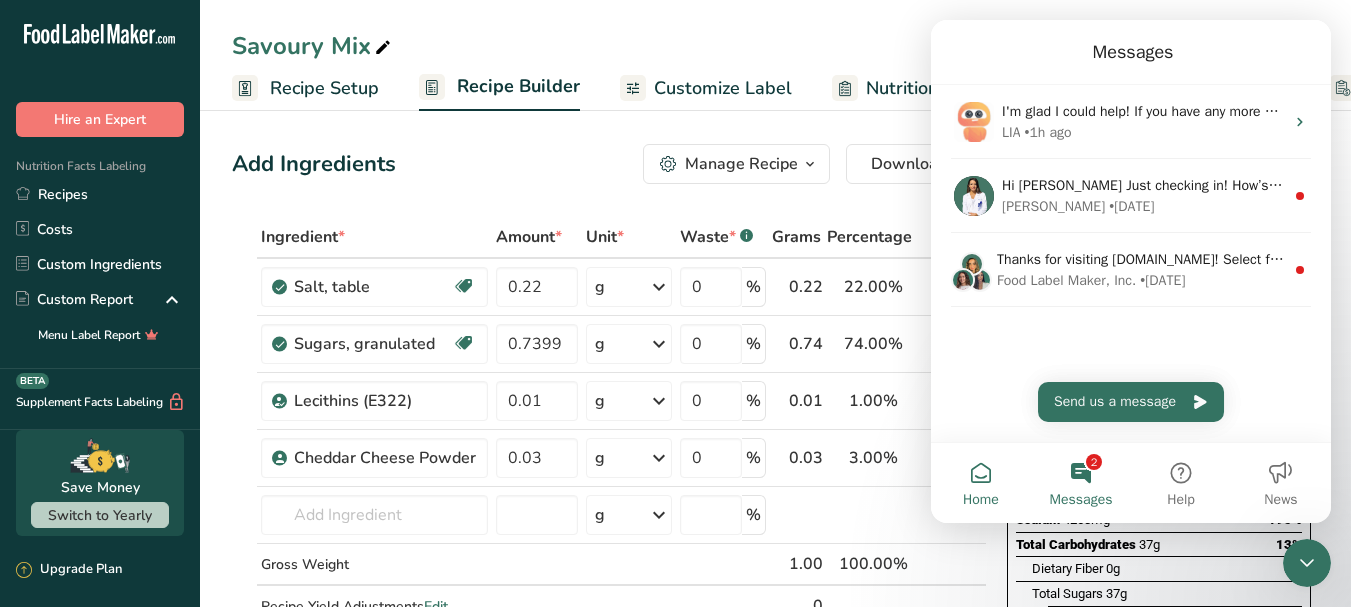 click on "Home" at bounding box center [981, 483] 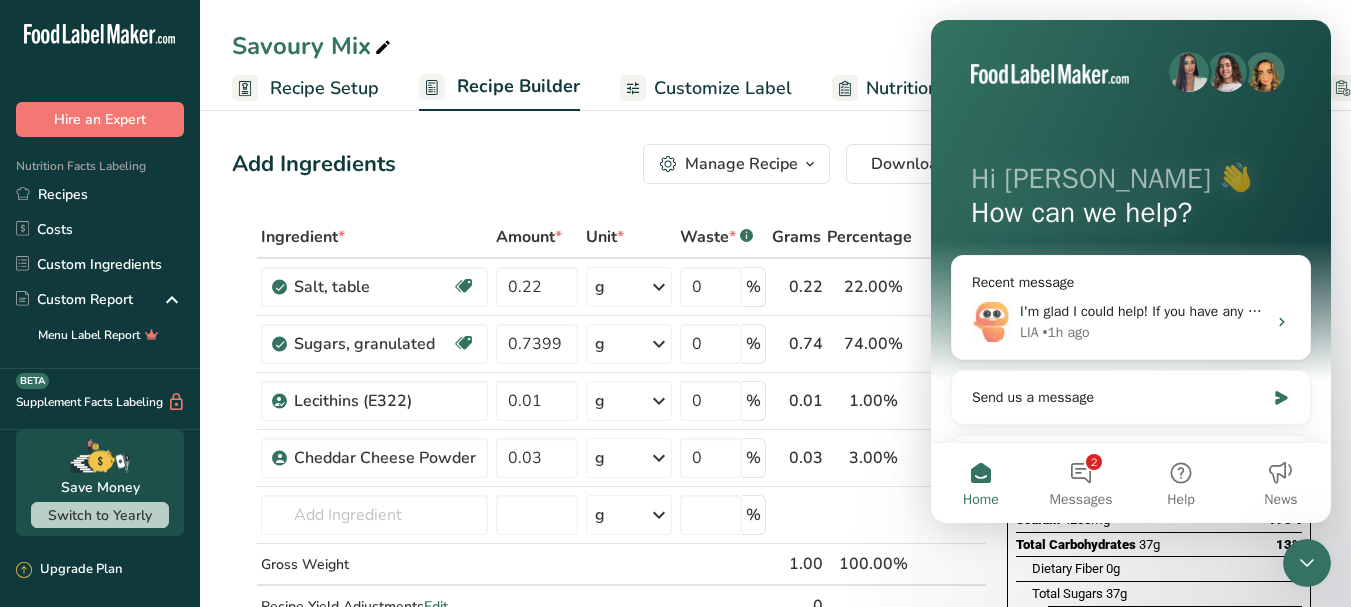 click 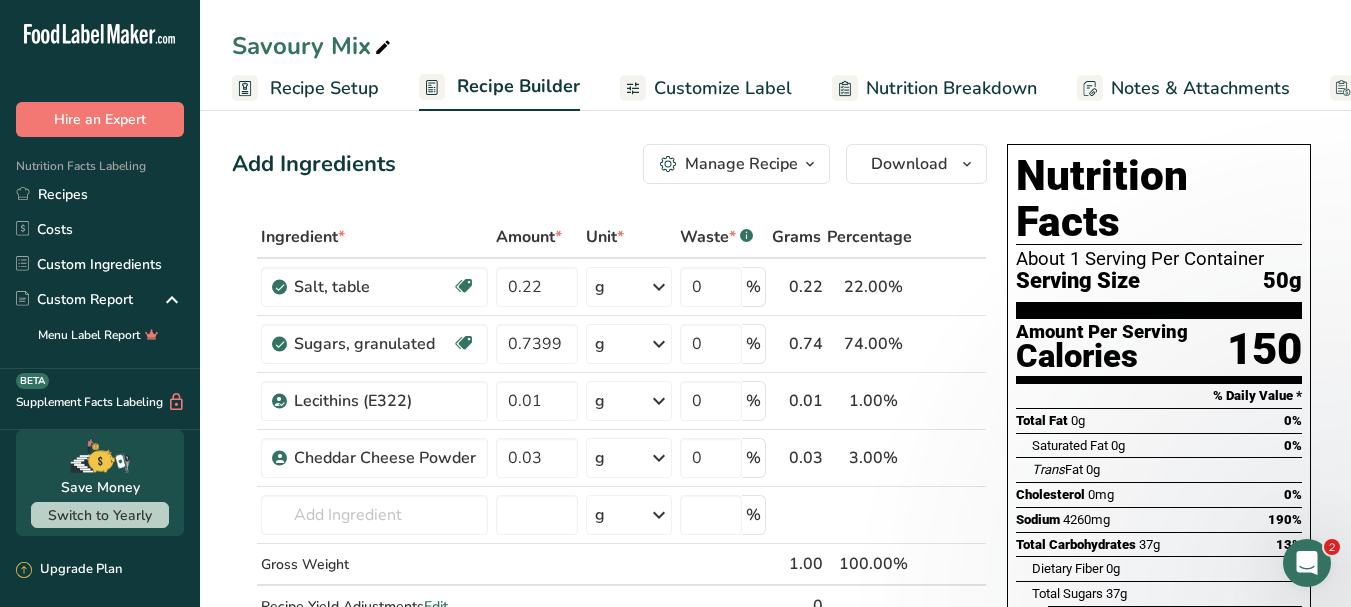 scroll, scrollTop: 0, scrollLeft: 0, axis: both 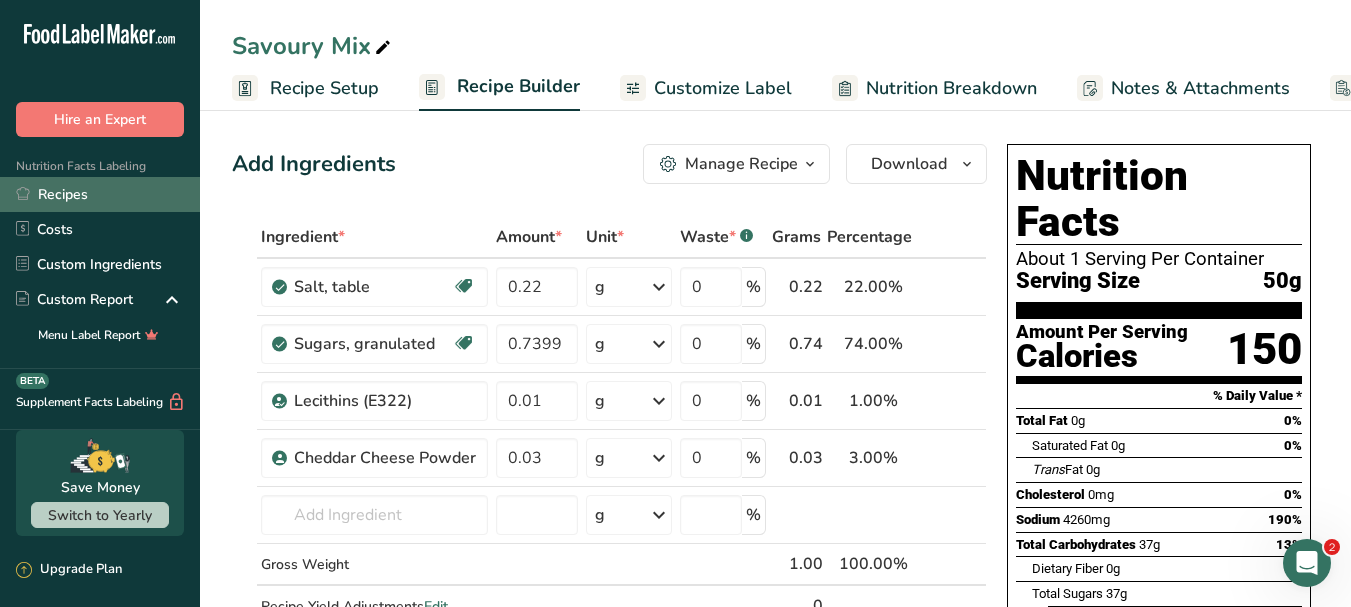 click on "Recipes" at bounding box center (100, 194) 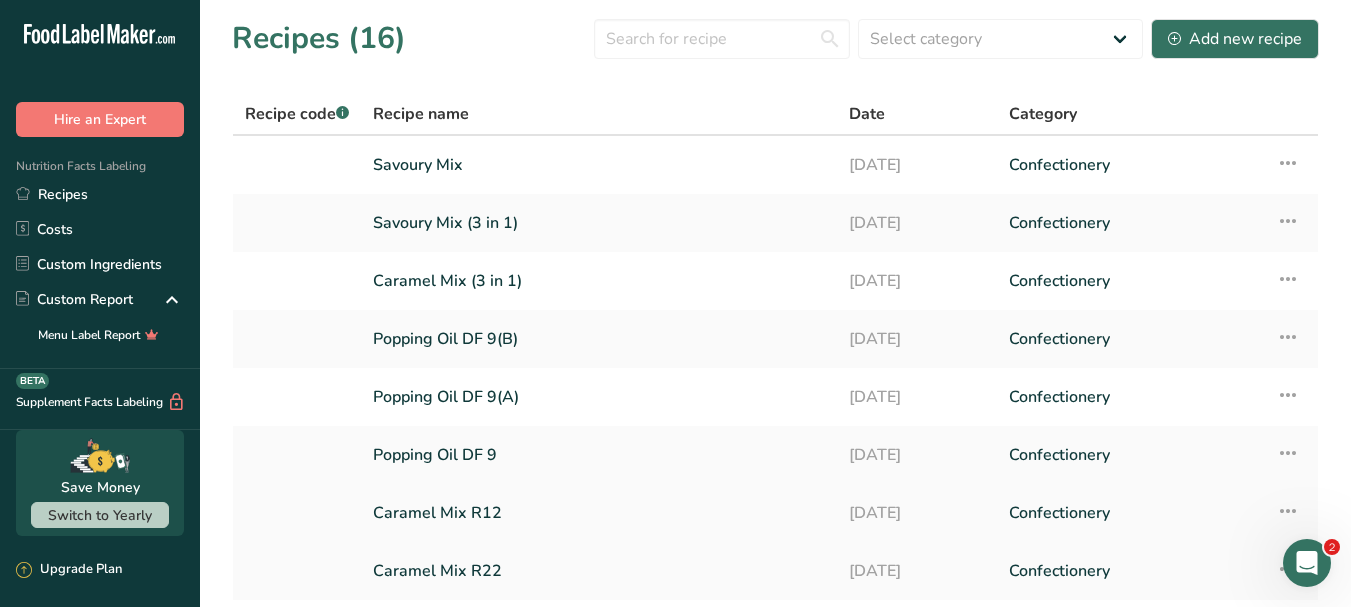 click on "Caramel Mix R12" at bounding box center (599, 513) 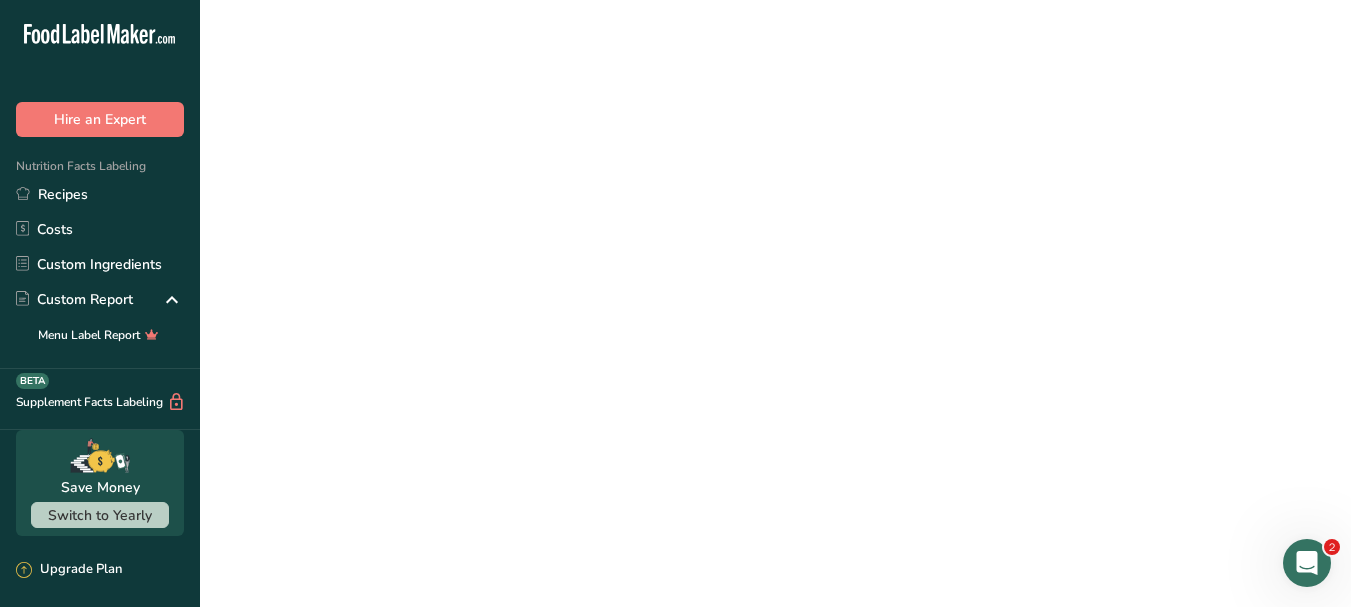 drag, startPoint x: 485, startPoint y: 516, endPoint x: 508, endPoint y: 501, distance: 27.45906 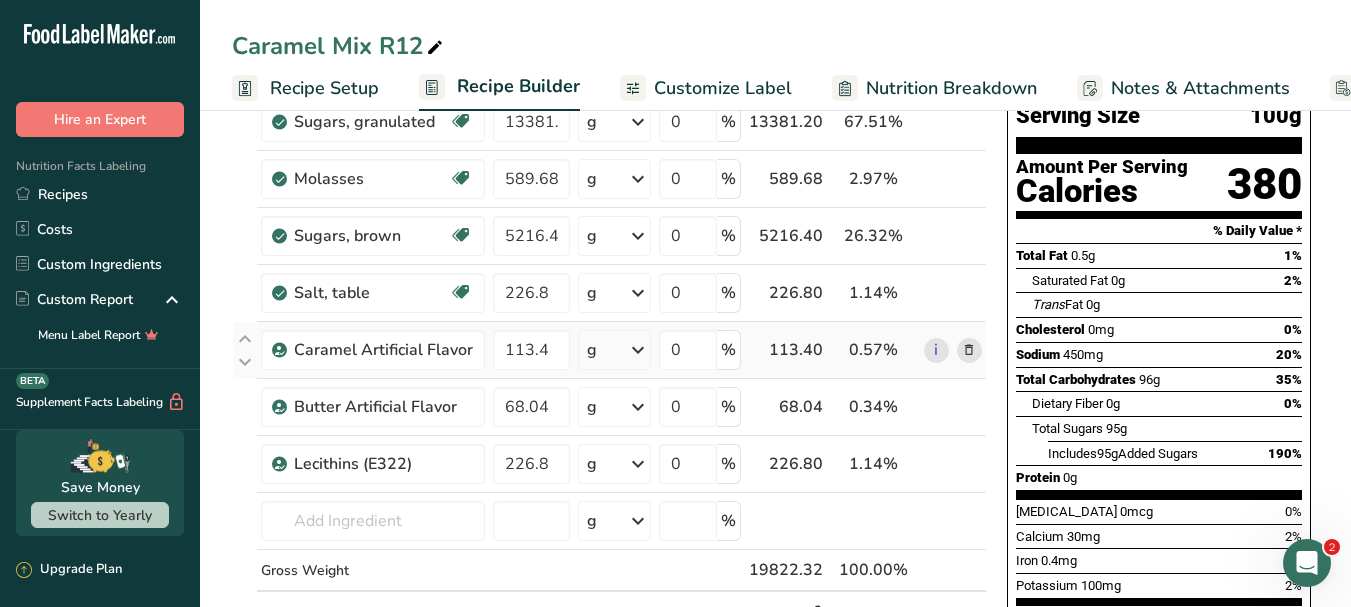 scroll, scrollTop: 200, scrollLeft: 0, axis: vertical 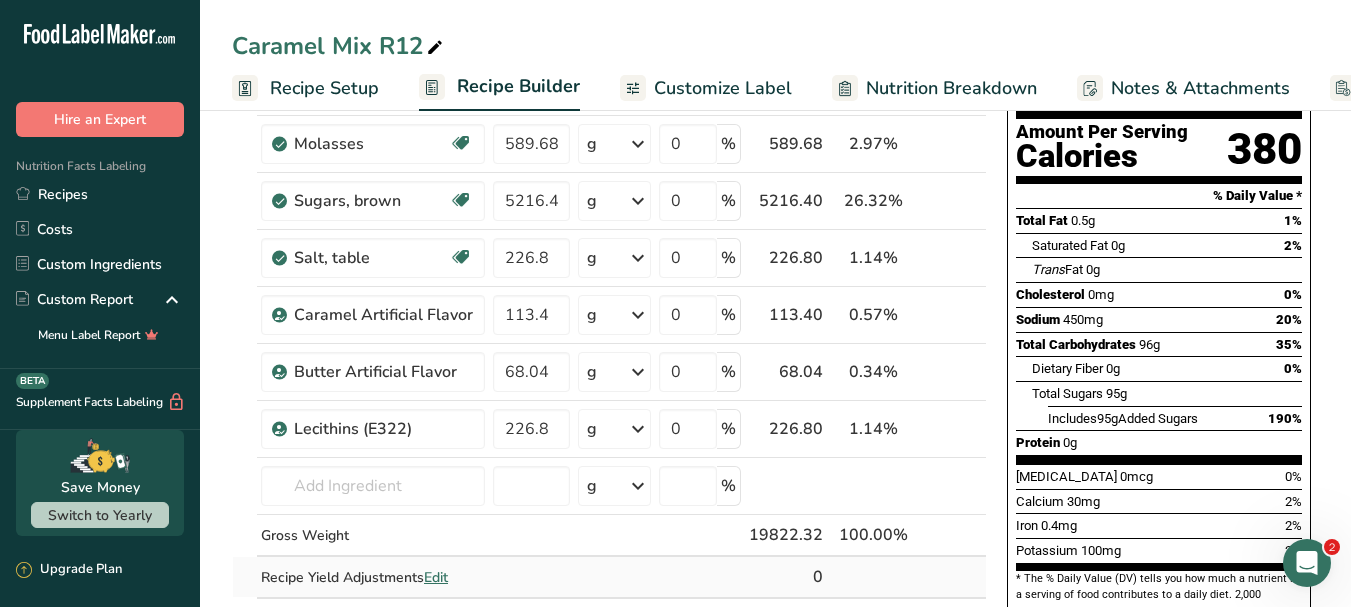 click at bounding box center (700, 577) 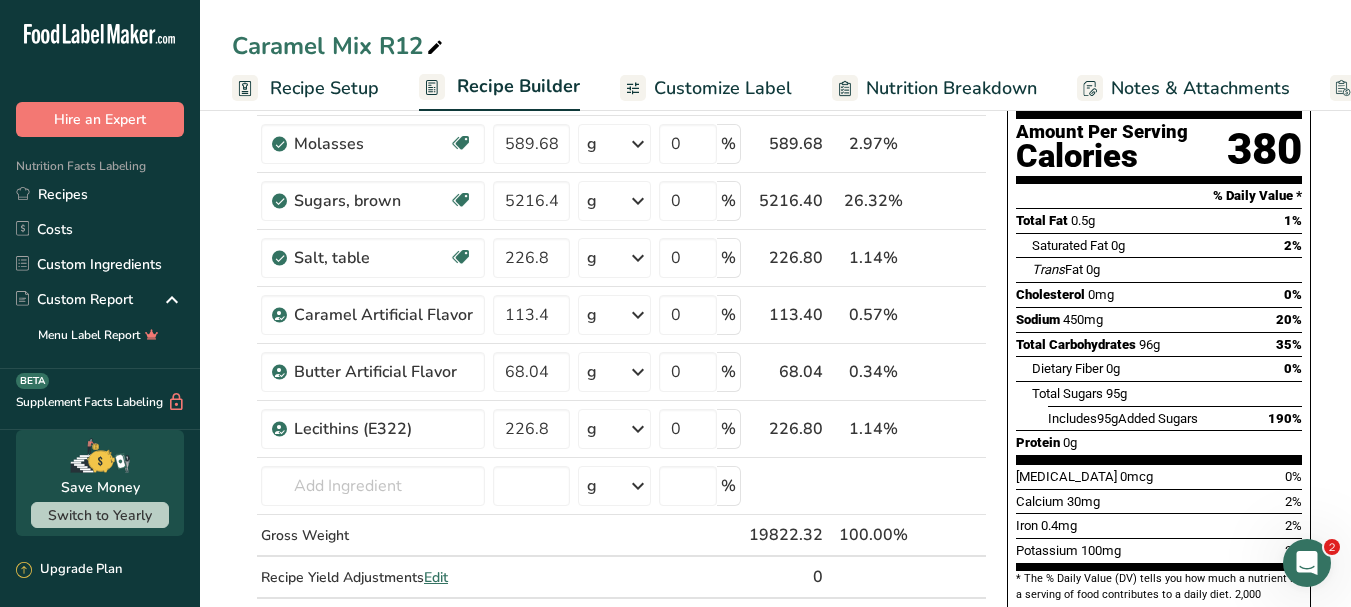 drag, startPoint x: 71, startPoint y: 202, endPoint x: 417, endPoint y: 57, distance: 375.15463 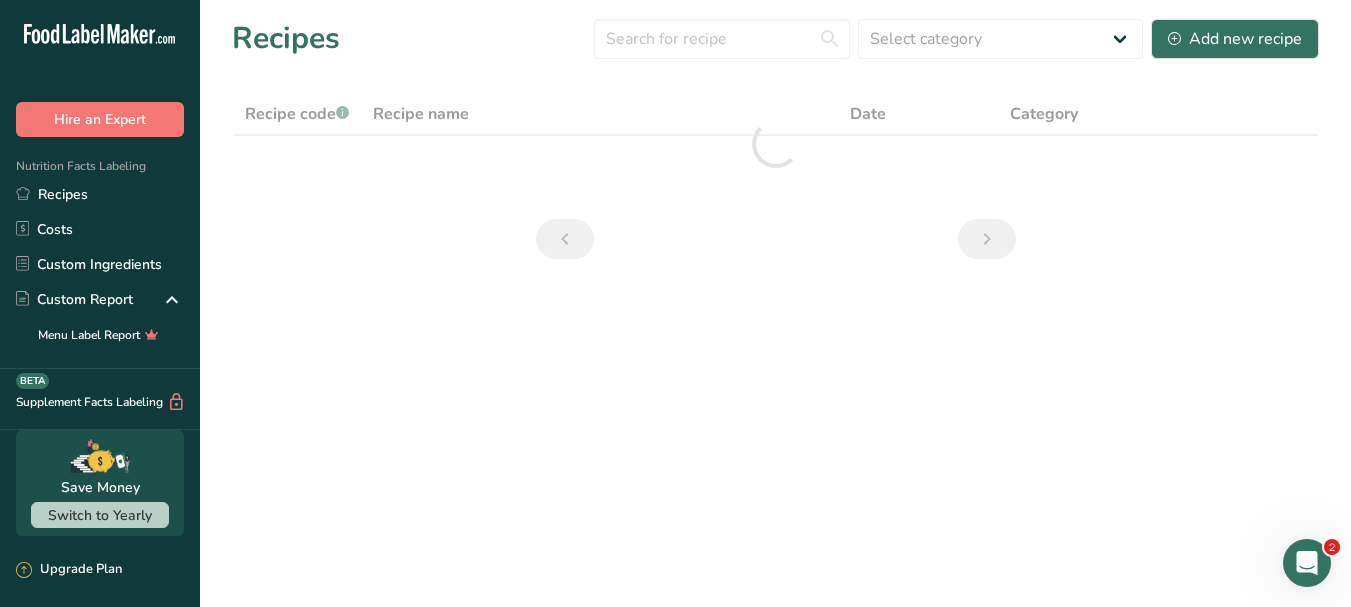 scroll, scrollTop: 0, scrollLeft: 0, axis: both 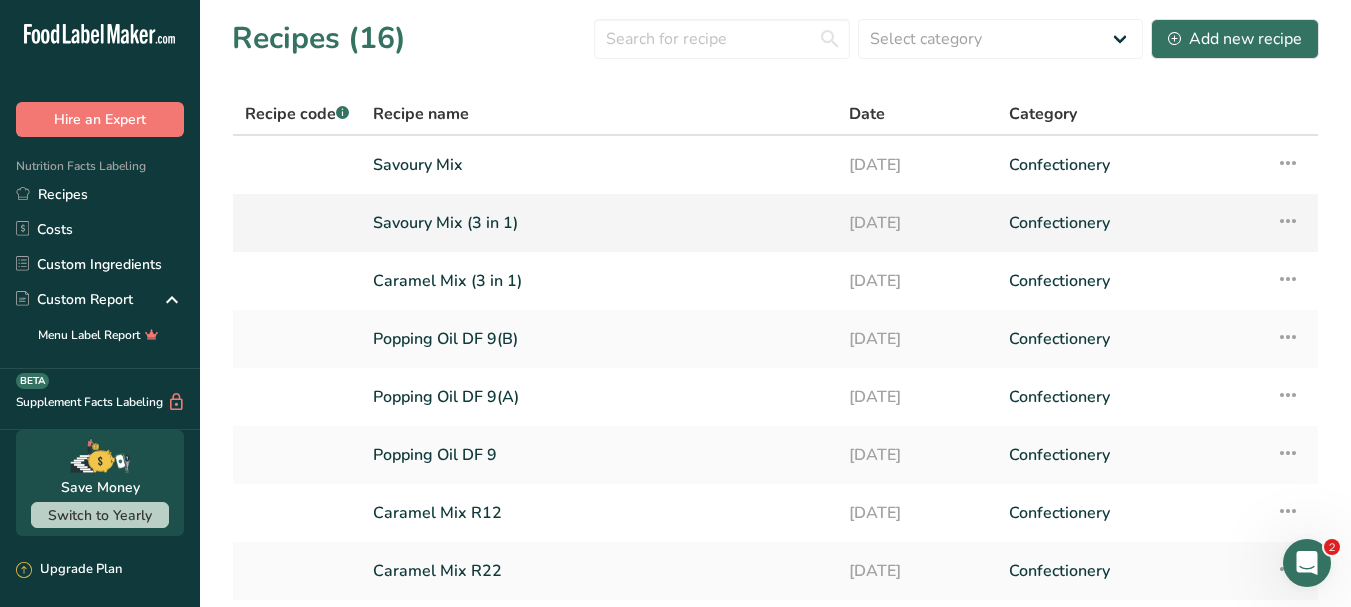 click on "Savoury Mix (3 in 1)" at bounding box center [599, 223] 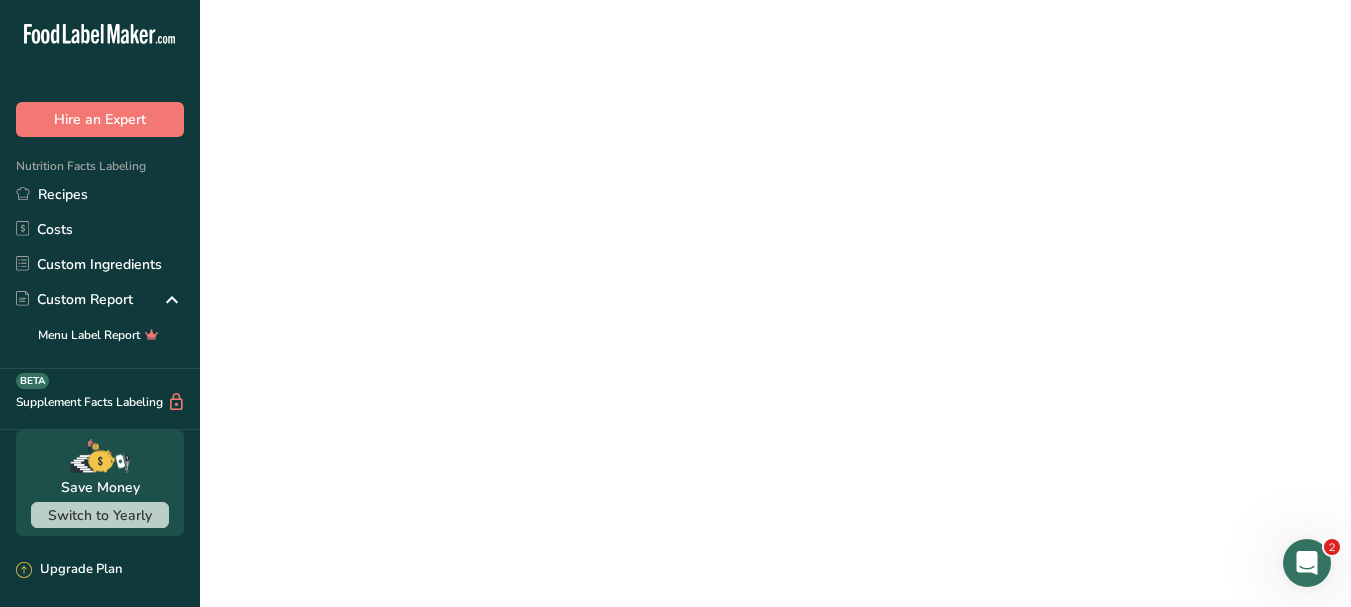 click on "Savoury Mix (3 in 1)" at bounding box center (599, 223) 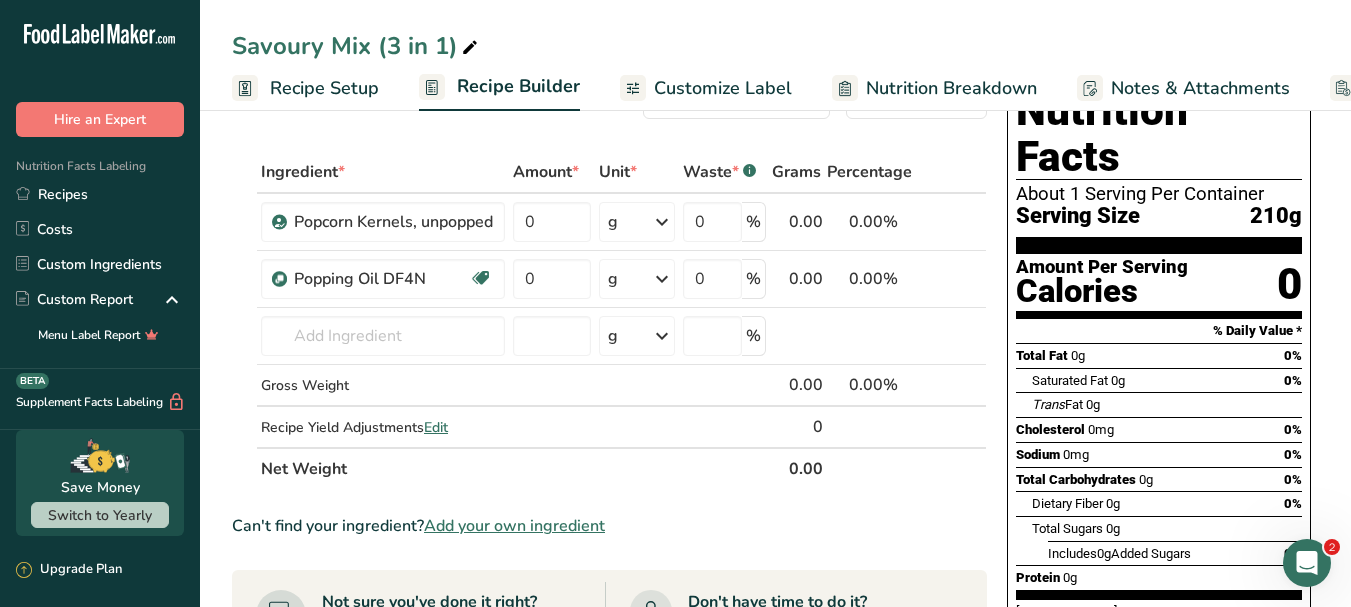 scroll, scrollTop: 100, scrollLeft: 0, axis: vertical 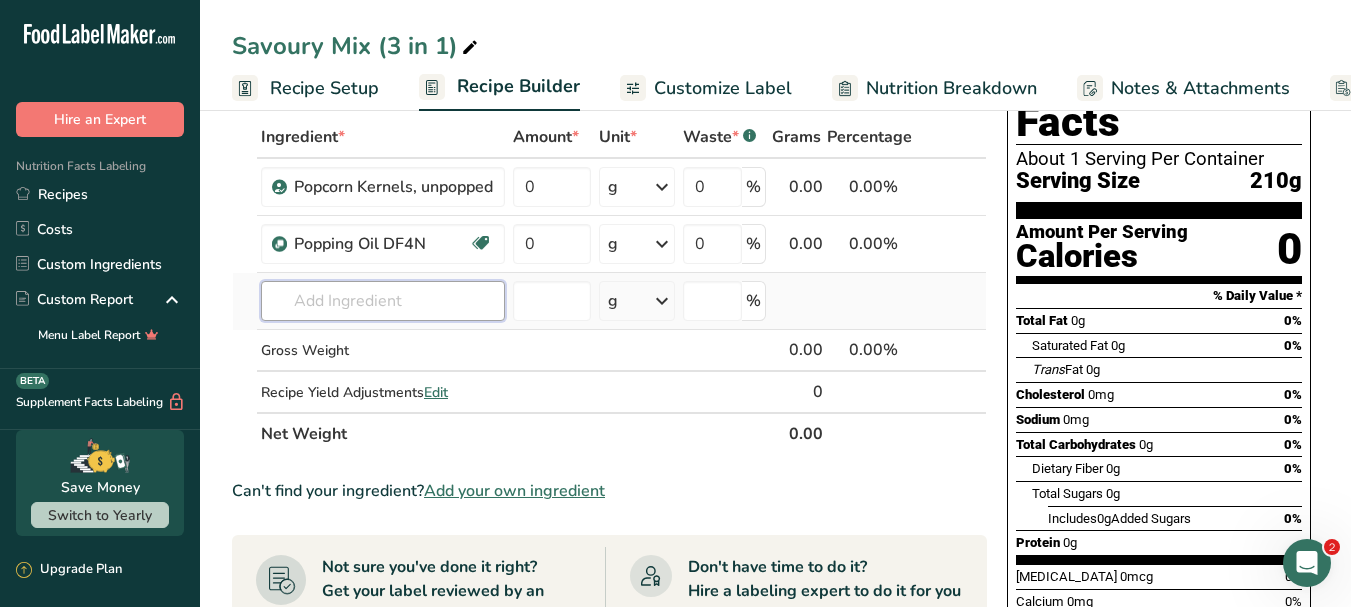 click at bounding box center (383, 301) 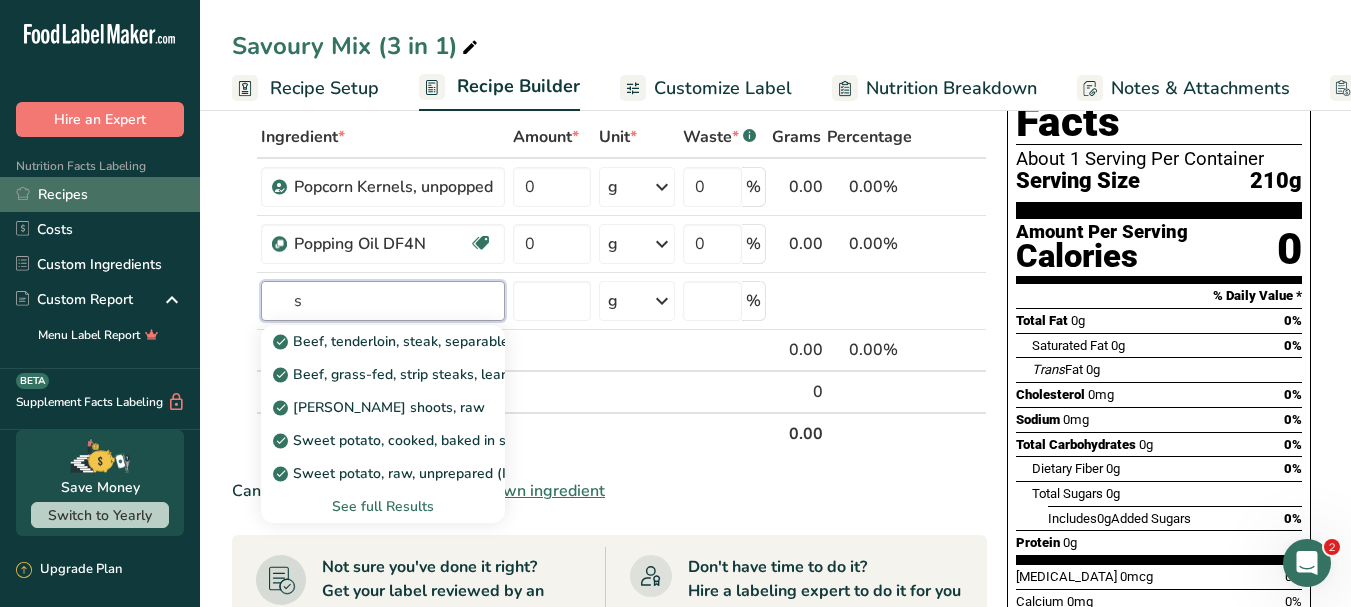 type on "s" 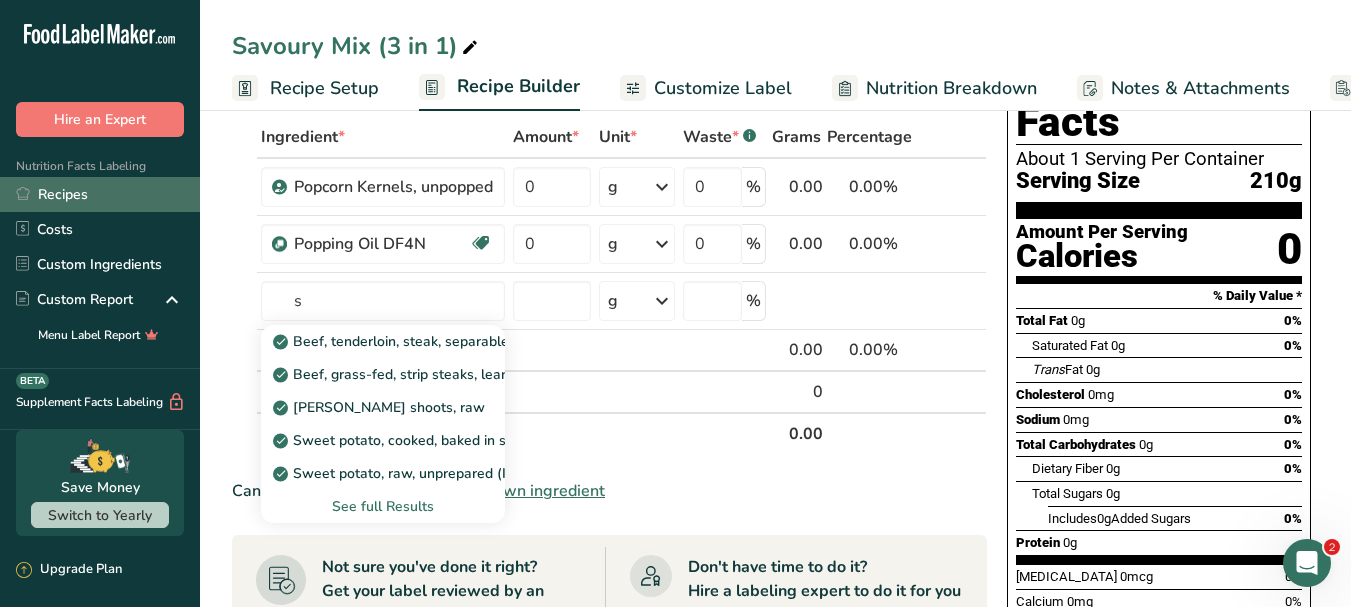 type 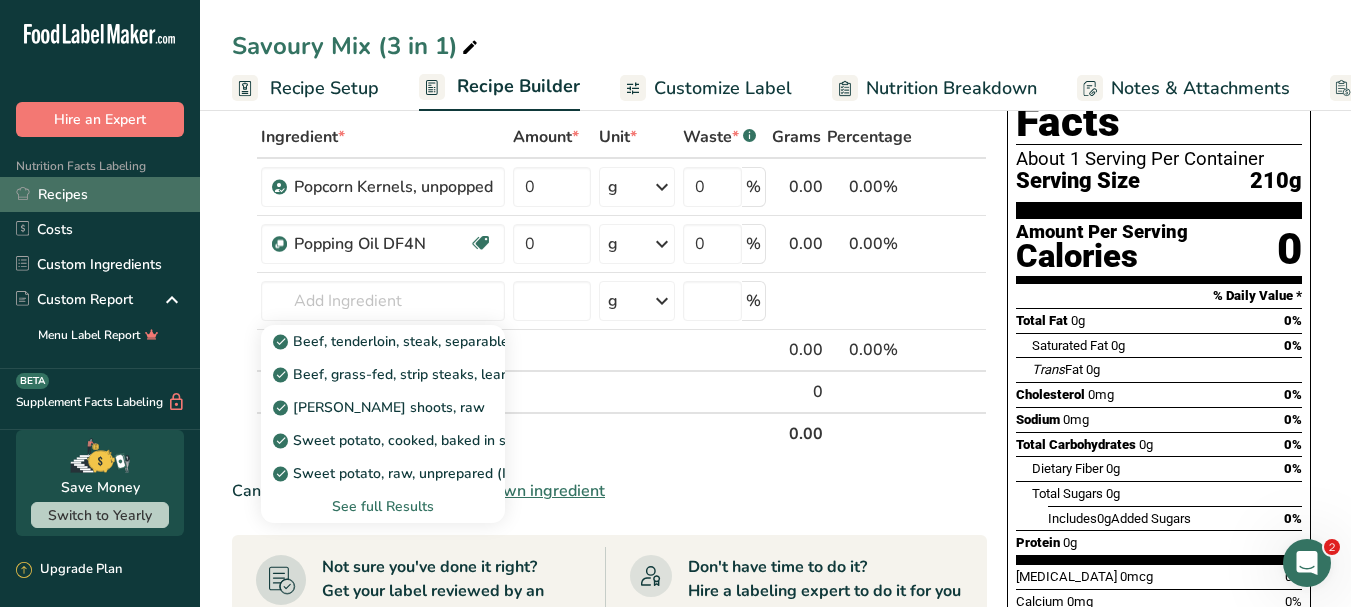 click on "Recipes" at bounding box center [100, 194] 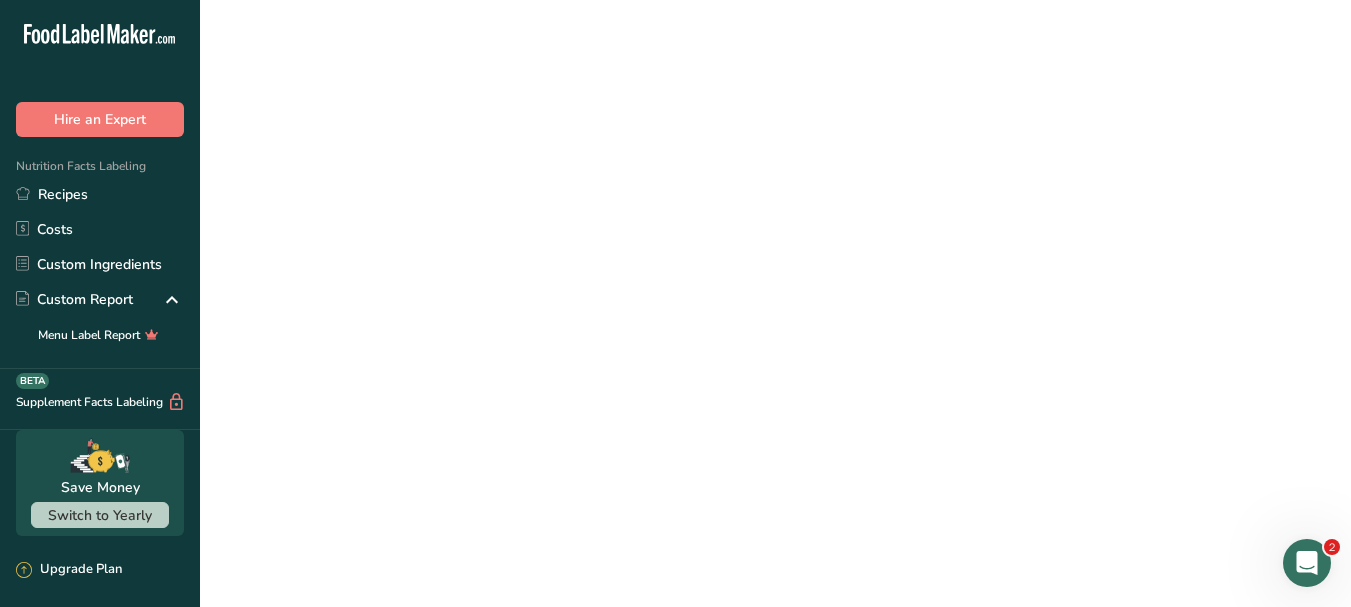 scroll, scrollTop: 0, scrollLeft: 0, axis: both 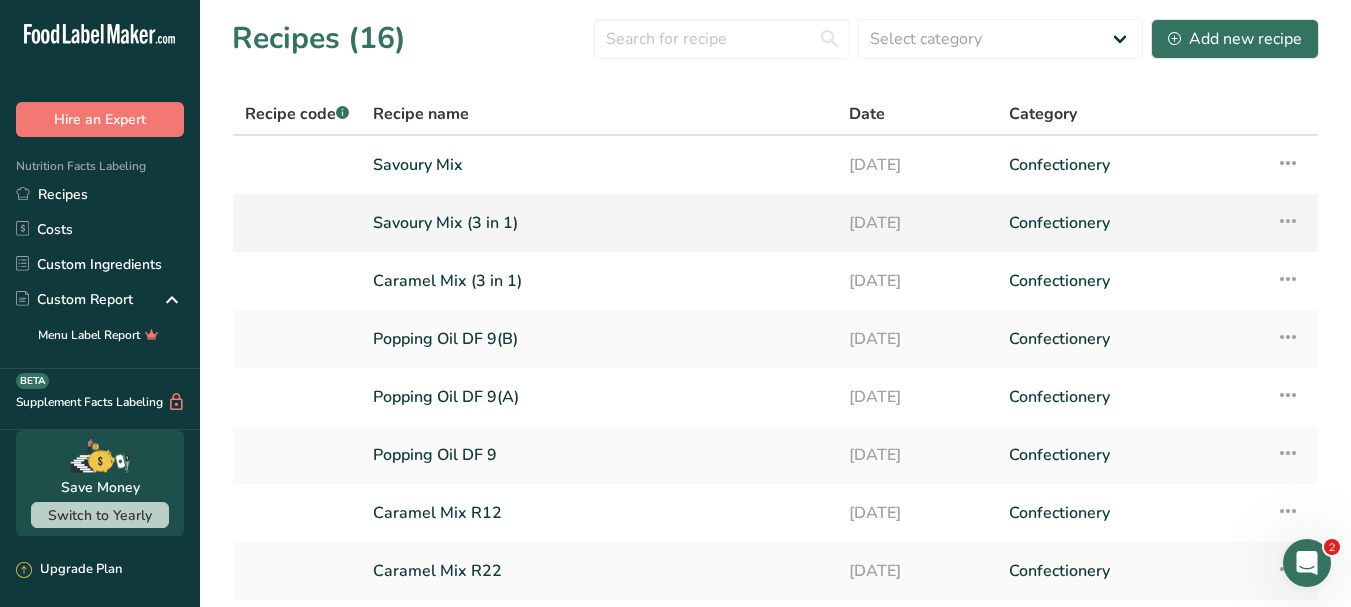 click on "Savoury Mix (3 in 1)" at bounding box center (599, 223) 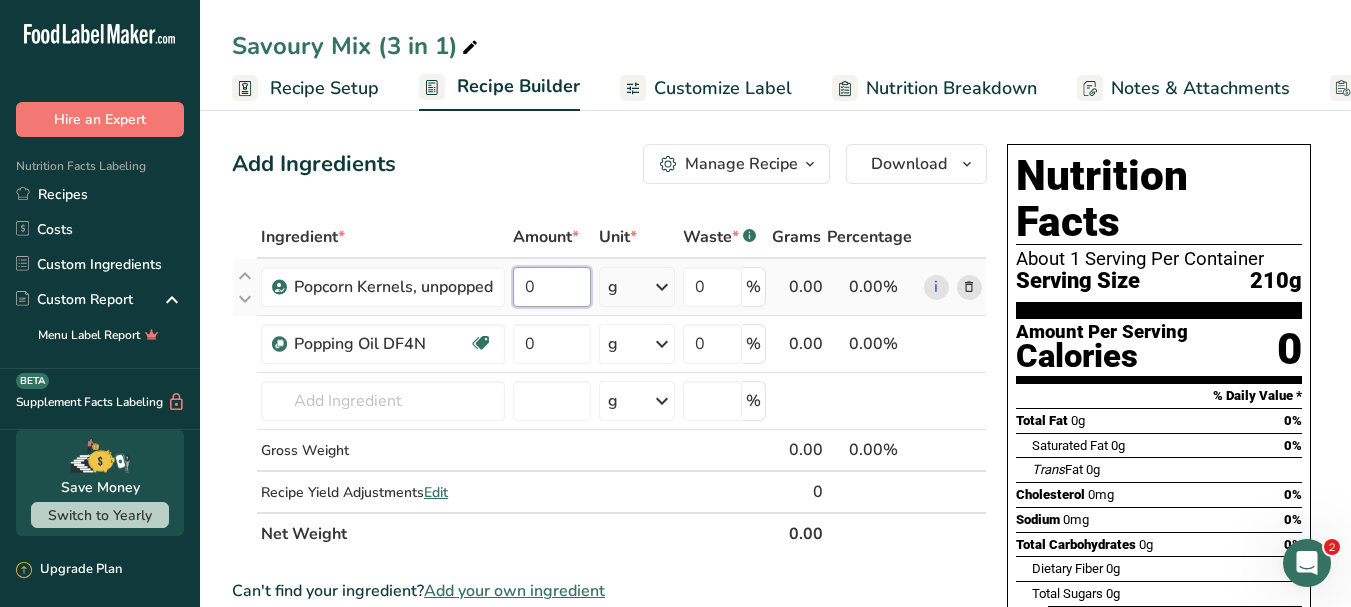 click on "0" at bounding box center [552, 287] 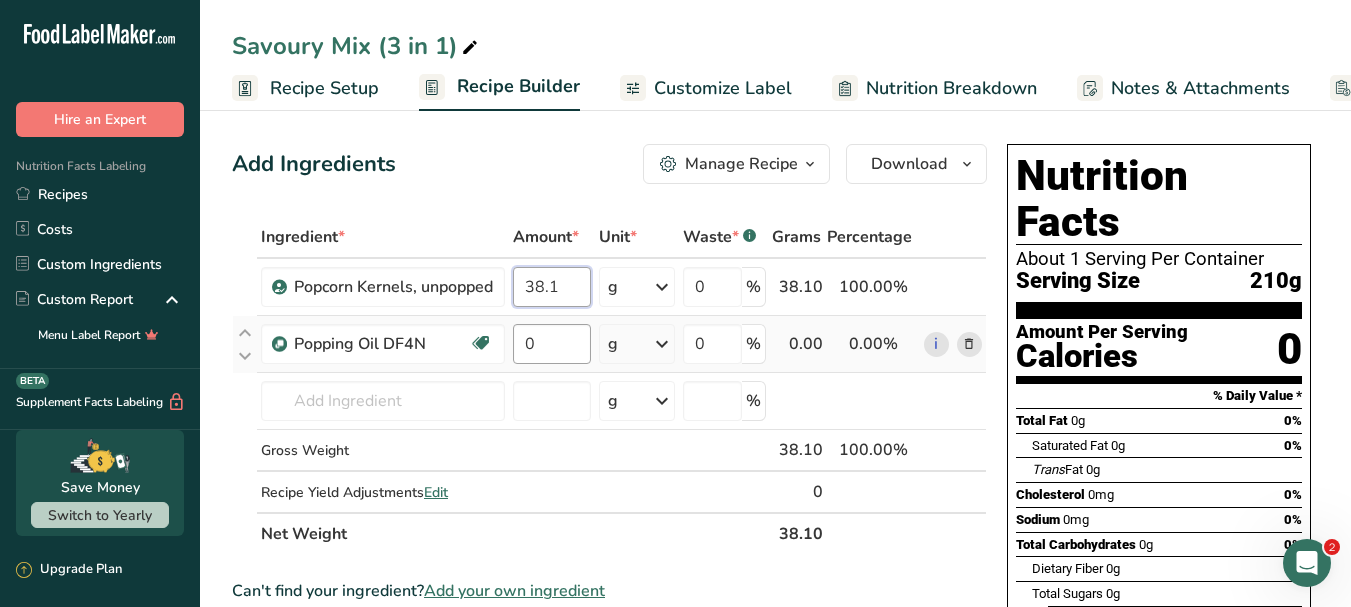 type on "38.1" 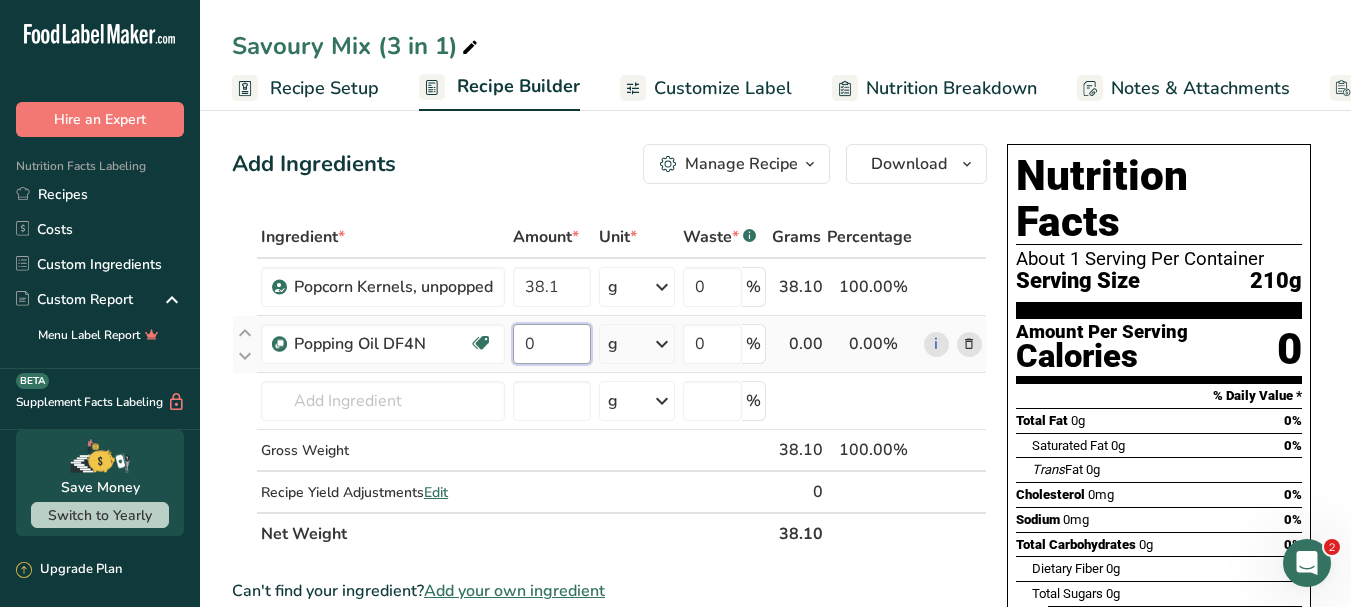 click on "Ingredient *
Amount *
Unit *
Waste *   .a-a{fill:#347362;}.b-a{fill:#fff;}          Grams
Percentage
Popcorn Kernels, unpopped
38.1
g
Portions
1 Tablespoon
1 Cup
Weight Units
g
kg
mg
See more
Volume Units
l
Volume units require a density conversion. If you know your ingredient's density enter it below. Otherwise, click on "RIA" our AI Regulatory bot - she will be able to help you
lb/ft3
g/cm3
Confirm
mL
lb/ft3
g/cm3
Confirm
fl oz
0" at bounding box center (609, 385) 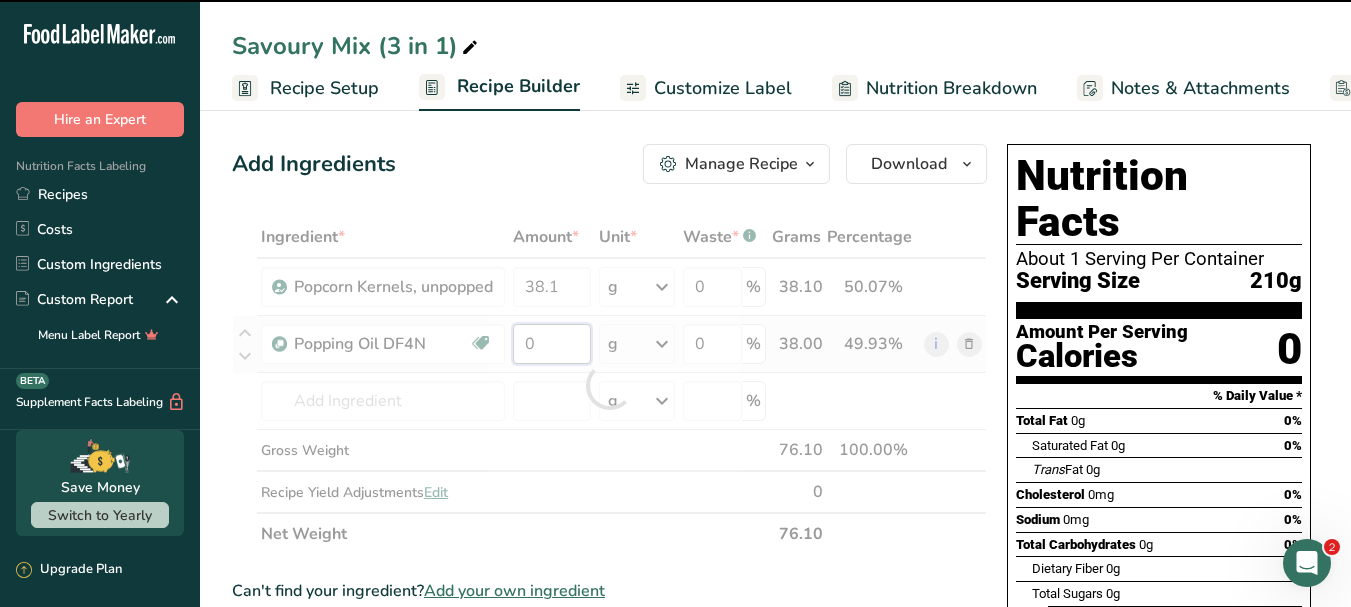 type on "1" 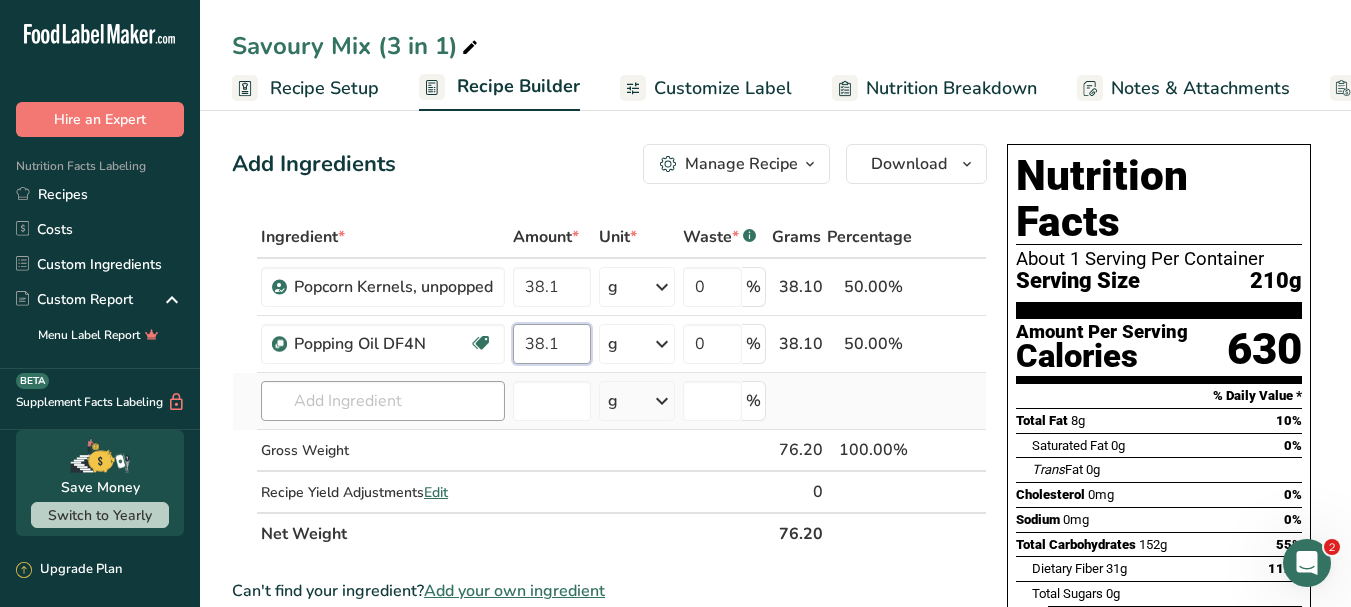 type on "38.1" 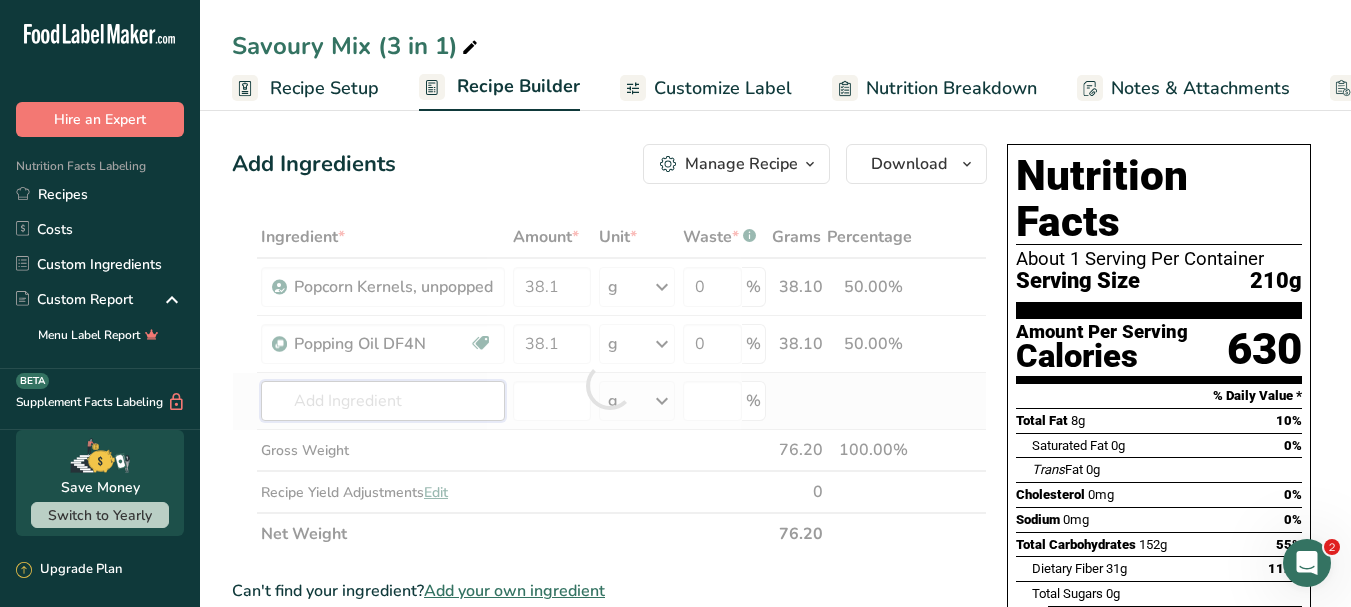 click on "Ingredient *
Amount *
Unit *
Waste *   .a-a{fill:#347362;}.b-a{fill:#fff;}          Grams
Percentage
Popcorn Kernels, unpopped
38.1
g
Portions
1 Tablespoon
1 Cup
Weight Units
g
kg
mg
See more
Volume Units
l
Volume units require a density conversion. If you know your ingredient's density enter it below. Otherwise, click on "RIA" our AI Regulatory bot - she will be able to help you
lb/ft3
g/cm3
Confirm
mL
lb/ft3
g/cm3
Confirm
fl oz
0" at bounding box center (609, 385) 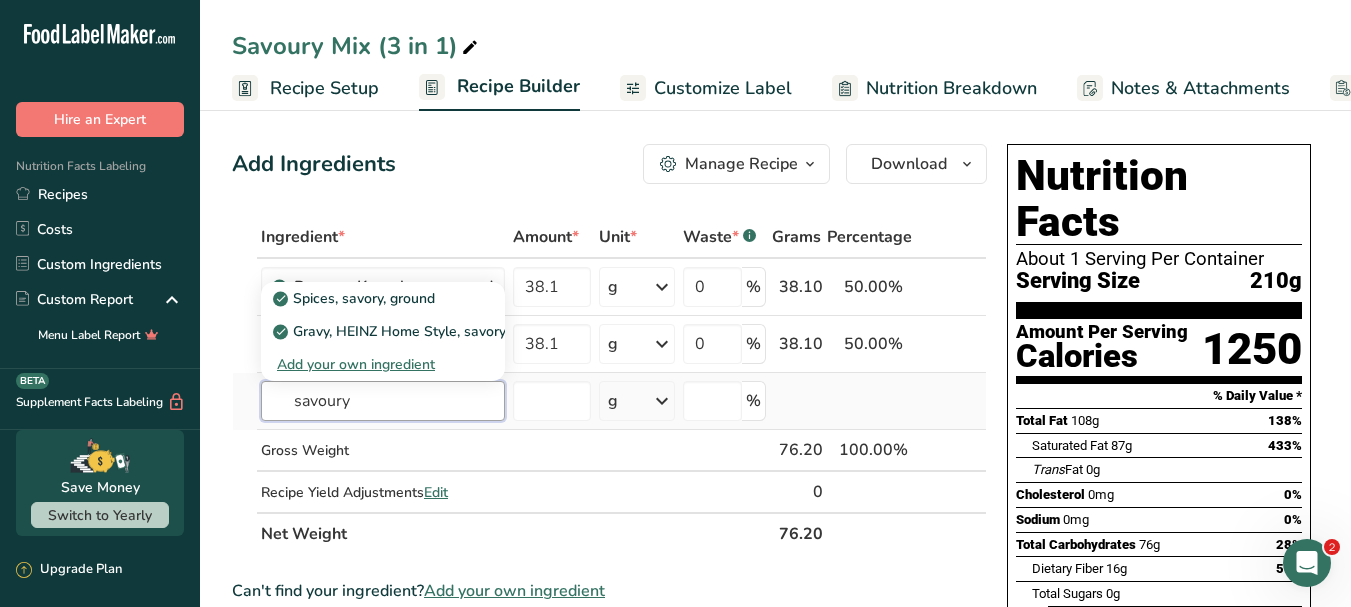 type on "savoury" 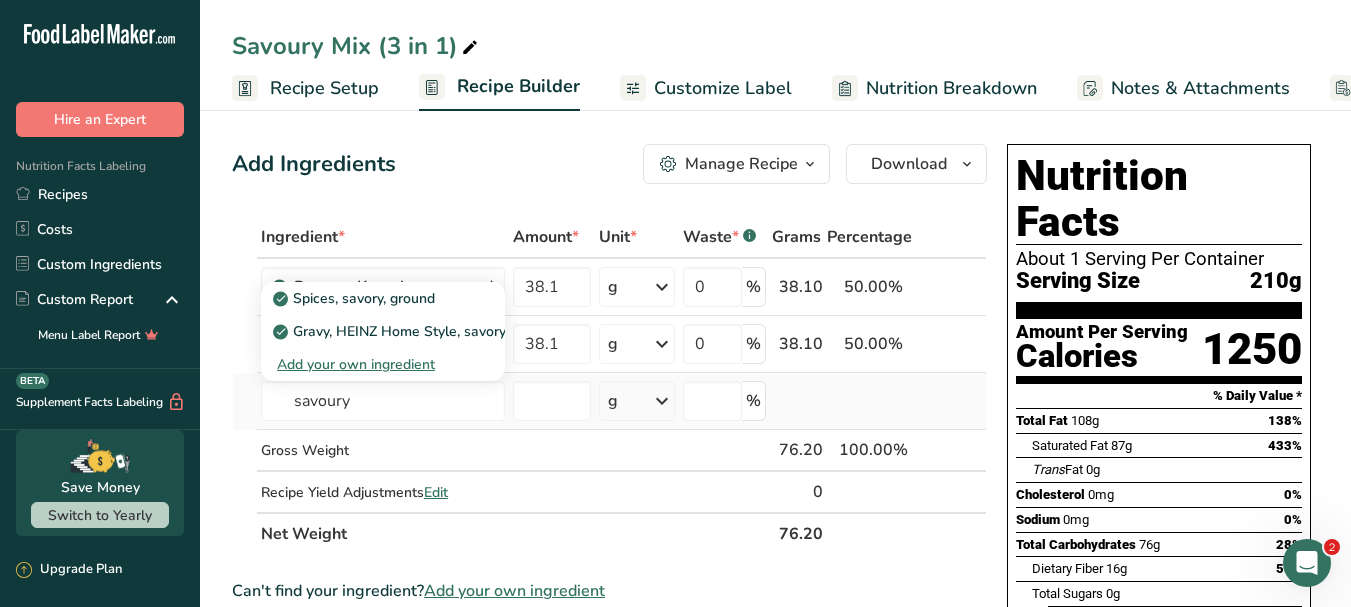 type 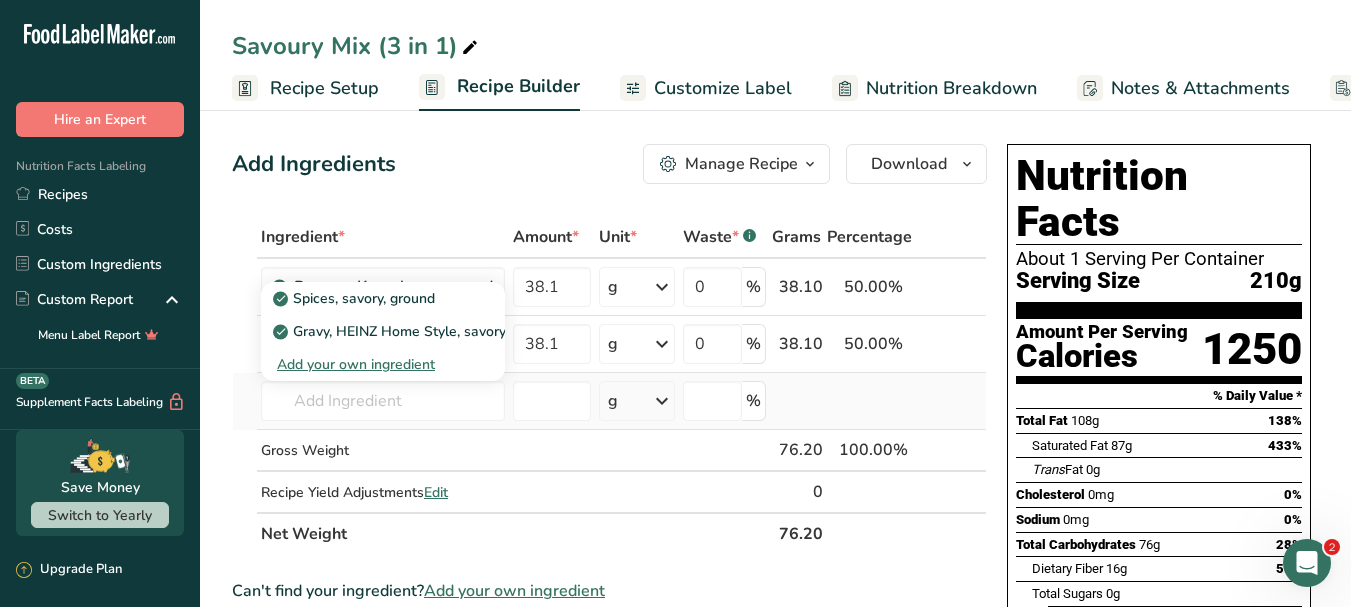 click on "Add your own ingredient" at bounding box center [383, 364] 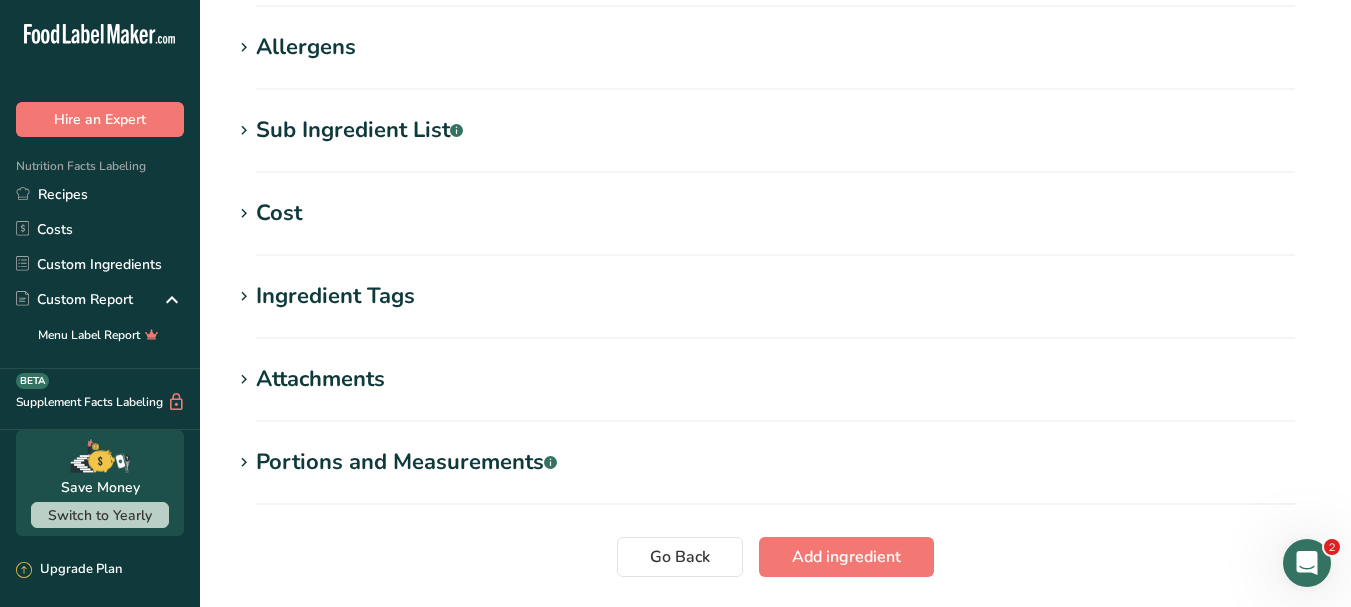 scroll, scrollTop: 784, scrollLeft: 0, axis: vertical 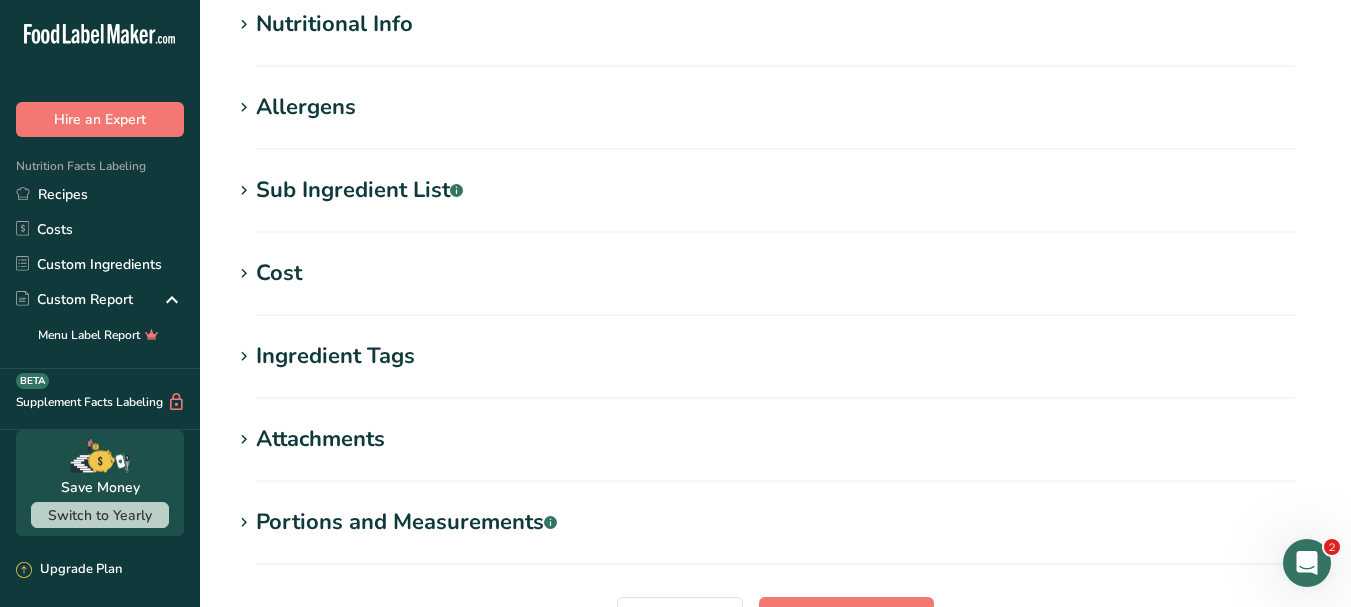 click on "Sub Ingredient List
.a-a{fill:#347362;}.b-a{fill:#fff;}" at bounding box center (359, 190) 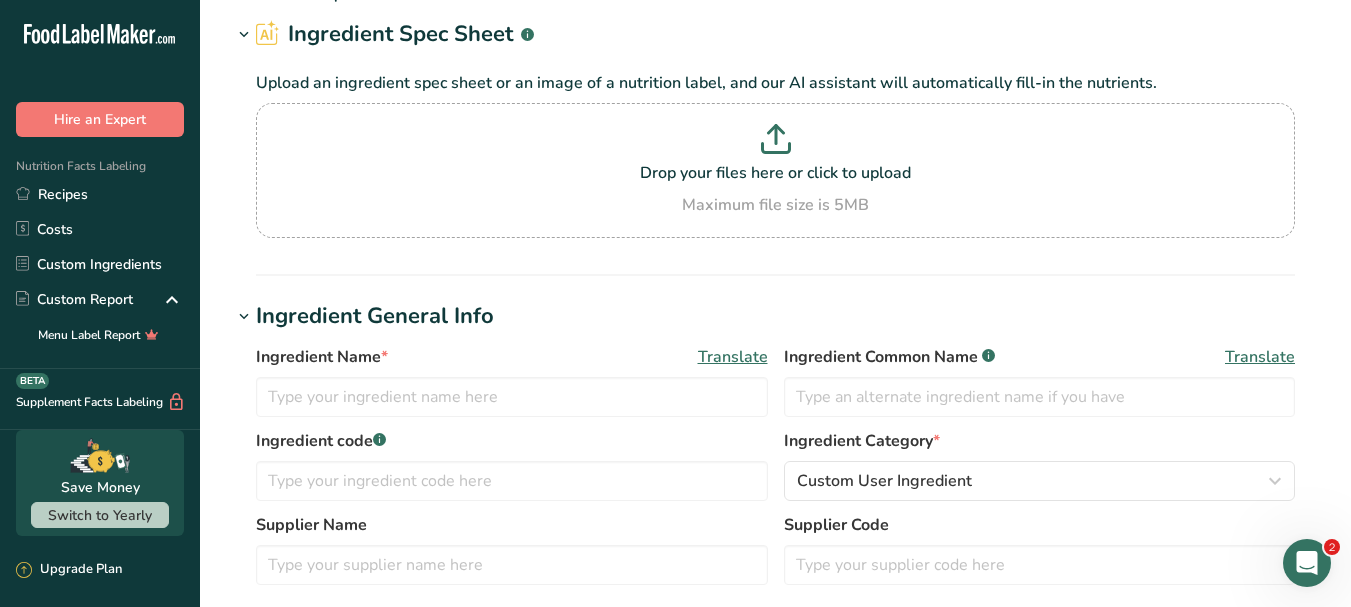 scroll, scrollTop: 0, scrollLeft: 0, axis: both 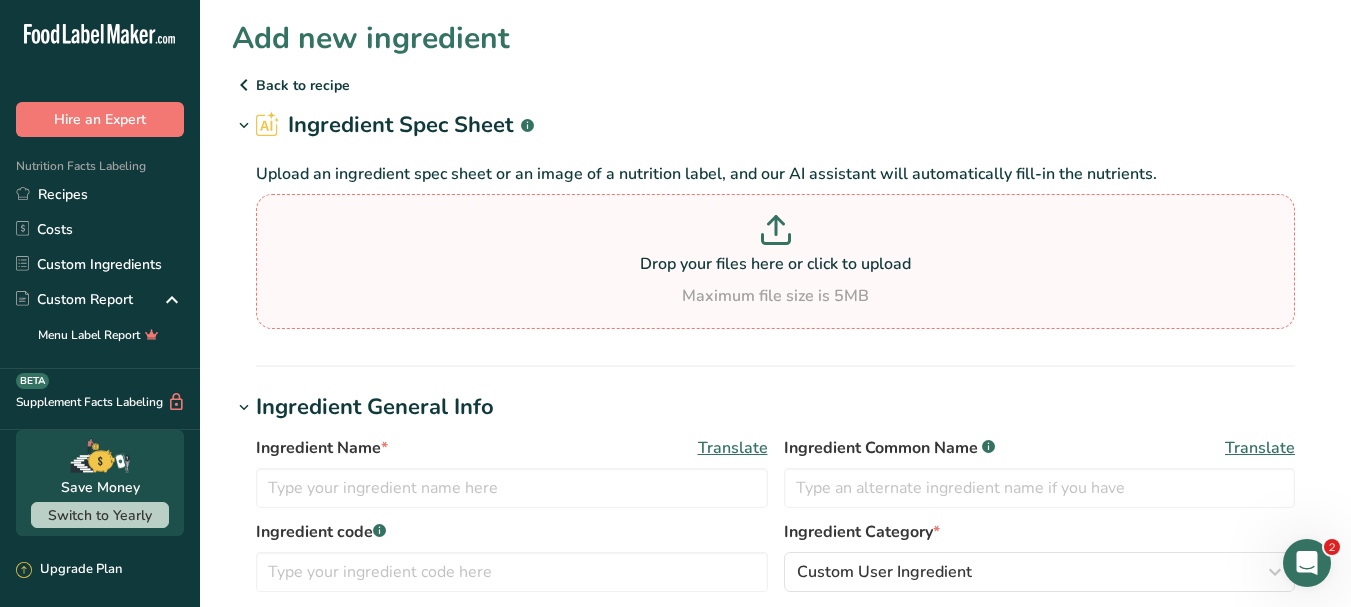 drag, startPoint x: 280, startPoint y: 85, endPoint x: 885, endPoint y: 235, distance: 623.31775 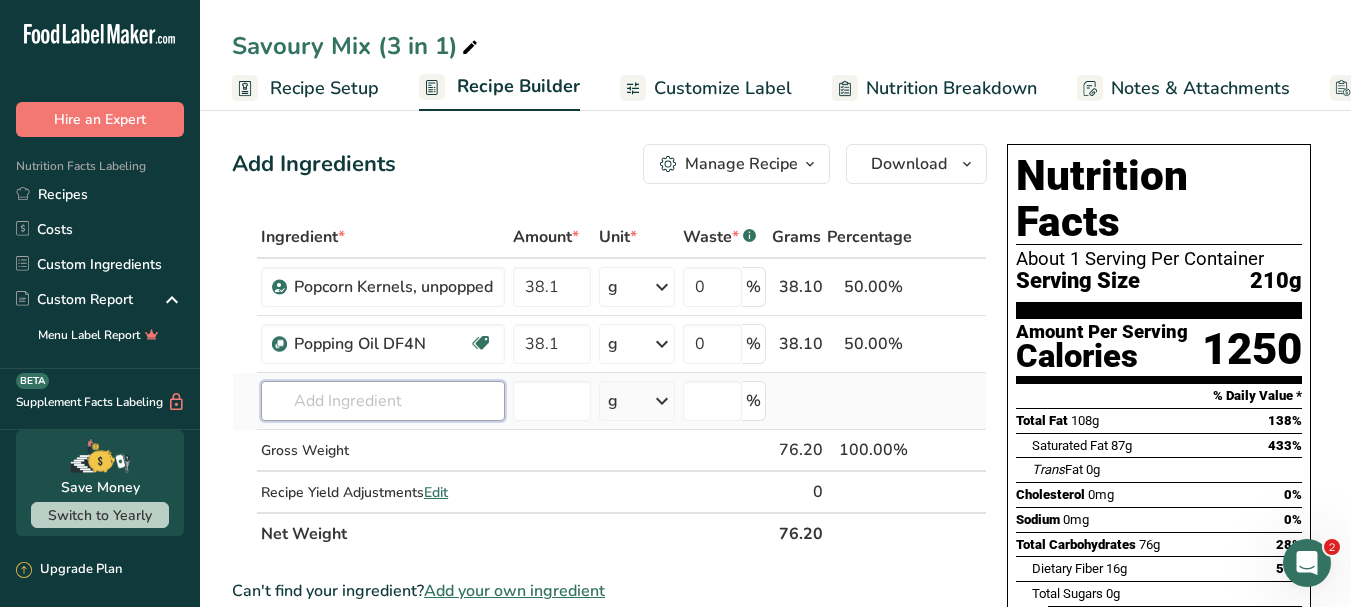 click at bounding box center [383, 401] 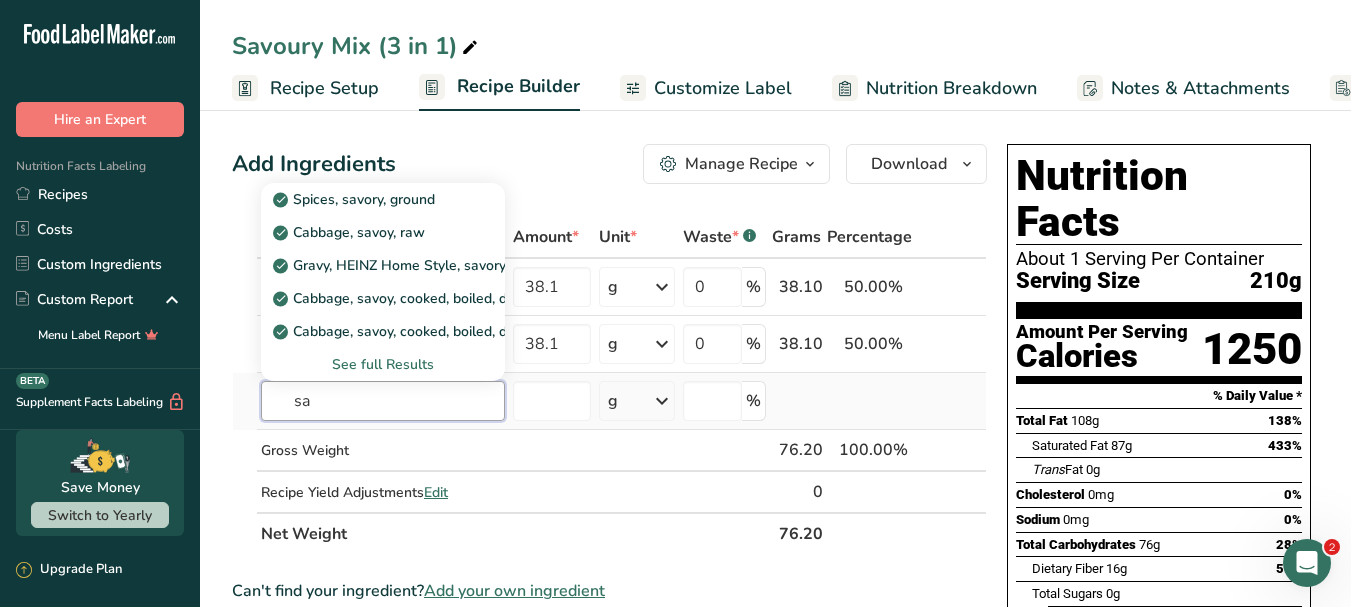 type on "s" 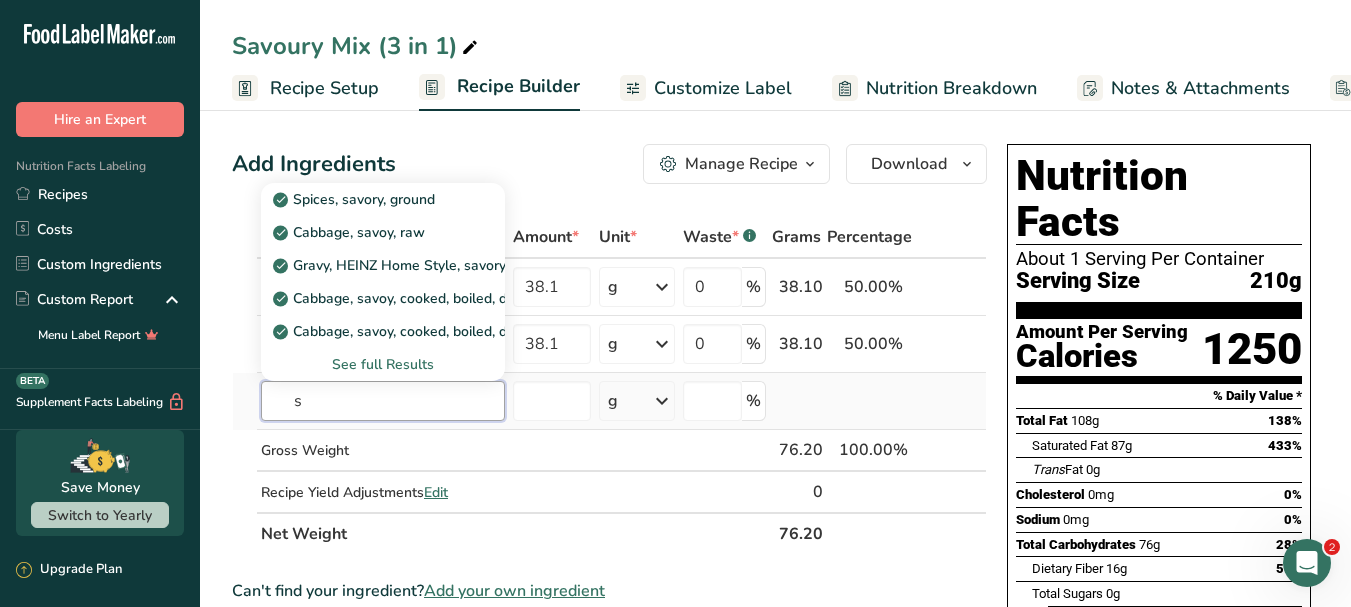 type 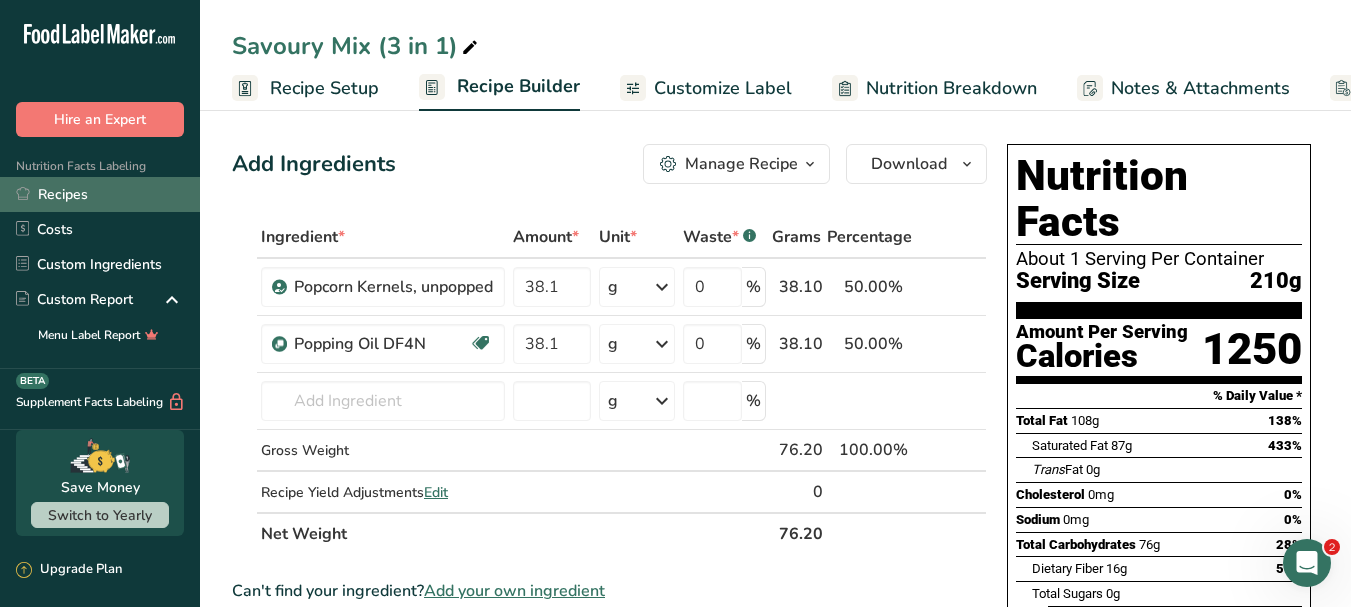 click on "Recipes" at bounding box center [100, 194] 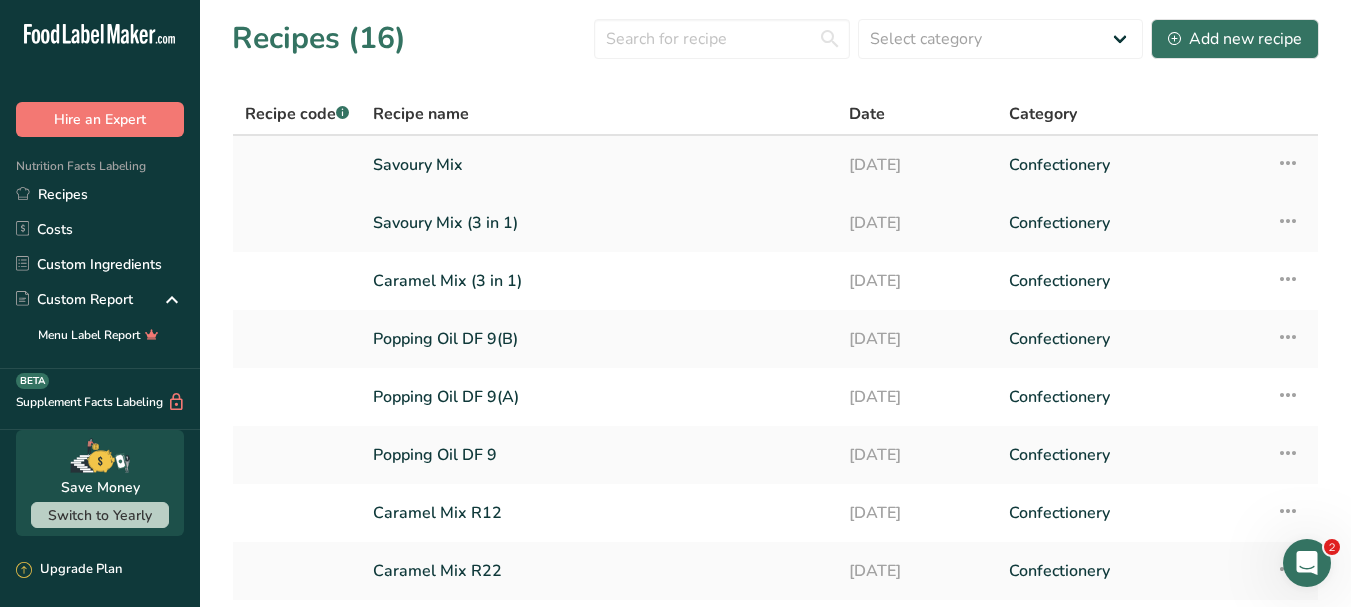 click on "Savoury Mix" at bounding box center (599, 165) 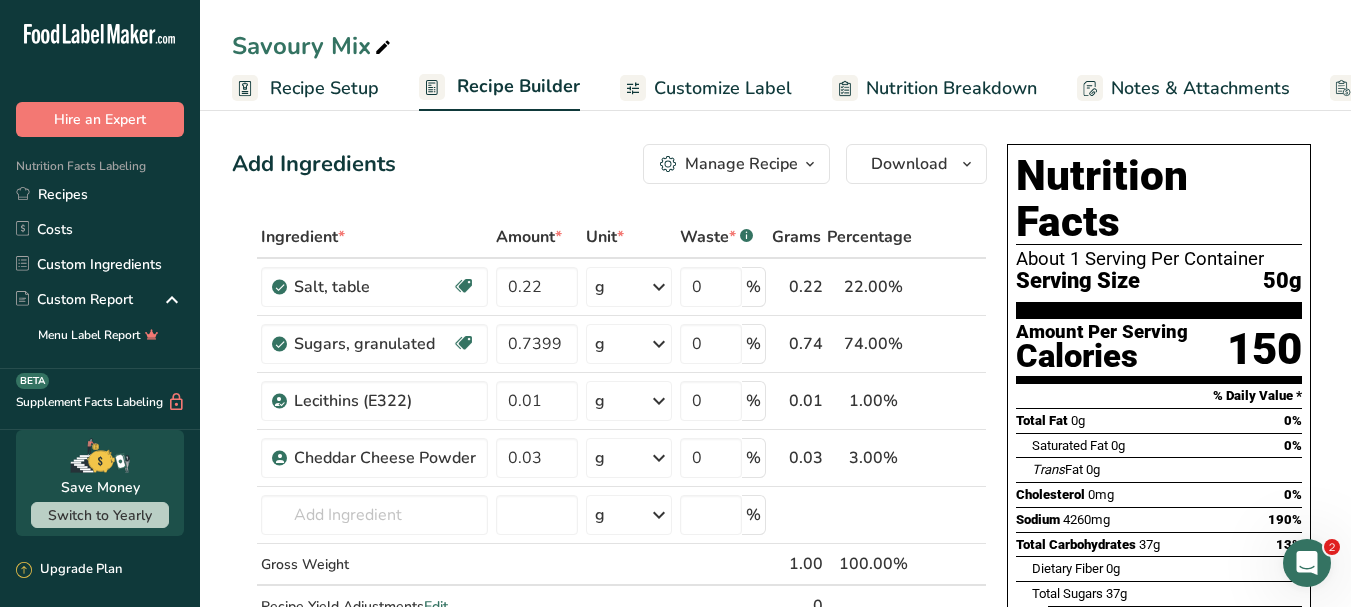 click on "Manage Recipe" at bounding box center [741, 164] 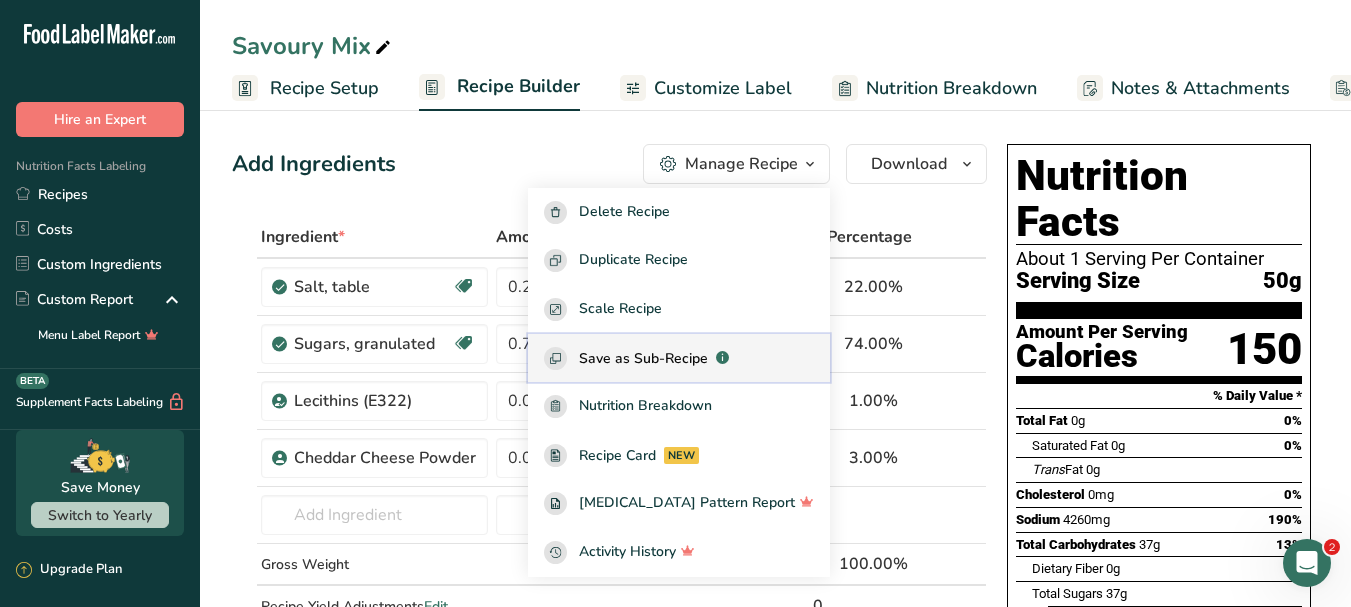 click on "Save as Sub-Recipe" at bounding box center (643, 358) 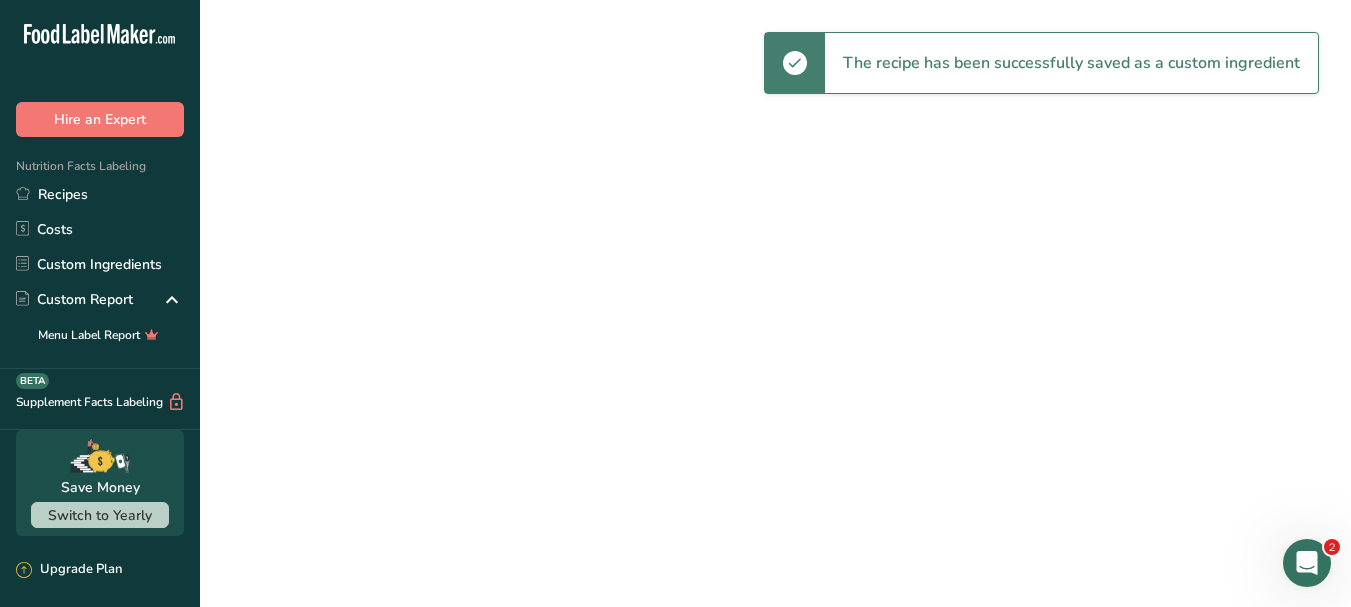 select on "30" 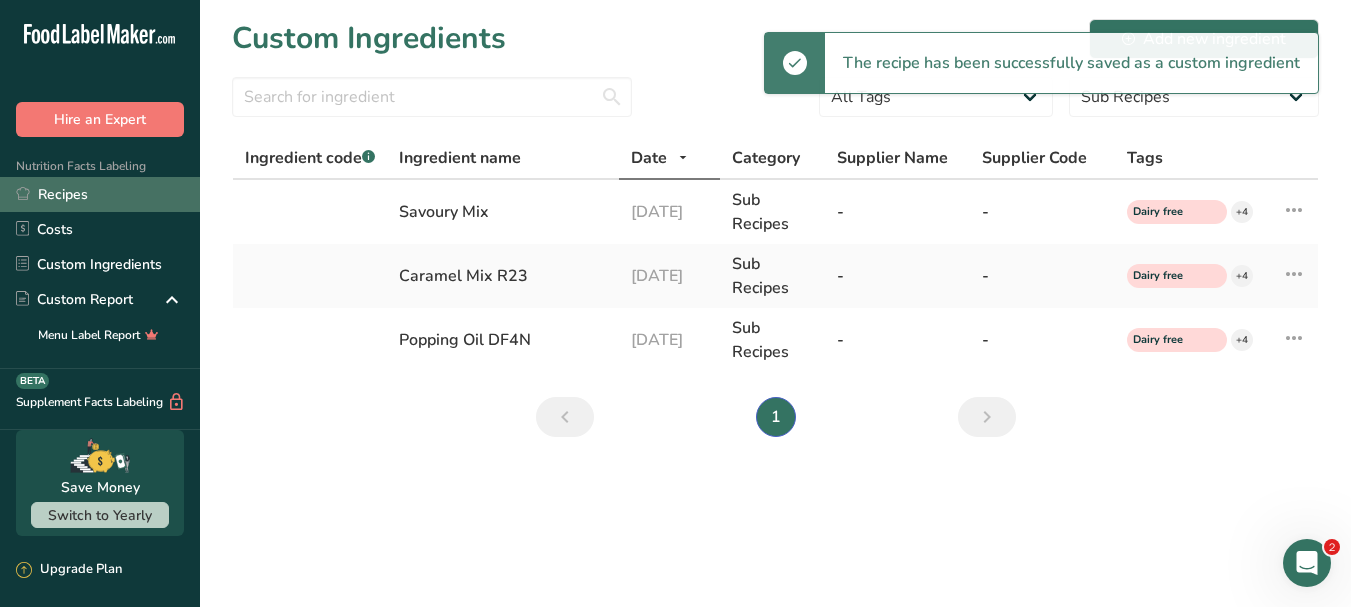 click on "Recipes" at bounding box center [100, 194] 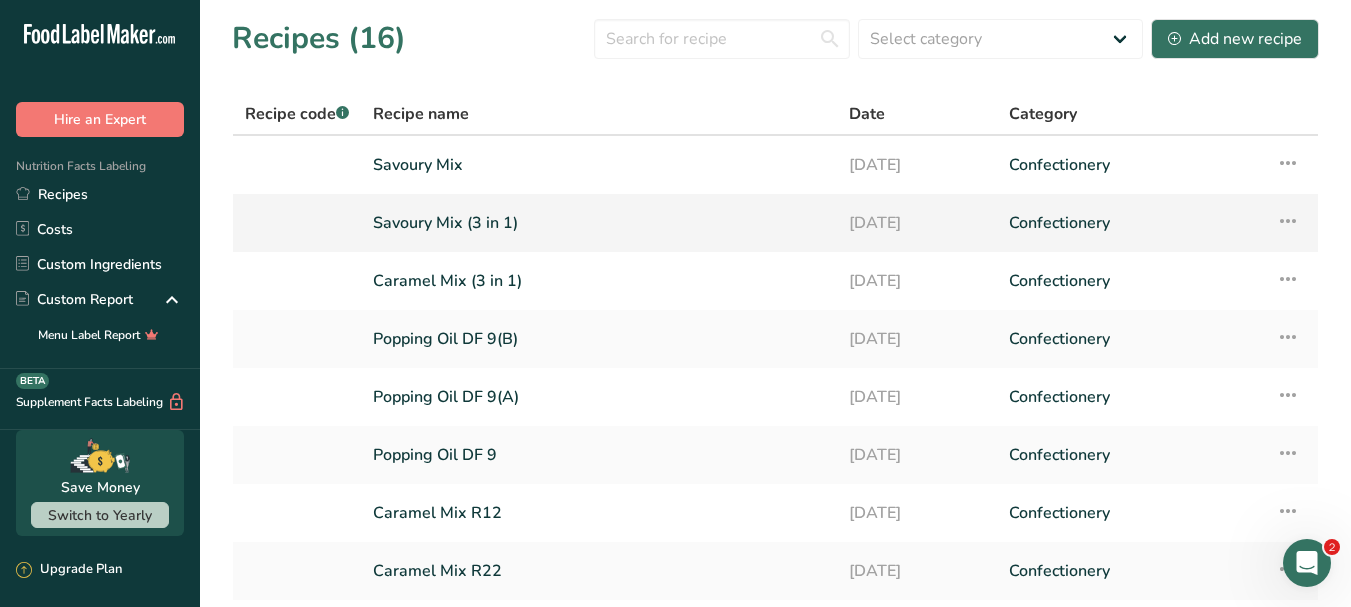 click on "Savoury Mix (3 in 1)" at bounding box center (599, 223) 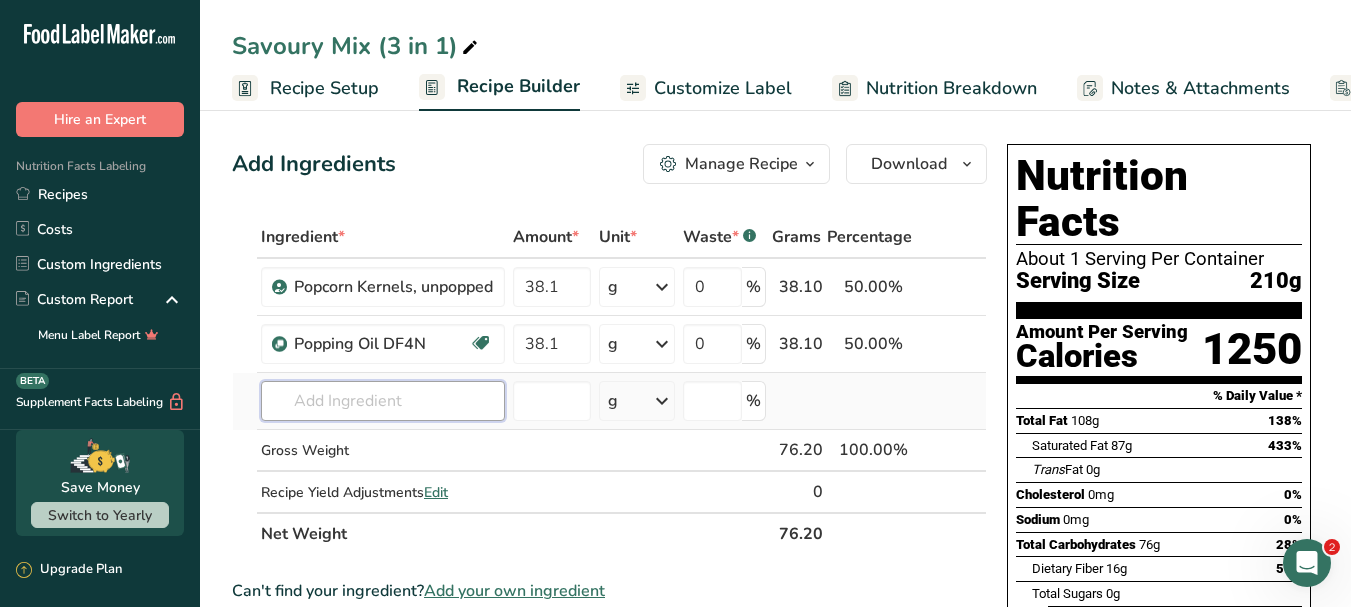 click at bounding box center (383, 401) 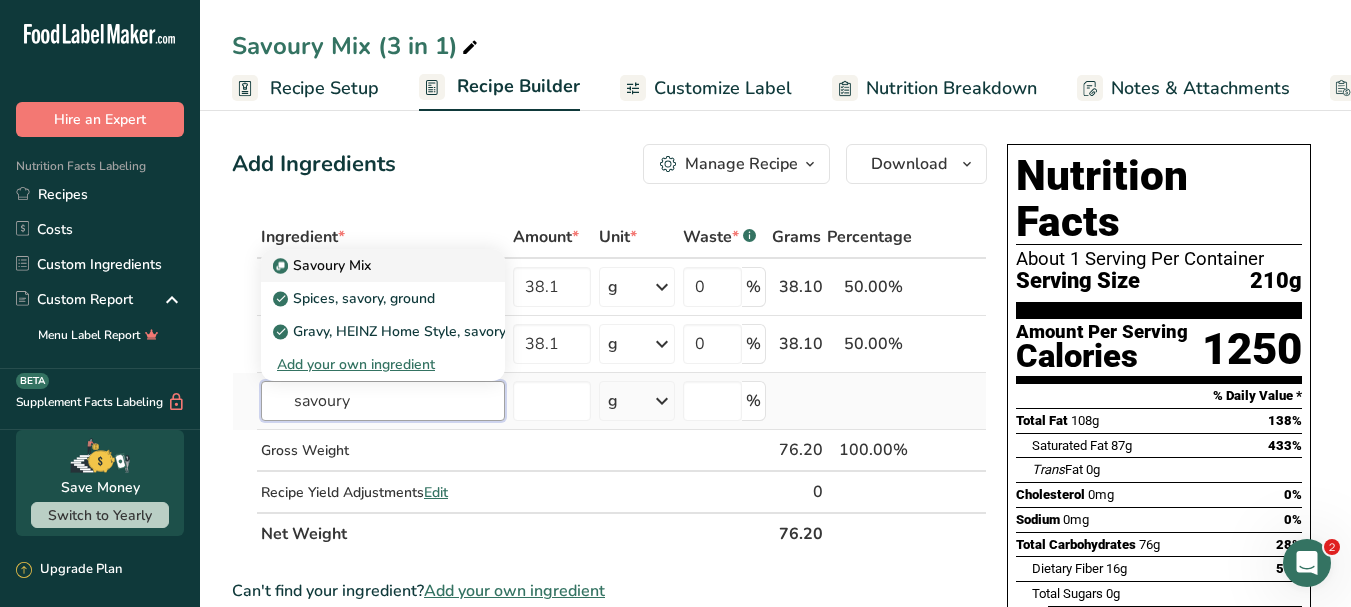 type on "savoury" 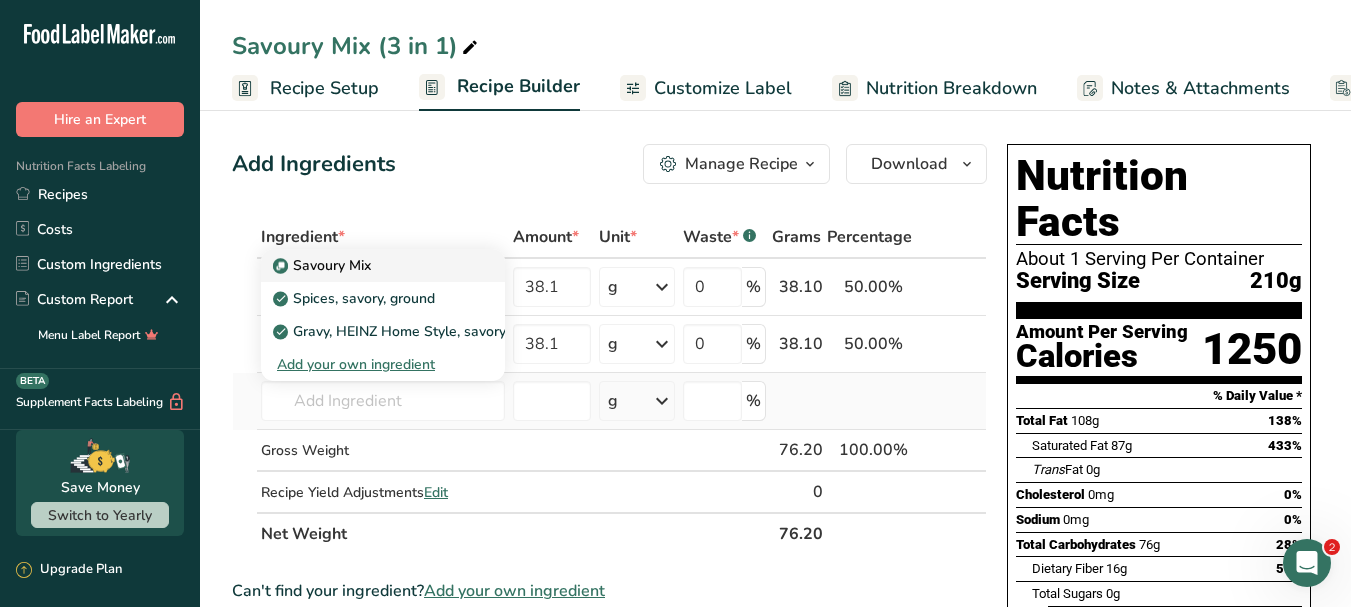 click on "Savoury Mix" at bounding box center [367, 265] 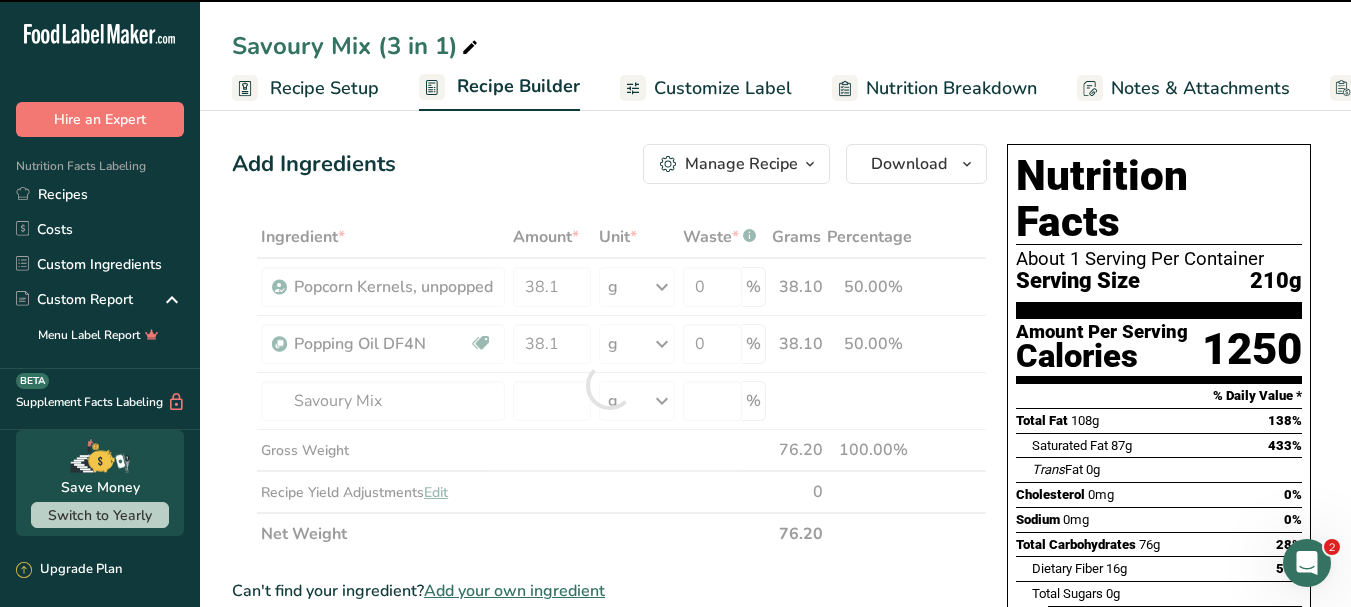 type on "0" 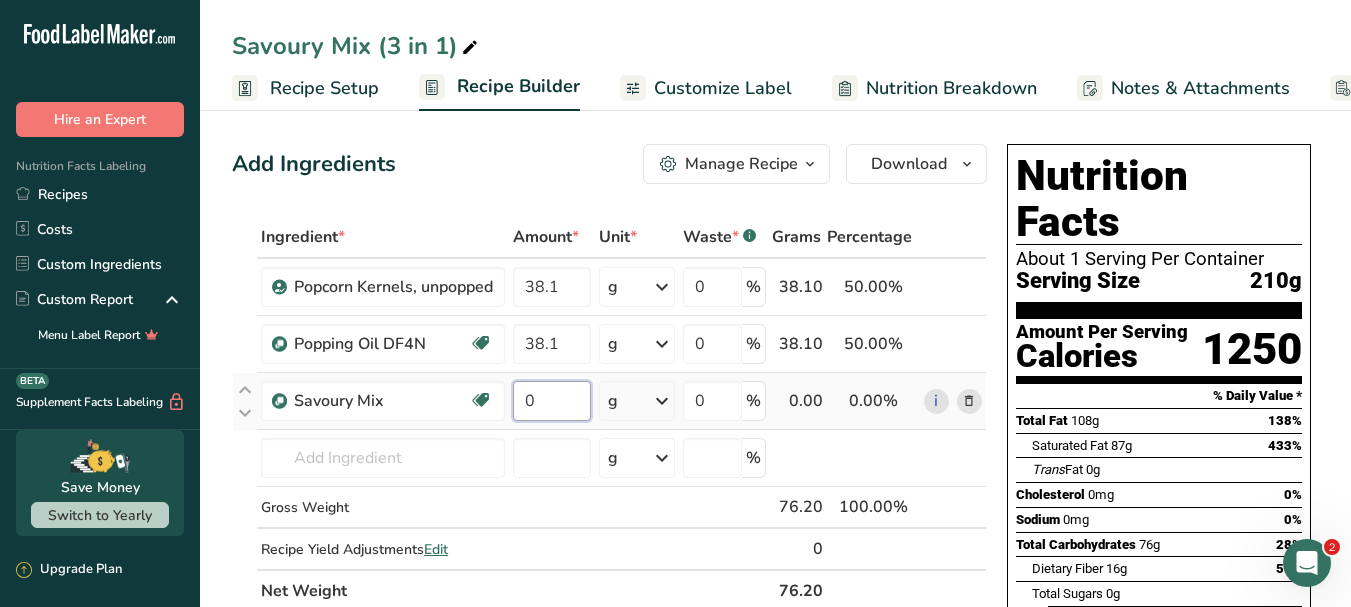 click on "0" at bounding box center (552, 401) 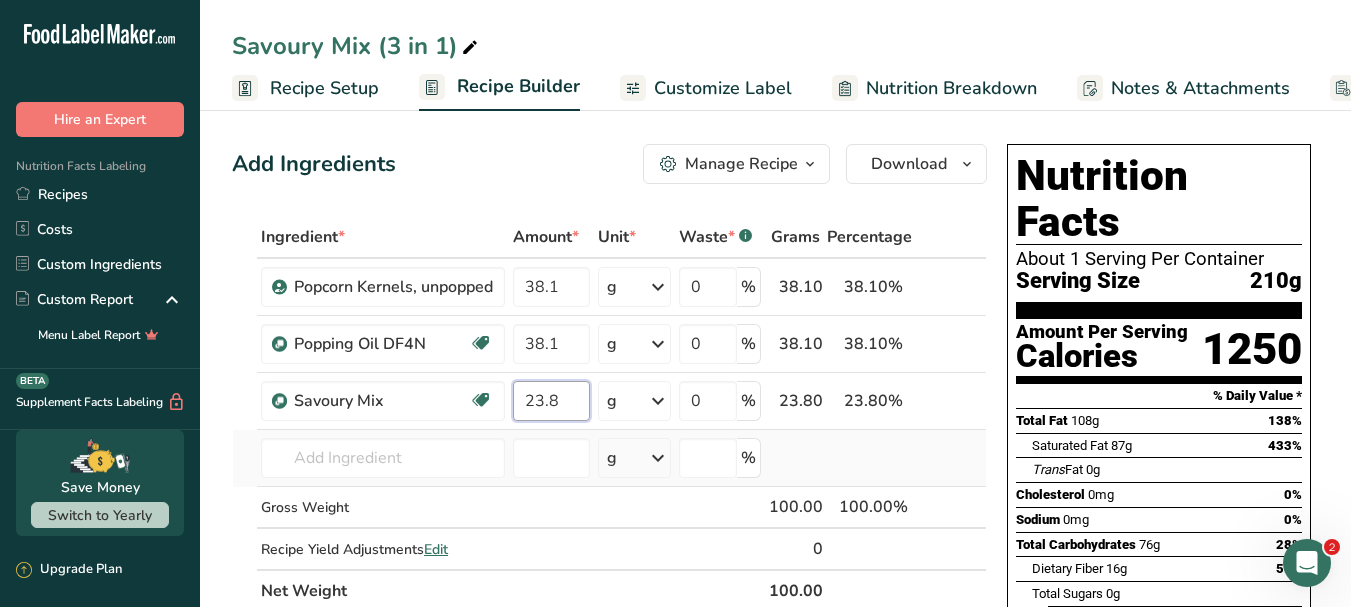 type on "23.8" 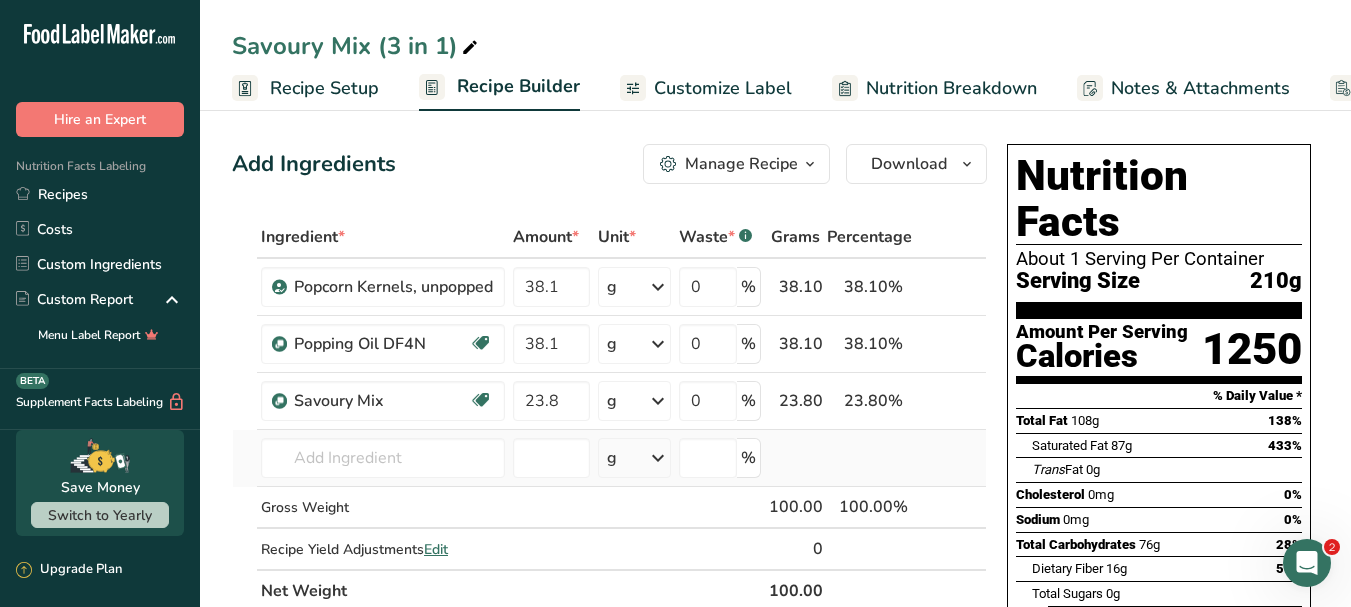 click on "Ingredient *
Amount *
Unit *
Waste *   .a-a{fill:#347362;}.b-a{fill:#fff;}          Grams
Percentage
Popcorn Kernels, unpopped
38.1
g
Portions
1 Tablespoon
1 Cup
Weight Units
g
kg
mg
See more
Volume Units
l
Volume units require a density conversion. If you know your ingredient's density enter it below. Otherwise, click on "RIA" our AI Regulatory bot - she will be able to help you
lb/ft3
g/cm3
Confirm
mL
lb/ft3
g/cm3
Confirm
fl oz
0" at bounding box center [609, 414] 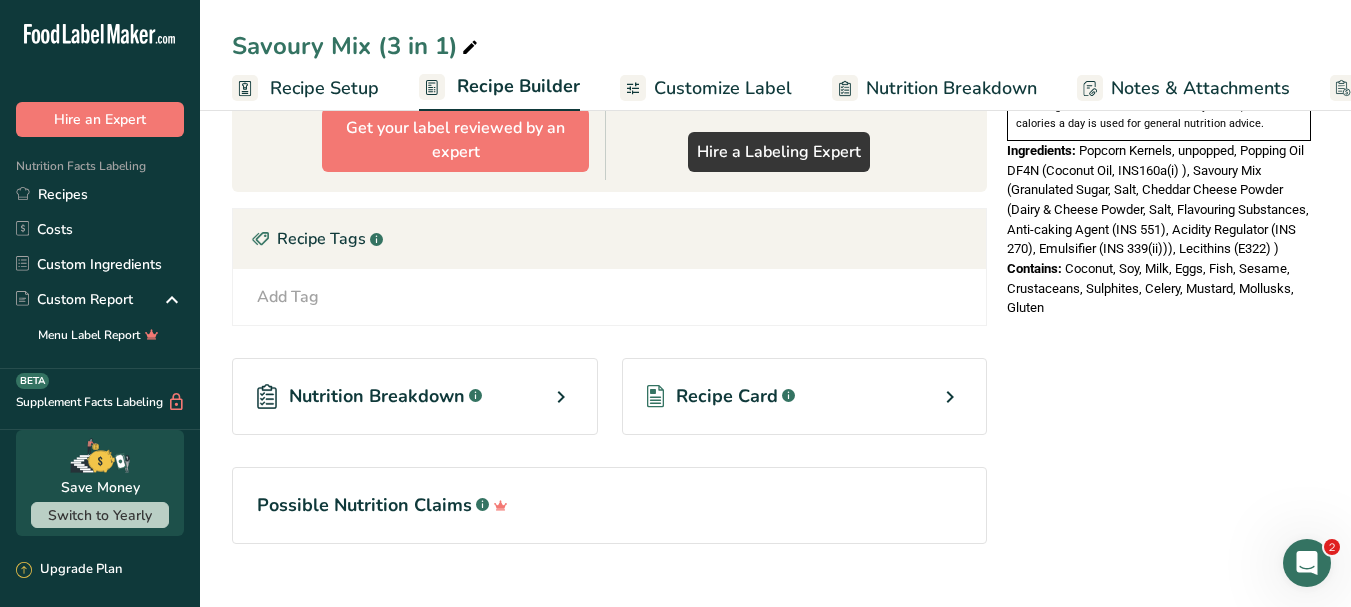 scroll, scrollTop: 721, scrollLeft: 0, axis: vertical 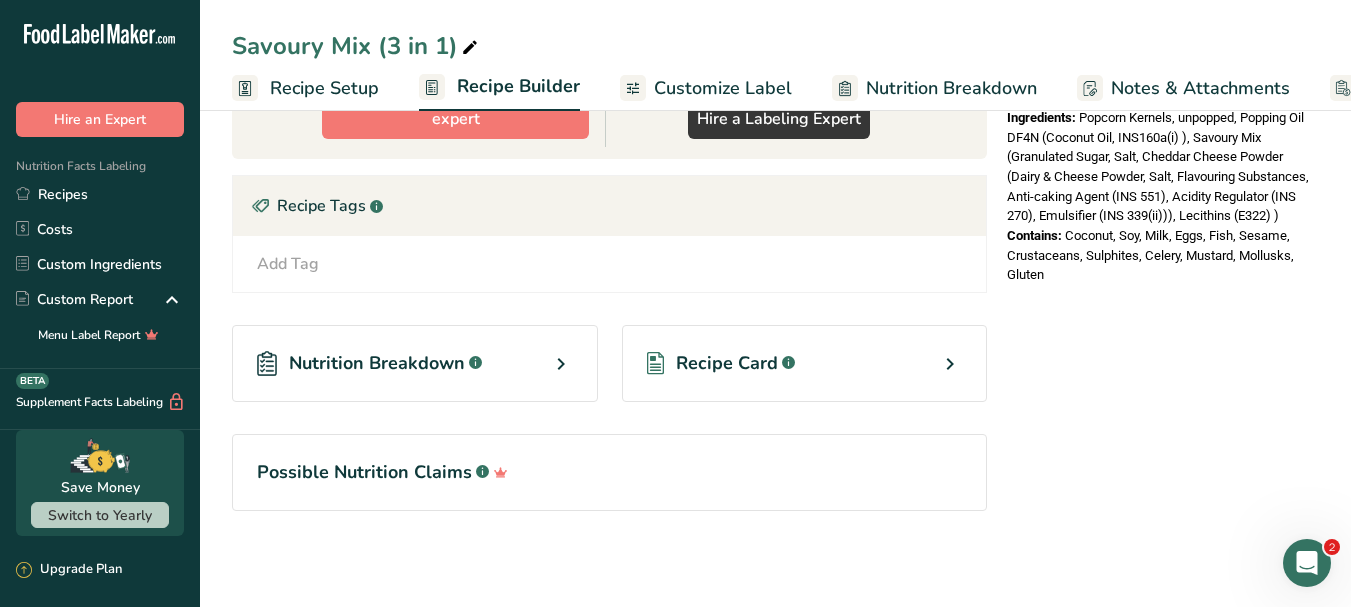 click on "Nutrition Breakdown" at bounding box center [377, 363] 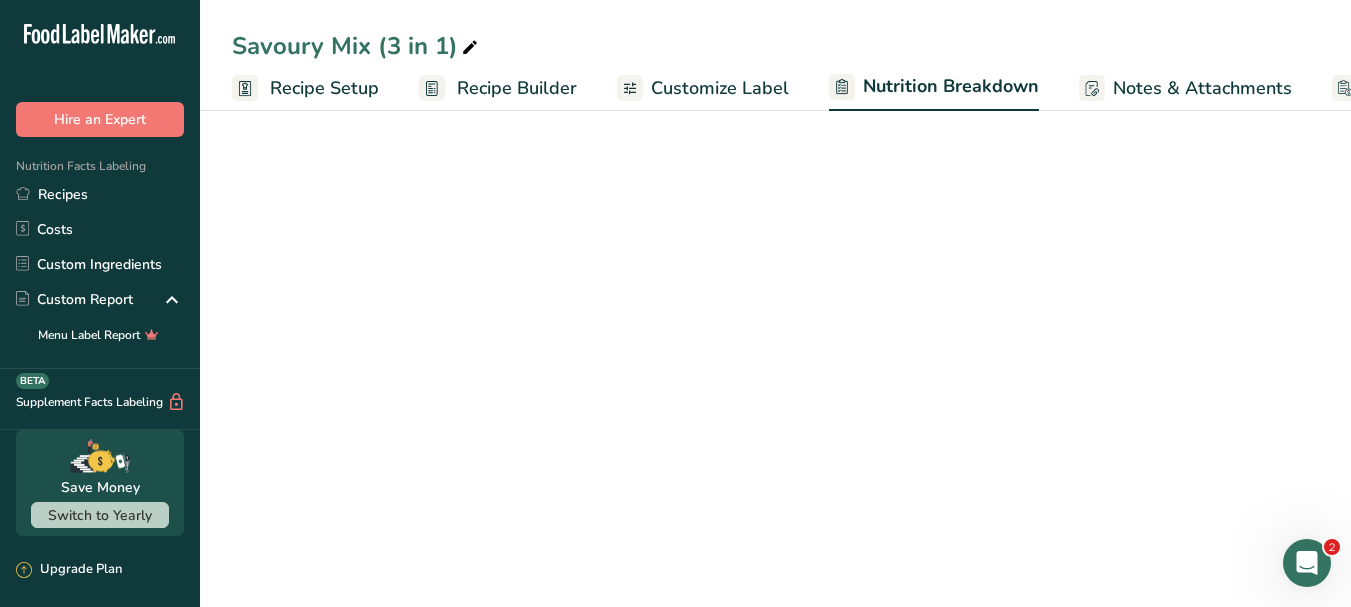 select on "Calories" 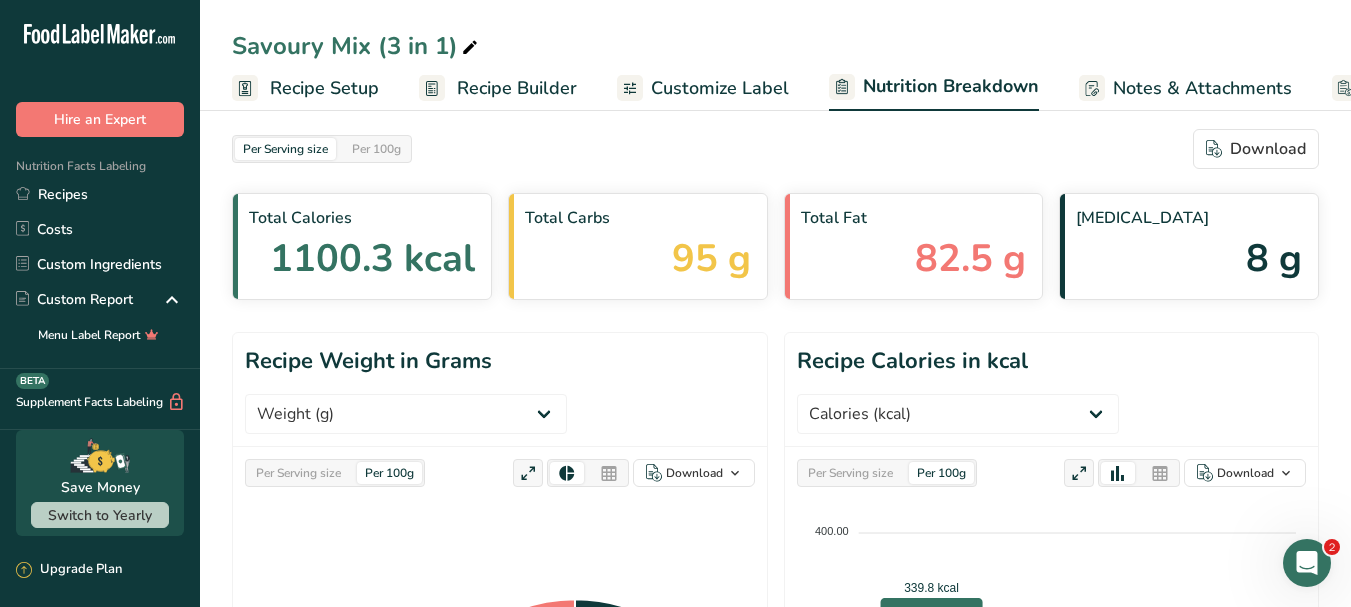 scroll, scrollTop: 0, scrollLeft: 0, axis: both 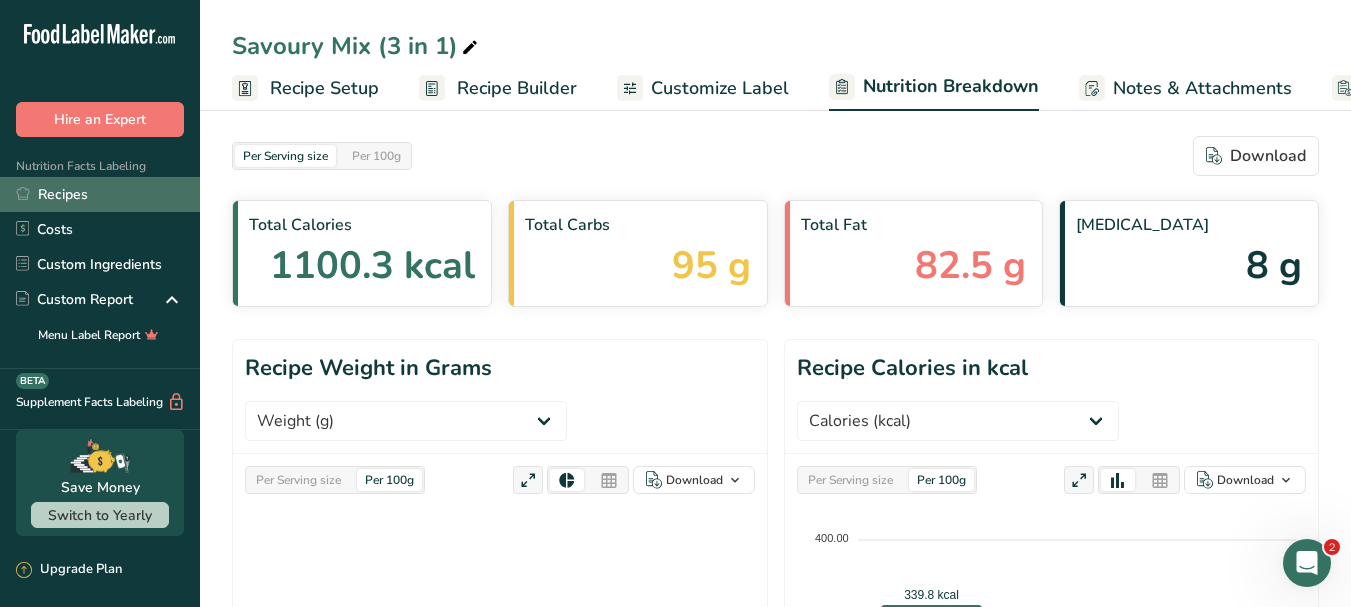 click on "Recipes" at bounding box center [100, 194] 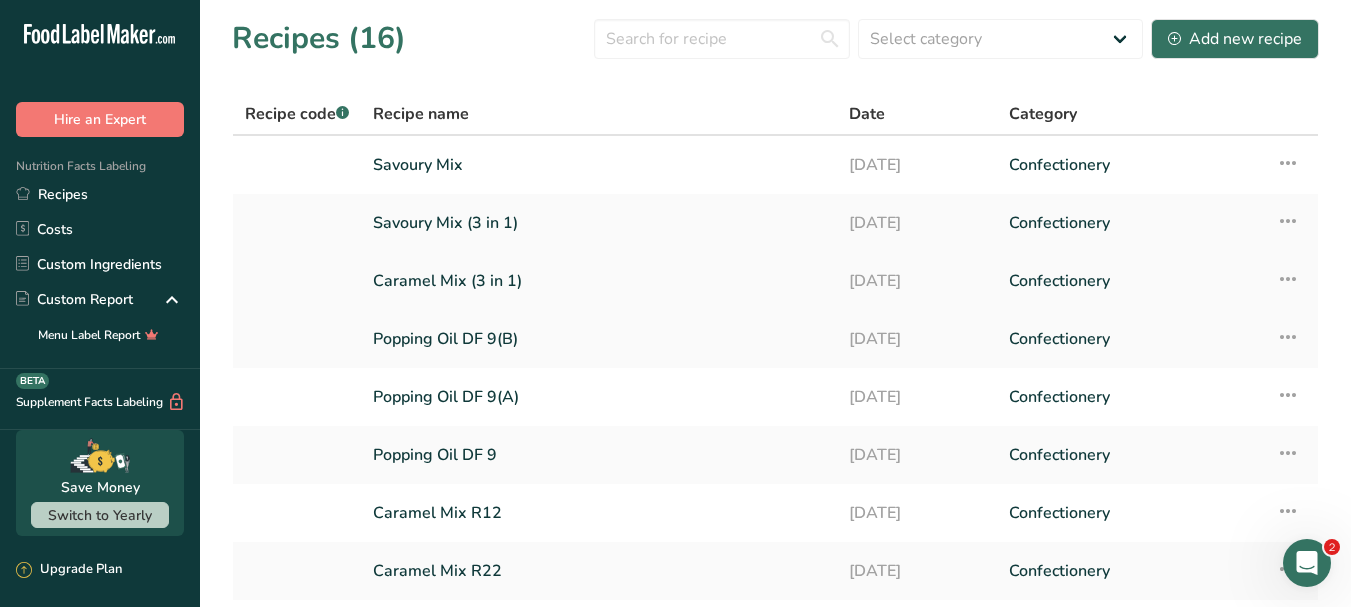 click on "Caramel Mix (3 in 1)" at bounding box center (599, 281) 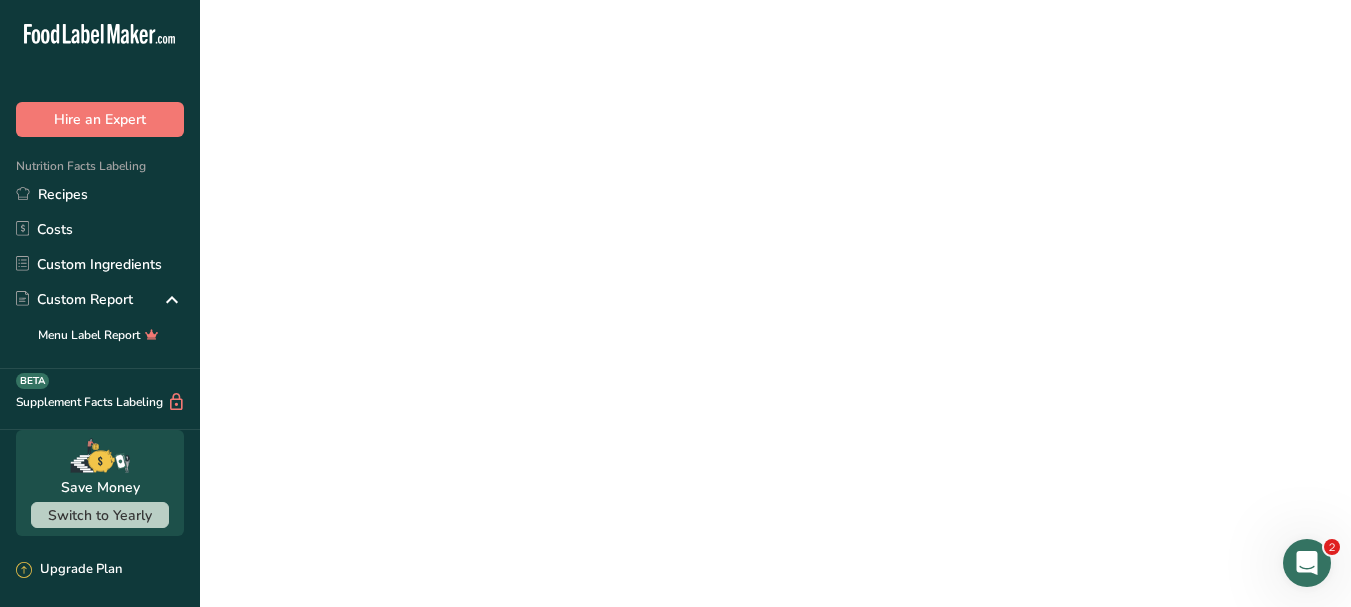 click on "Caramel Mix (3 in 1)" at bounding box center (599, 281) 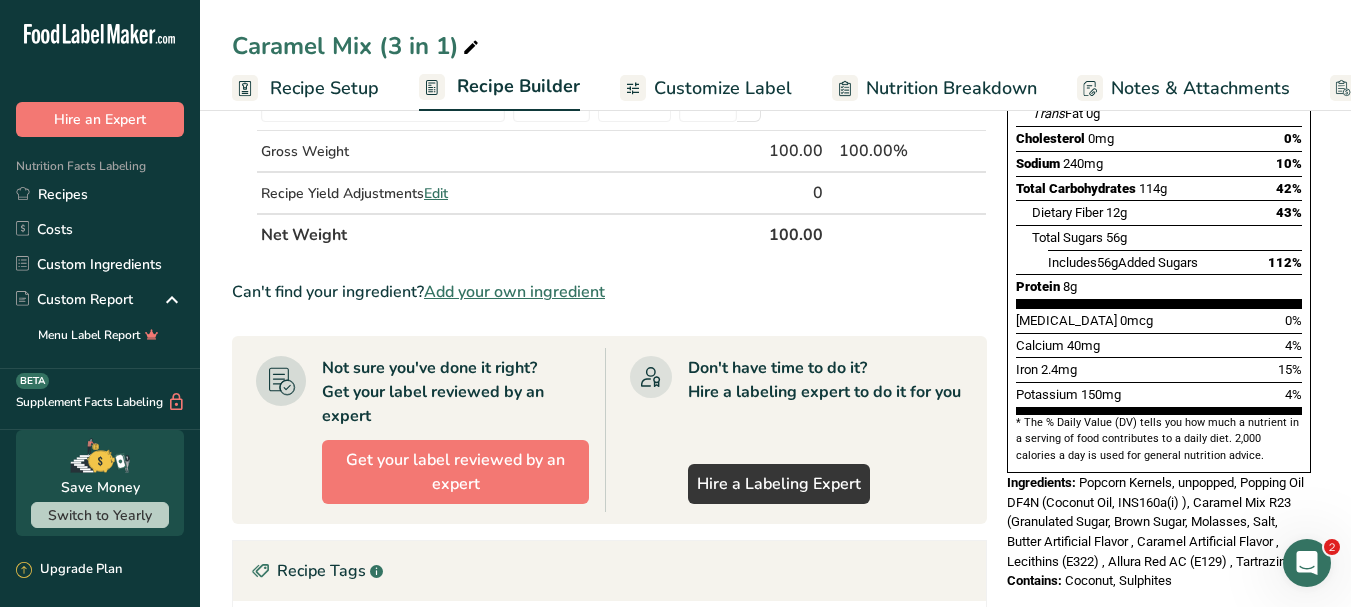 scroll, scrollTop: 400, scrollLeft: 0, axis: vertical 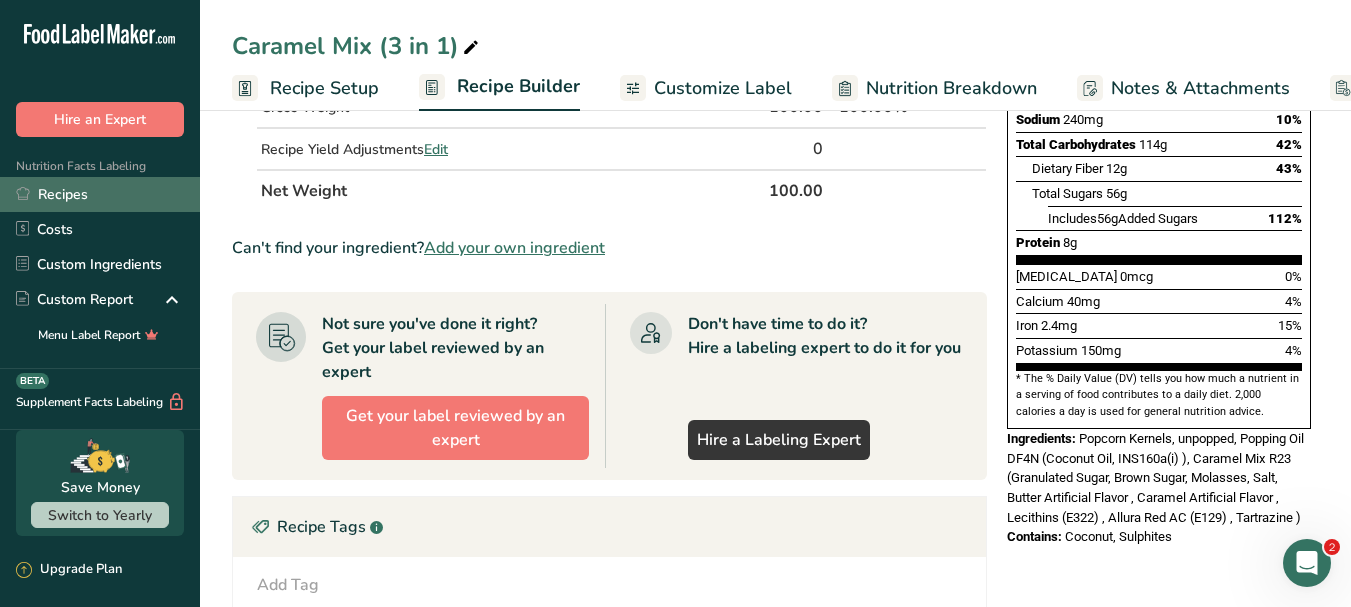 click on "Recipes" at bounding box center [100, 194] 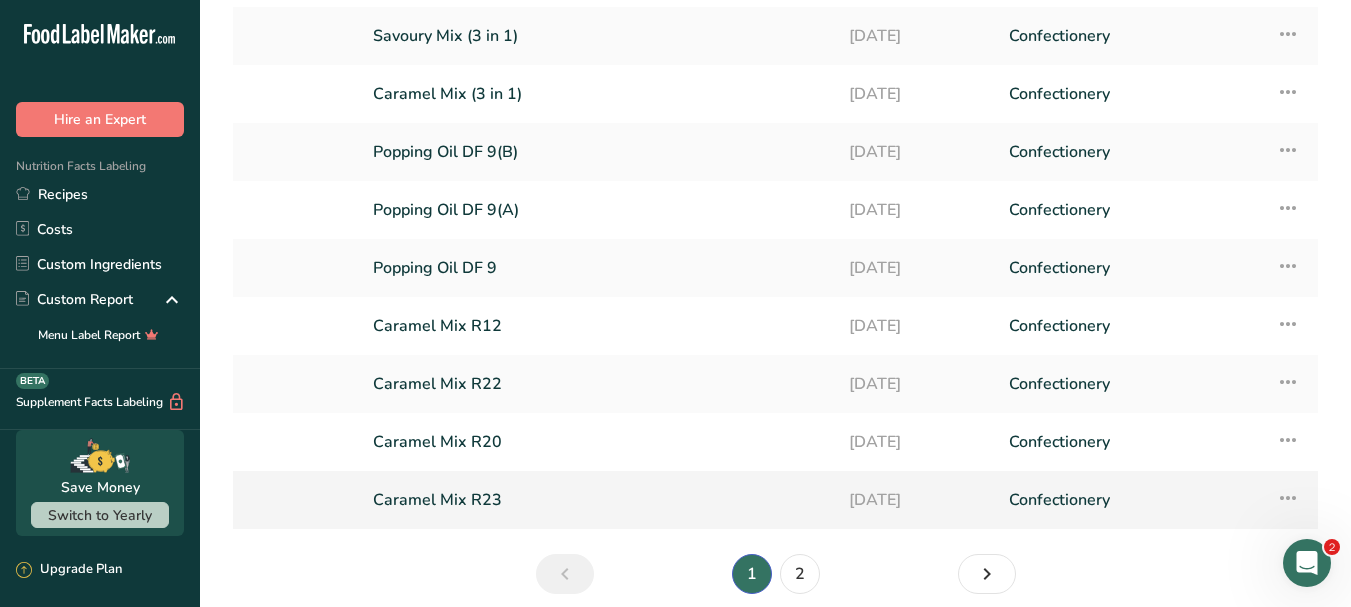 scroll, scrollTop: 200, scrollLeft: 0, axis: vertical 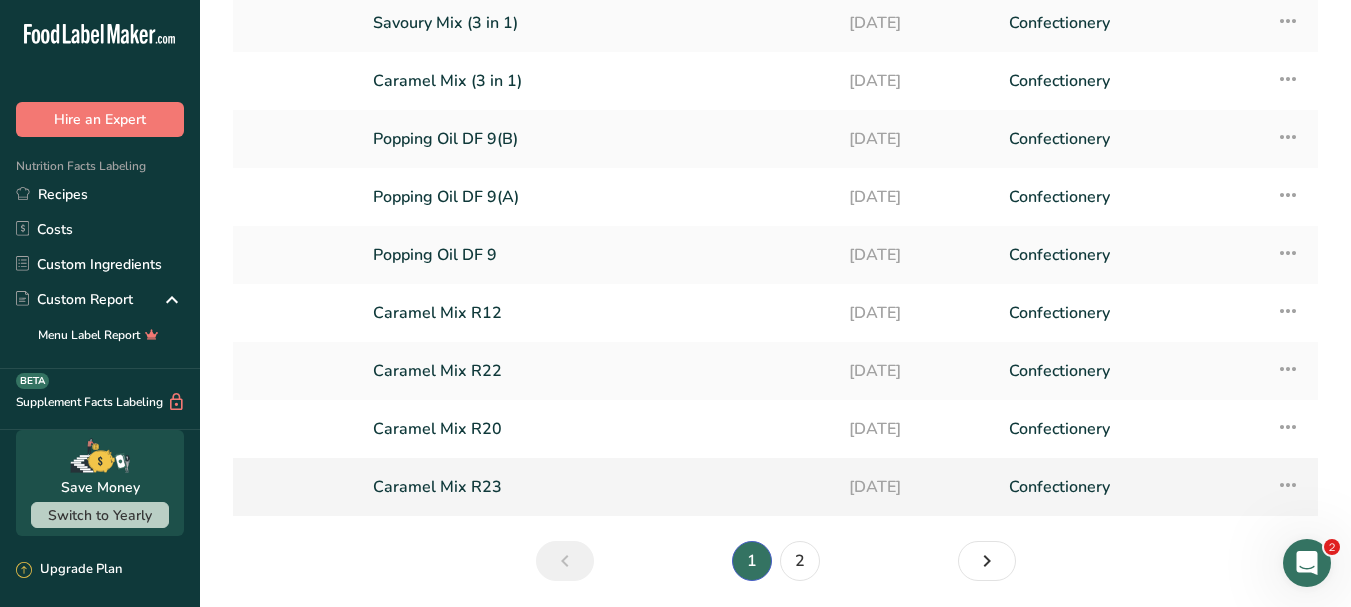 click on "Caramel Mix R23" at bounding box center [599, 487] 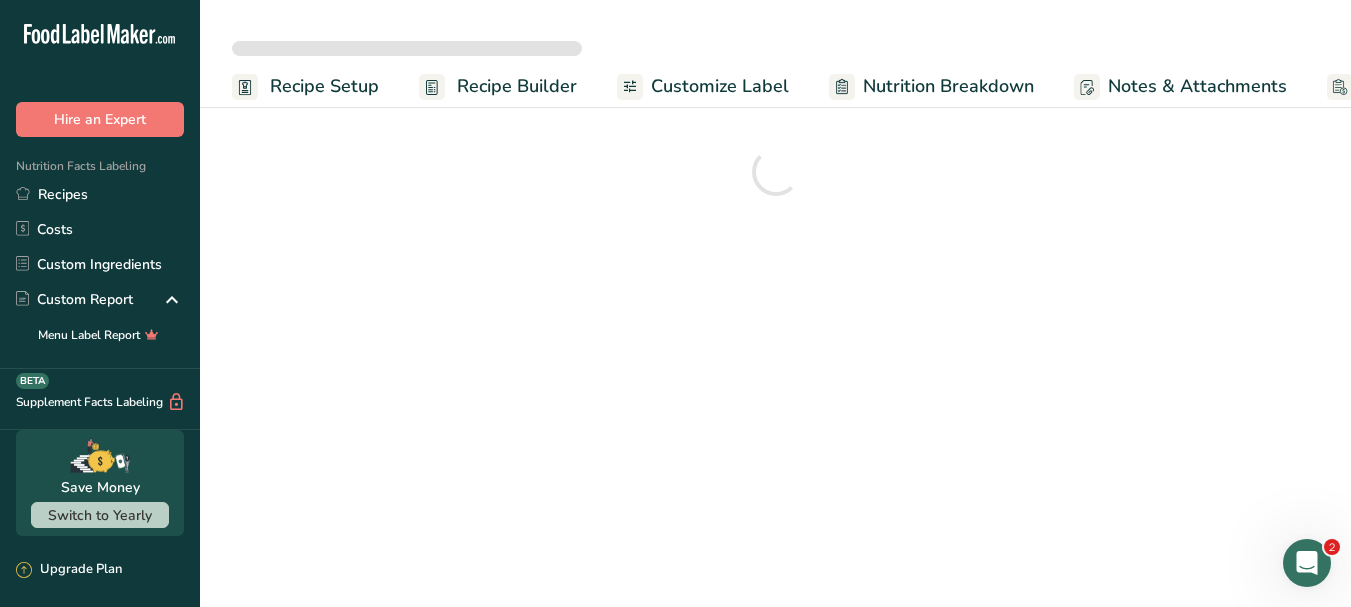 scroll, scrollTop: 0, scrollLeft: 0, axis: both 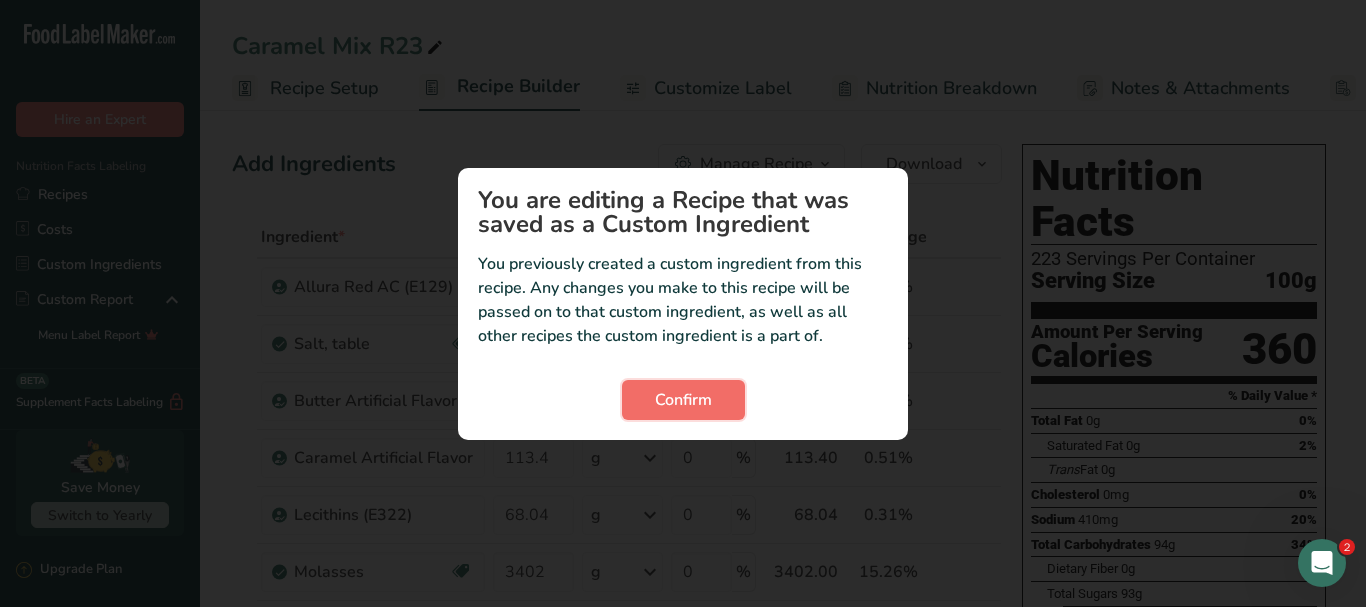 click on "Confirm" at bounding box center [683, 400] 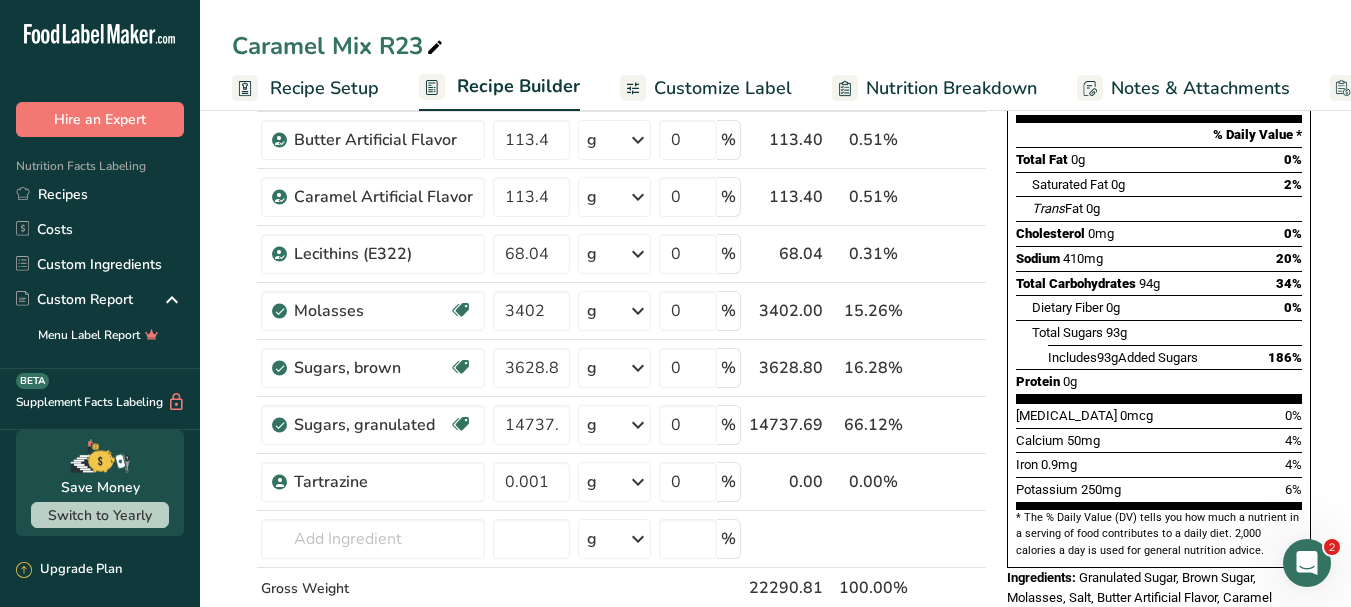 scroll, scrollTop: 300, scrollLeft: 0, axis: vertical 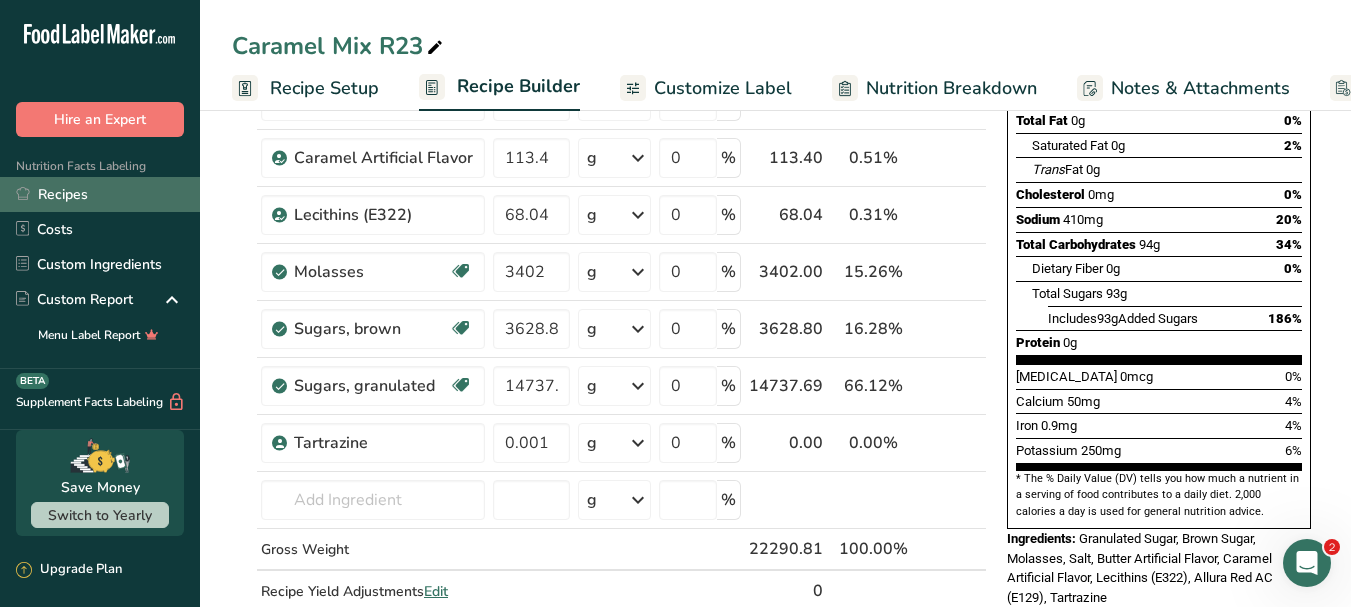 click on "Recipes" at bounding box center [100, 194] 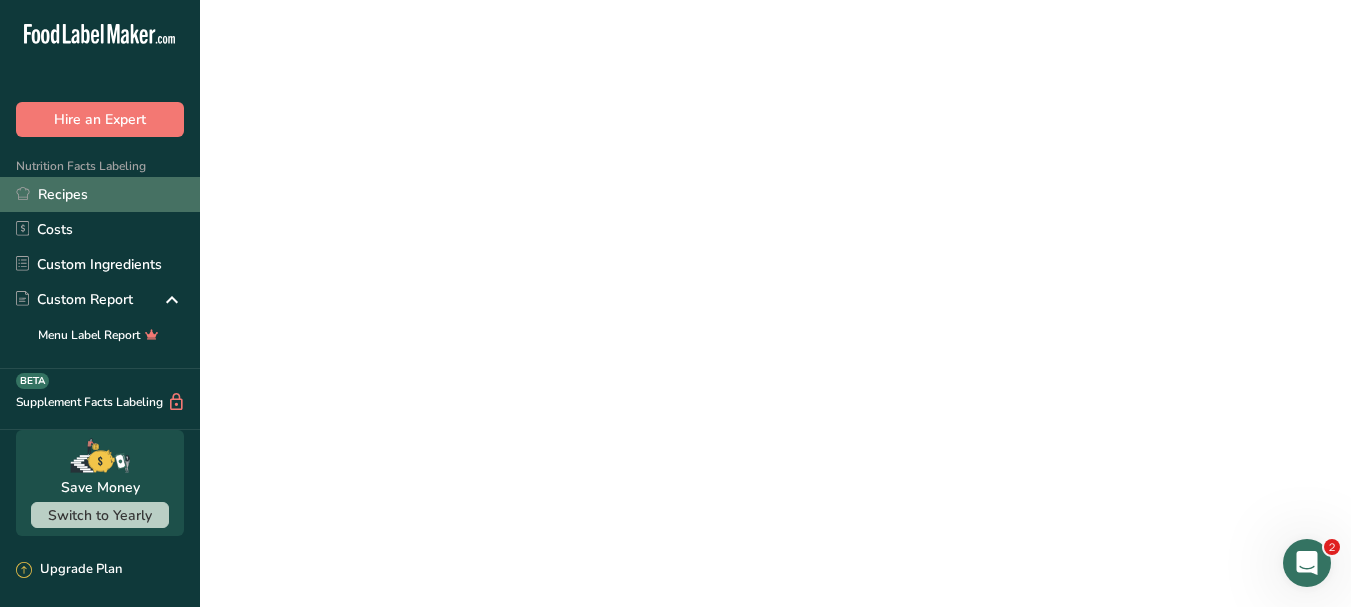 scroll, scrollTop: 0, scrollLeft: 0, axis: both 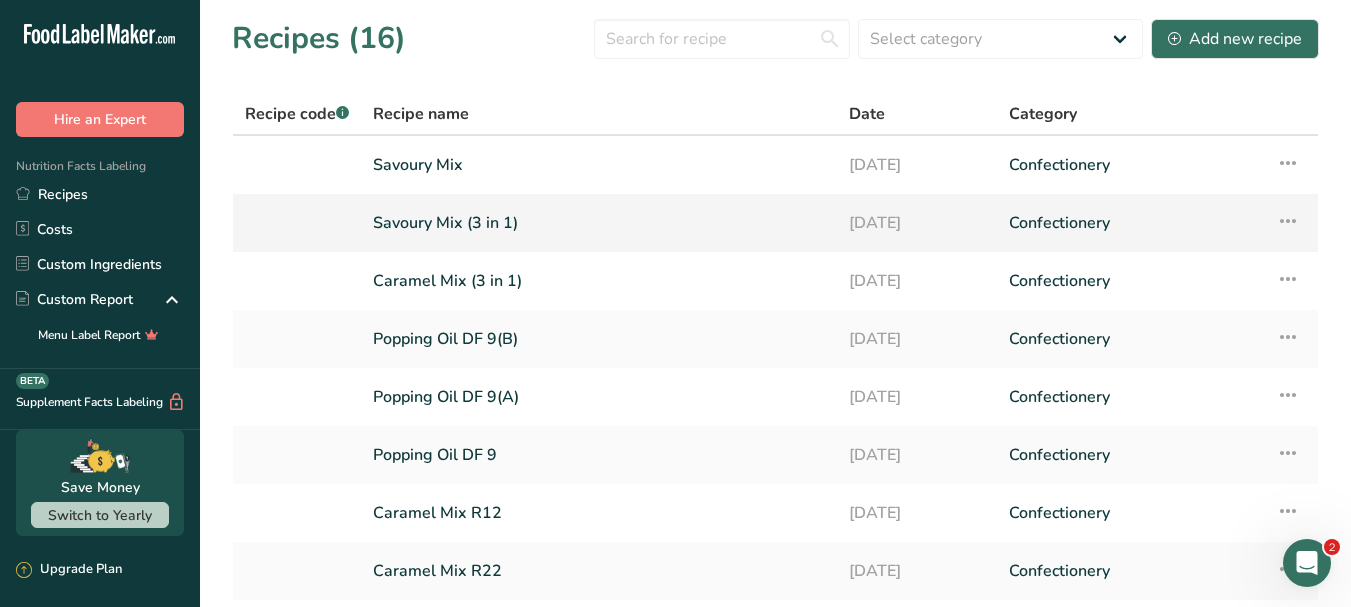 click on "Savoury Mix (3 in 1)" at bounding box center [599, 223] 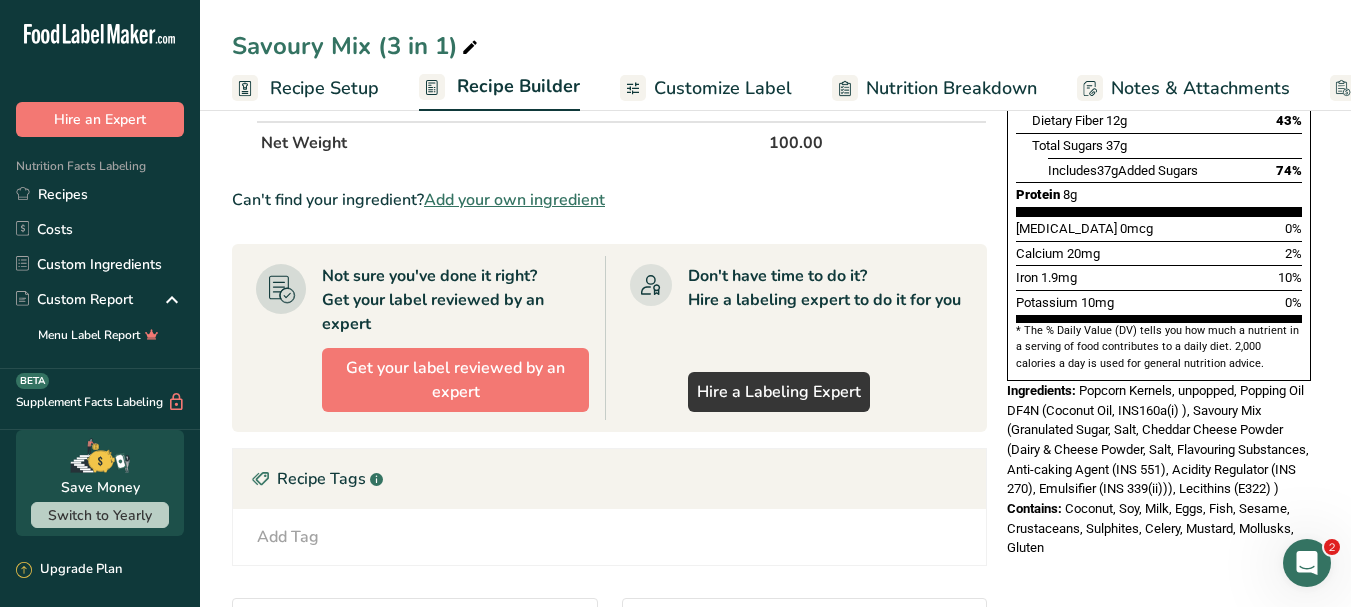 scroll, scrollTop: 500, scrollLeft: 0, axis: vertical 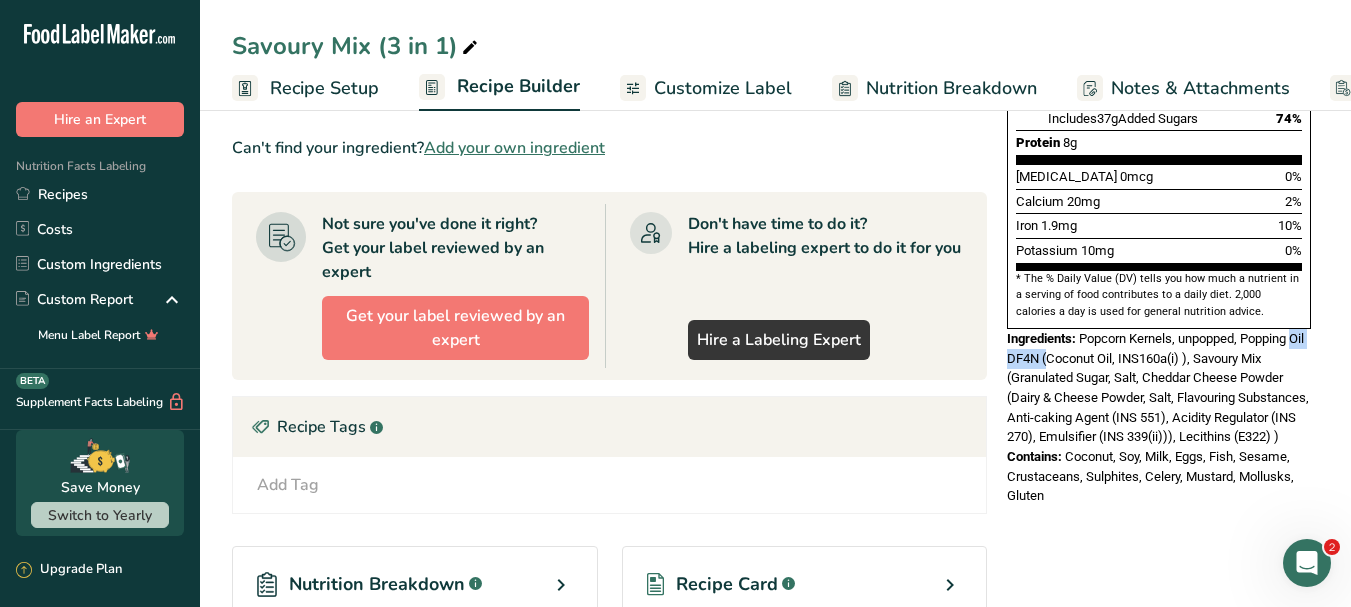 drag, startPoint x: 1009, startPoint y: 307, endPoint x: 1070, endPoint y: 315, distance: 61.522354 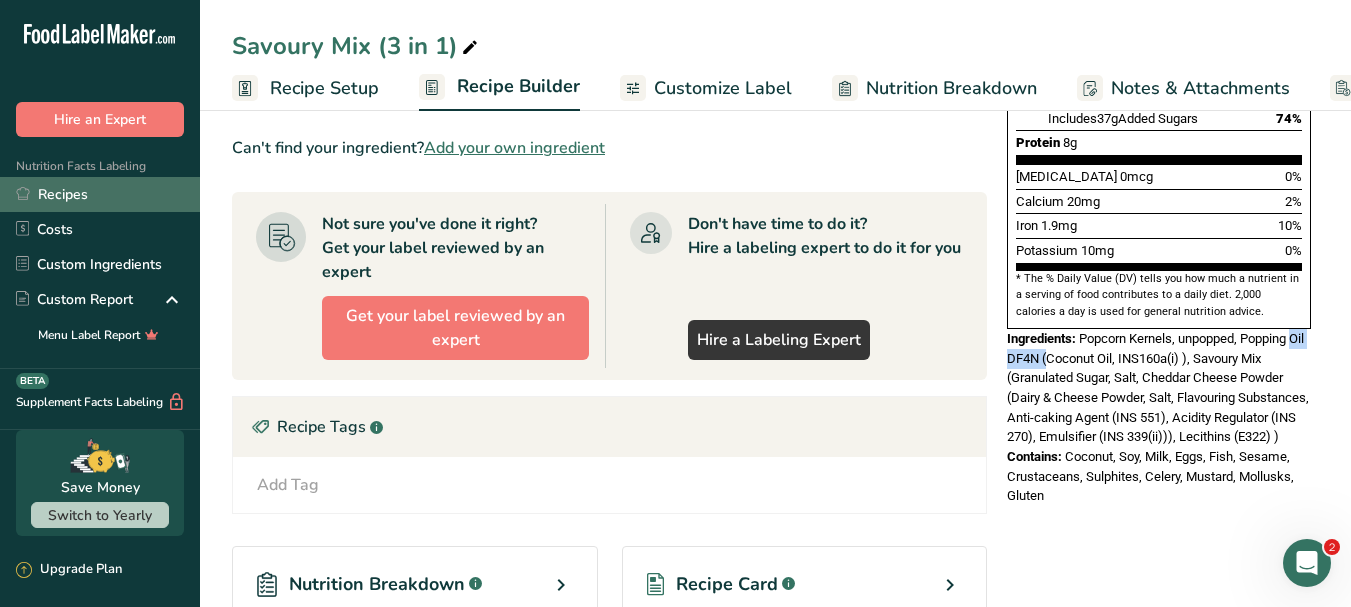 click on "Recipes" at bounding box center (100, 194) 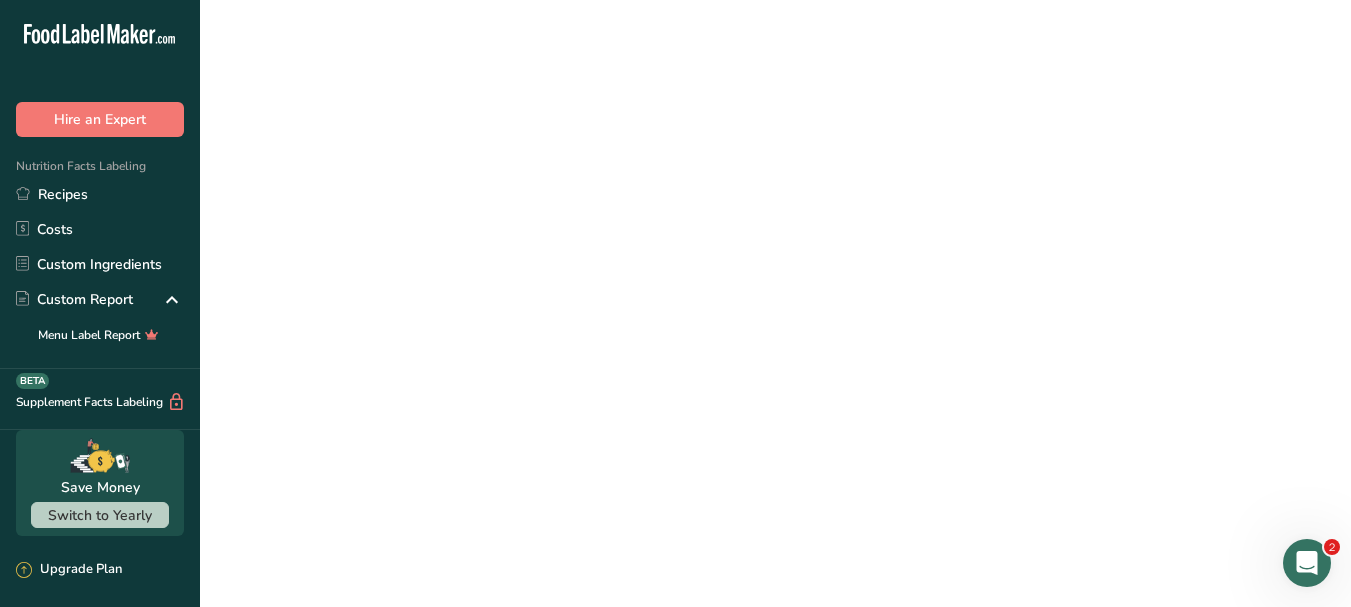 scroll, scrollTop: 0, scrollLeft: 0, axis: both 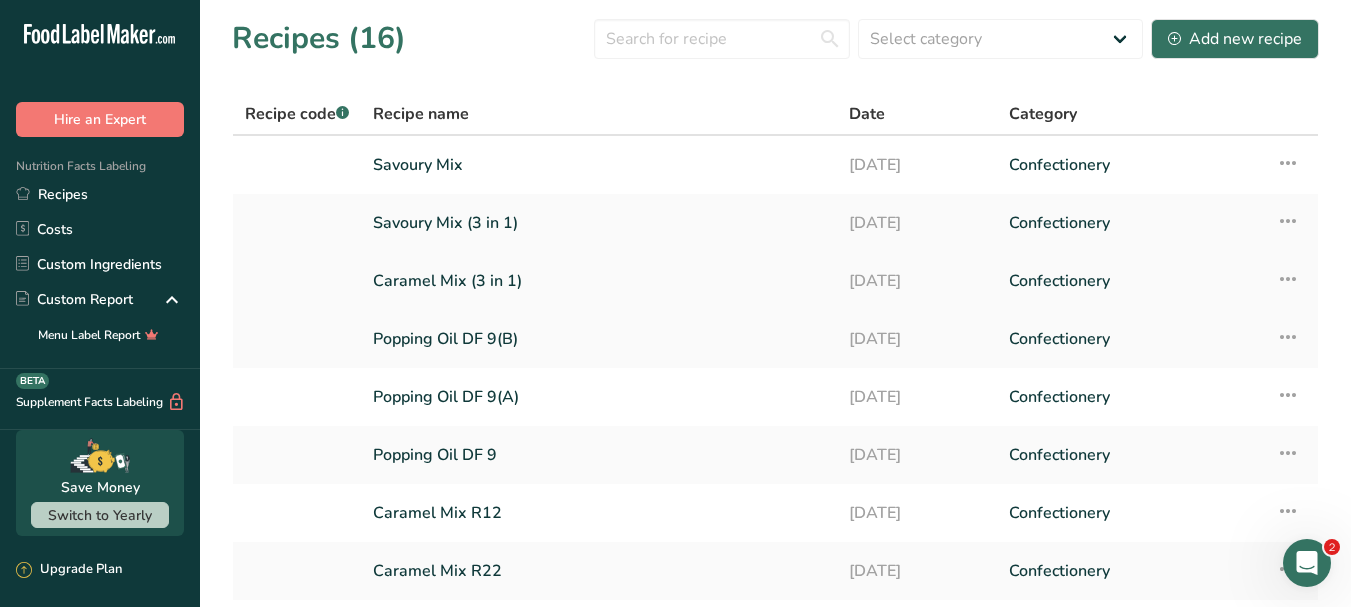 click on "Caramel Mix (3 in 1)" at bounding box center (599, 281) 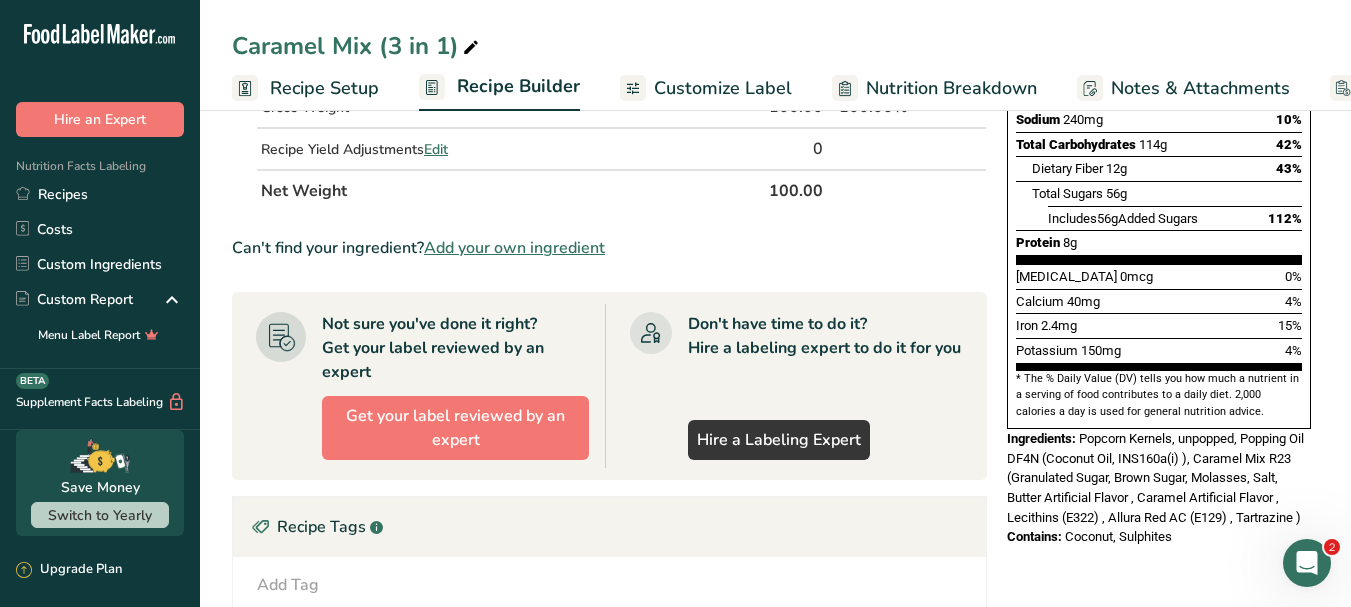 scroll, scrollTop: 500, scrollLeft: 0, axis: vertical 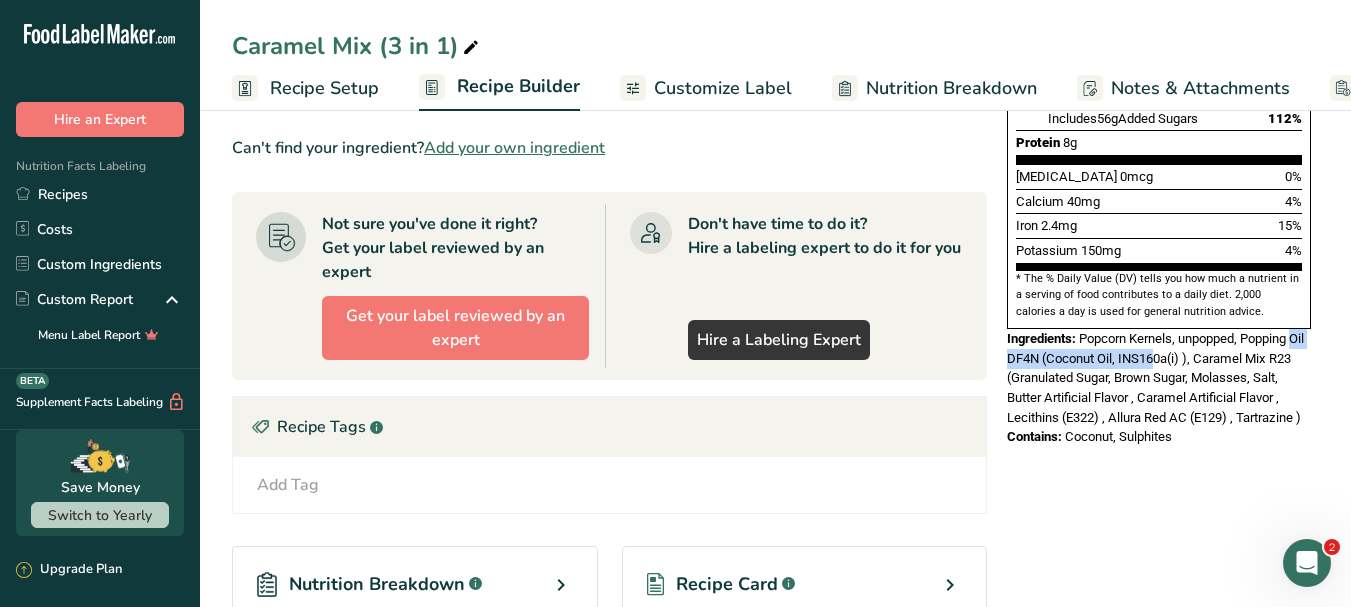 drag, startPoint x: 1007, startPoint y: 312, endPoint x: 1175, endPoint y: 313, distance: 168.00298 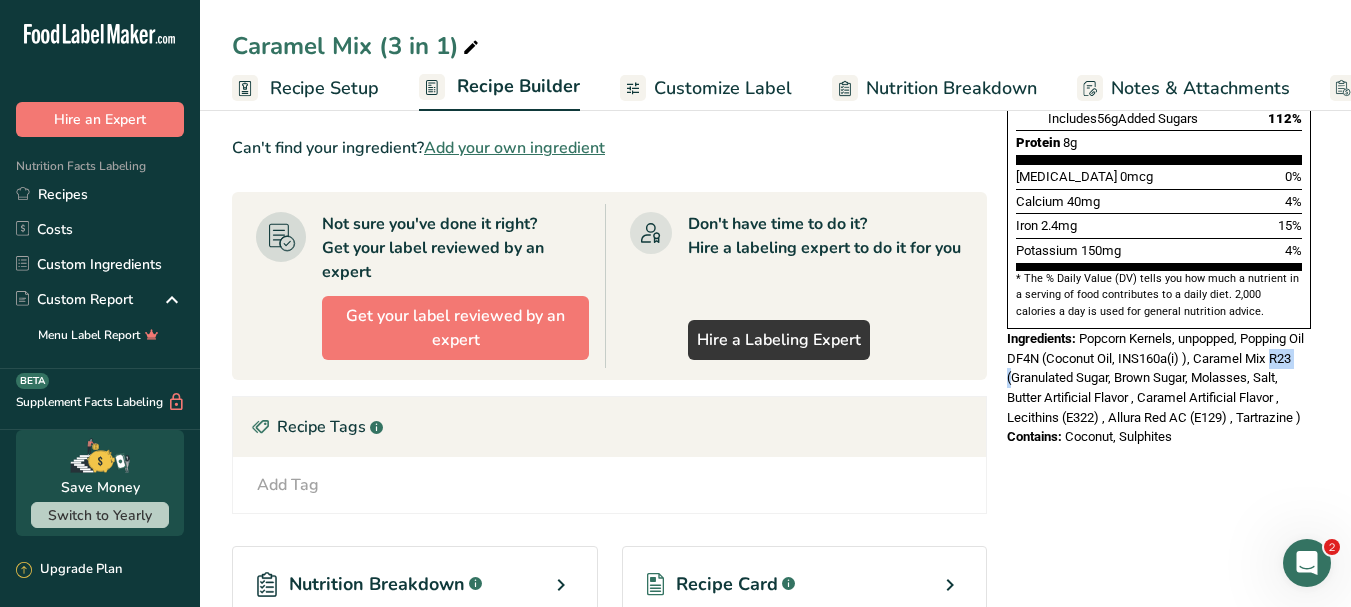 drag, startPoint x: 1036, startPoint y: 331, endPoint x: 1004, endPoint y: 334, distance: 32.140316 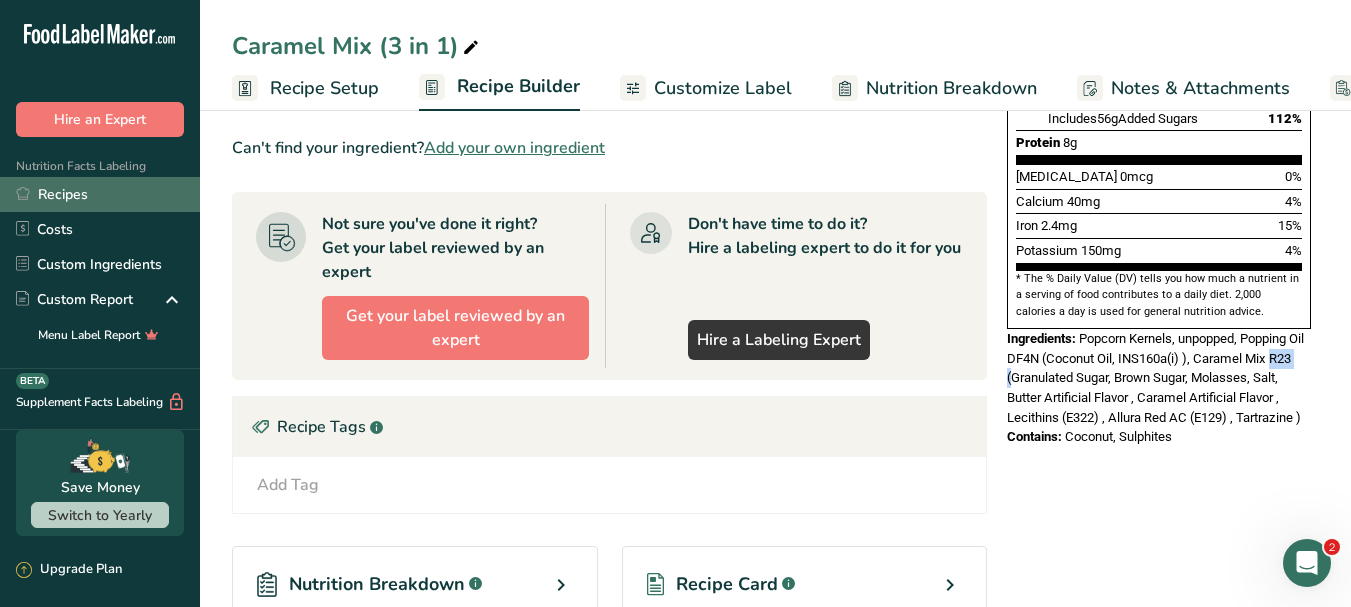 click on "Recipes" at bounding box center (100, 194) 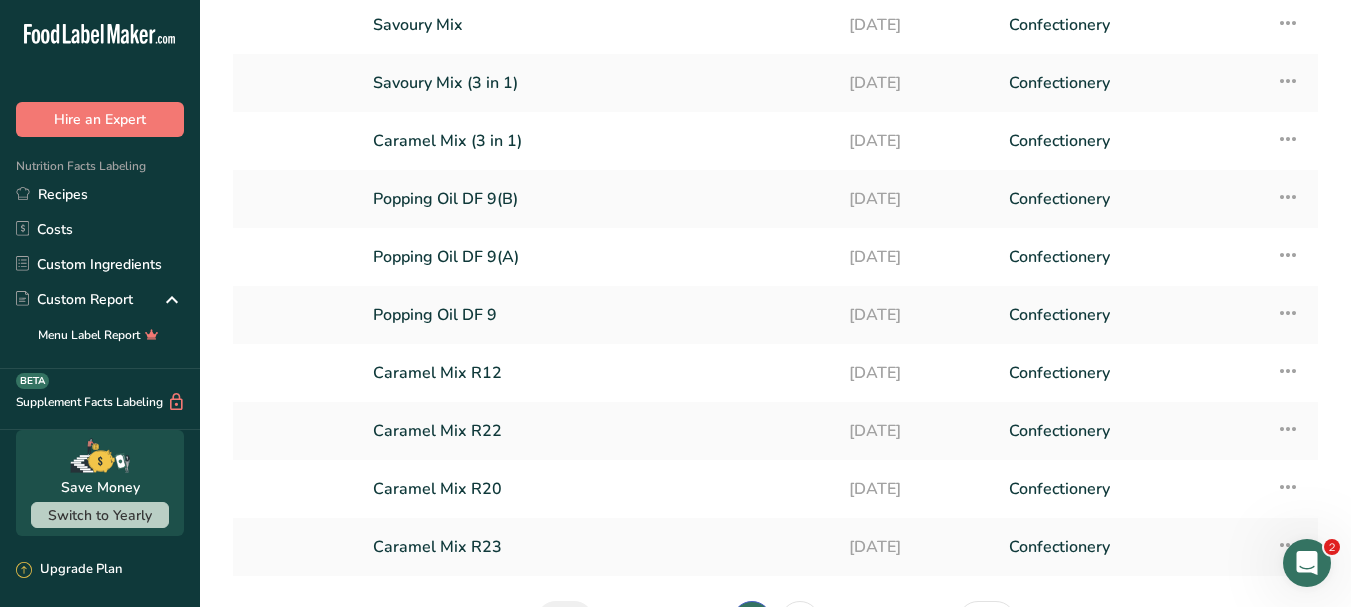 scroll, scrollTop: 270, scrollLeft: 0, axis: vertical 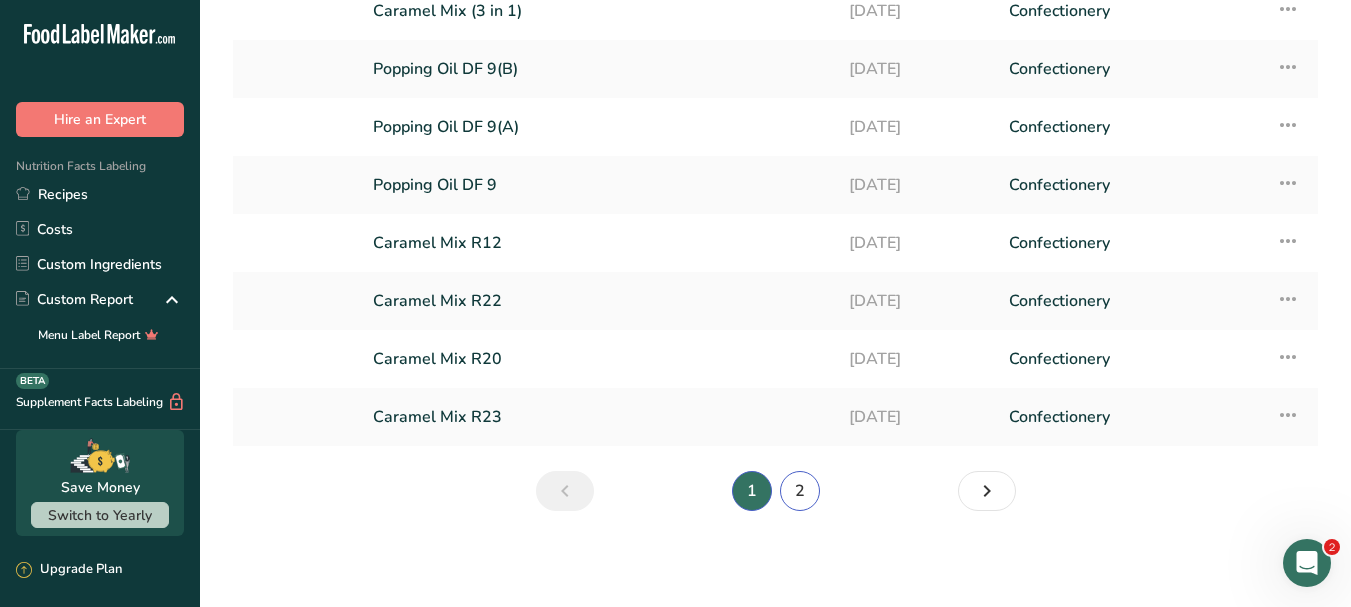 click on "2" at bounding box center (800, 491) 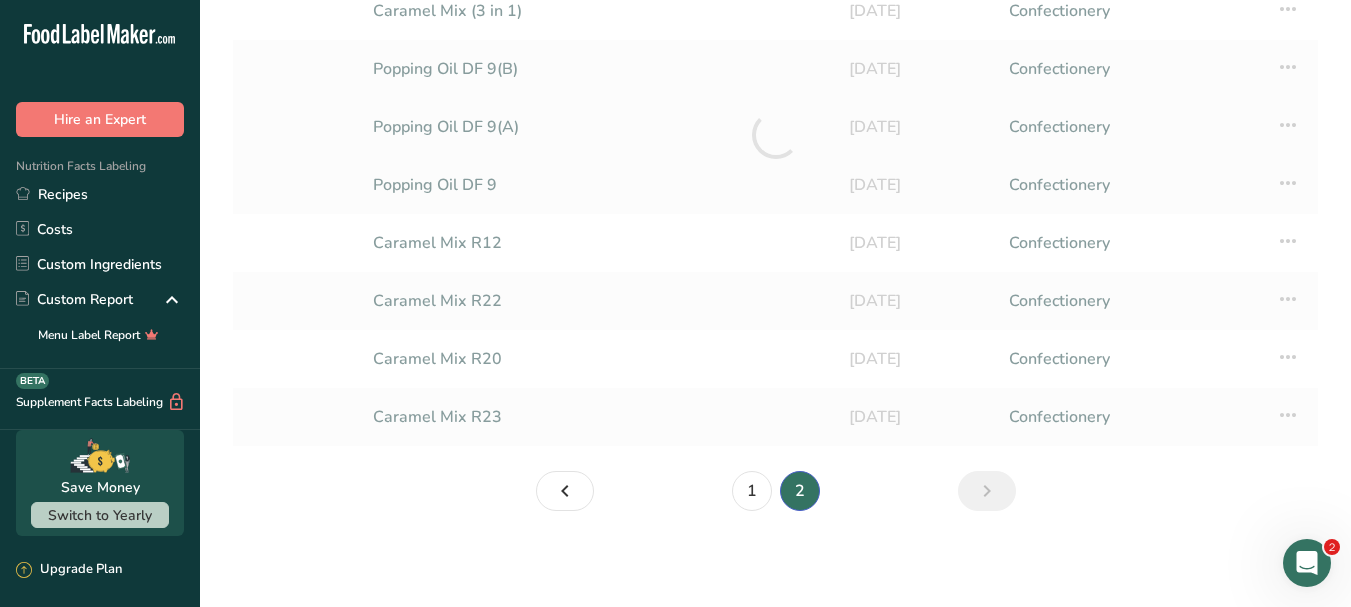 scroll, scrollTop: 38, scrollLeft: 0, axis: vertical 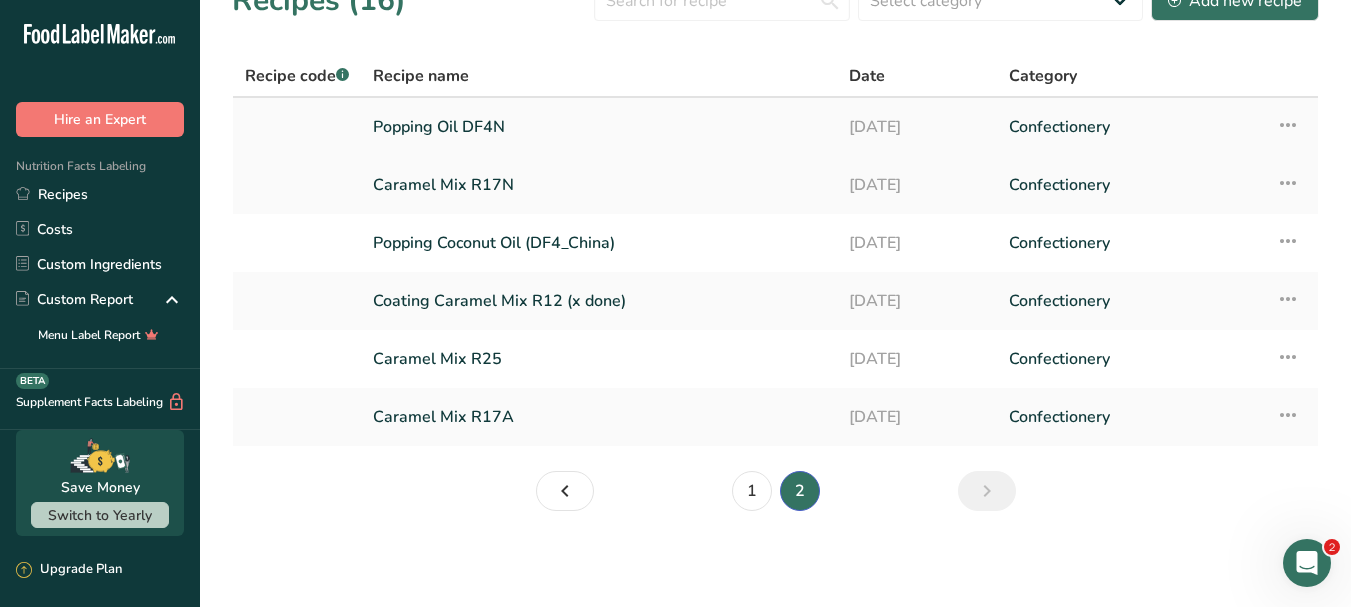 click on "Popping Oil DF4N" at bounding box center [599, 127] 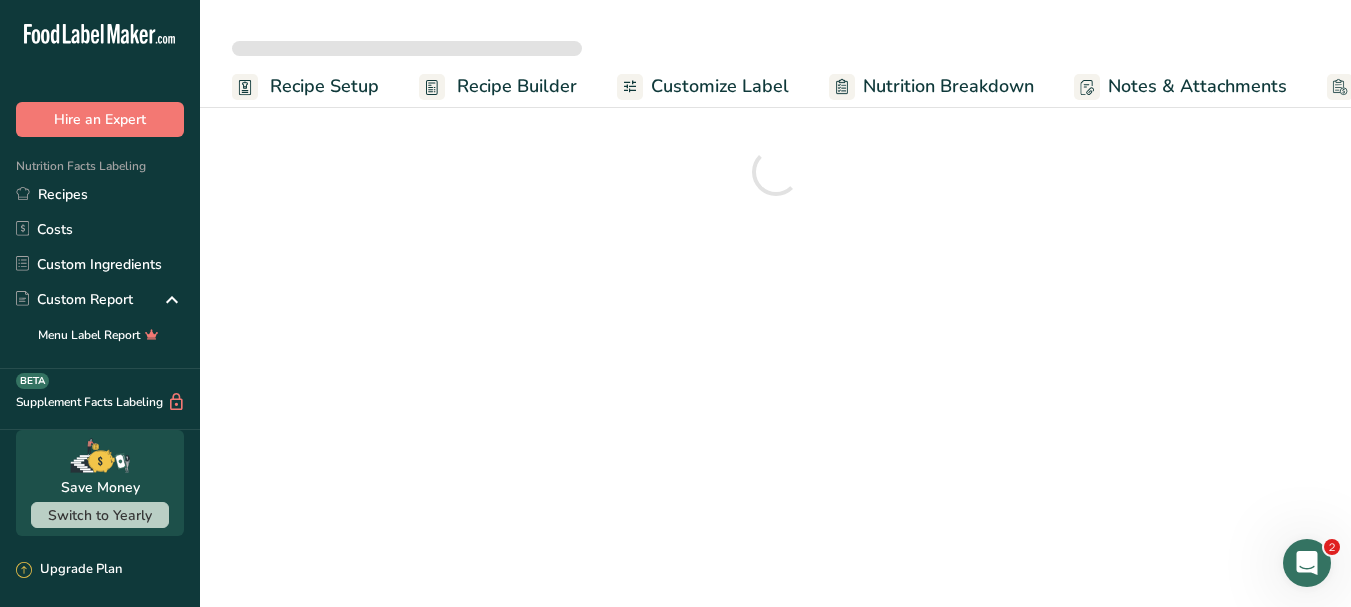scroll, scrollTop: 0, scrollLeft: 0, axis: both 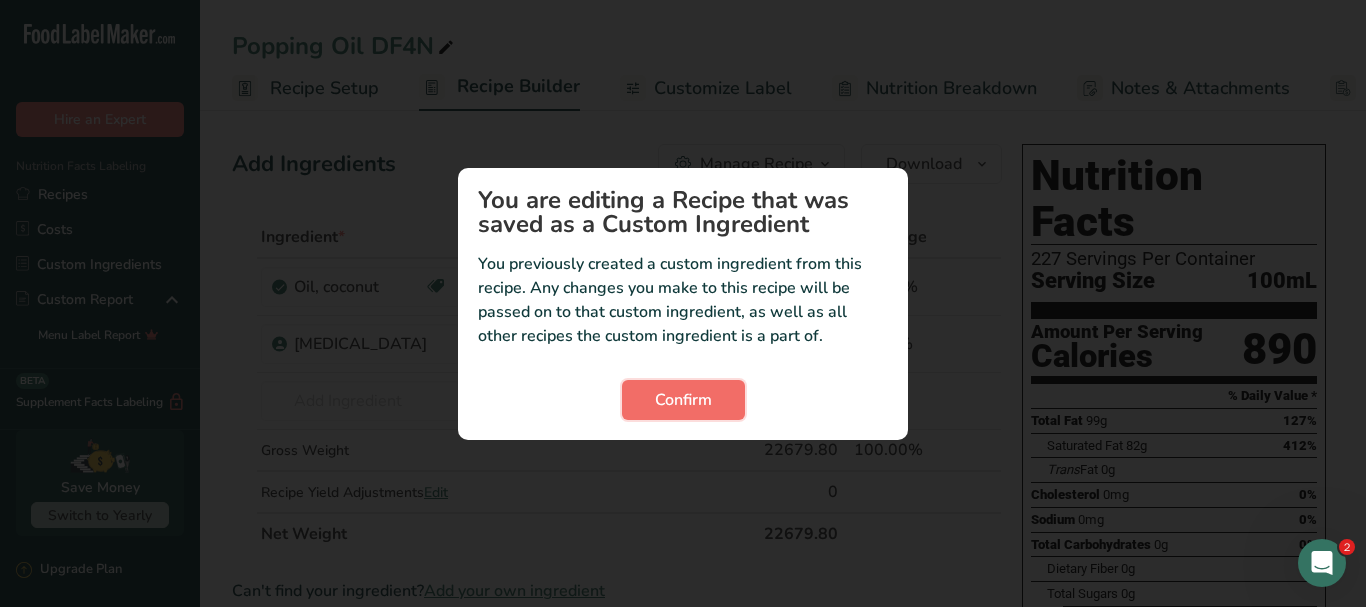 click on "Confirm" at bounding box center (683, 400) 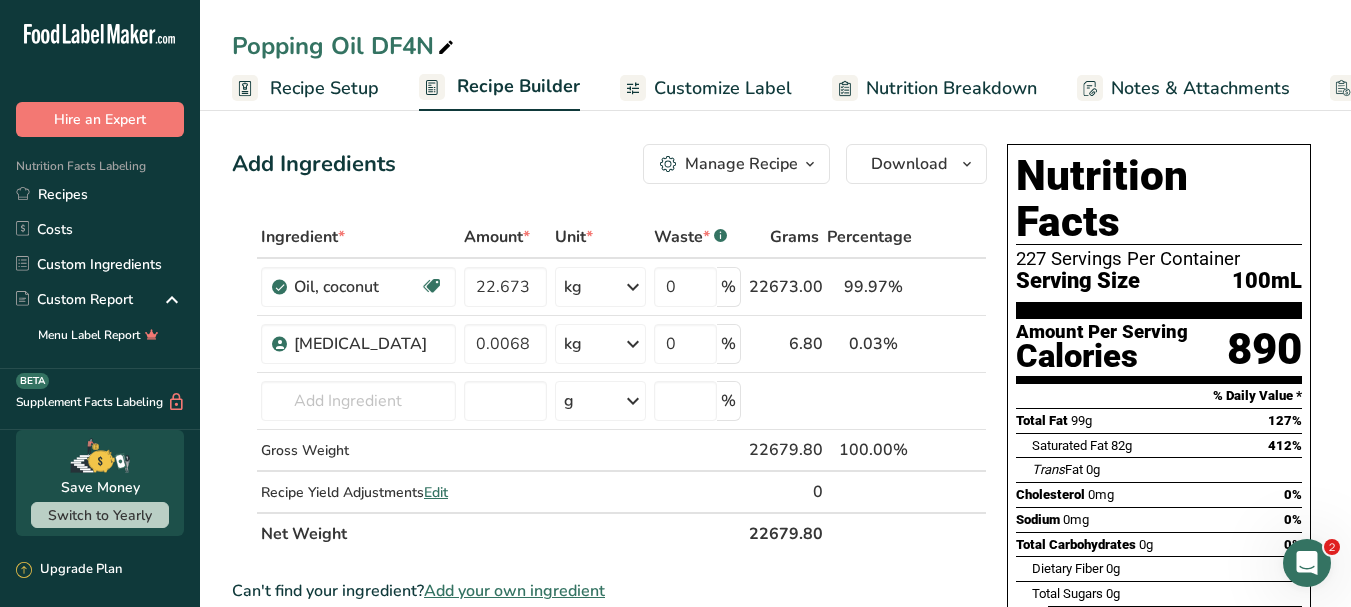 click at bounding box center [446, 48] 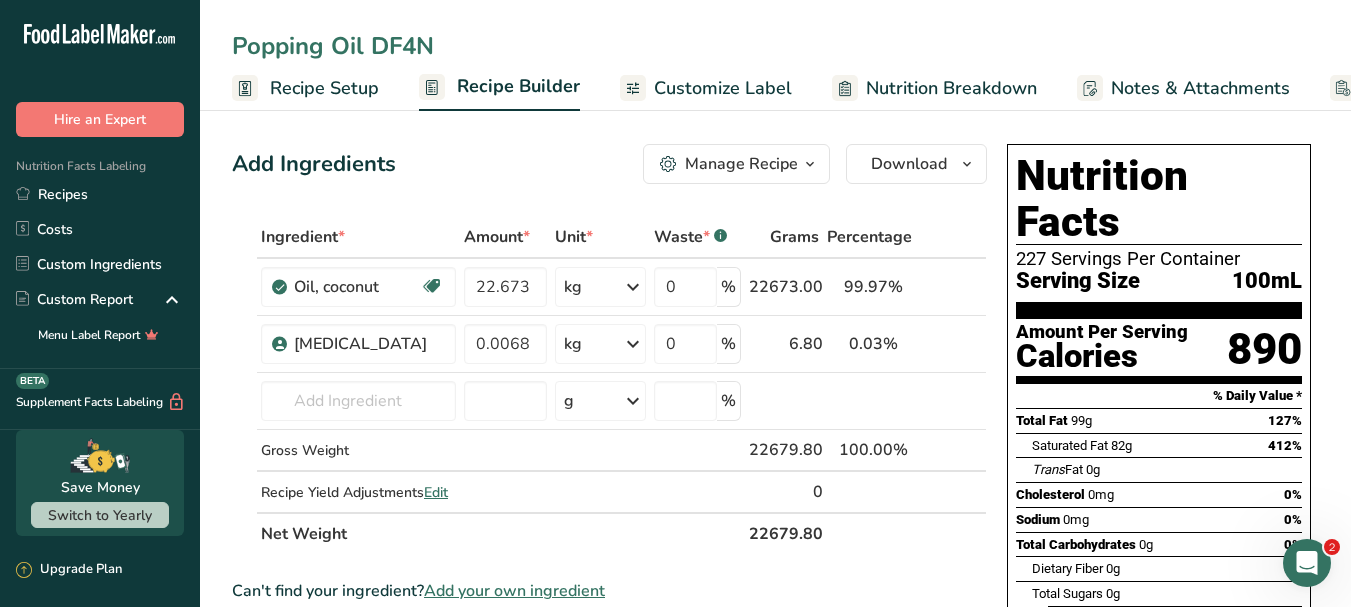 click on "Popping Oil DF4N" at bounding box center [775, 46] 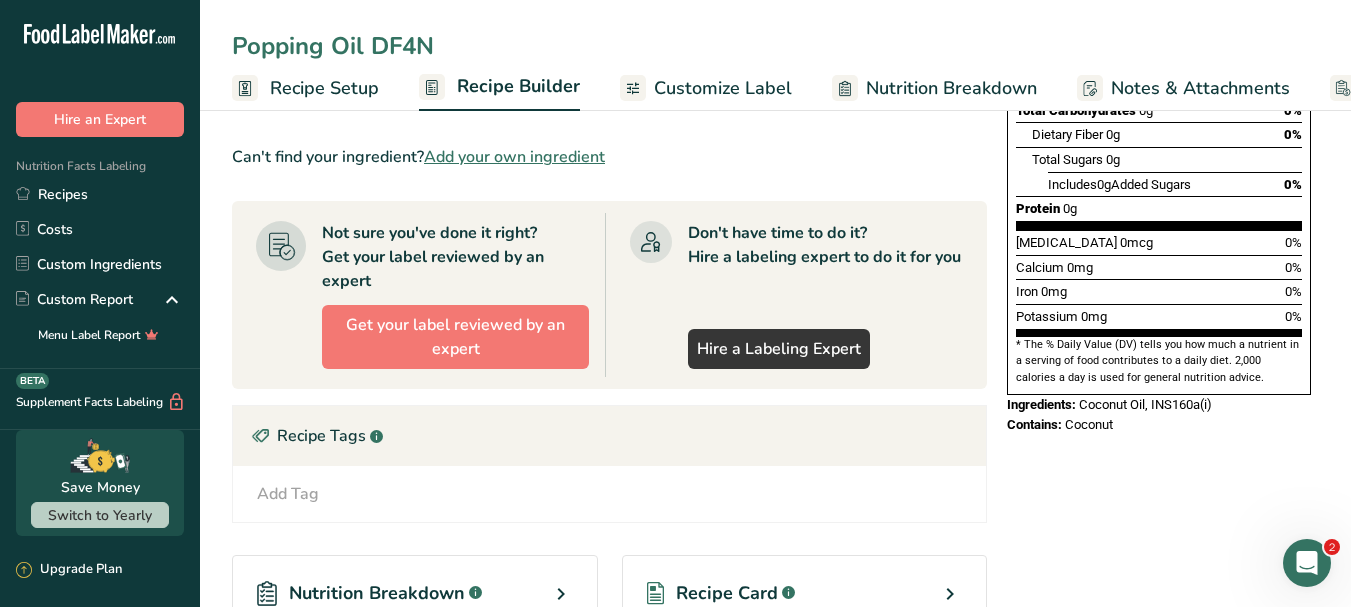 scroll, scrollTop: 500, scrollLeft: 0, axis: vertical 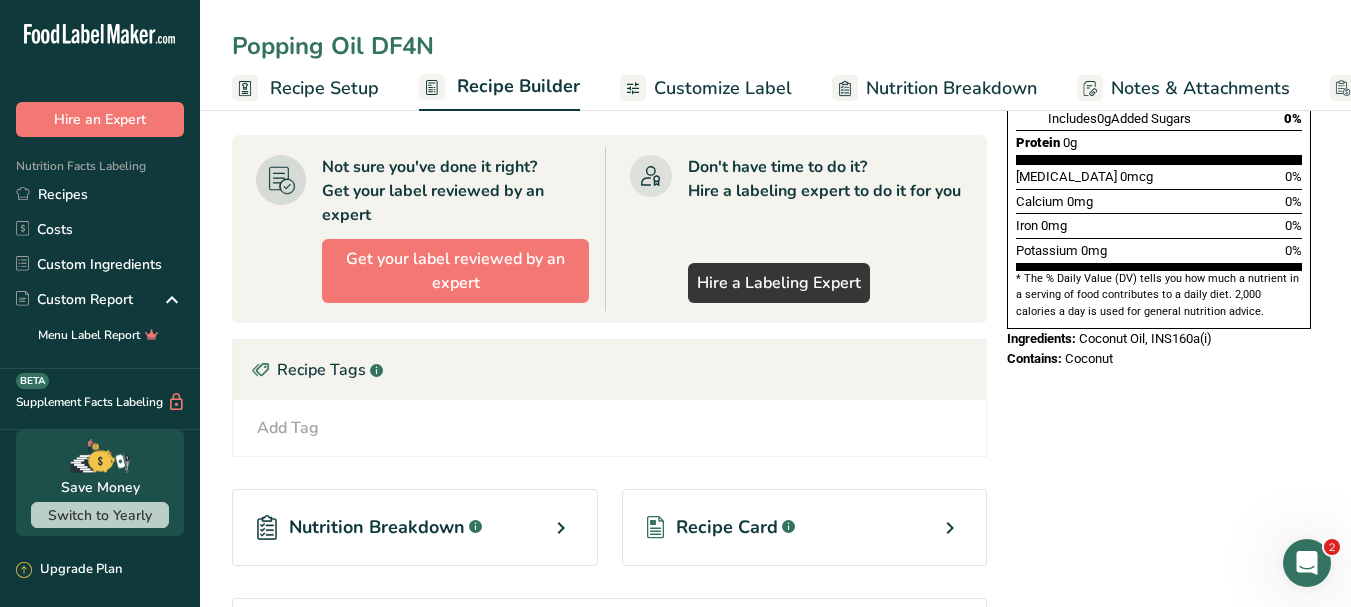 drag, startPoint x: 1019, startPoint y: 477, endPoint x: 1012, endPoint y: 469, distance: 10.630146 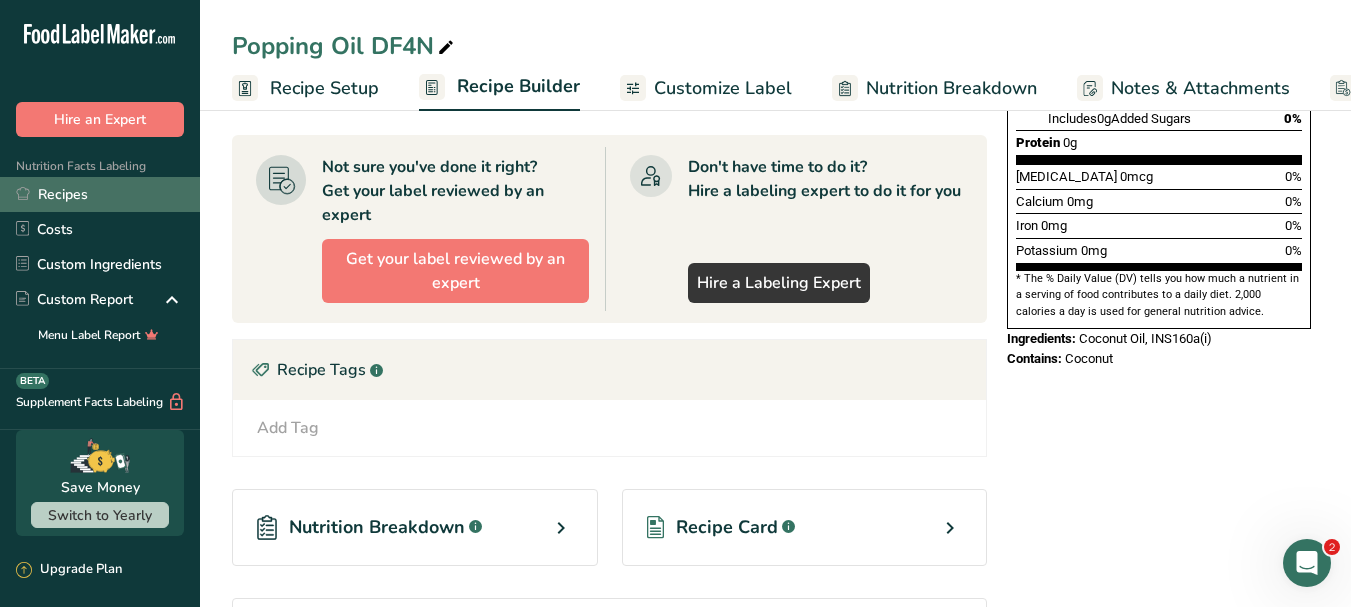 click on "Recipes" at bounding box center [100, 194] 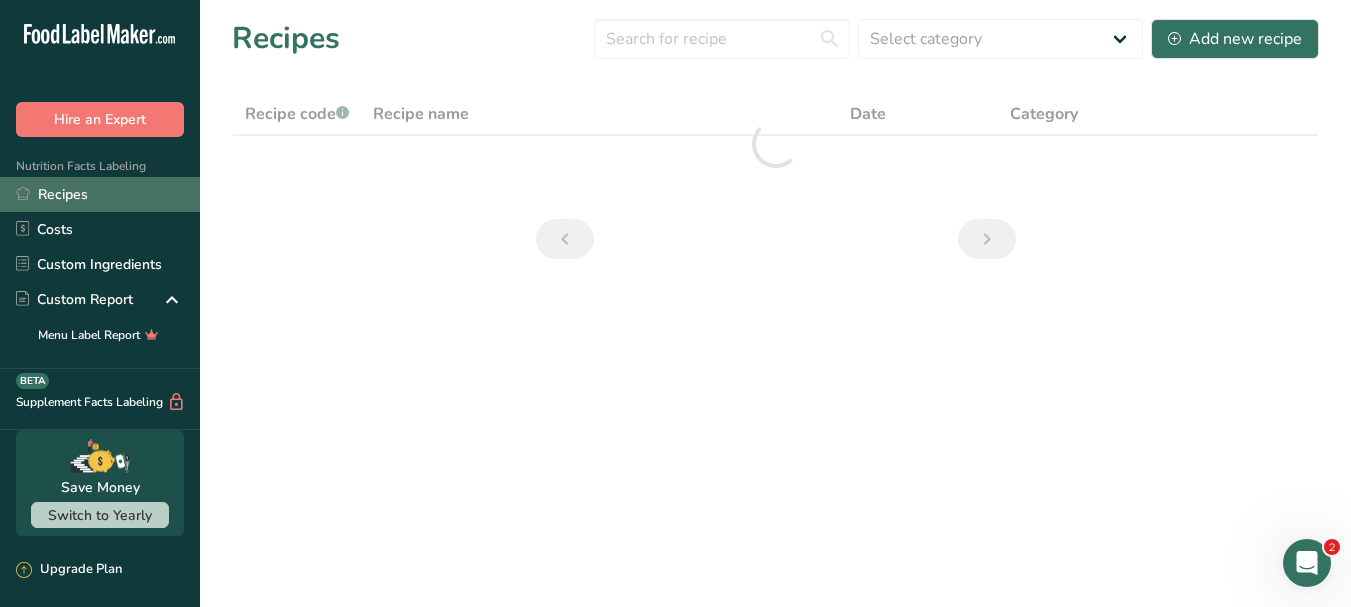 scroll, scrollTop: 0, scrollLeft: 0, axis: both 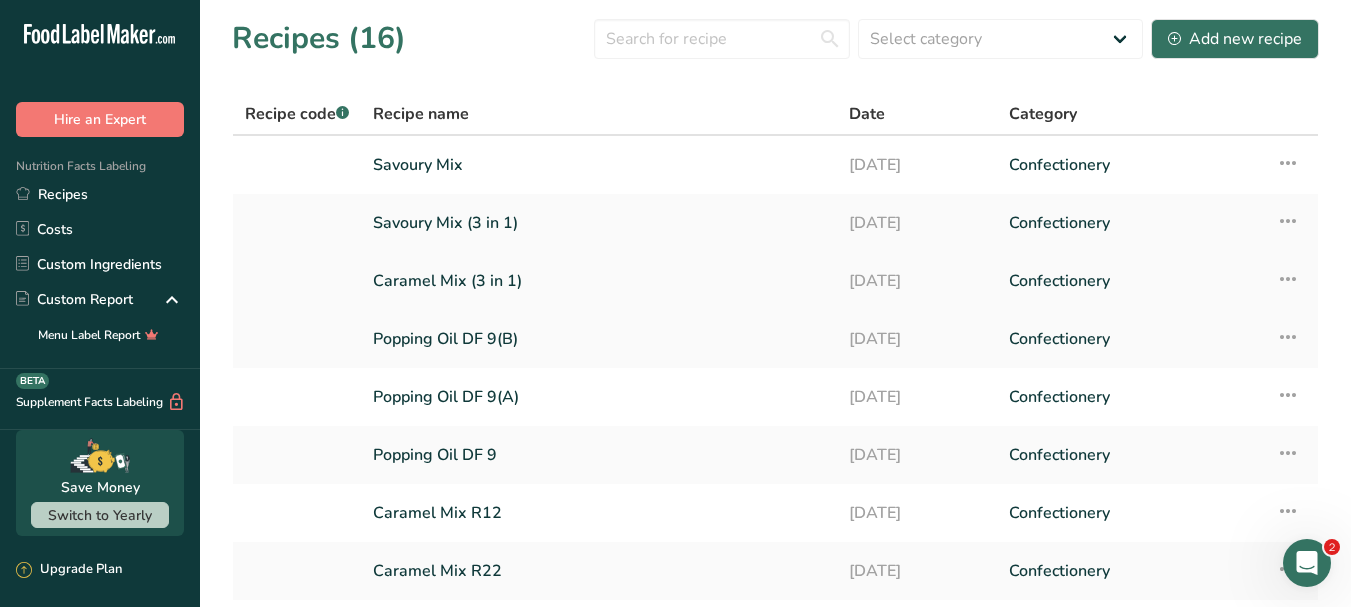 click on "Caramel Mix (3 in 1)" at bounding box center (599, 281) 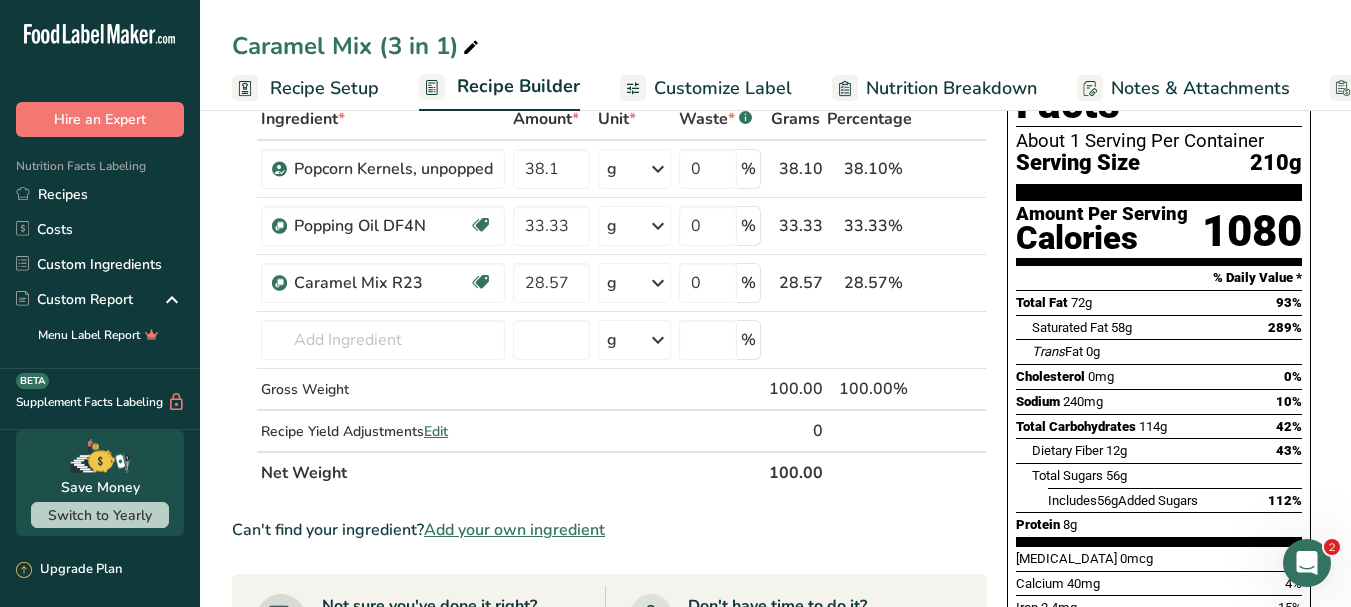 scroll, scrollTop: 500, scrollLeft: 0, axis: vertical 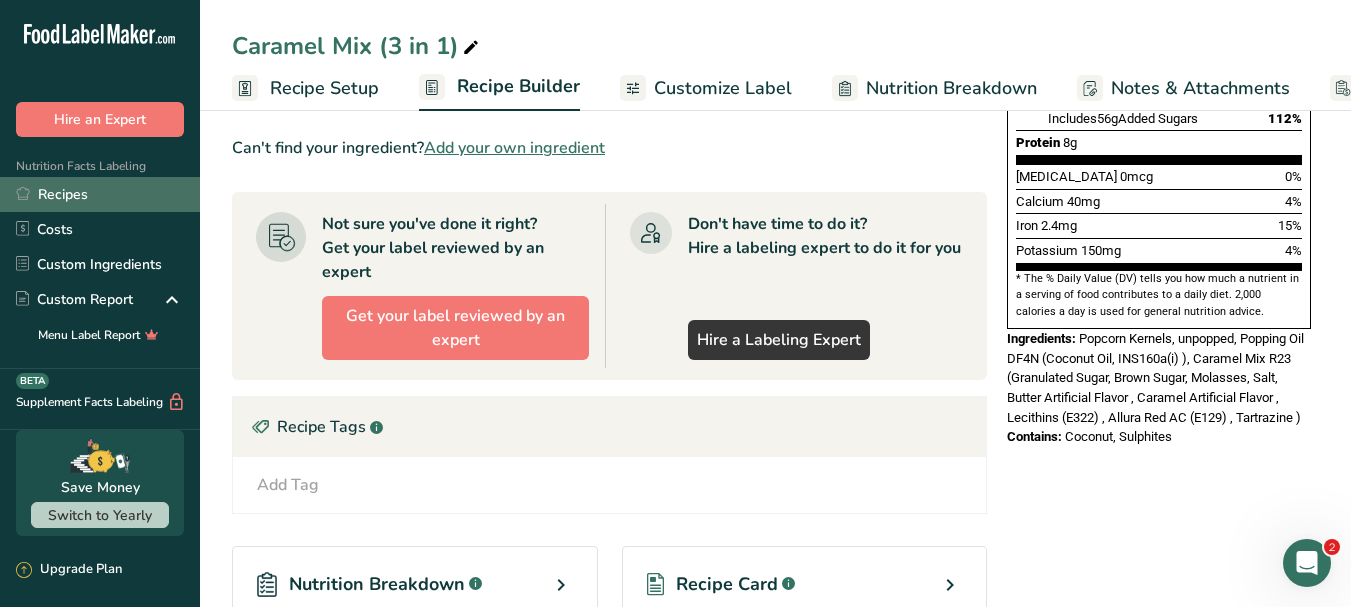 click on "Recipes" at bounding box center (100, 194) 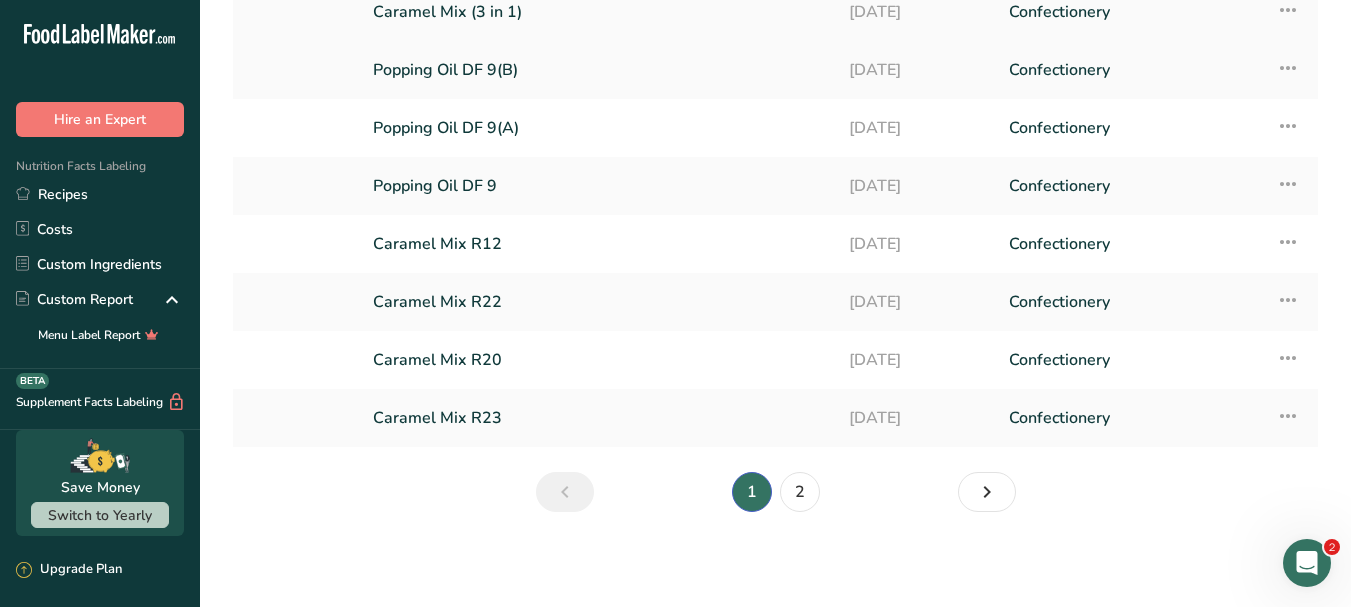 scroll, scrollTop: 270, scrollLeft: 0, axis: vertical 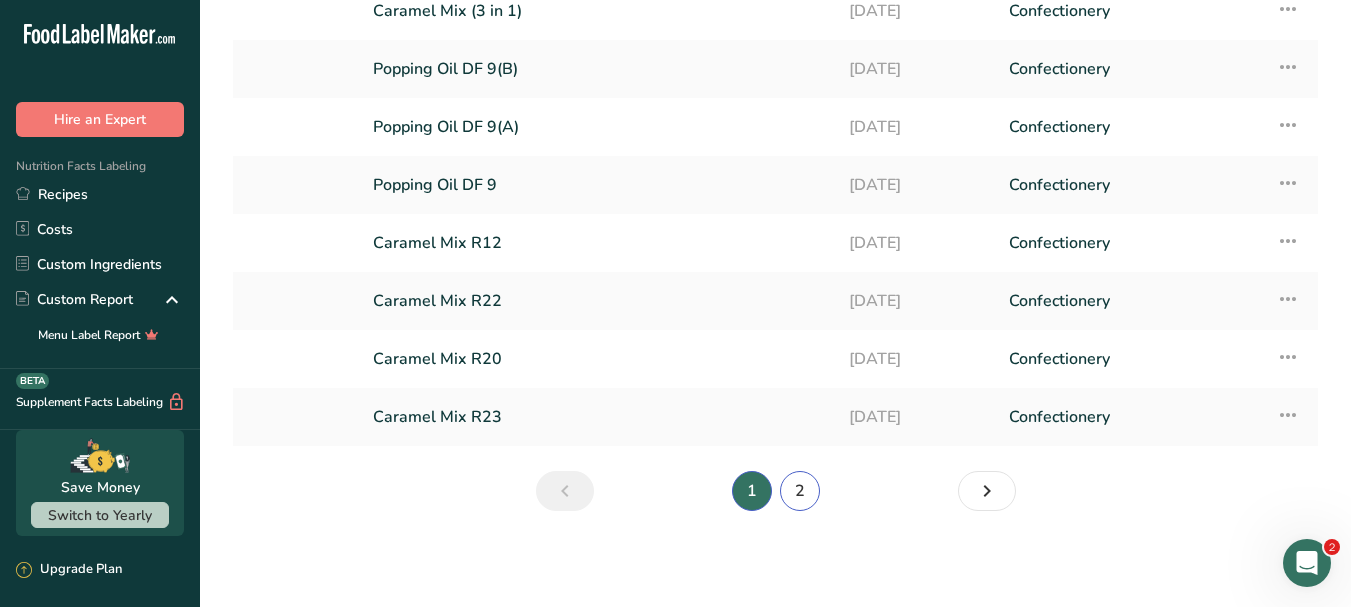 click on "2" at bounding box center [800, 491] 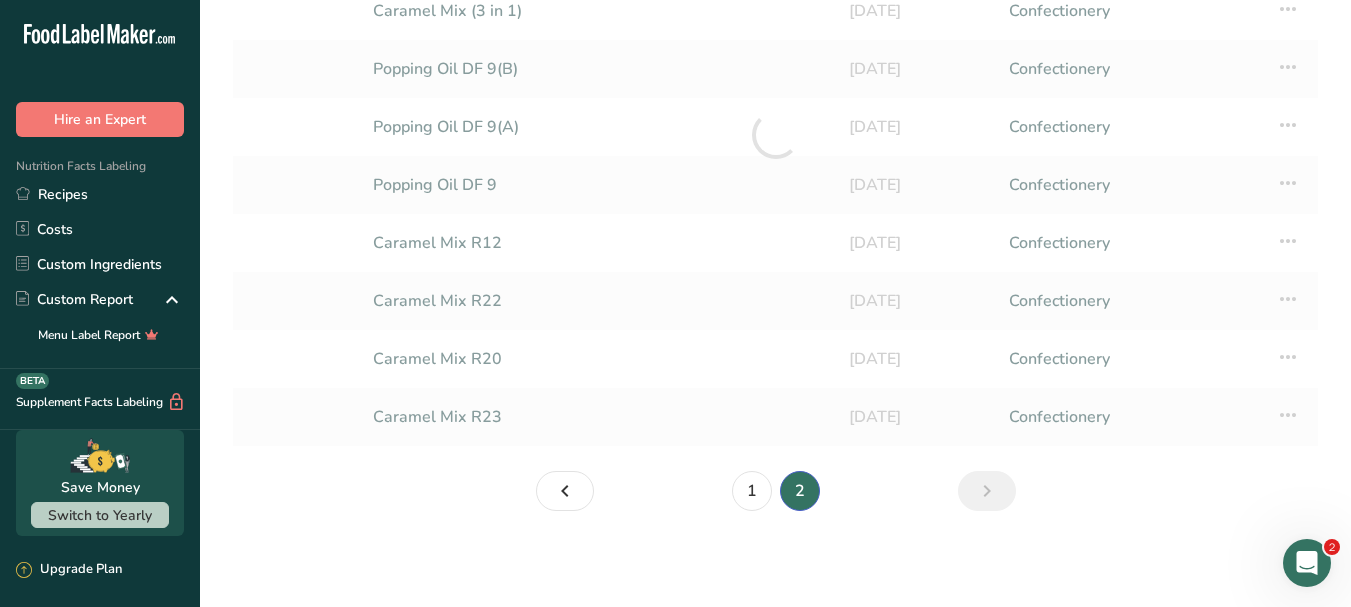 scroll, scrollTop: 38, scrollLeft: 0, axis: vertical 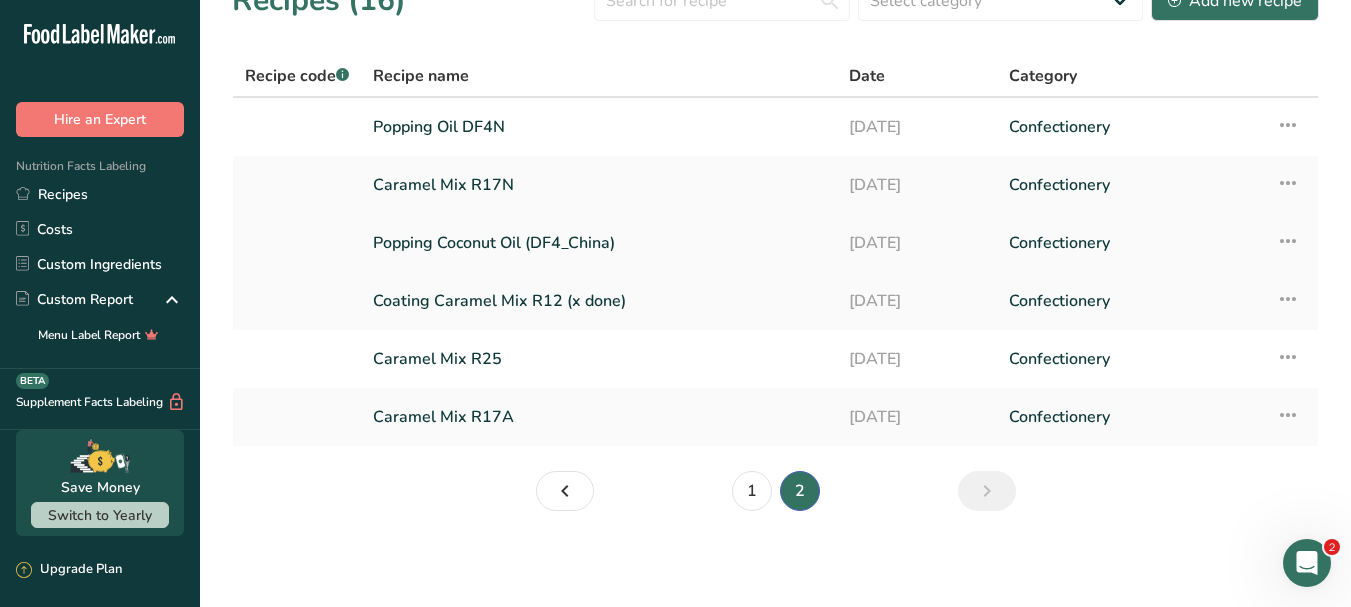 click on "Popping Coconut Oil (DF4_China)" at bounding box center (599, 243) 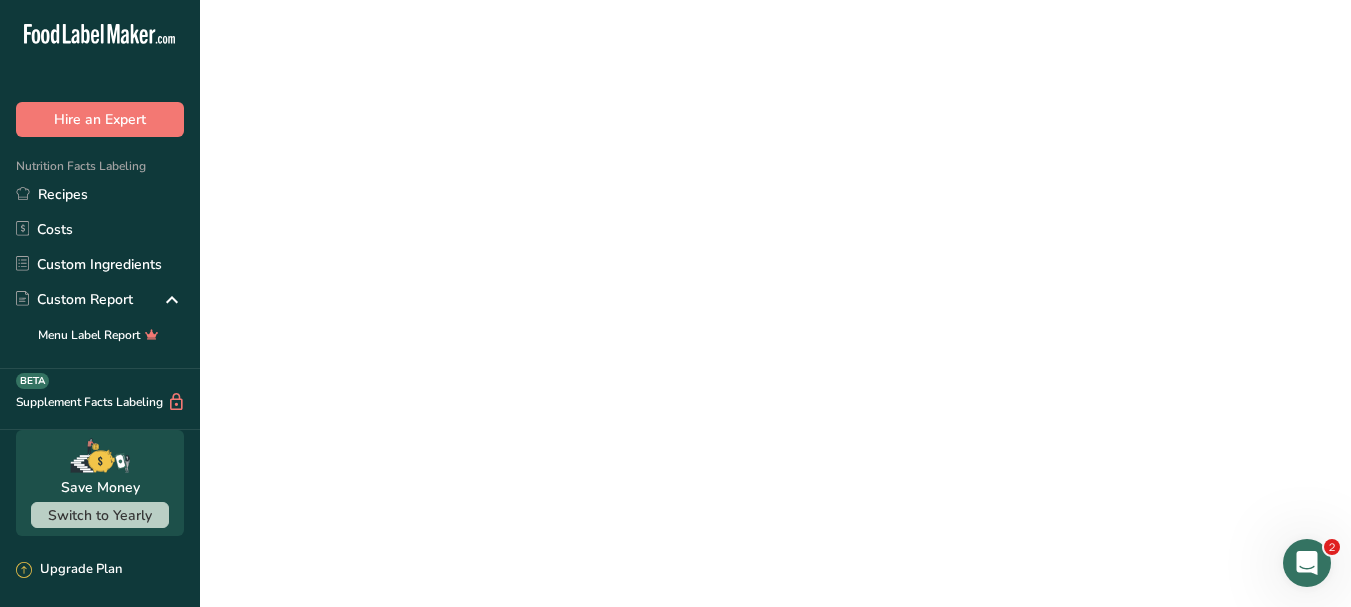 click on "Popping Coconut Oil (DF4_China)" at bounding box center (599, 243) 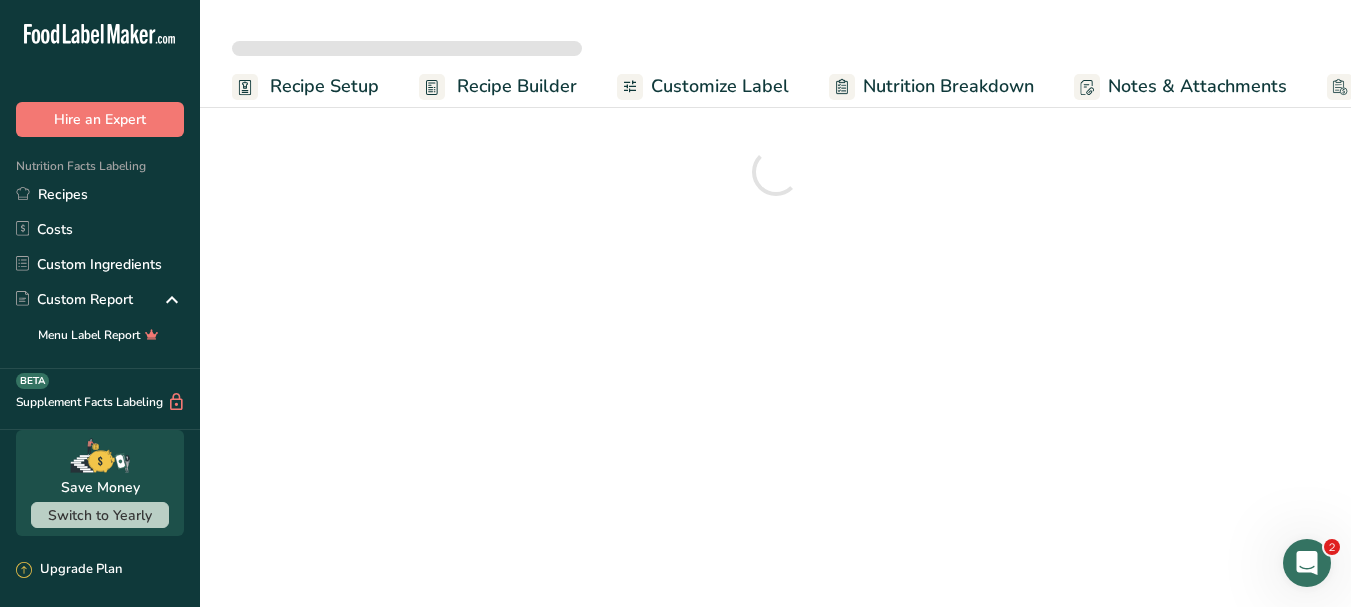 scroll, scrollTop: 0, scrollLeft: 0, axis: both 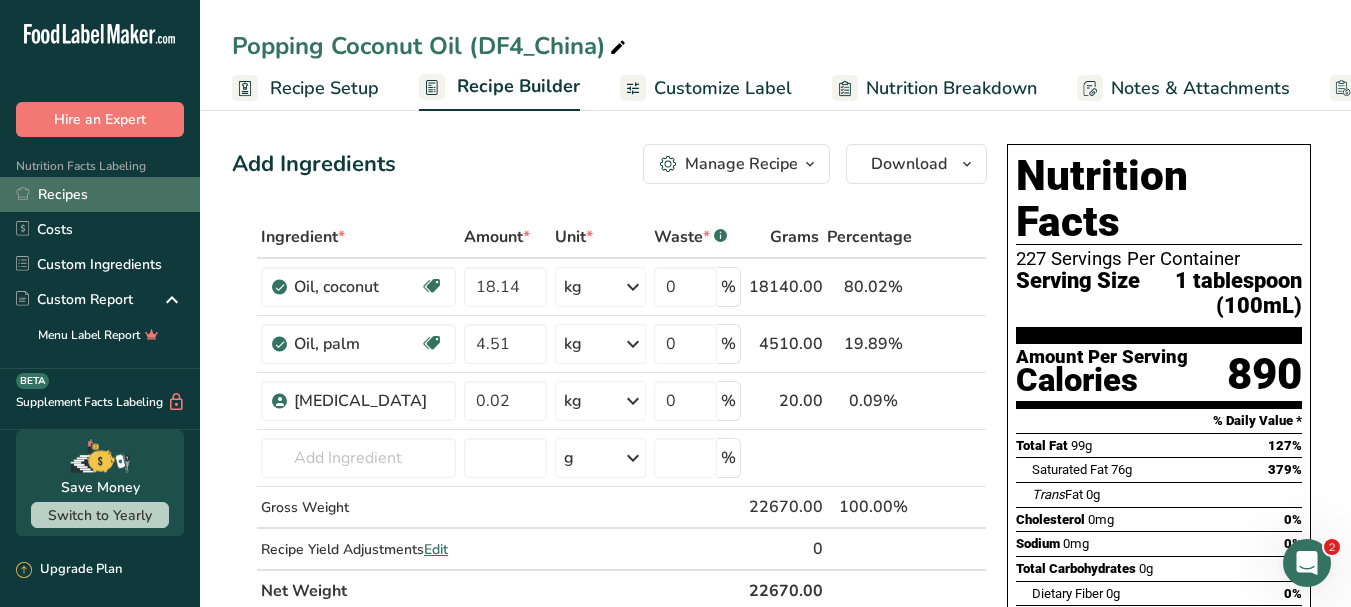 click on "Recipes" at bounding box center (100, 194) 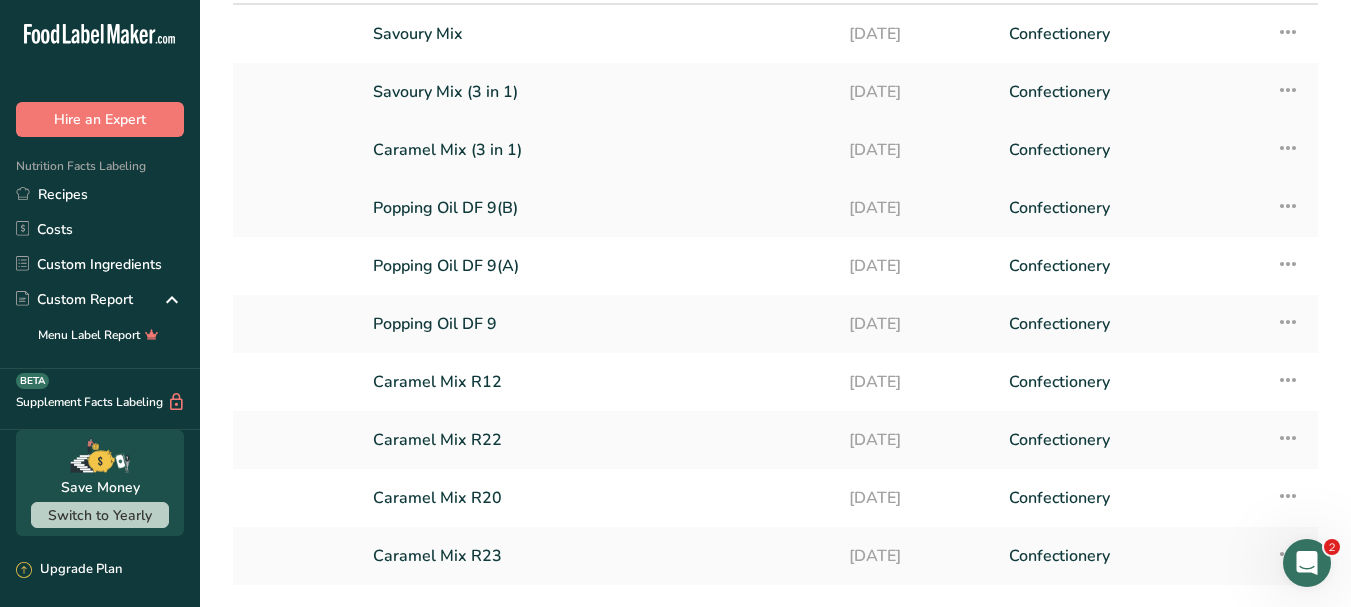 scroll, scrollTop: 0, scrollLeft: 0, axis: both 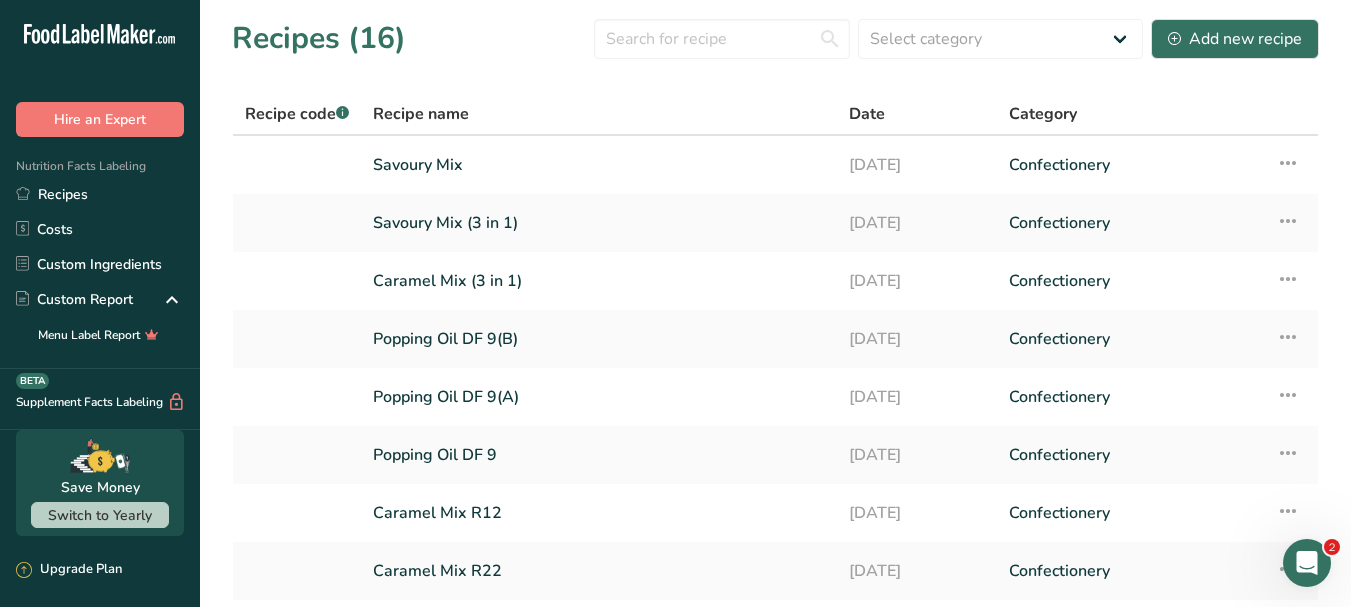 click on "Recipe code
.a-a{fill:#347362;}.b-a{fill:#fff;}" at bounding box center (297, 114) 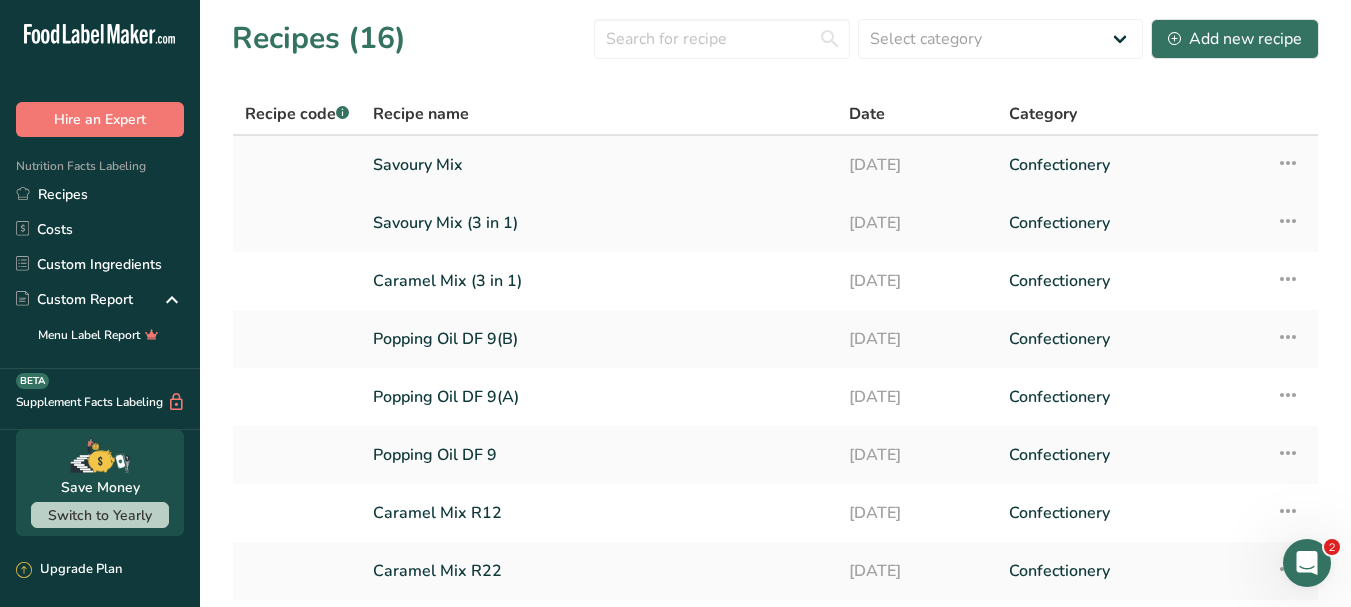 click at bounding box center [297, 165] 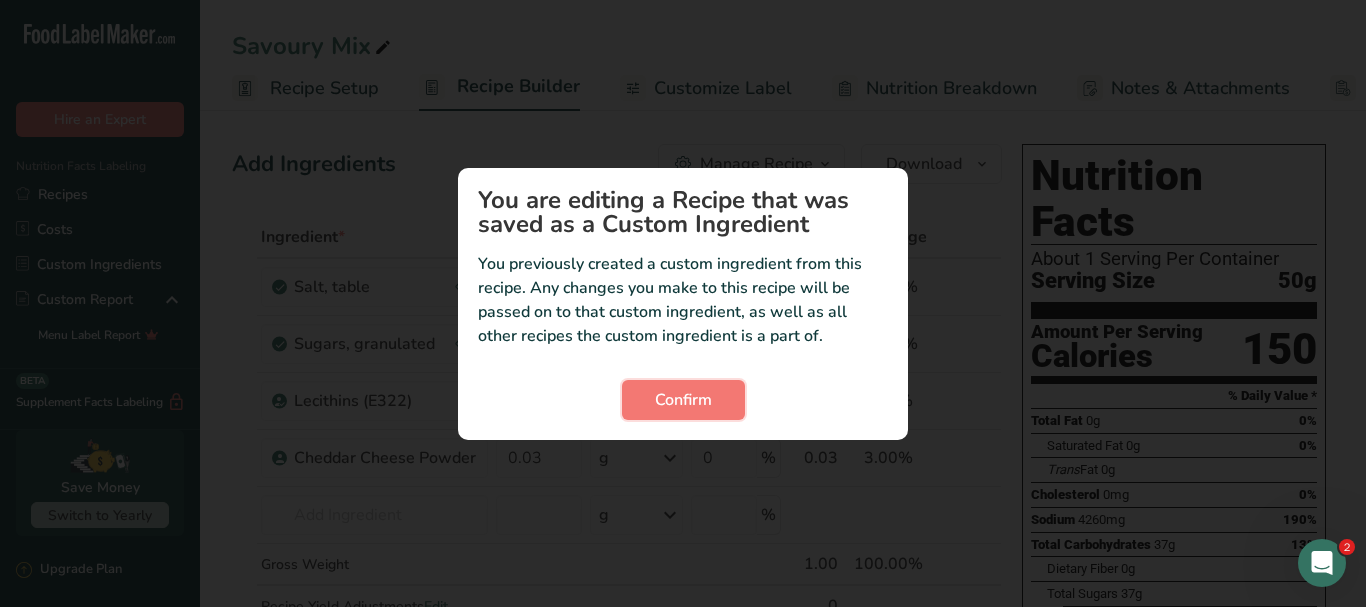 drag, startPoint x: 679, startPoint y: 390, endPoint x: 540, endPoint y: 206, distance: 230.6014 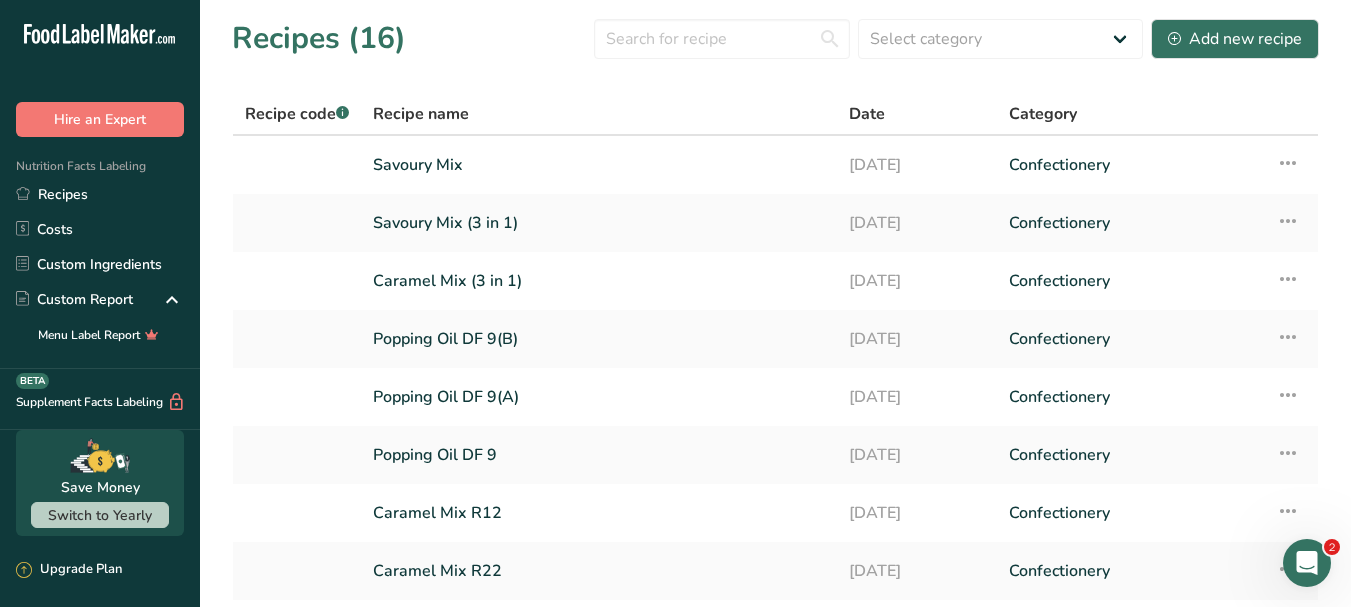 click on "Category" at bounding box center (1043, 114) 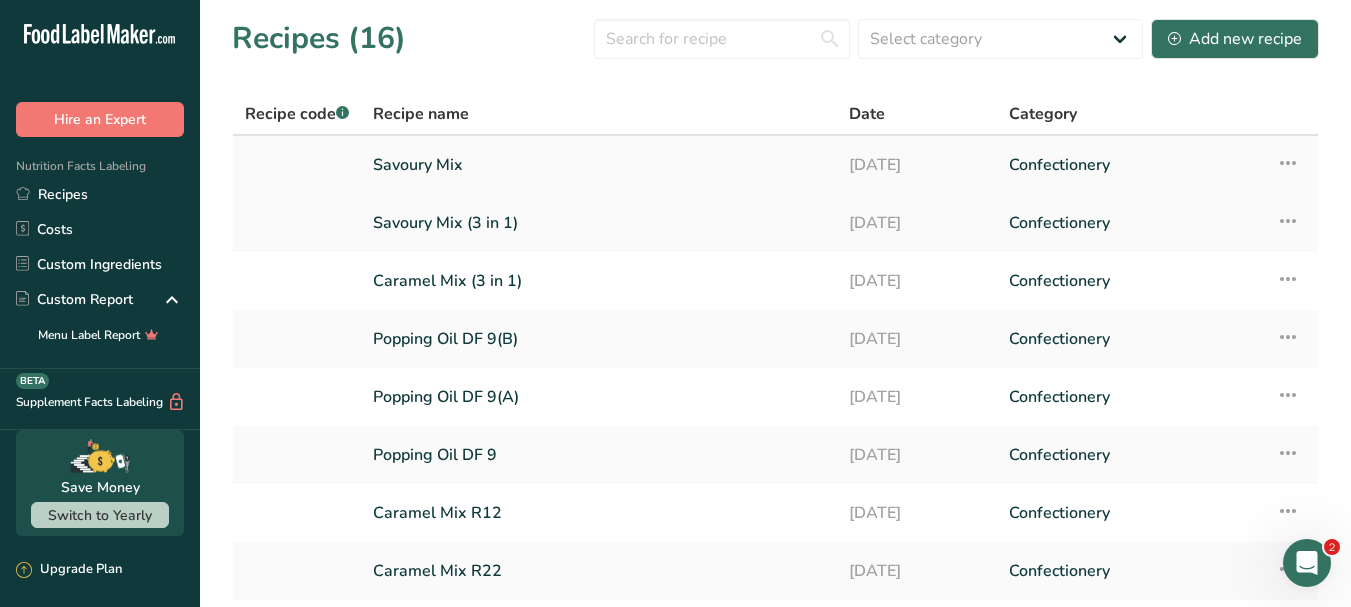 click at bounding box center [1288, 163] 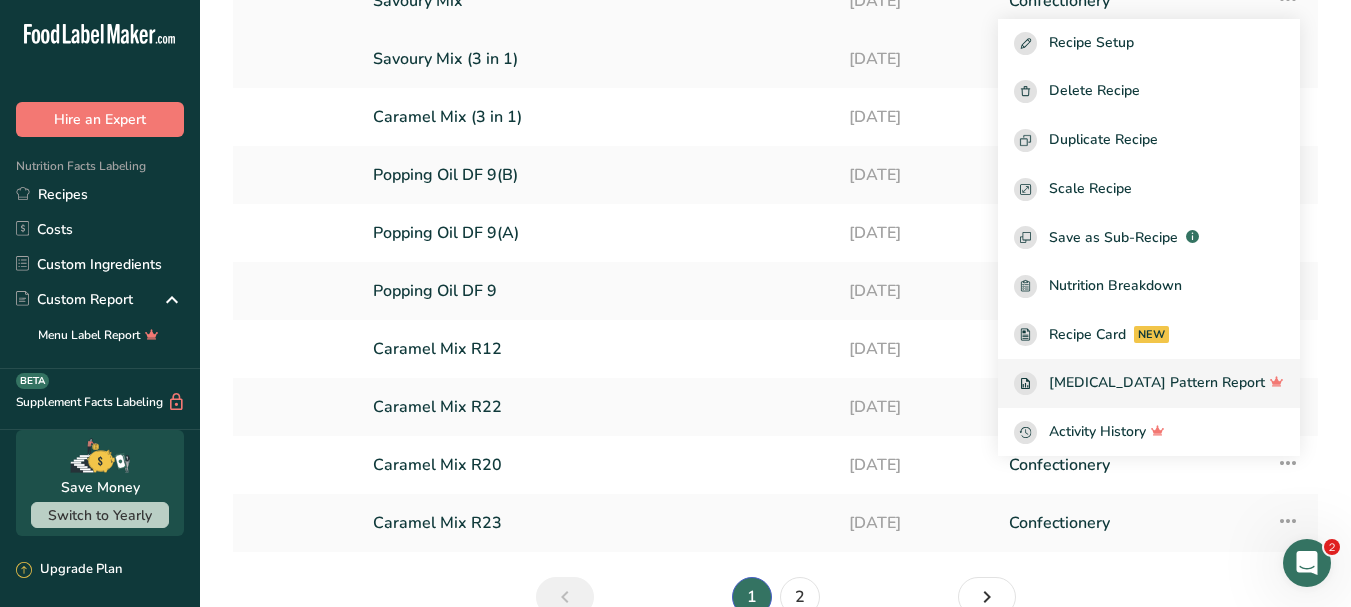 scroll, scrollTop: 0, scrollLeft: 0, axis: both 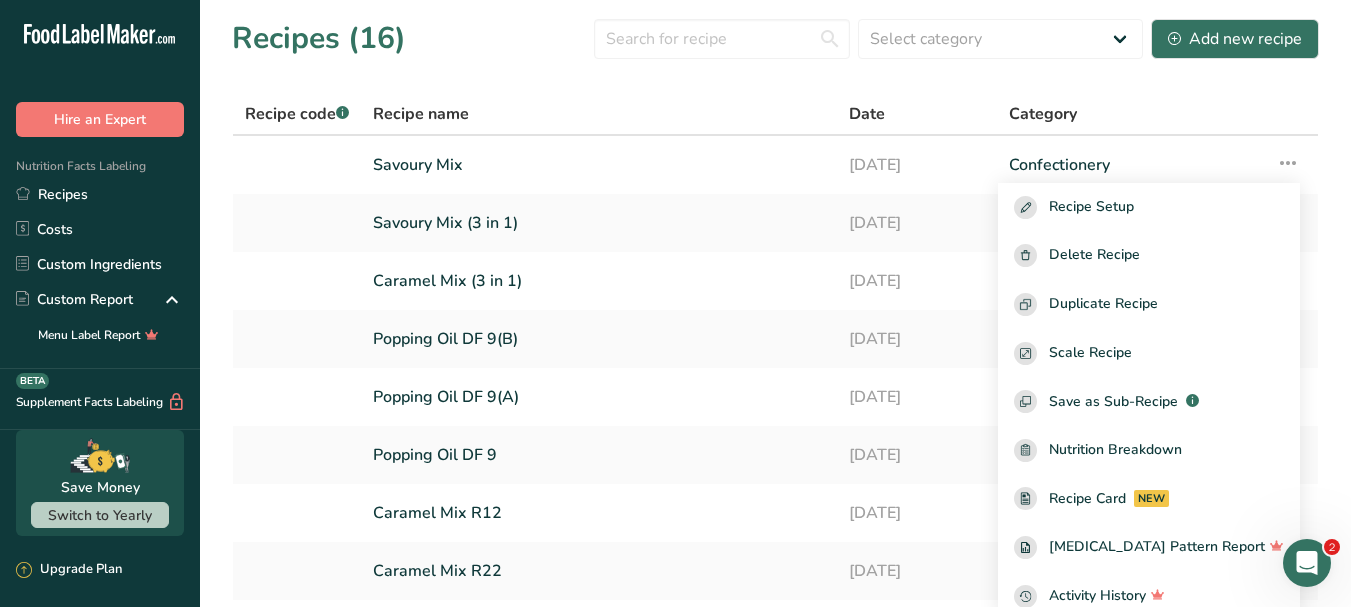 click on "Recipes (16)
Select category
All
Baked Goods
Beverages
Confectionery
Cooked Meals, Salads, & Sauces
Dairy
Snacks
Add new recipe
Recipe code
.a-a{fill:#347362;}.b-a{fill:#fff;}          Recipe name   Date   Category
Savoury Mix
11-07-2025
Confectionery
Recipe Setup       Delete Recipe           Duplicate Recipe             Scale Recipe             Save as Sub-Recipe   .a-a{fill:#347362;}.b-a{fill:#fff;}                               Nutrition Breakdown                 Recipe Card
NEW
Amino Acids Pattern Report             Activity History
Savoury Mix (3 in 1)" at bounding box center (775, 406) 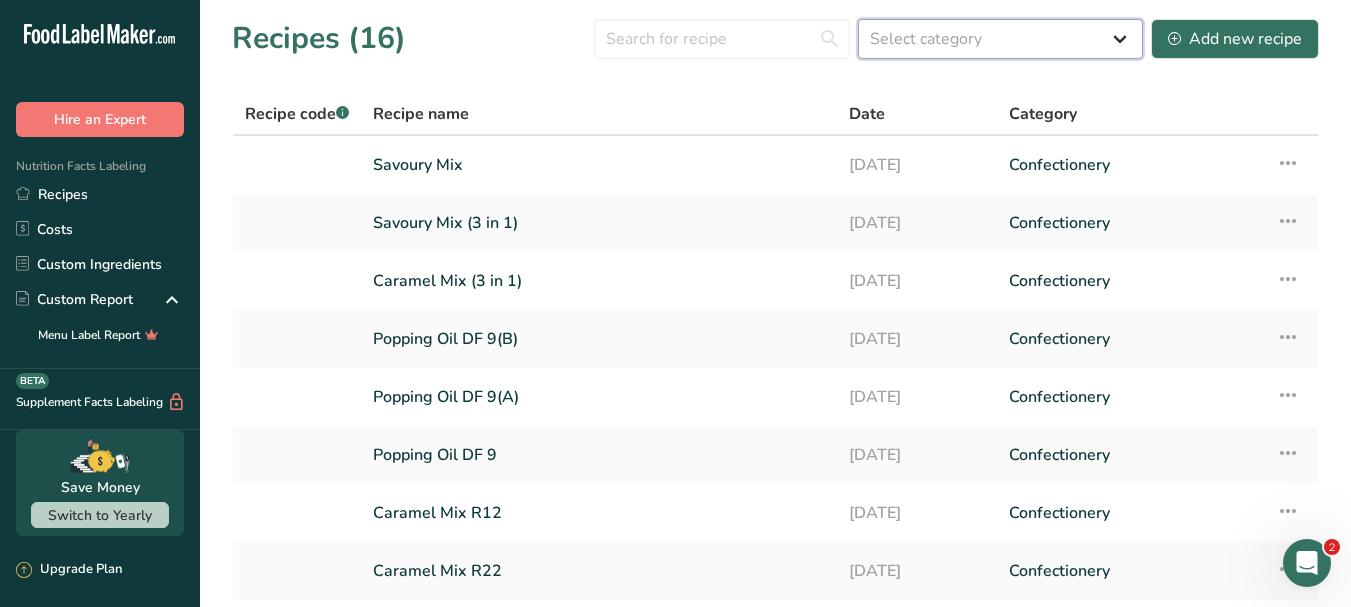 click on "Select category
All
Baked Goods
Beverages
Confectionery
Cooked Meals, Salads, & Sauces
Dairy
Snacks" at bounding box center [1000, 39] 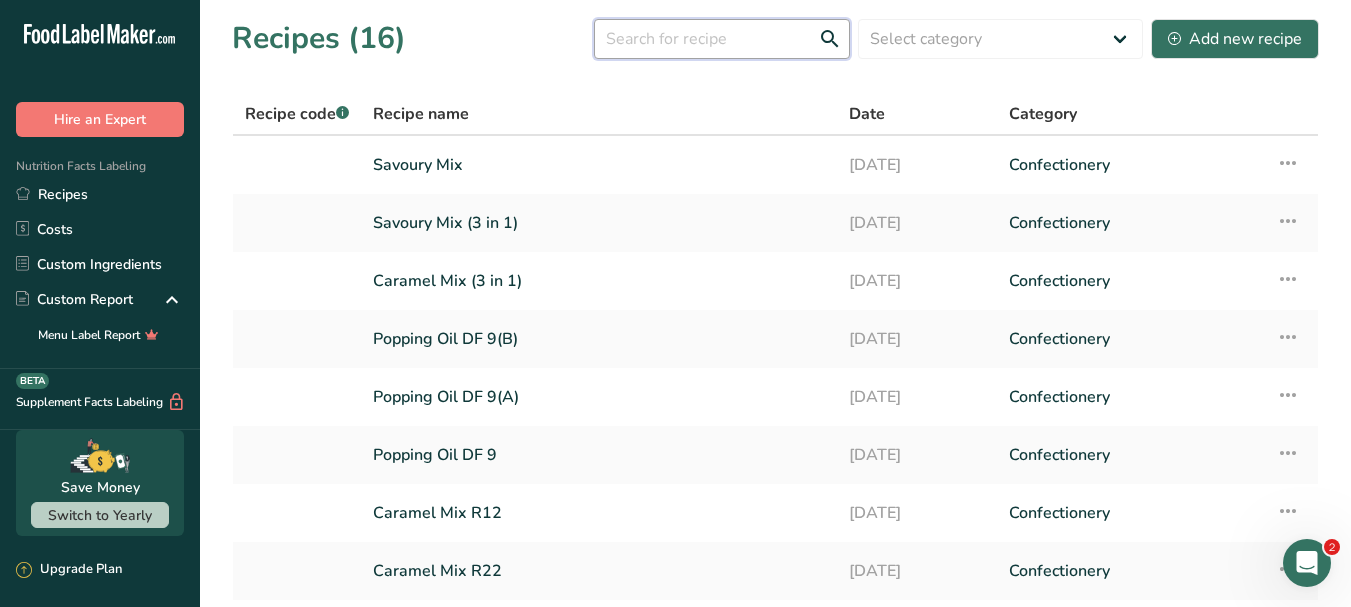 click at bounding box center (722, 39) 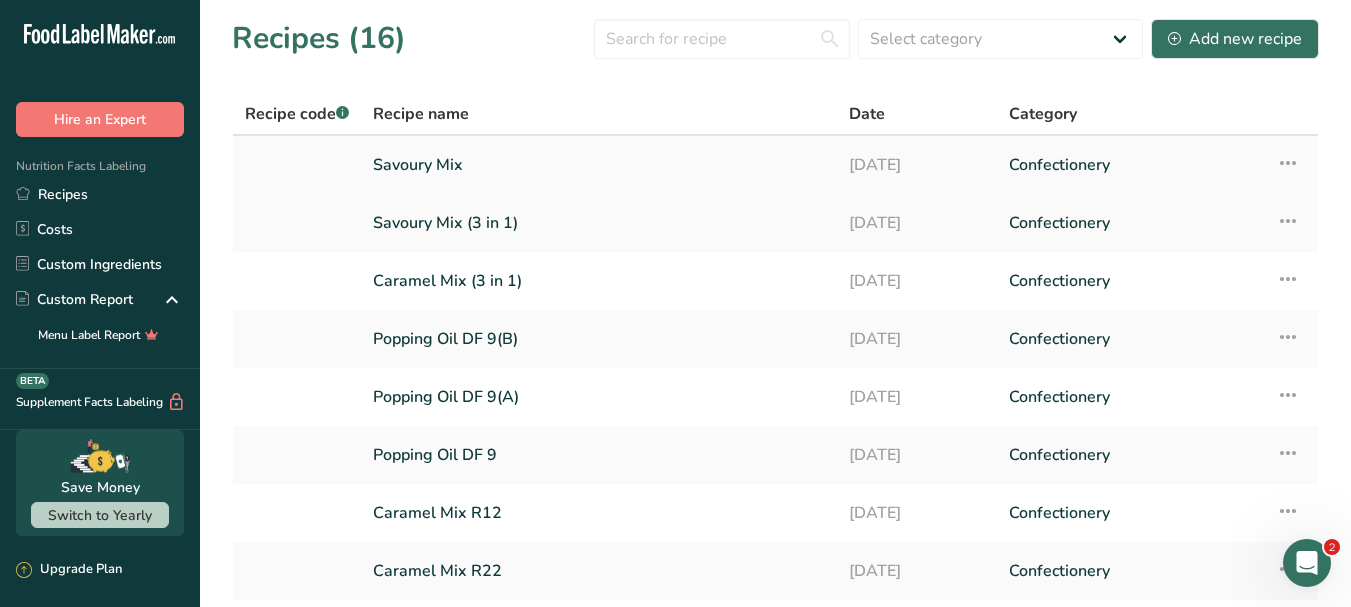 click at bounding box center (1288, 163) 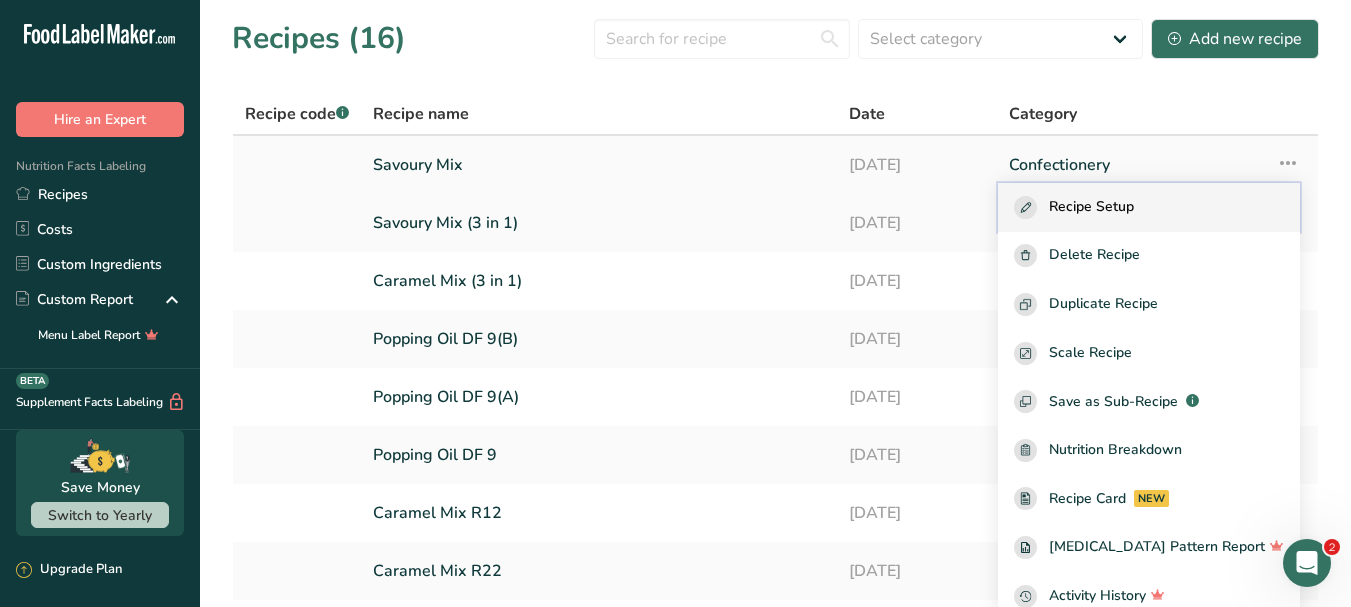 click on "Recipe Setup" at bounding box center (1149, 207) 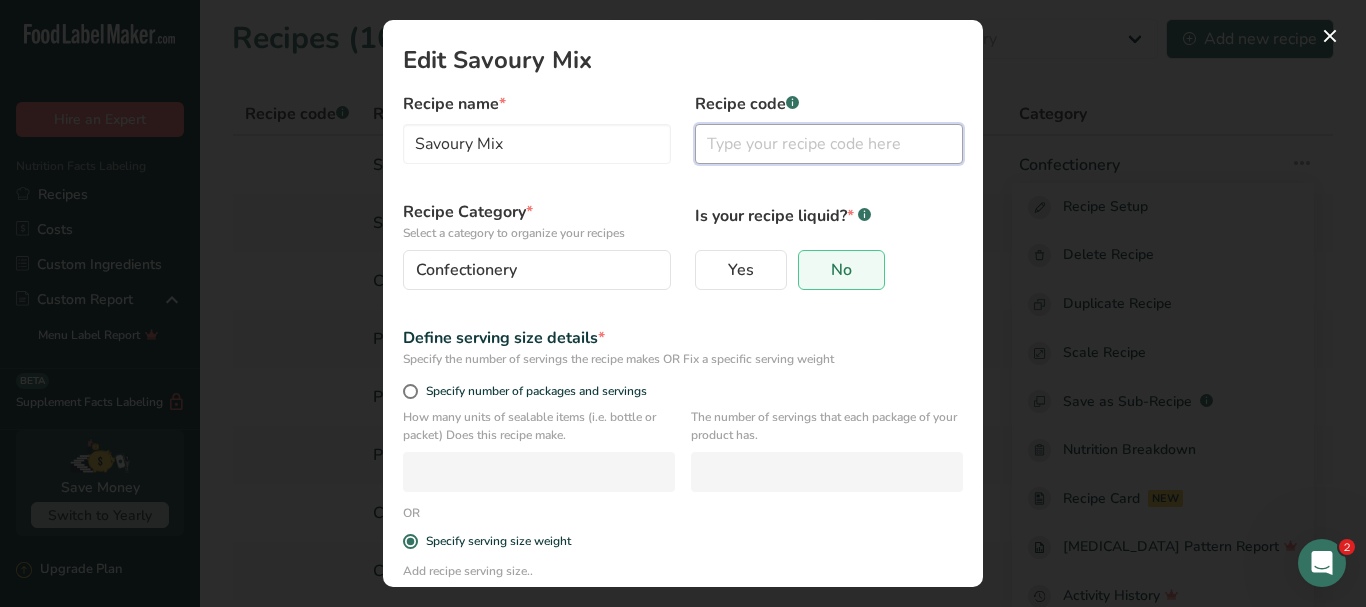 click at bounding box center (829, 144) 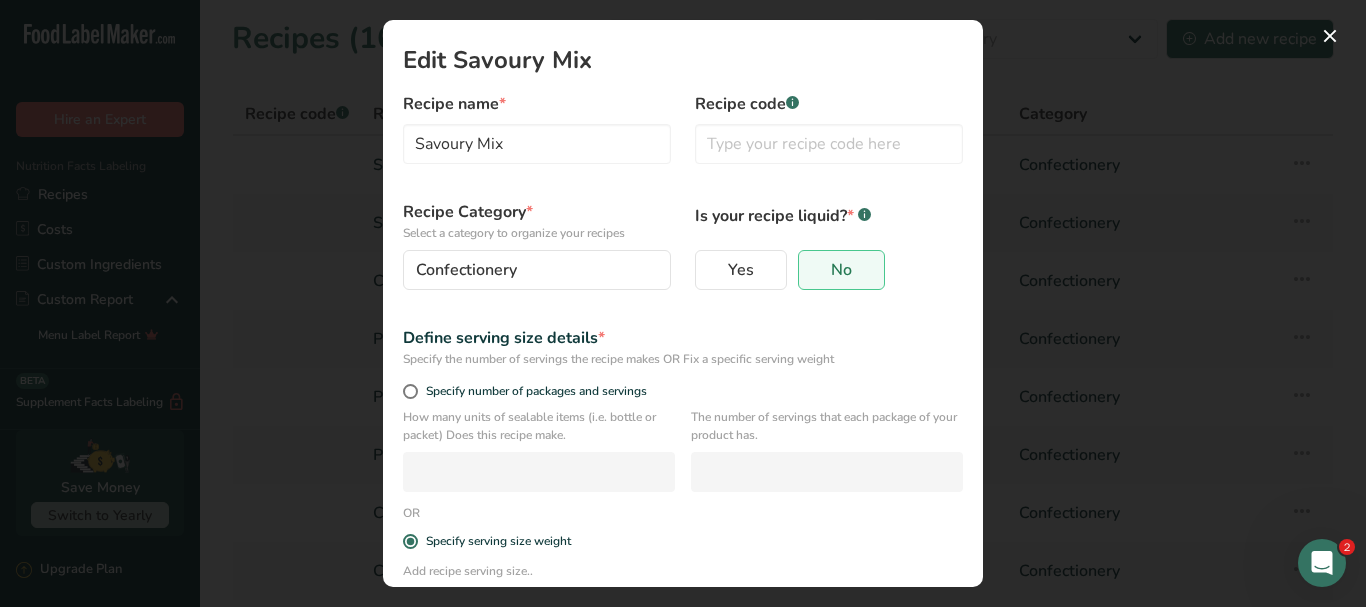 click at bounding box center [683, 303] 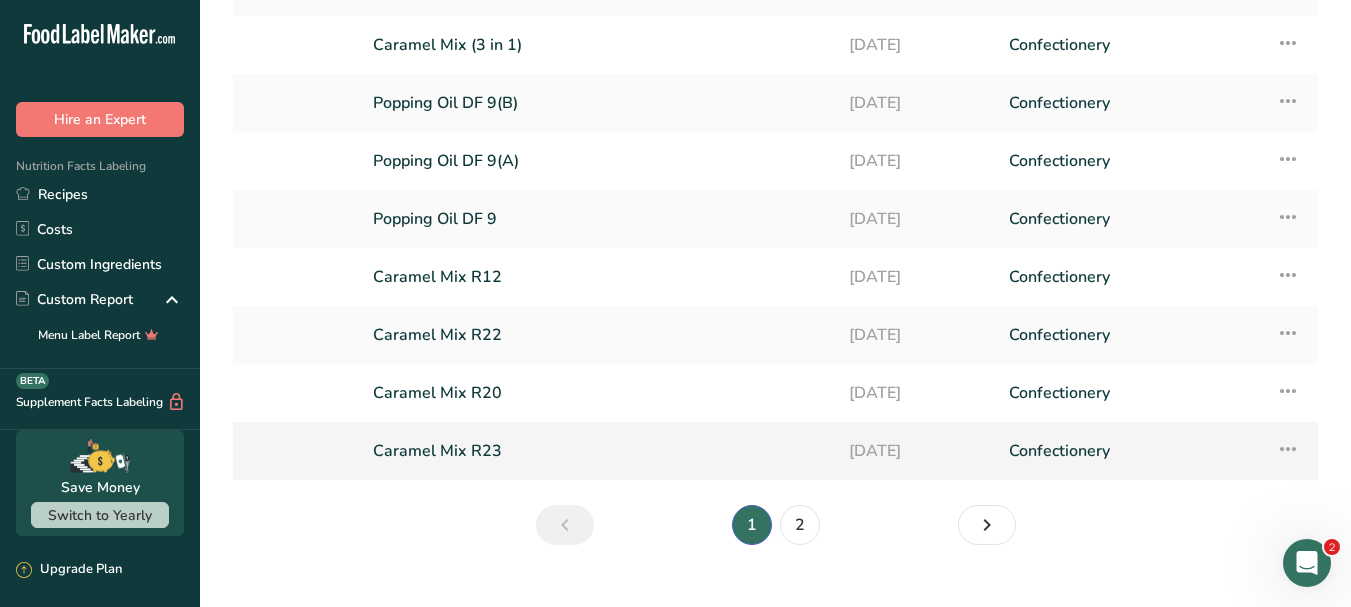scroll, scrollTop: 270, scrollLeft: 0, axis: vertical 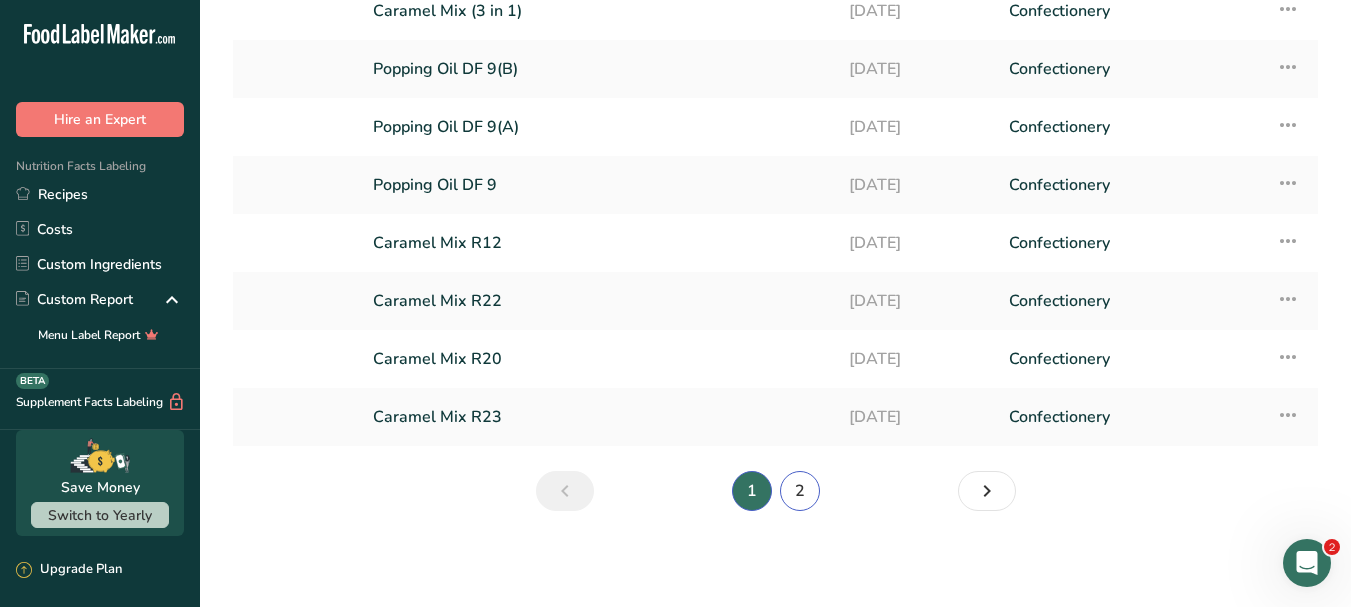 click on "2" at bounding box center [800, 491] 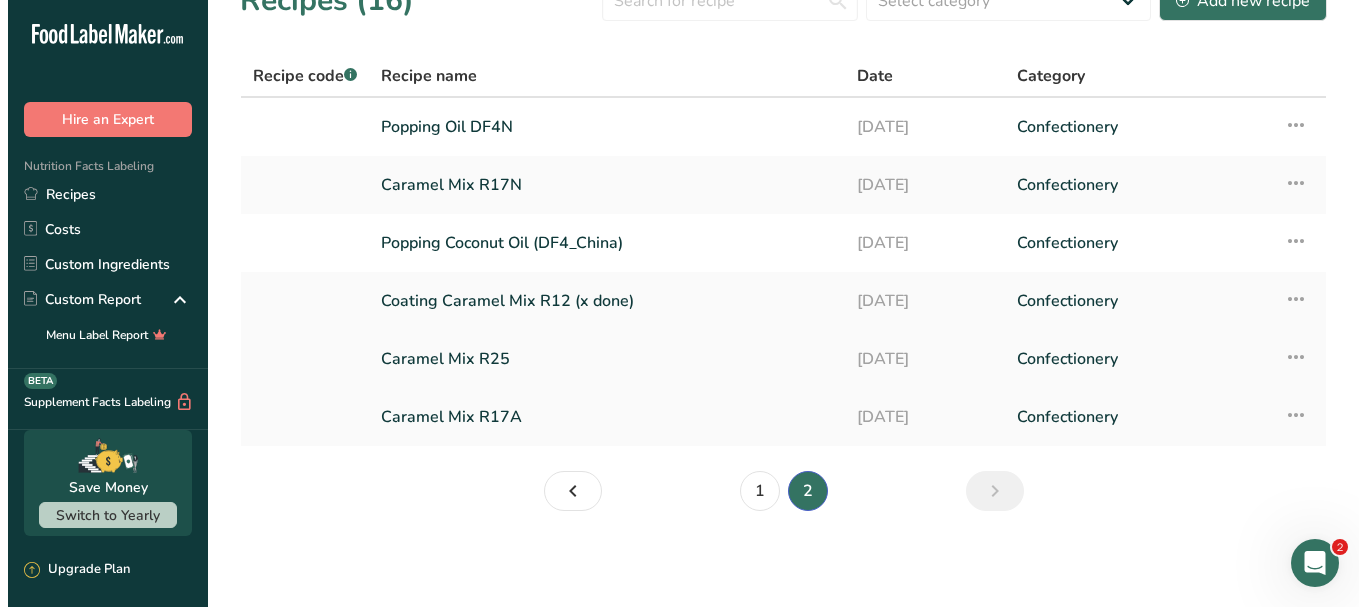 scroll, scrollTop: 38, scrollLeft: 0, axis: vertical 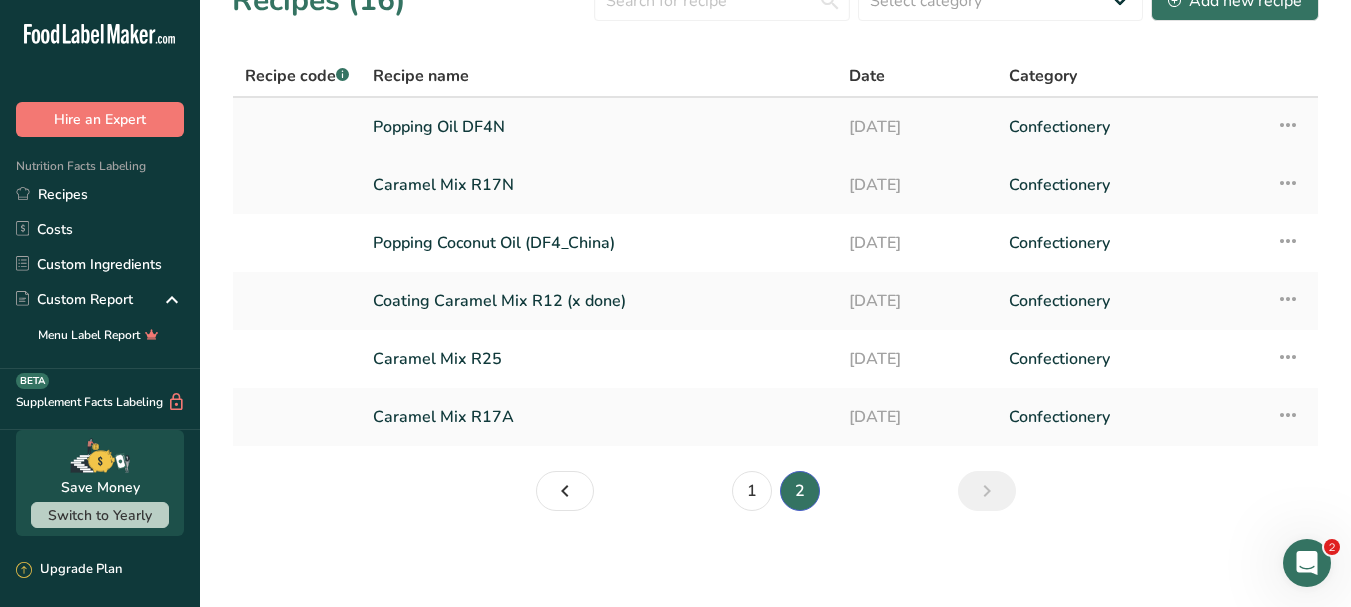 click at bounding box center [1288, 125] 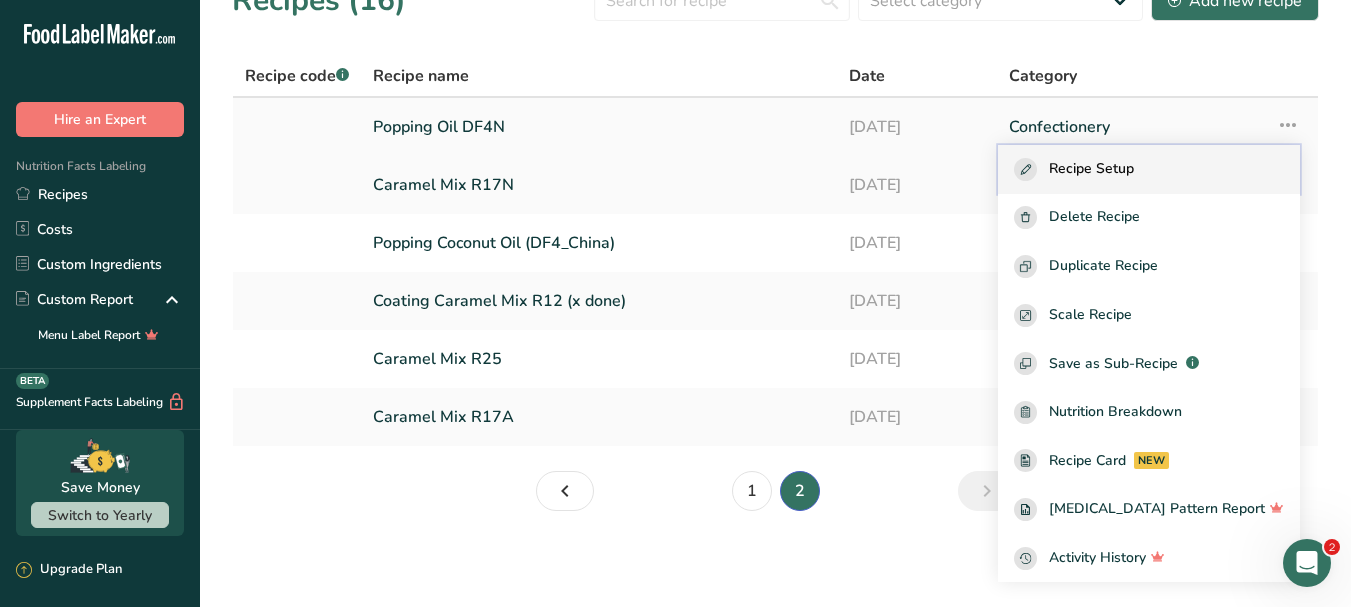 click on "Recipe Setup" at bounding box center [1149, 169] 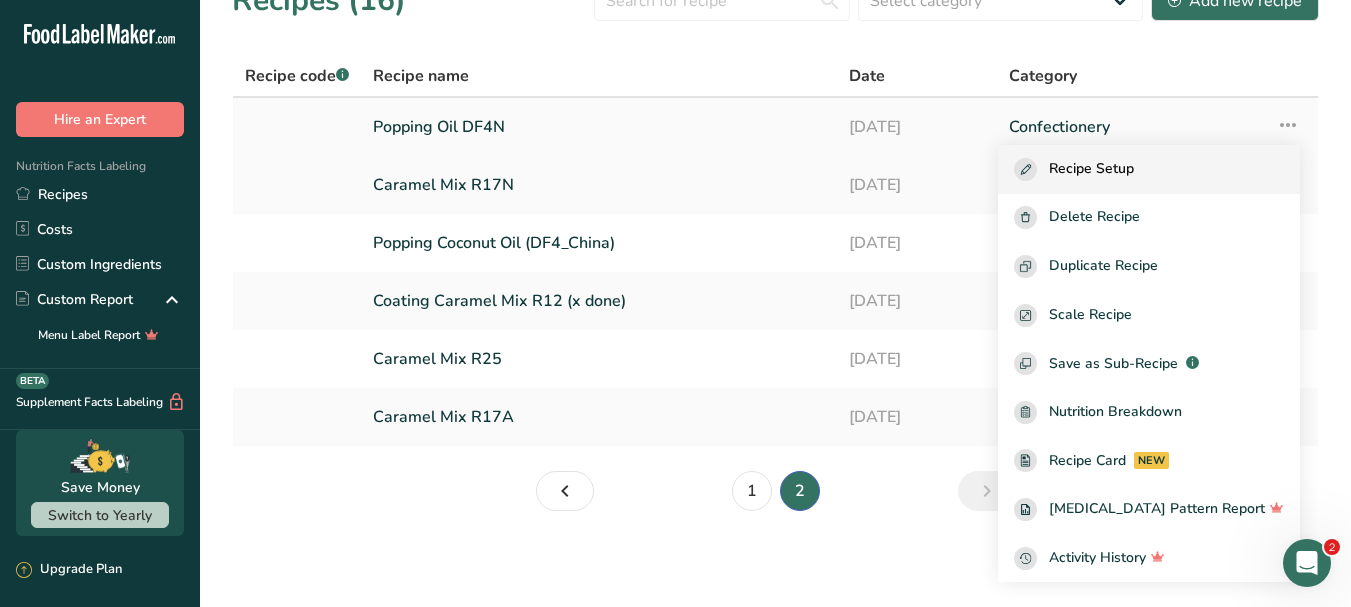 select on "22" 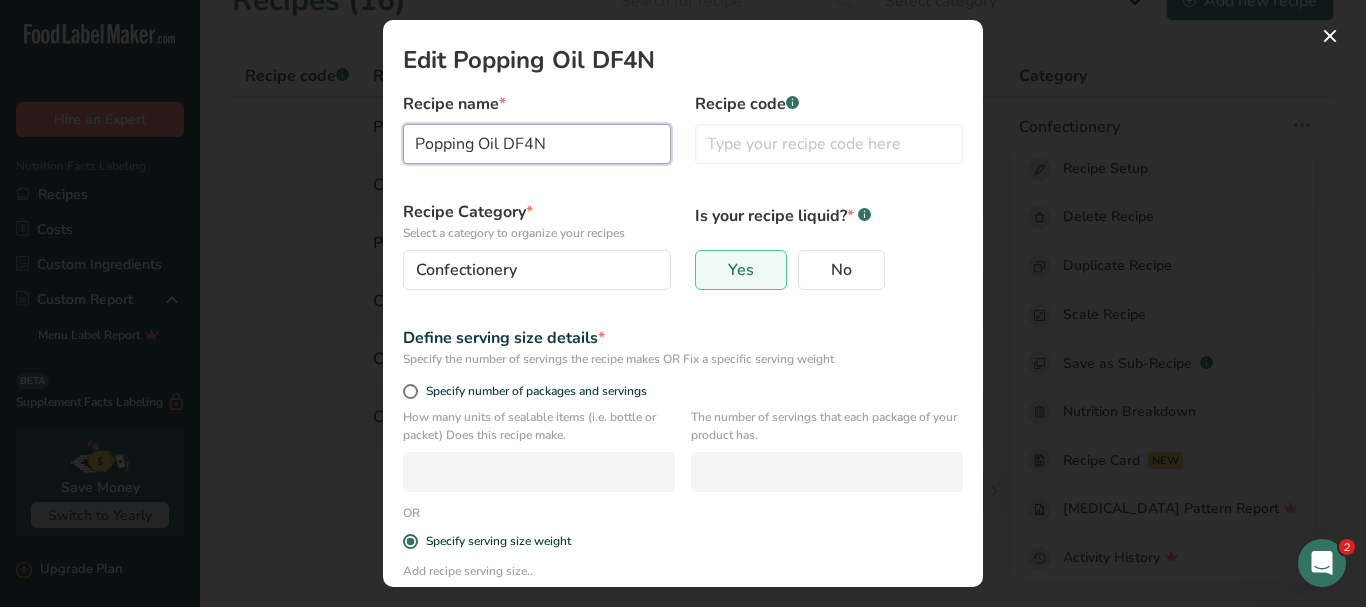 click on "Popping Oil DF4N" at bounding box center (537, 144) 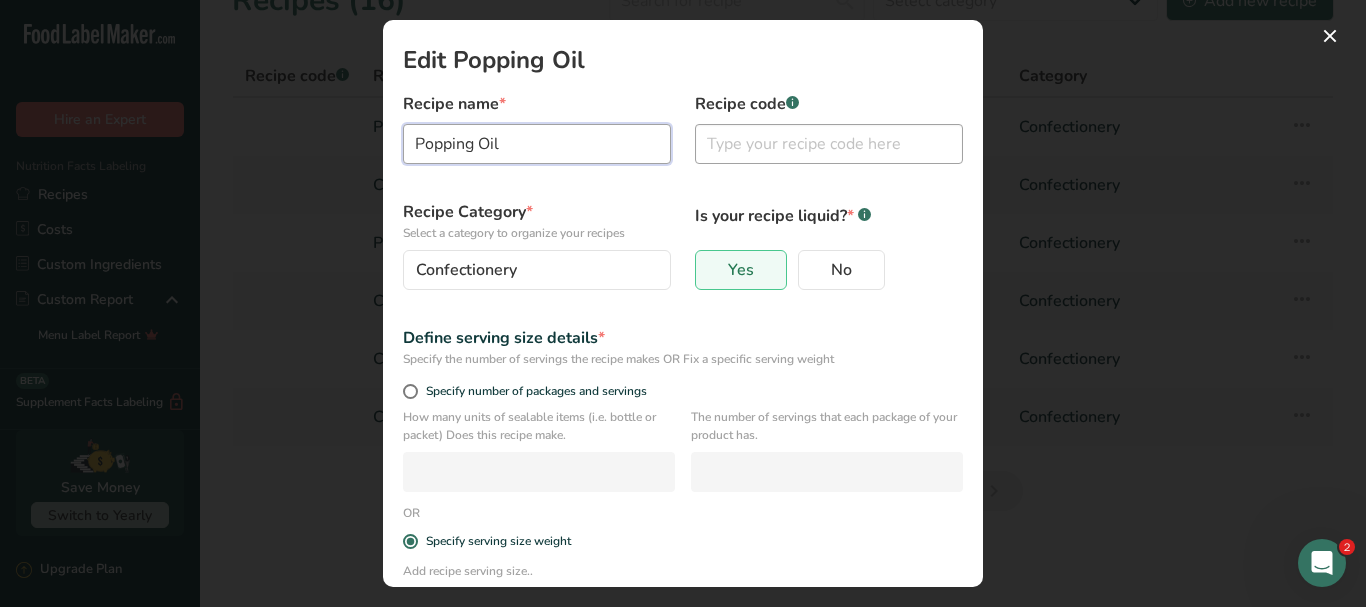 type on "Popping Oil" 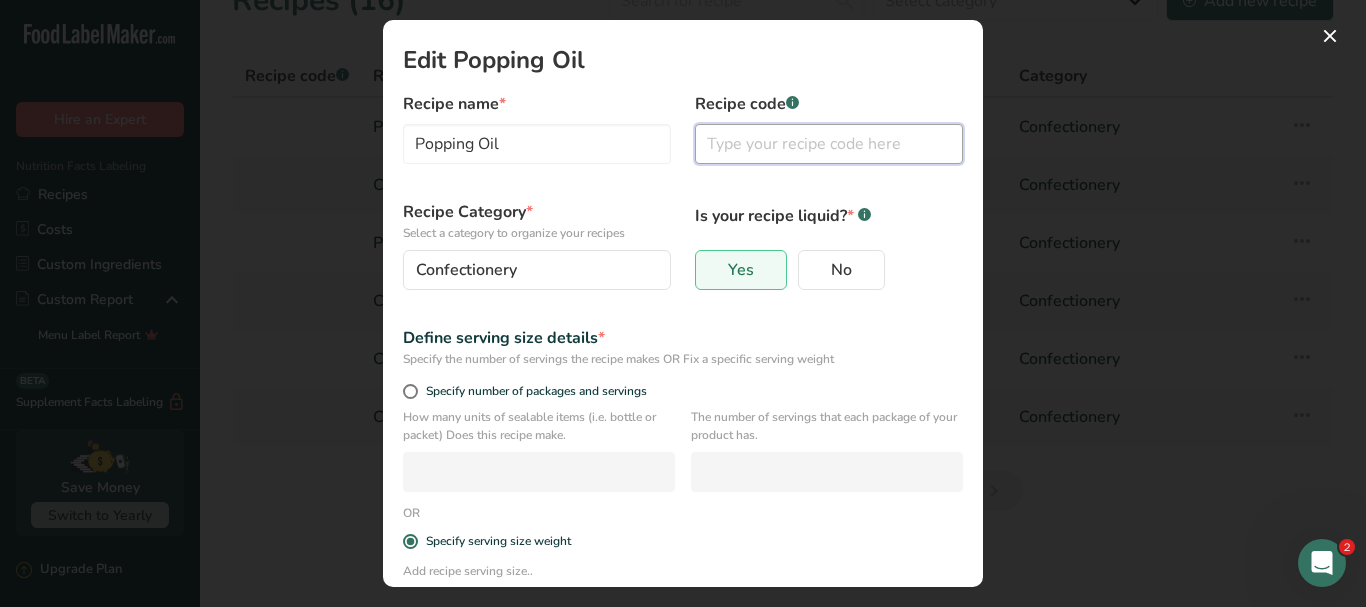 click at bounding box center [829, 144] 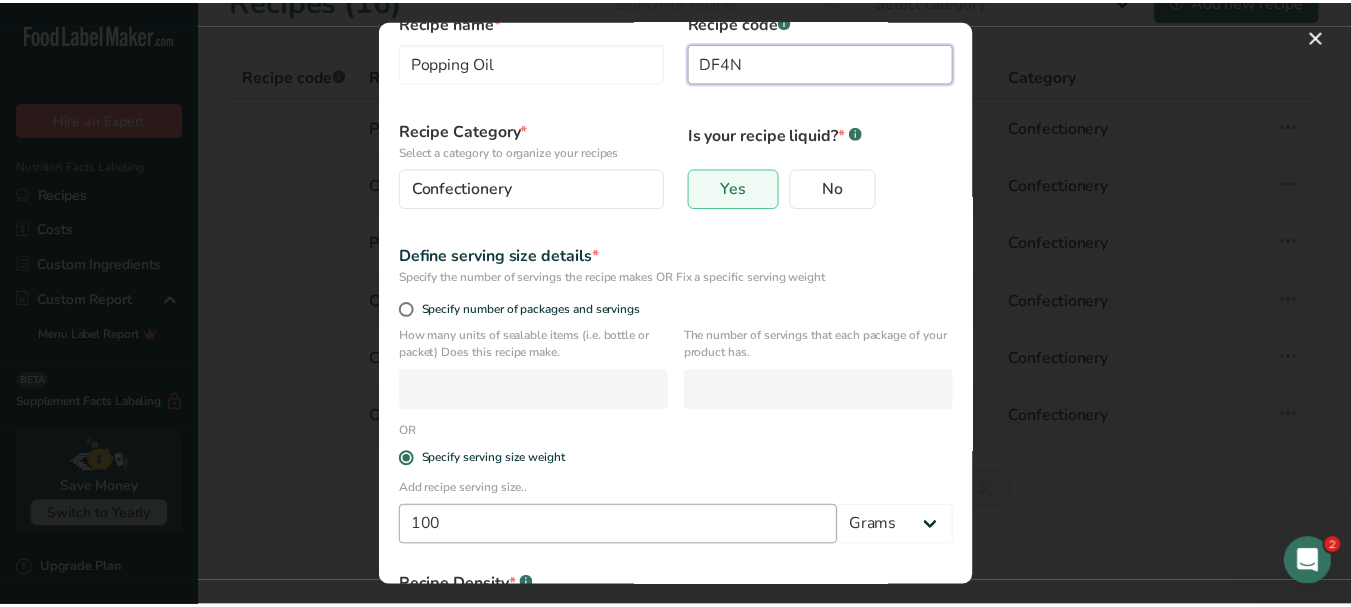 scroll, scrollTop: 253, scrollLeft: 0, axis: vertical 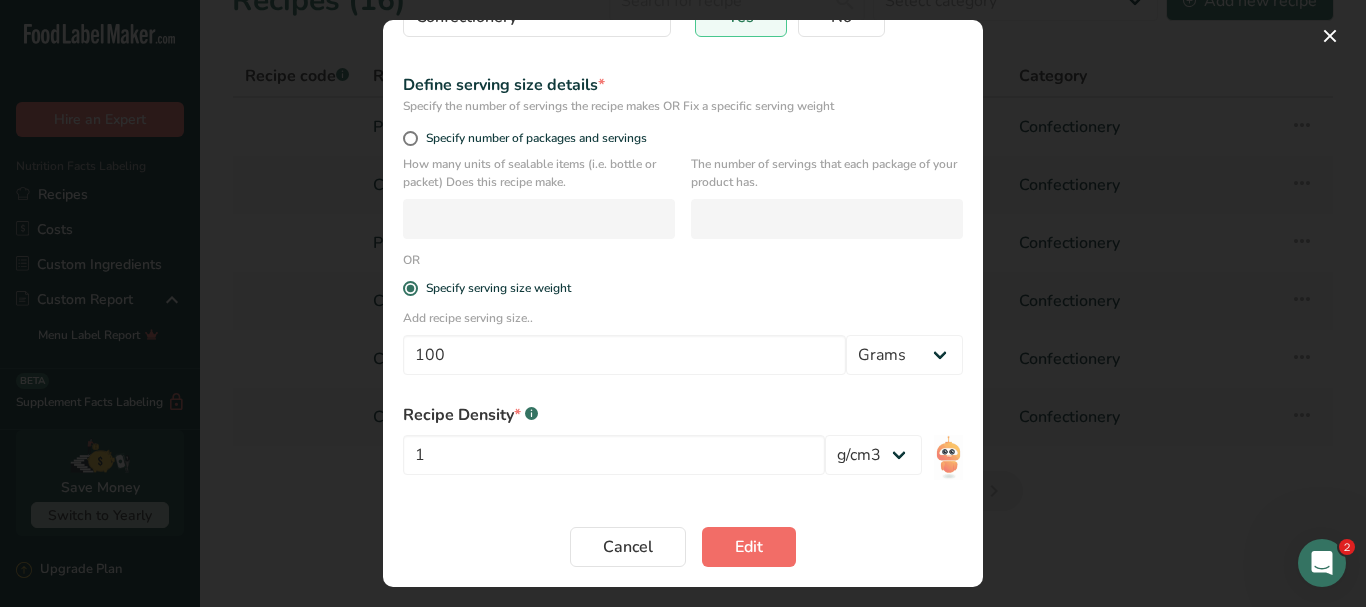 type on "DF4N" 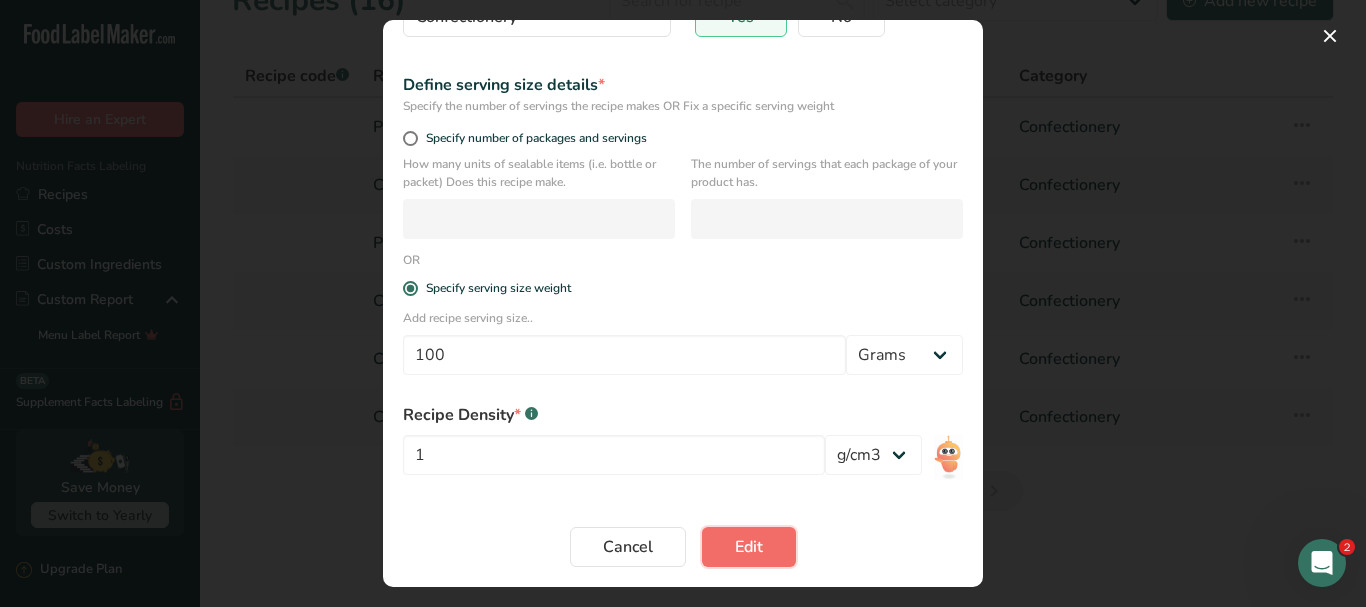 click on "Edit" at bounding box center (749, 547) 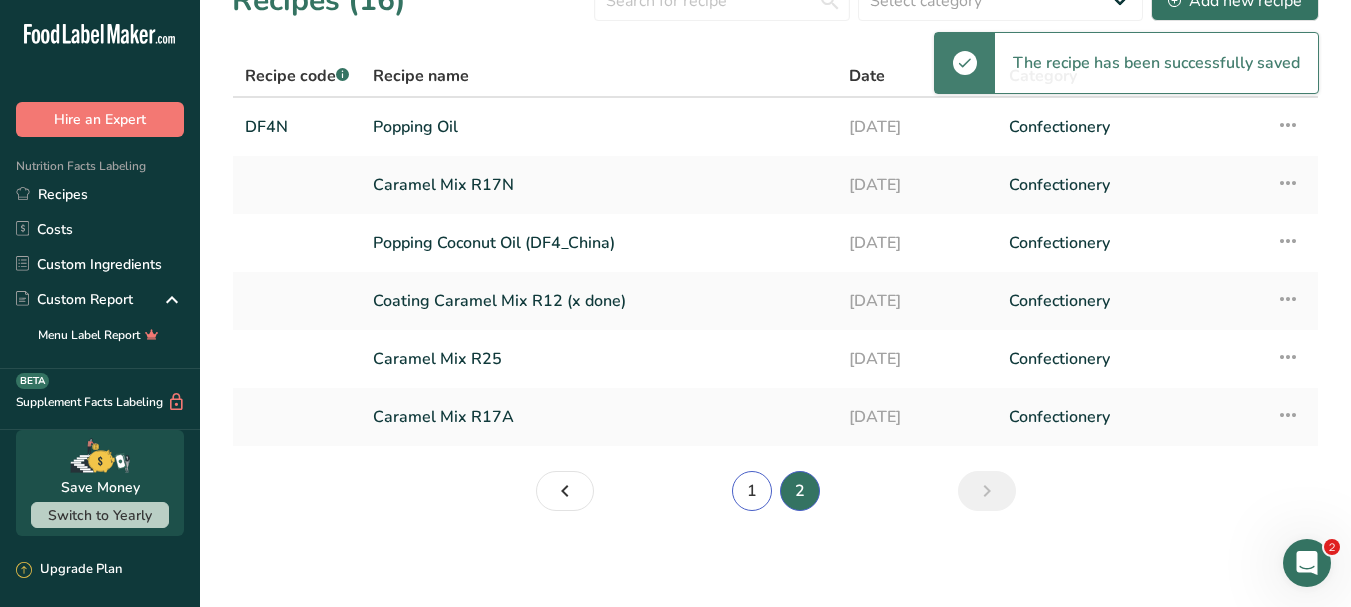 click on "1" at bounding box center [752, 491] 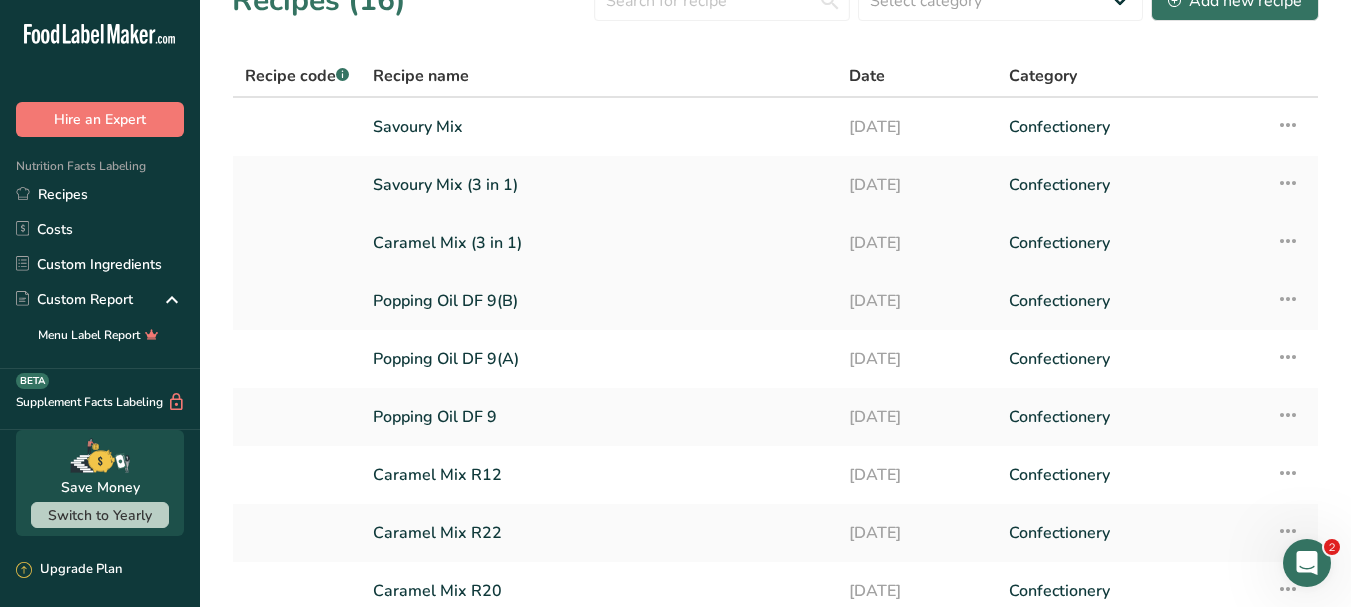 click on "Caramel Mix (3 in 1)" at bounding box center [599, 243] 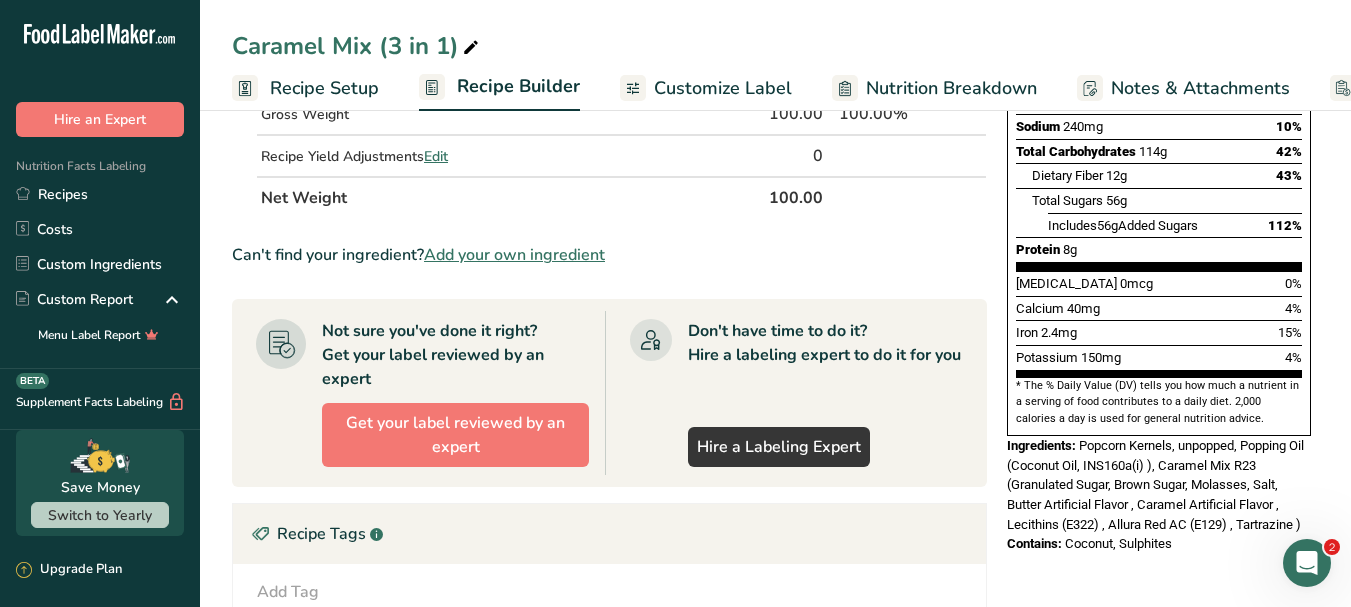 scroll, scrollTop: 400, scrollLeft: 0, axis: vertical 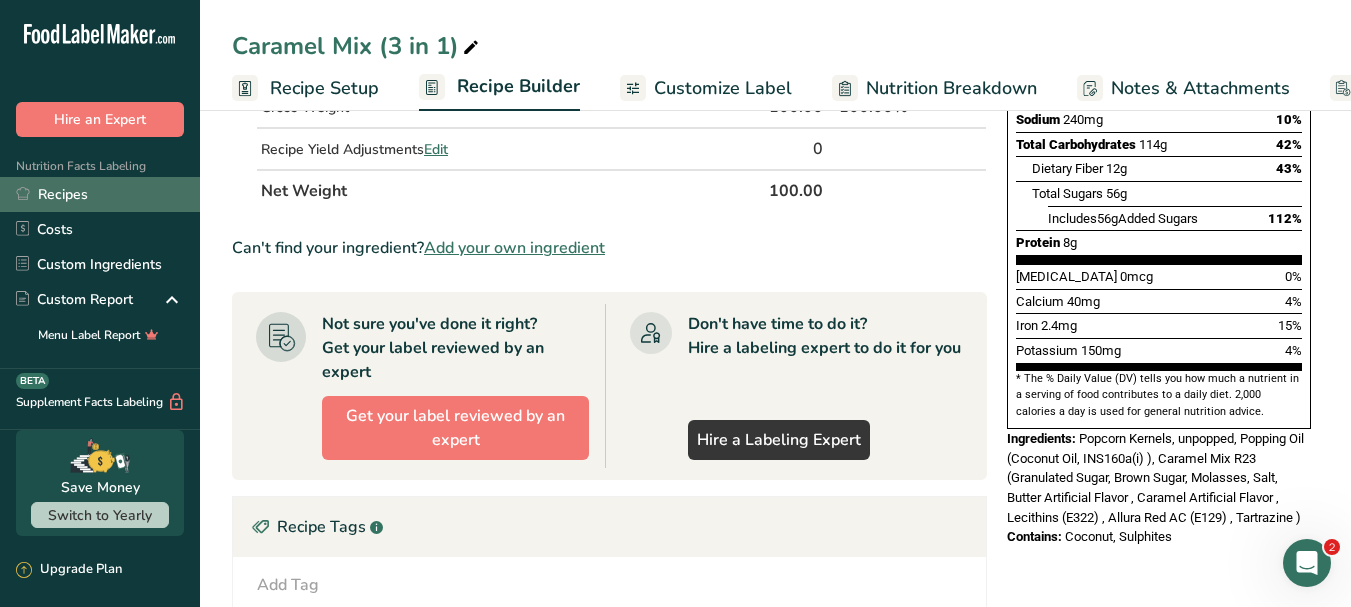 click on "Recipes" at bounding box center (100, 194) 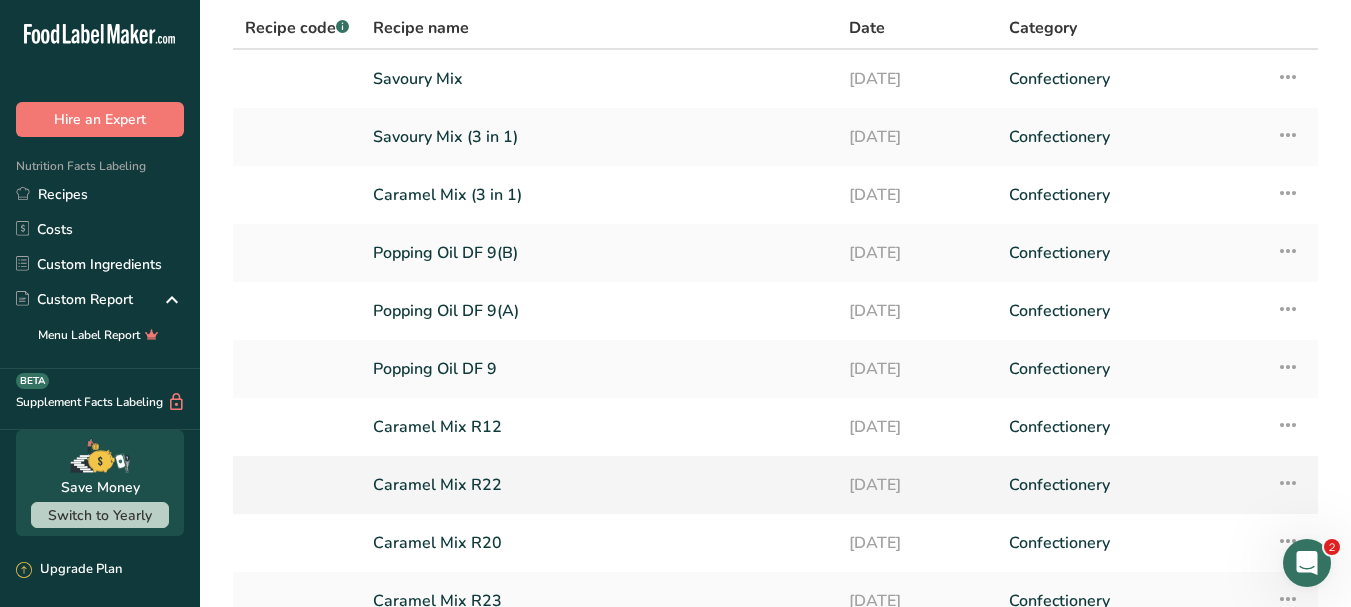 scroll, scrollTop: 270, scrollLeft: 0, axis: vertical 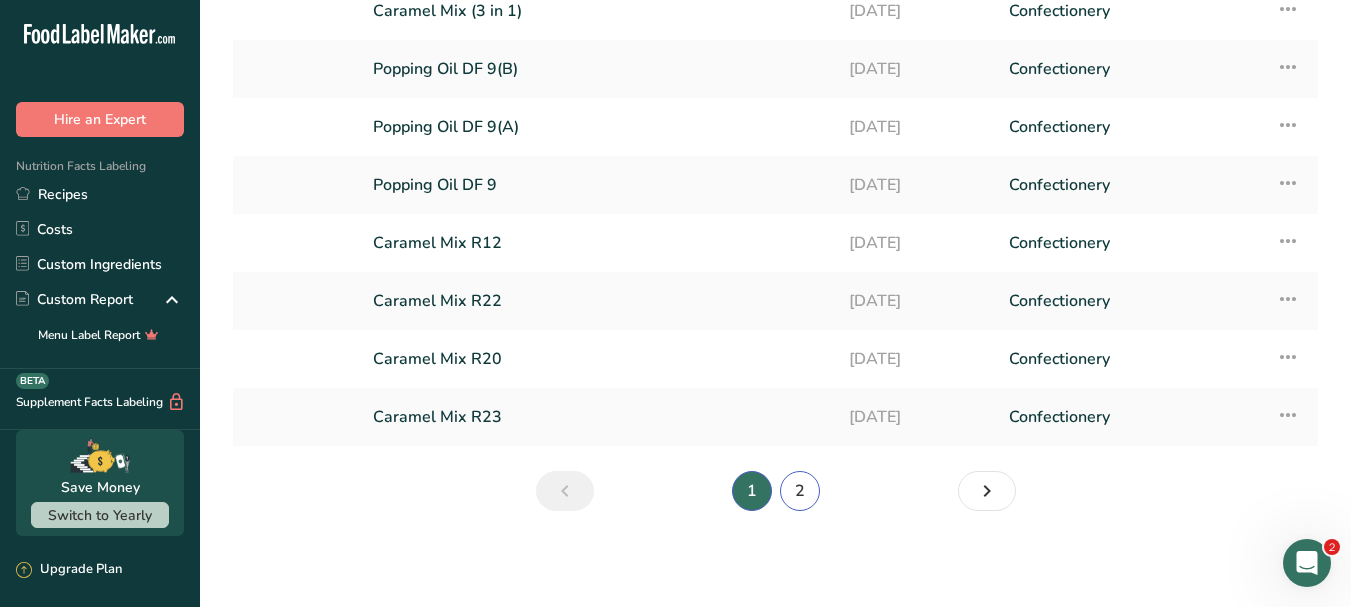 click on "2" at bounding box center [800, 491] 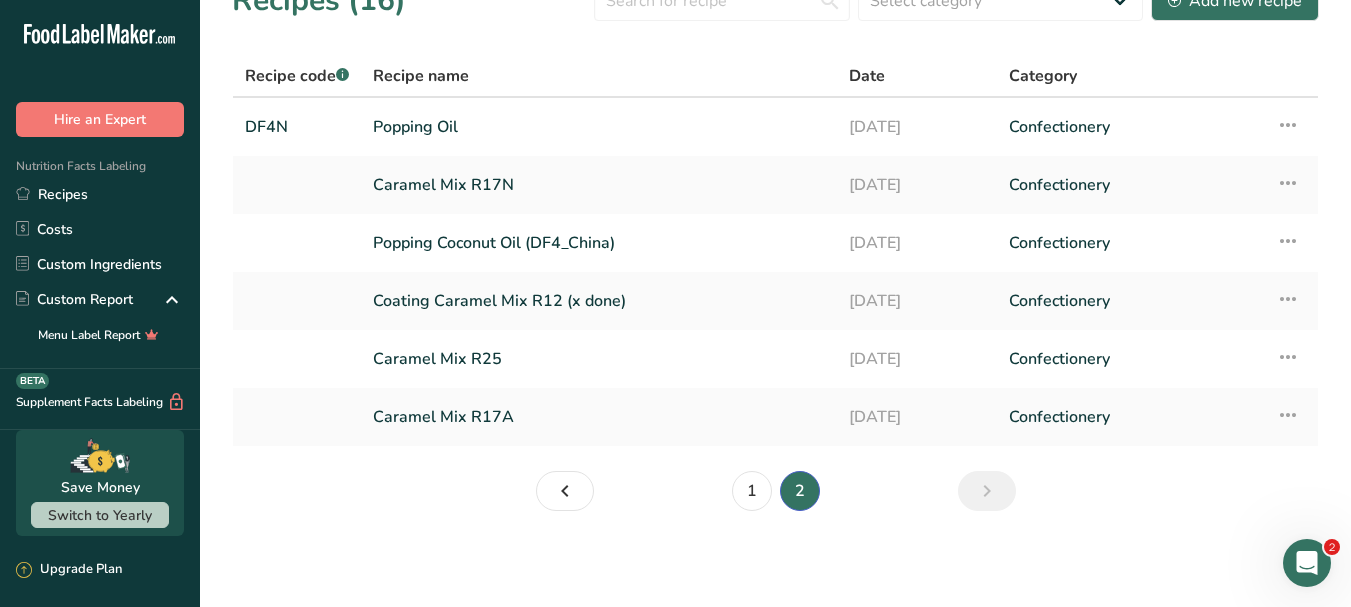 scroll, scrollTop: 38, scrollLeft: 0, axis: vertical 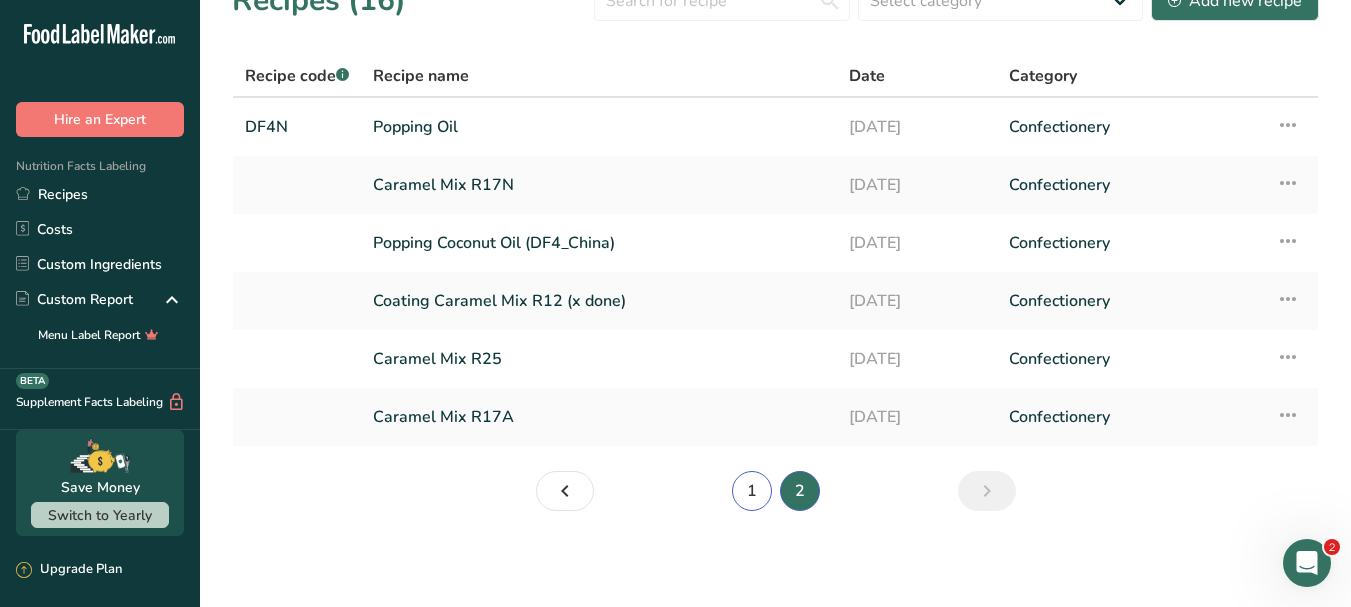 click on "1" at bounding box center (752, 491) 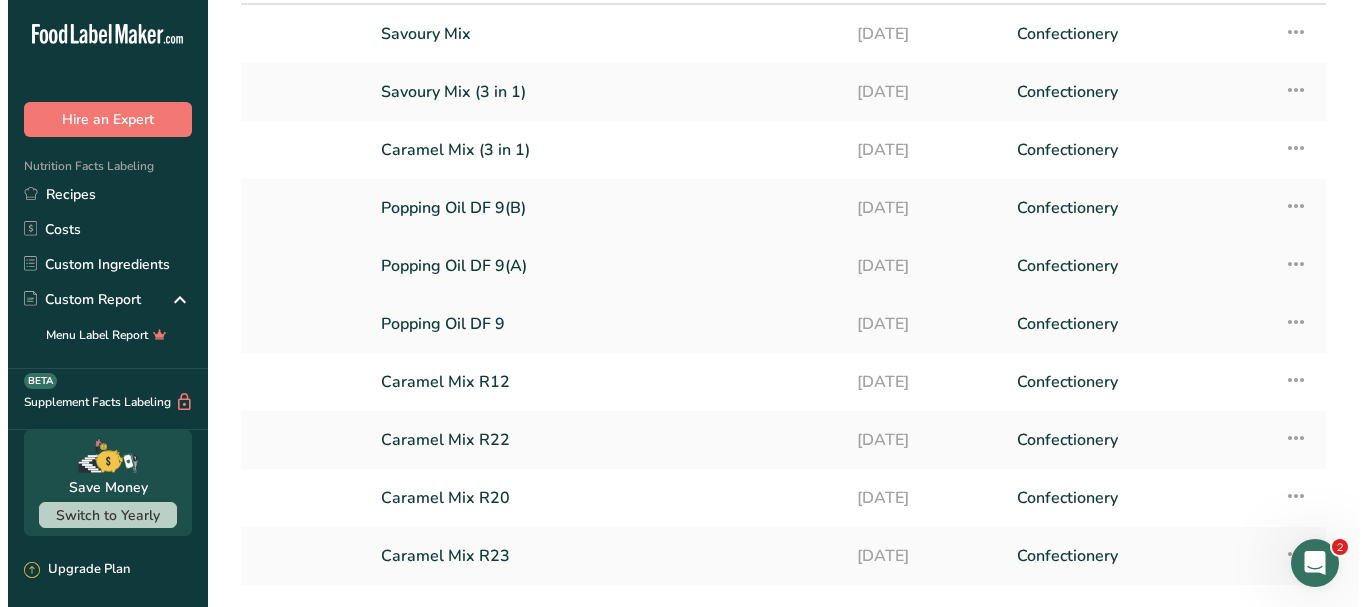 scroll, scrollTop: 270, scrollLeft: 0, axis: vertical 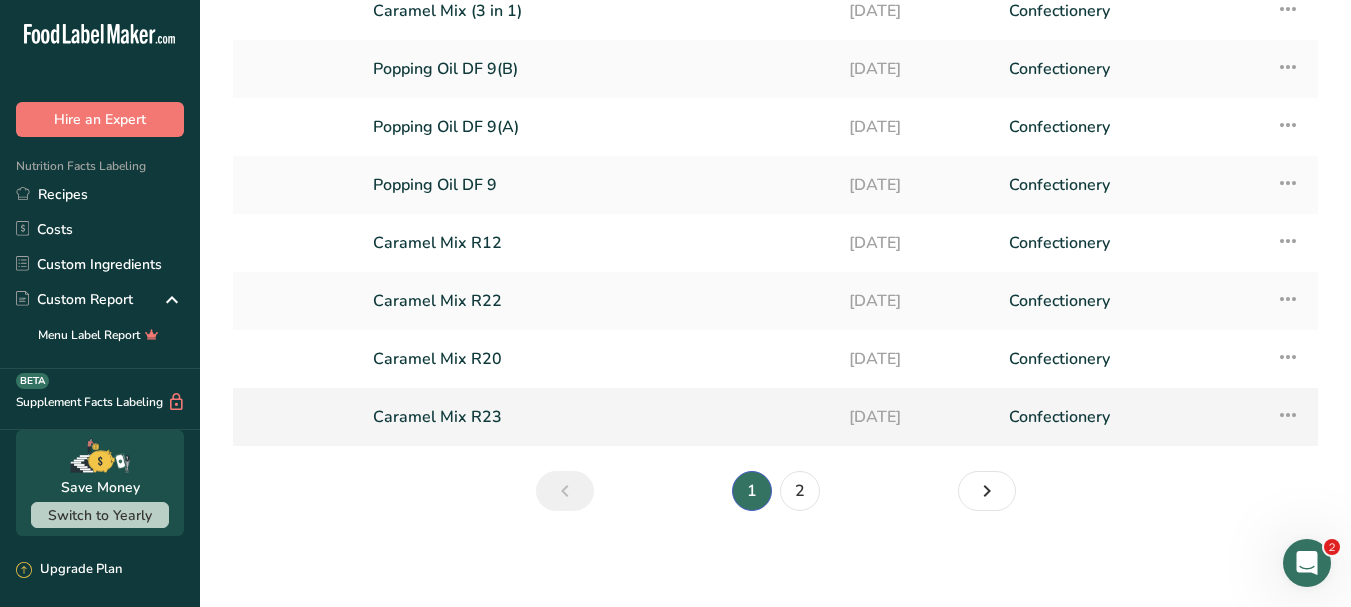 click at bounding box center (1288, 415) 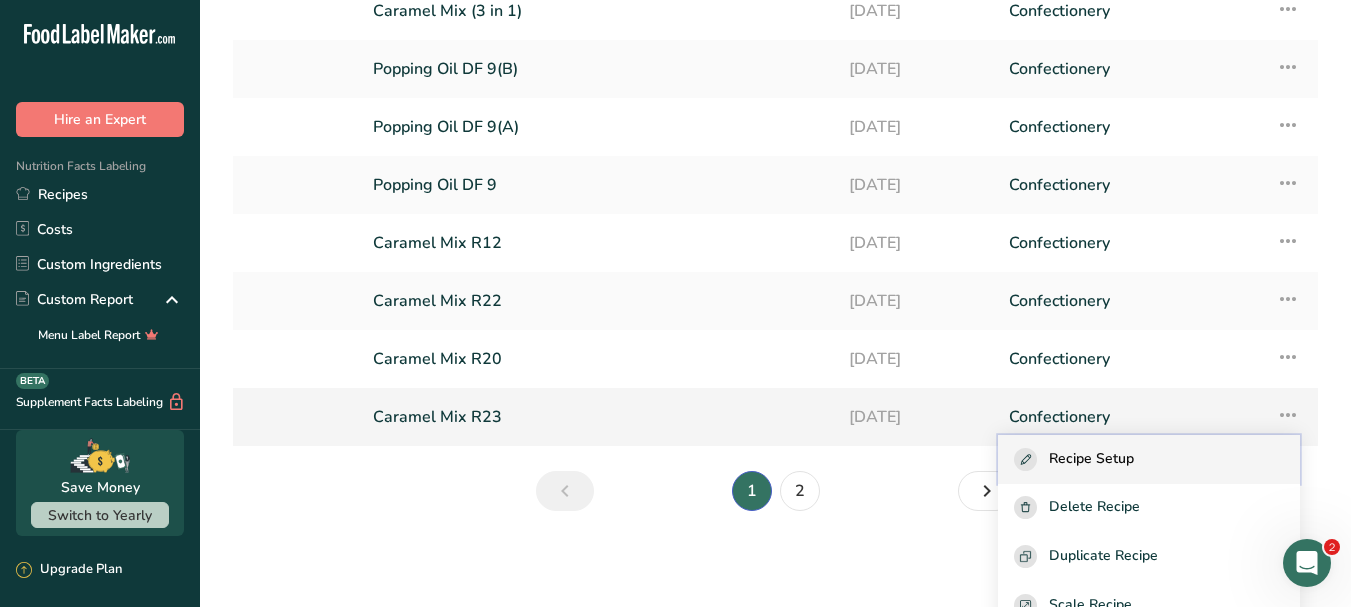 click on "Recipe Setup" at bounding box center [1149, 459] 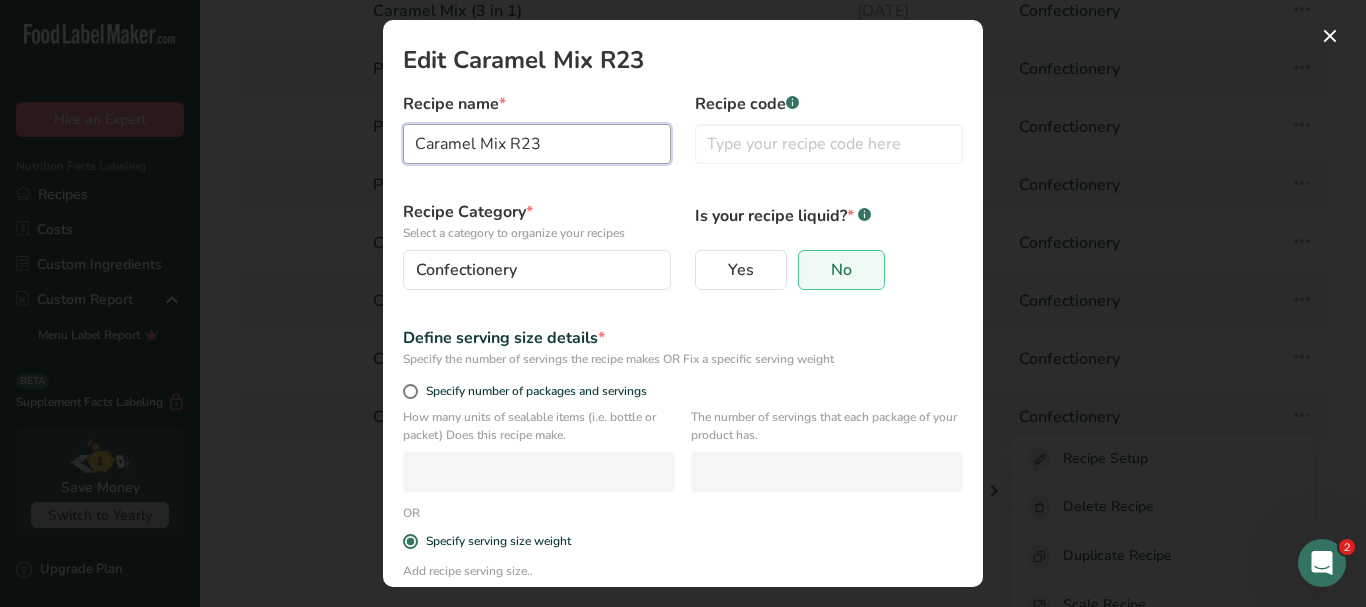 click on "Caramel Mix R23" at bounding box center [537, 144] 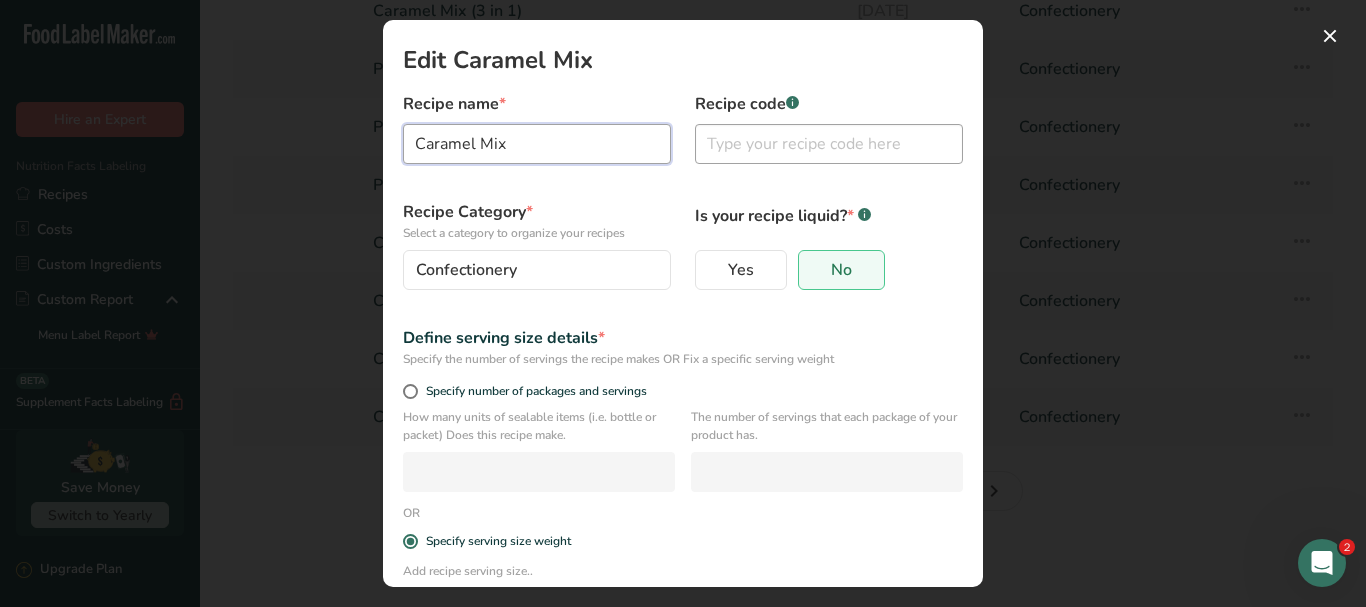 type on "Caramel Mix" 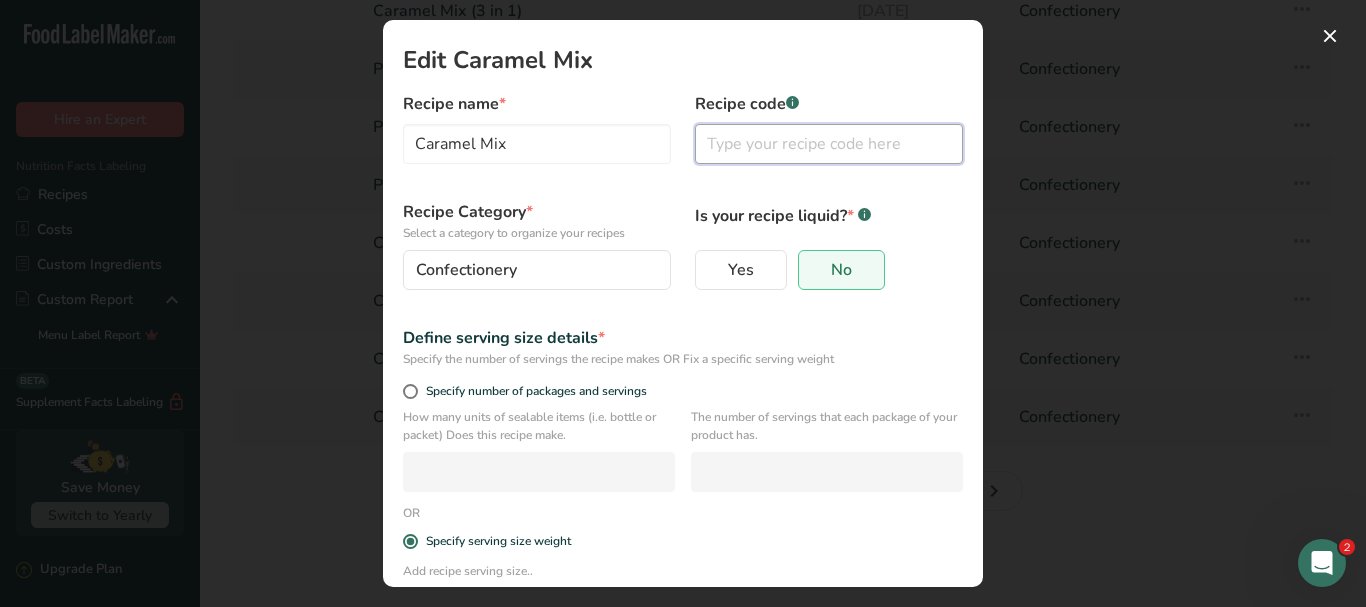 click at bounding box center (829, 144) 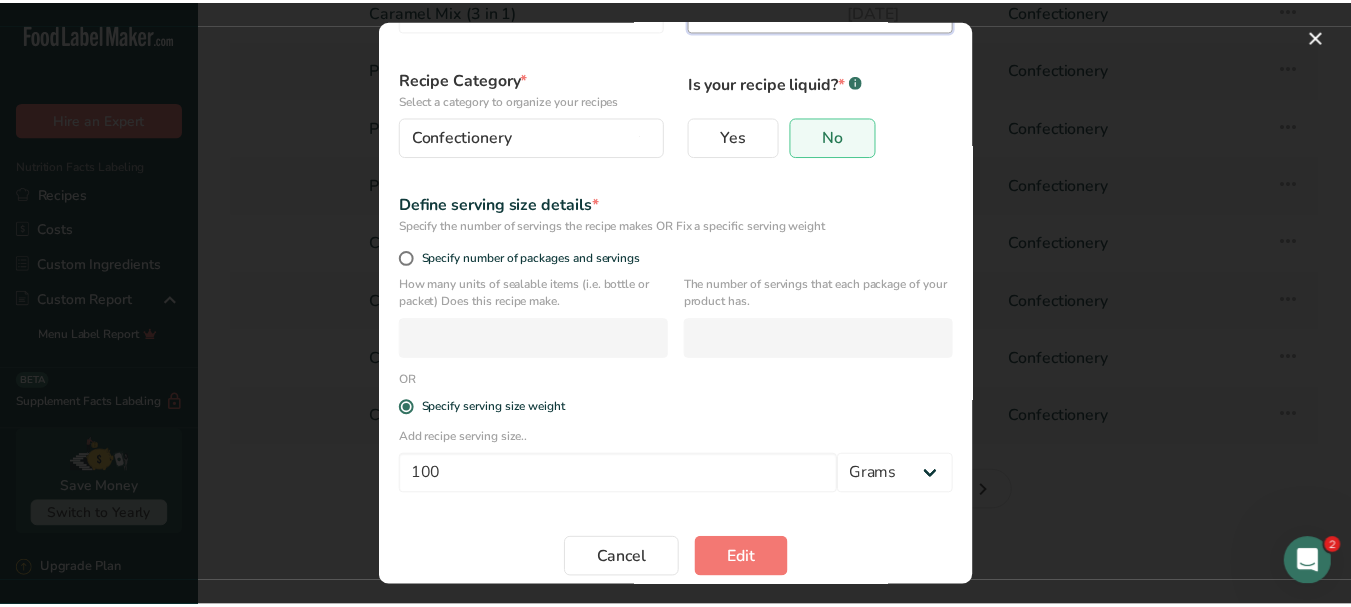 scroll, scrollTop: 145, scrollLeft: 0, axis: vertical 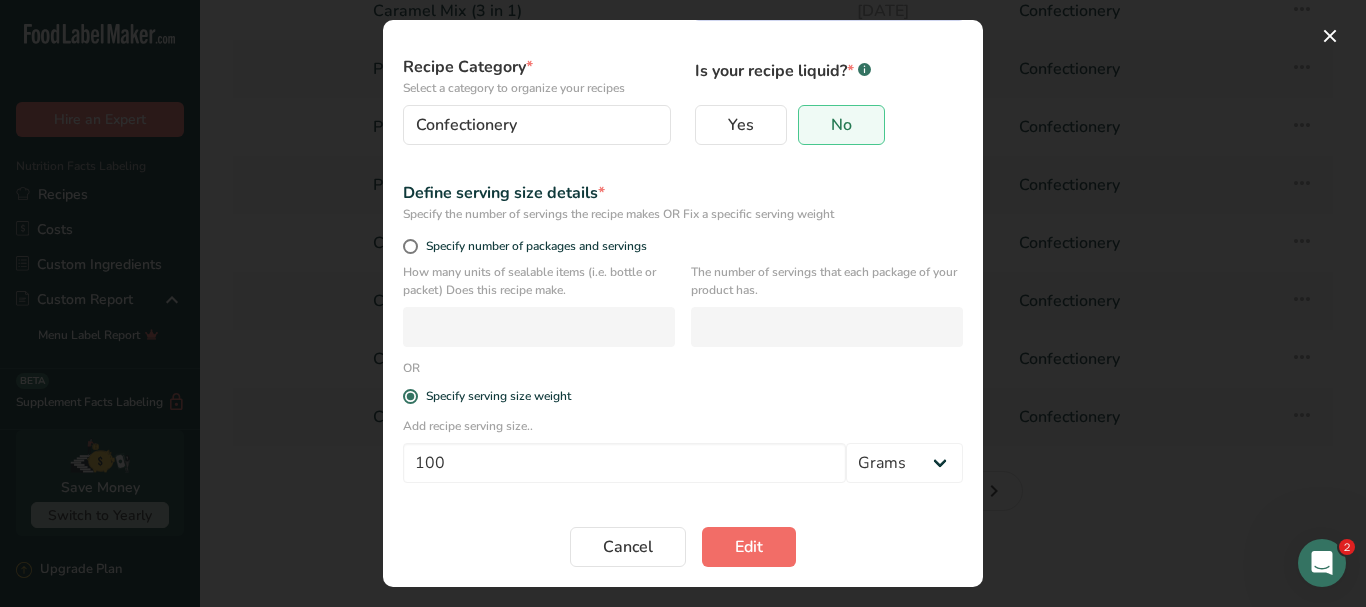 type on "R23" 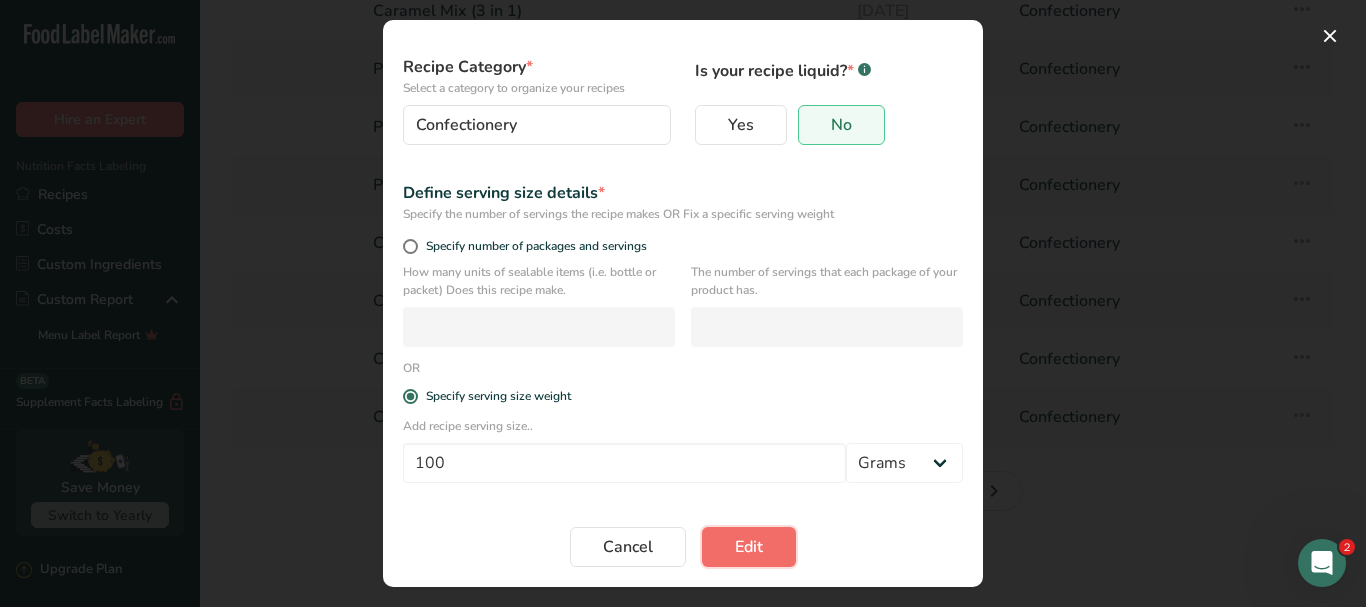 click on "Edit" at bounding box center [749, 547] 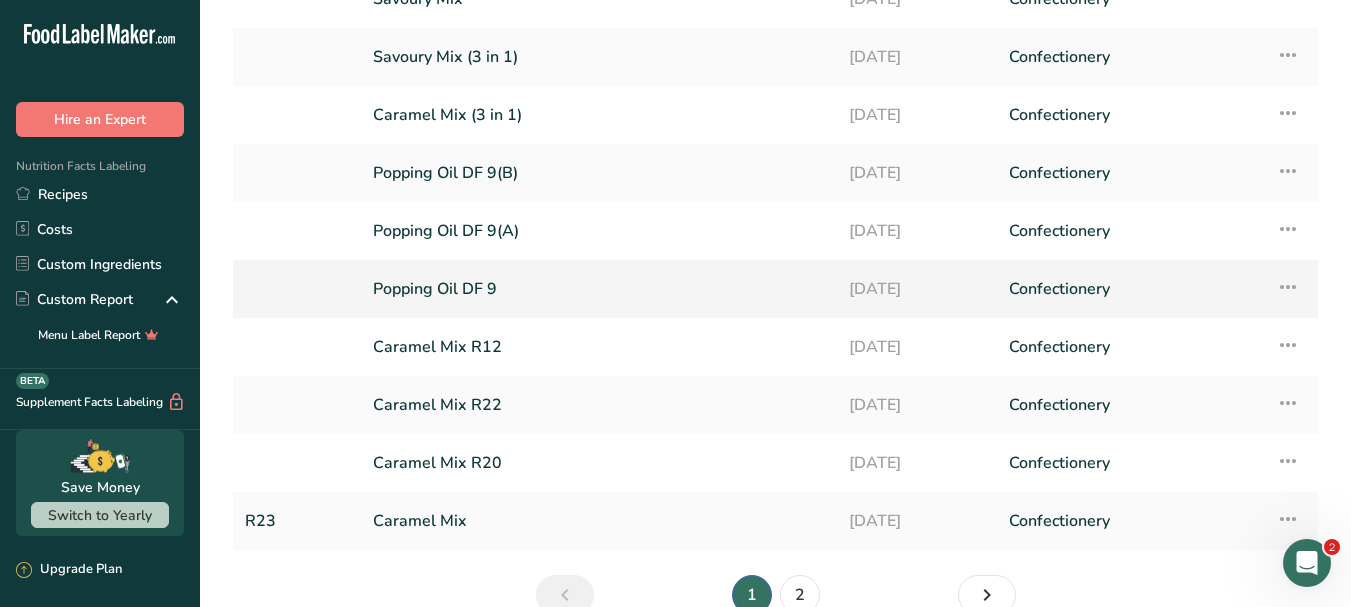scroll, scrollTop: 0, scrollLeft: 0, axis: both 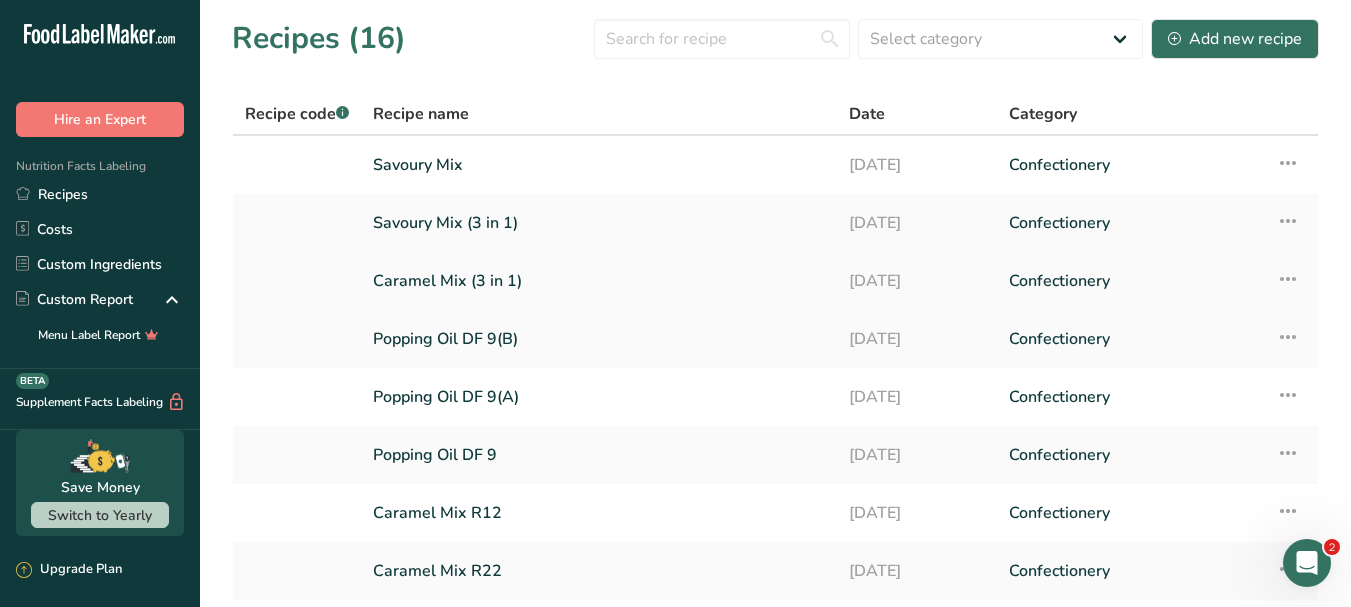 click on "Caramel Mix (3 in 1)" at bounding box center [599, 281] 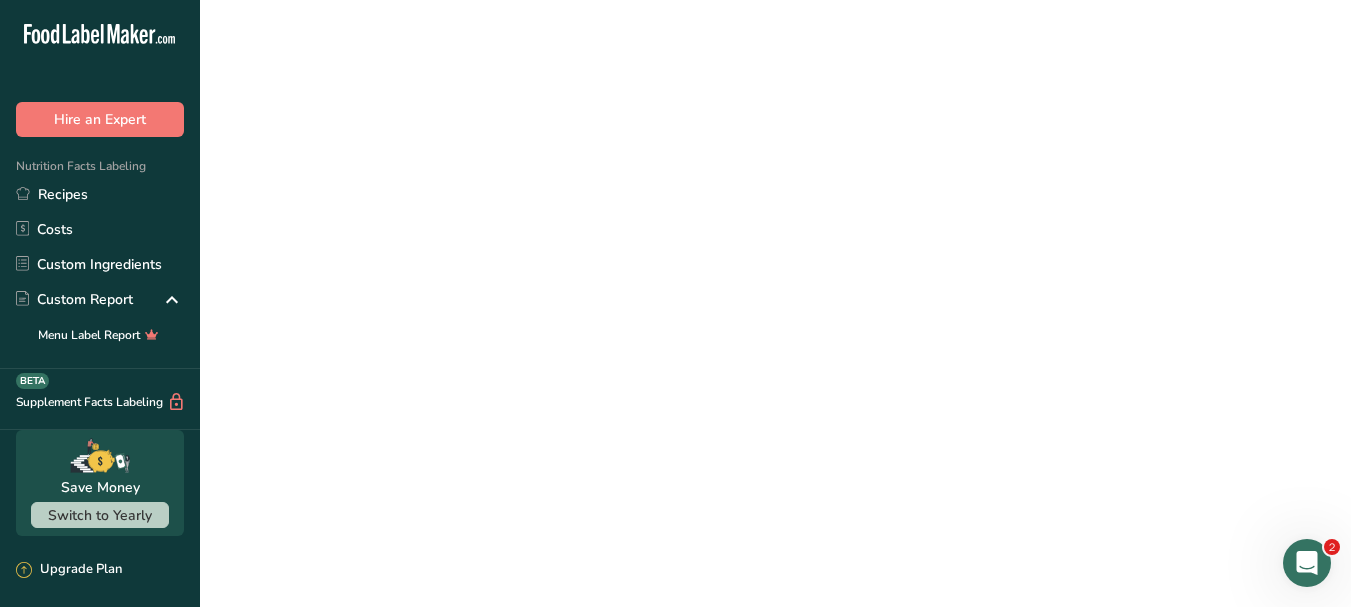 click on "Caramel Mix (3 in 1)" at bounding box center (599, 281) 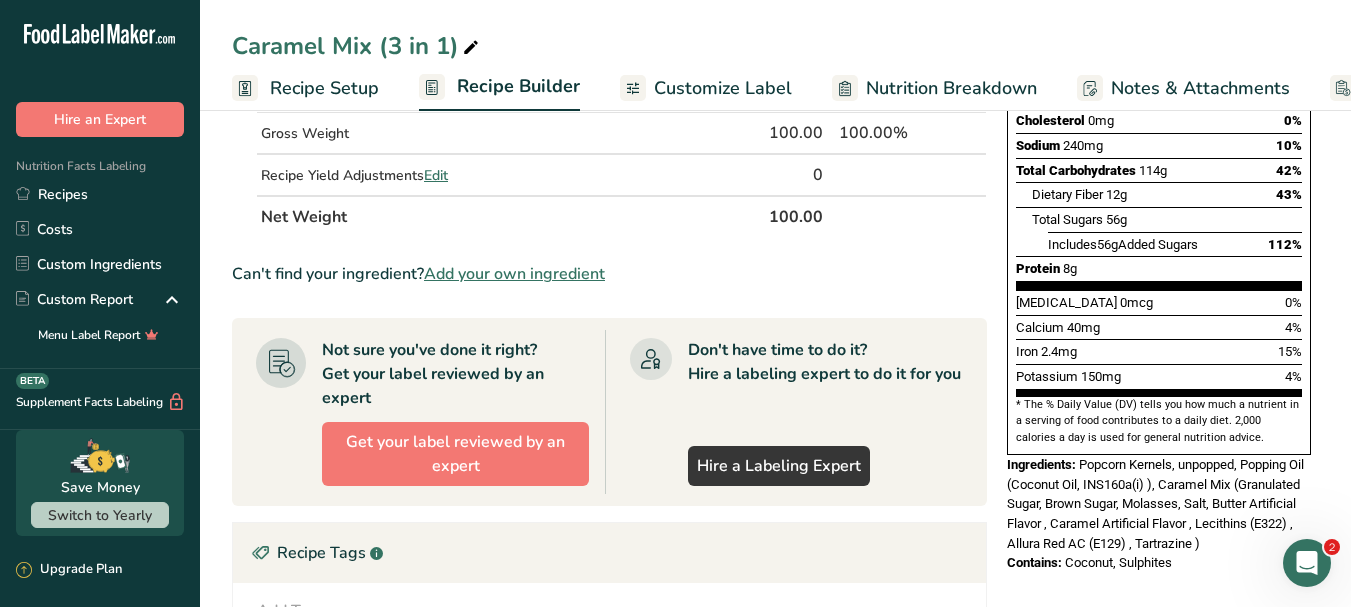 scroll, scrollTop: 400, scrollLeft: 0, axis: vertical 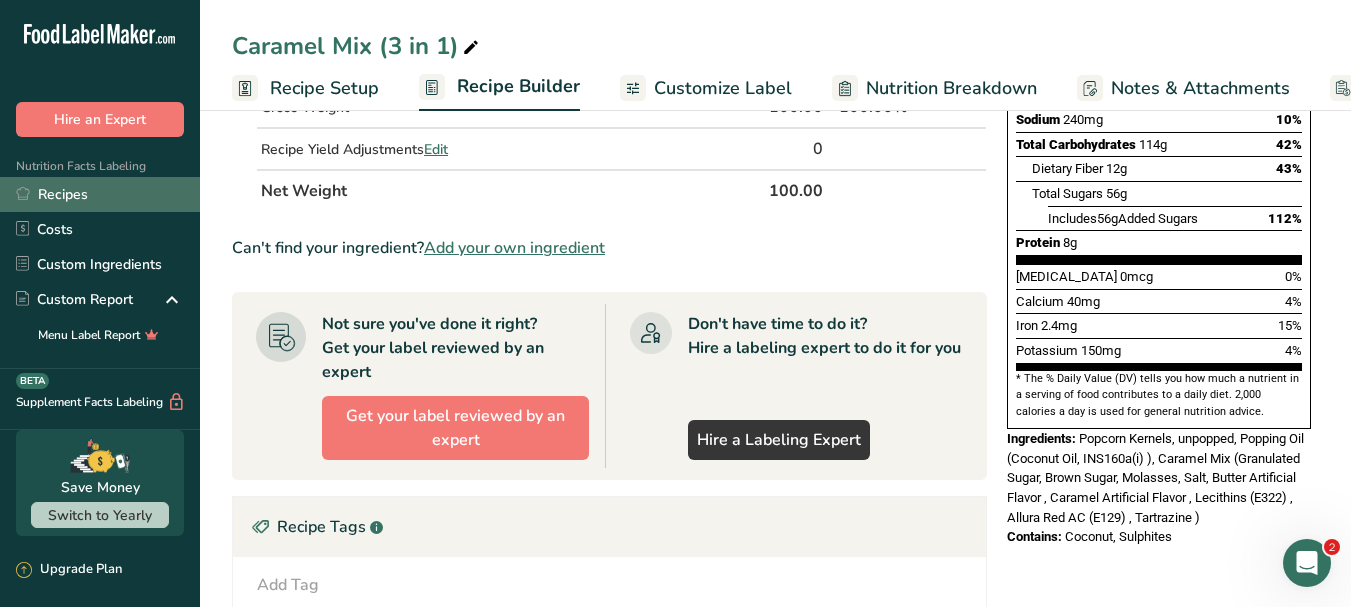 click on "Recipes" at bounding box center [100, 194] 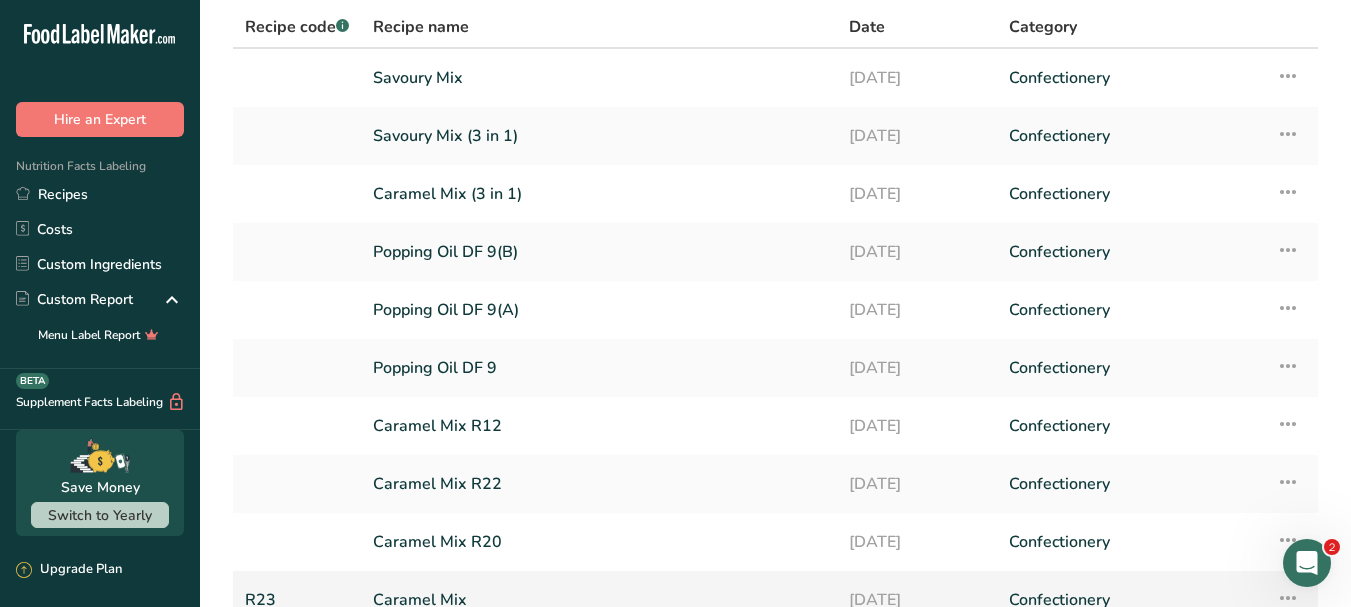 scroll, scrollTop: 270, scrollLeft: 0, axis: vertical 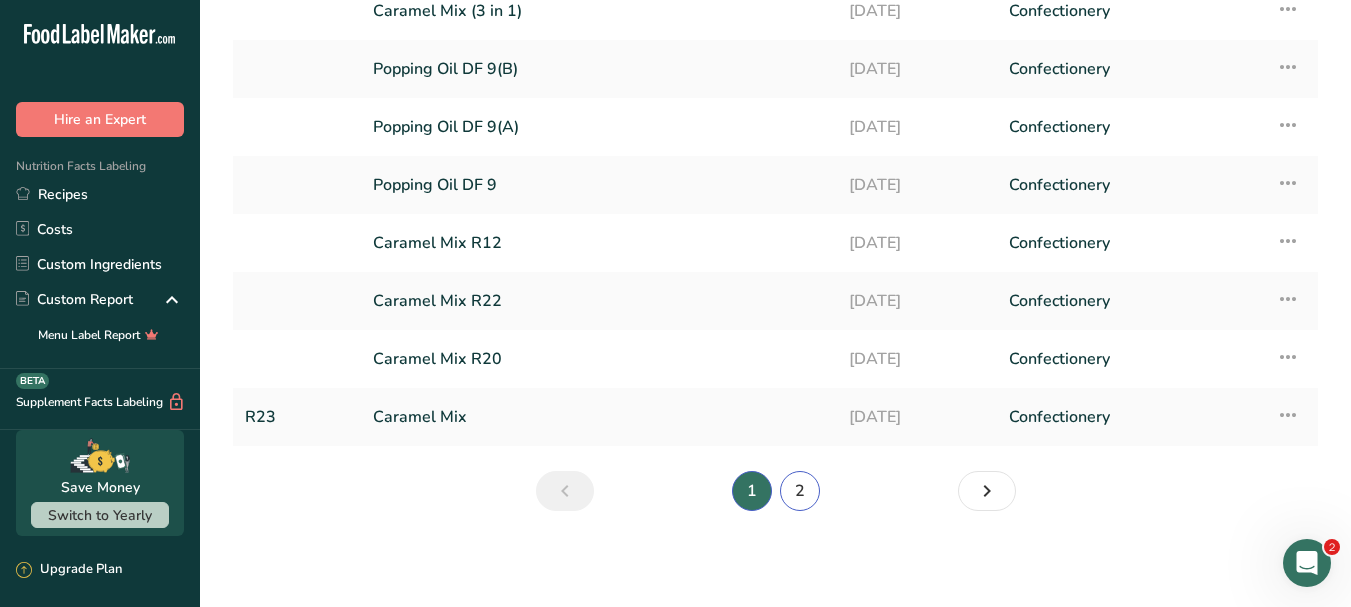 click on "2" at bounding box center [800, 491] 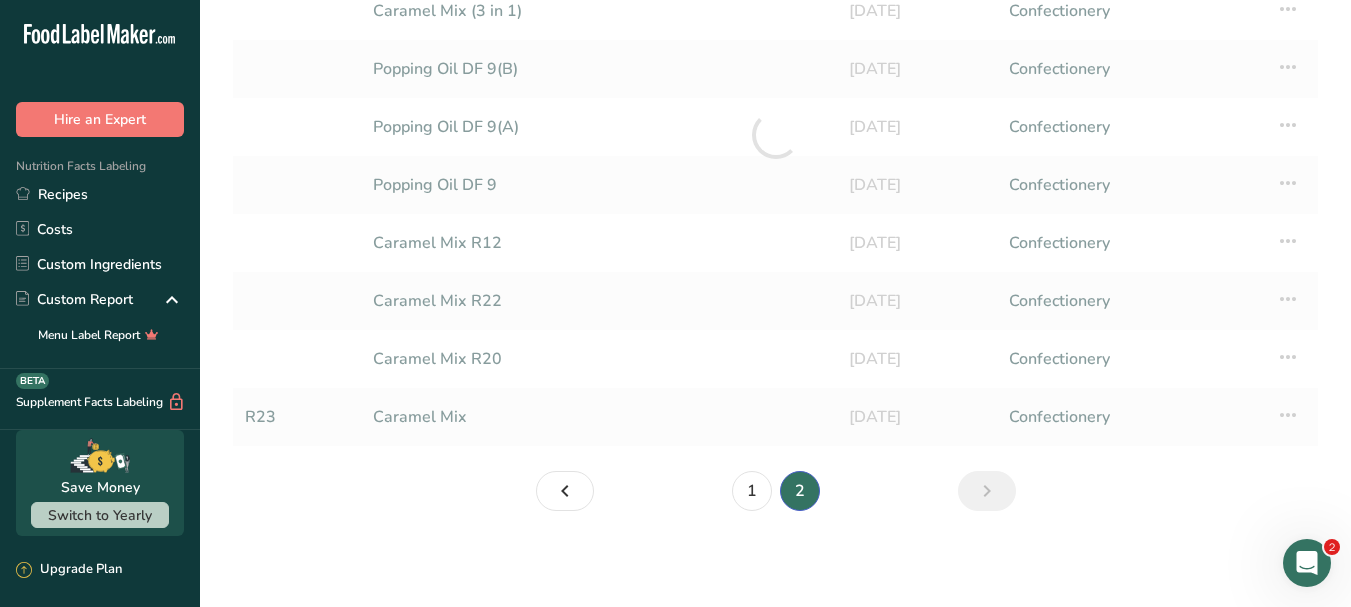 scroll, scrollTop: 38, scrollLeft: 0, axis: vertical 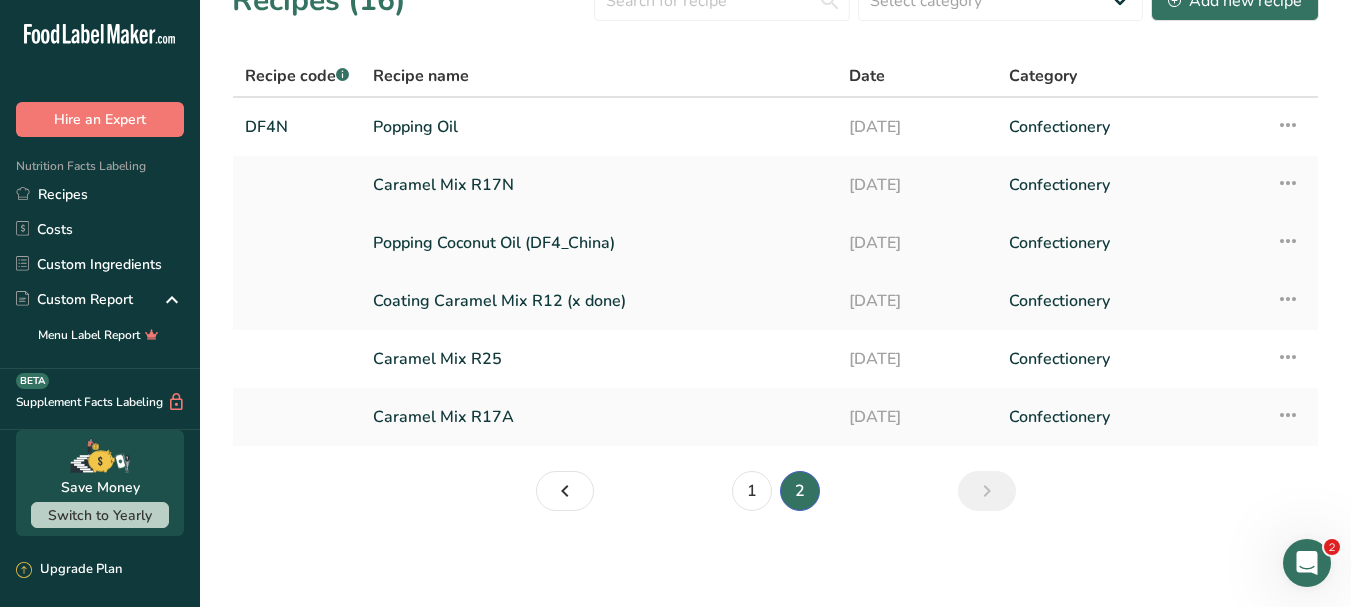 click on "Popping Coconut Oil (DF4_China)" at bounding box center [599, 243] 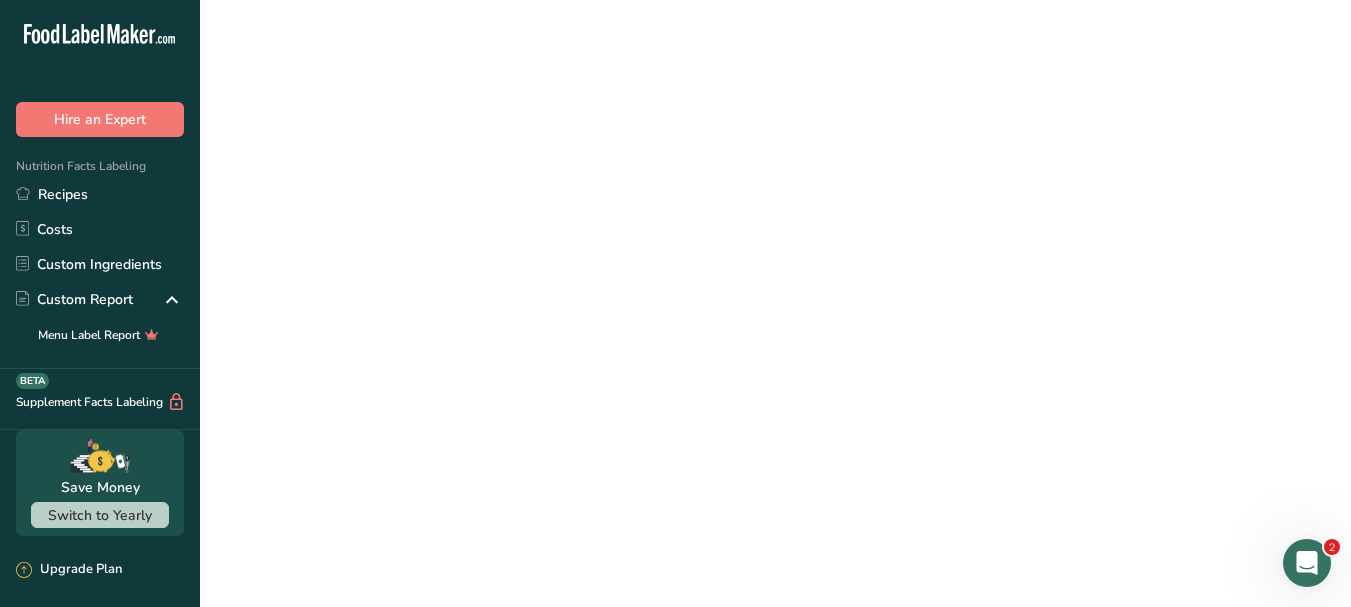 scroll, scrollTop: 0, scrollLeft: 0, axis: both 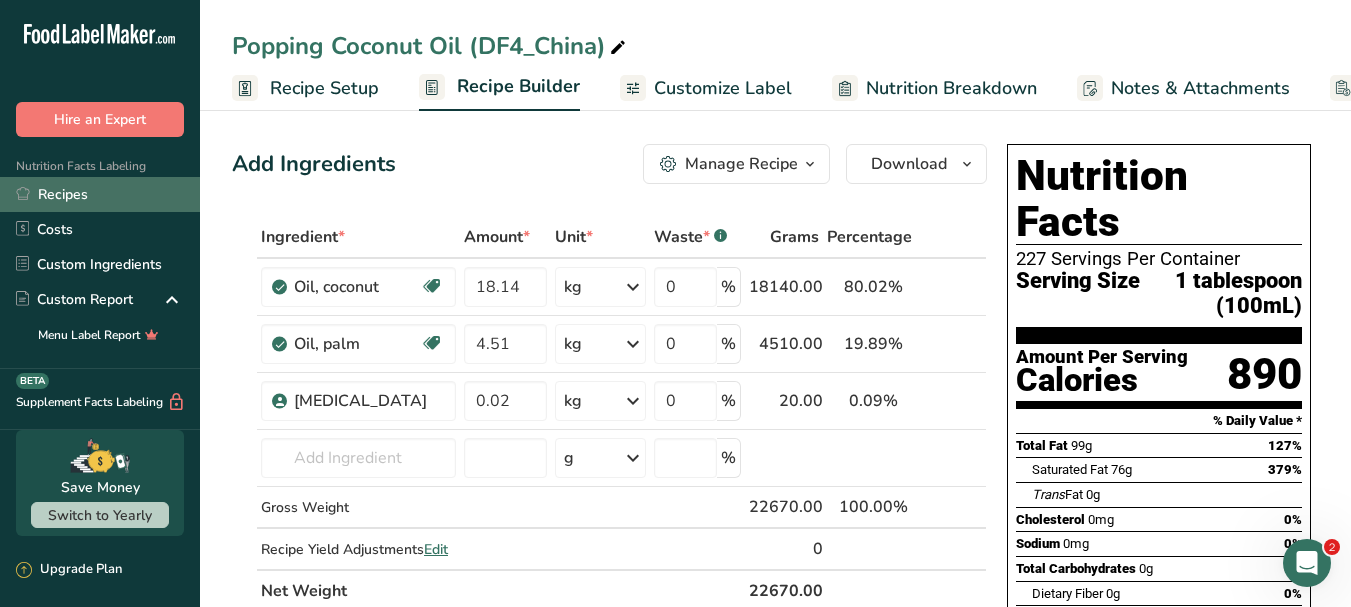 click on "Recipes" at bounding box center (100, 194) 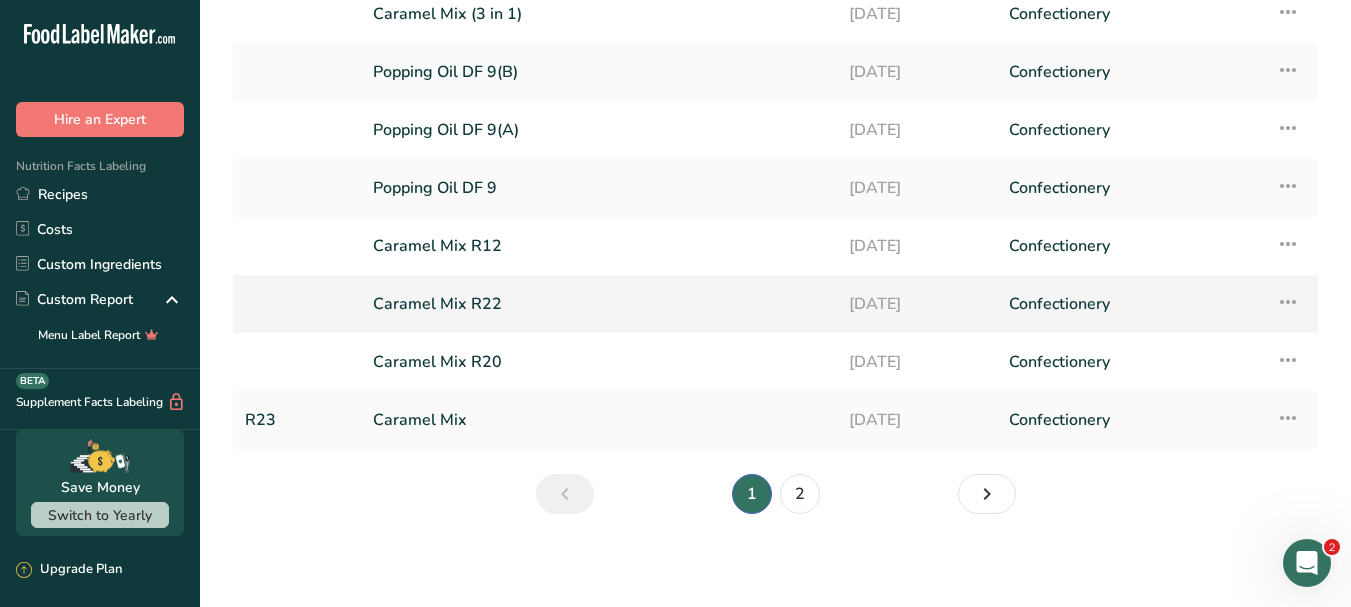 scroll, scrollTop: 270, scrollLeft: 0, axis: vertical 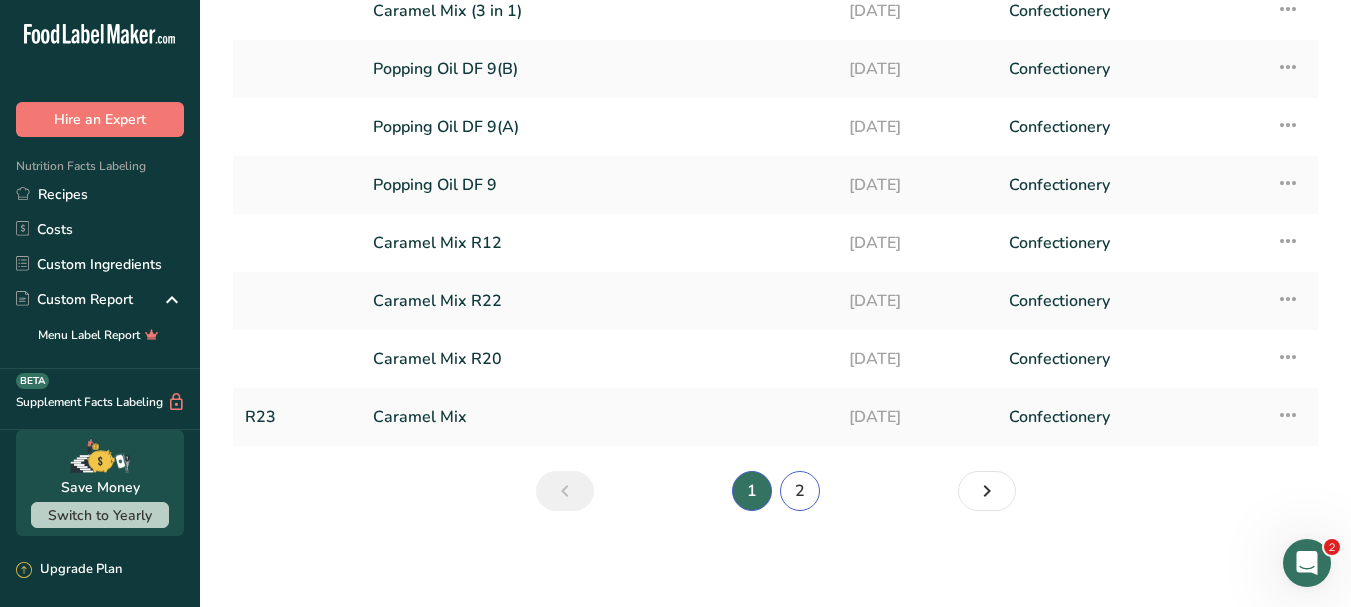 click on "2" at bounding box center [800, 491] 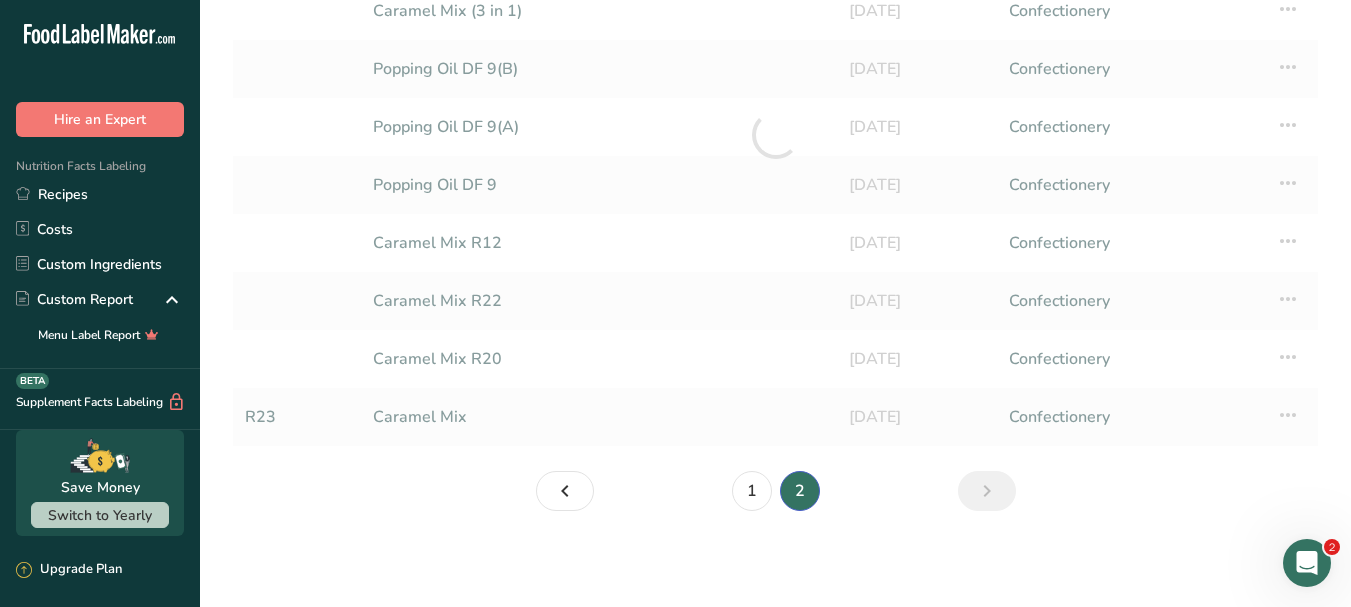 scroll, scrollTop: 38, scrollLeft: 0, axis: vertical 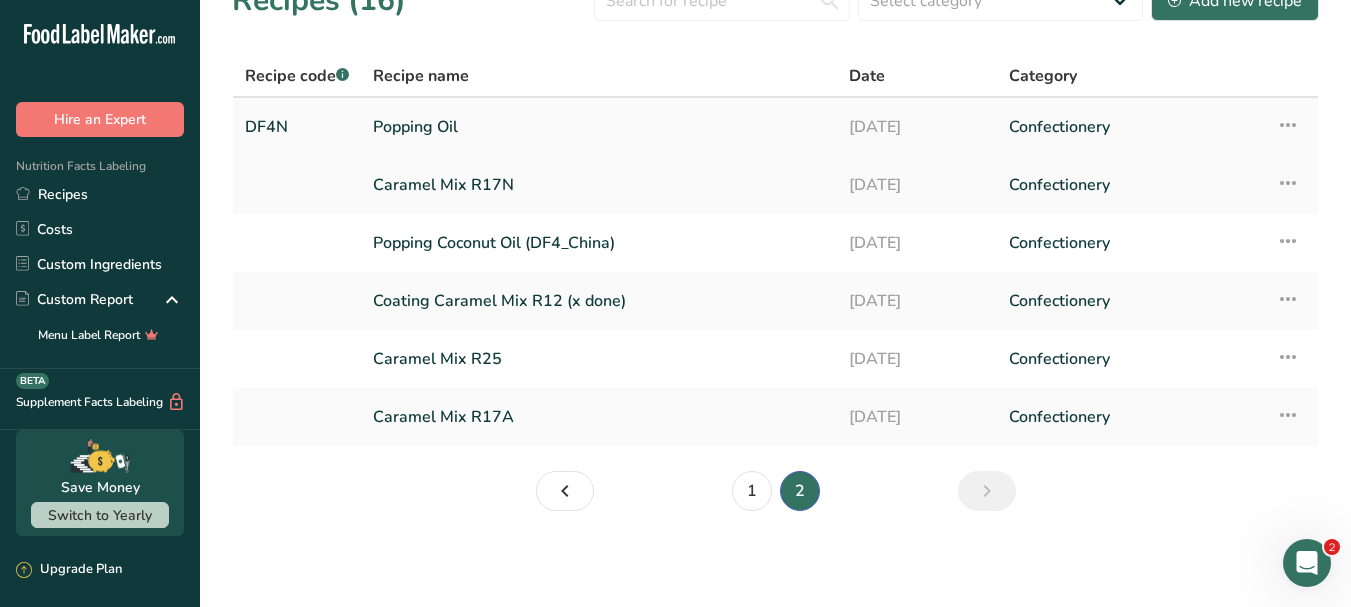 click on "Popping Oil" at bounding box center (599, 127) 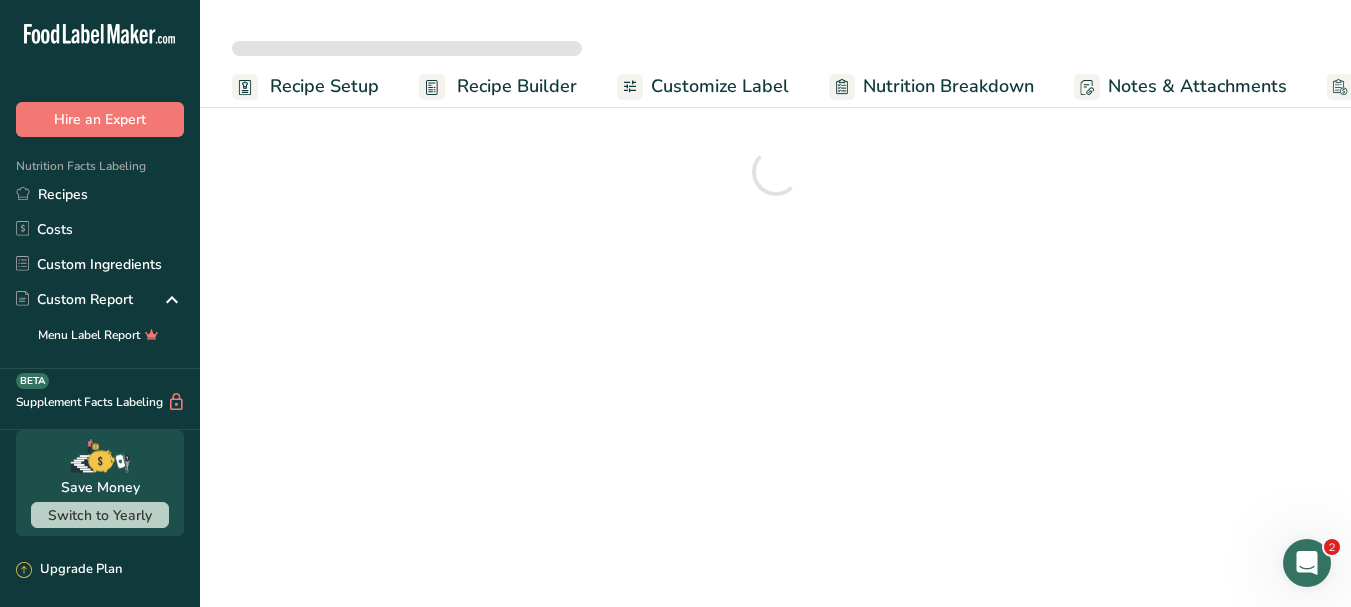 scroll, scrollTop: 0, scrollLeft: 0, axis: both 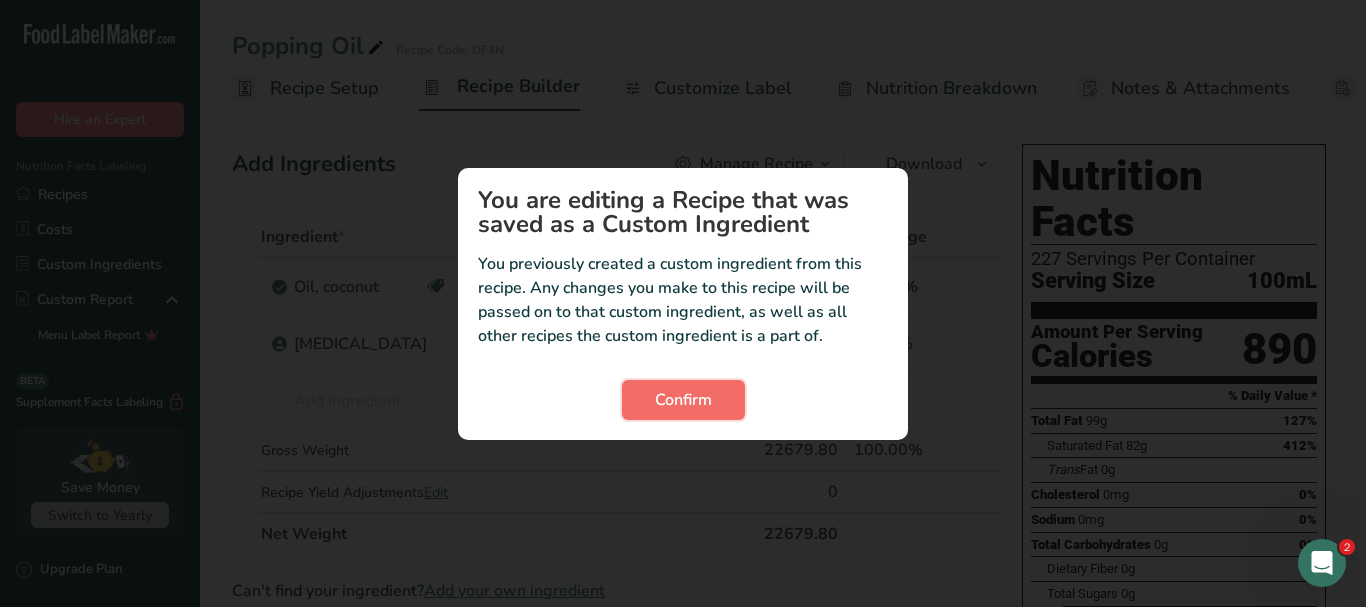 click on "Confirm" at bounding box center (683, 400) 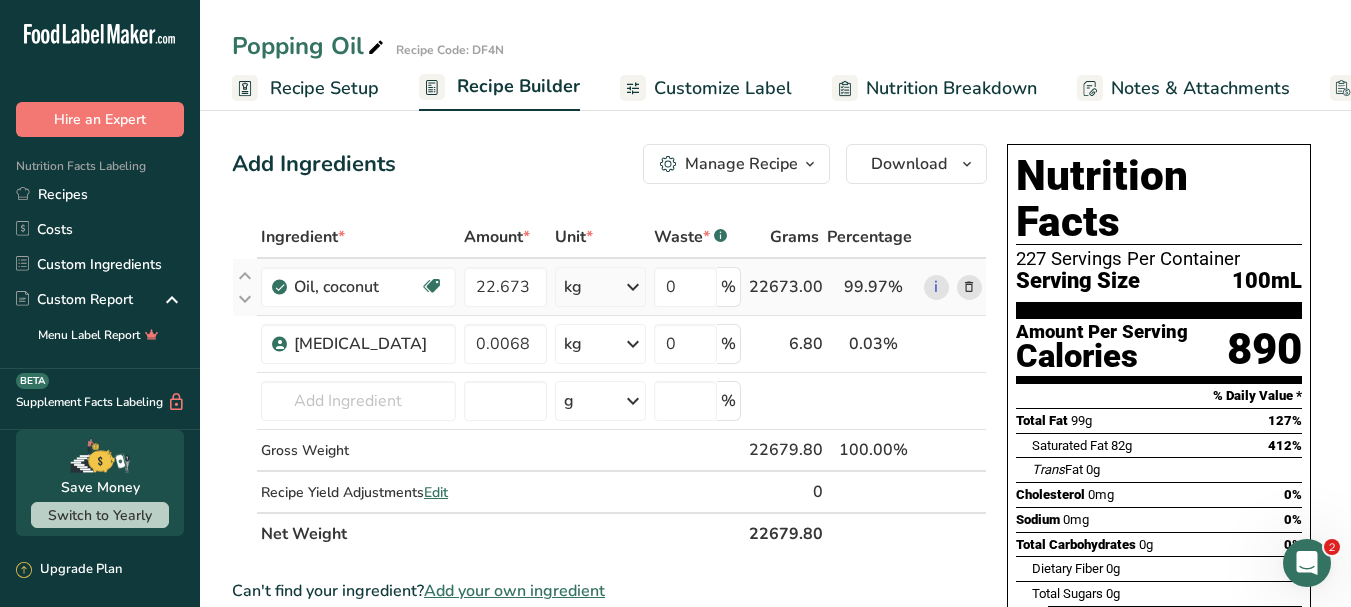 click at bounding box center (969, 287) 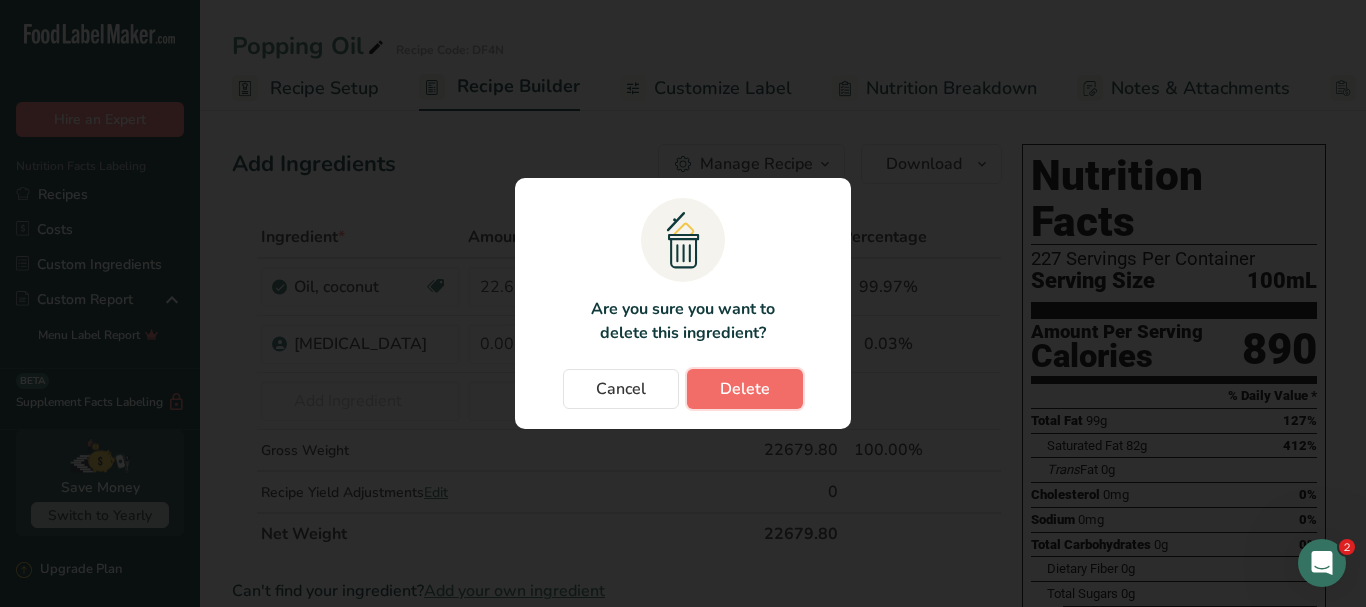 click on "Delete" at bounding box center (745, 389) 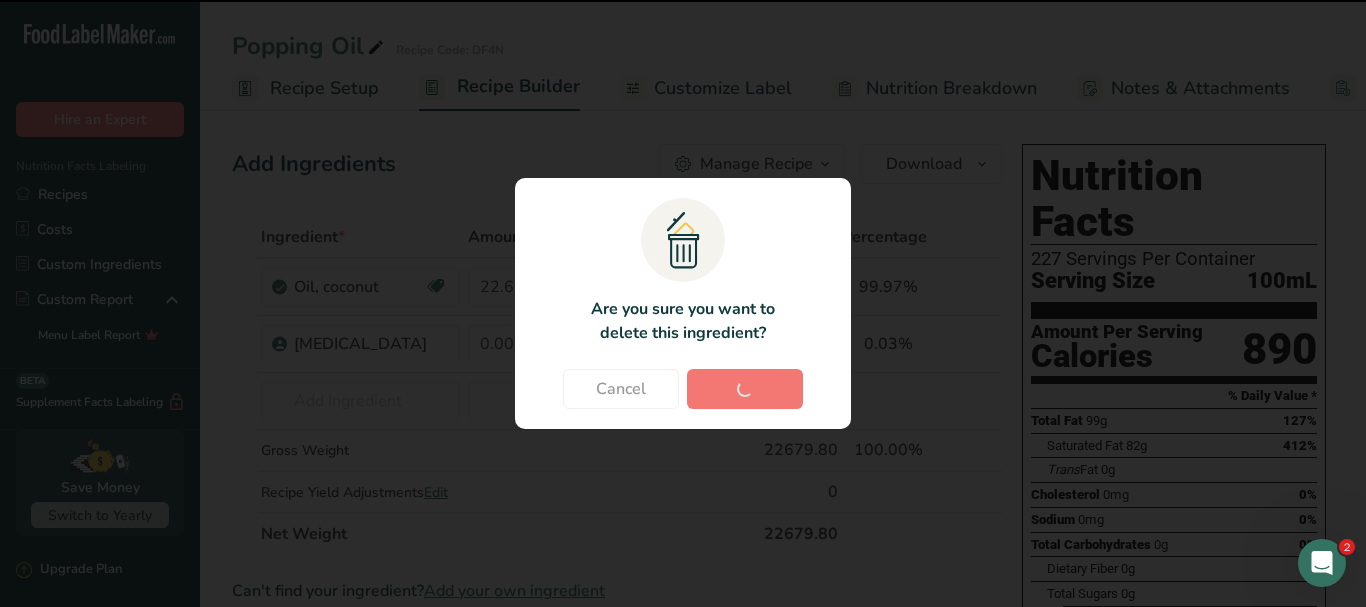 type on "0.0068" 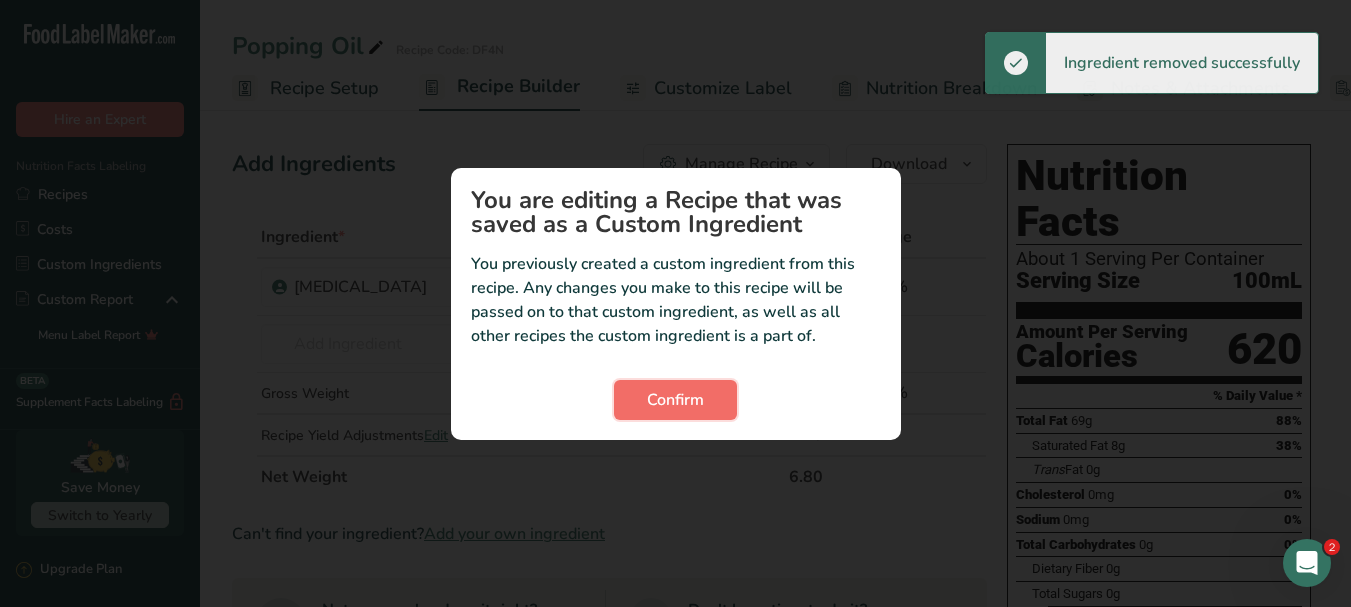 click on "Confirm" at bounding box center (675, 400) 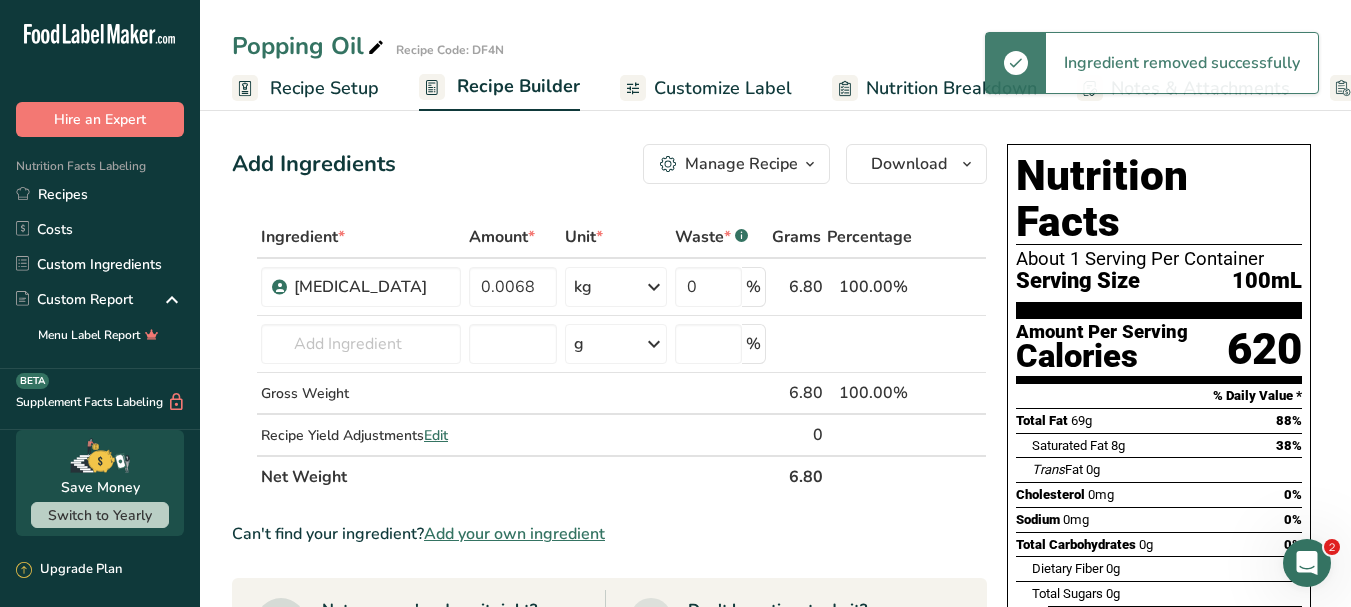 click at bounding box center [969, 287] 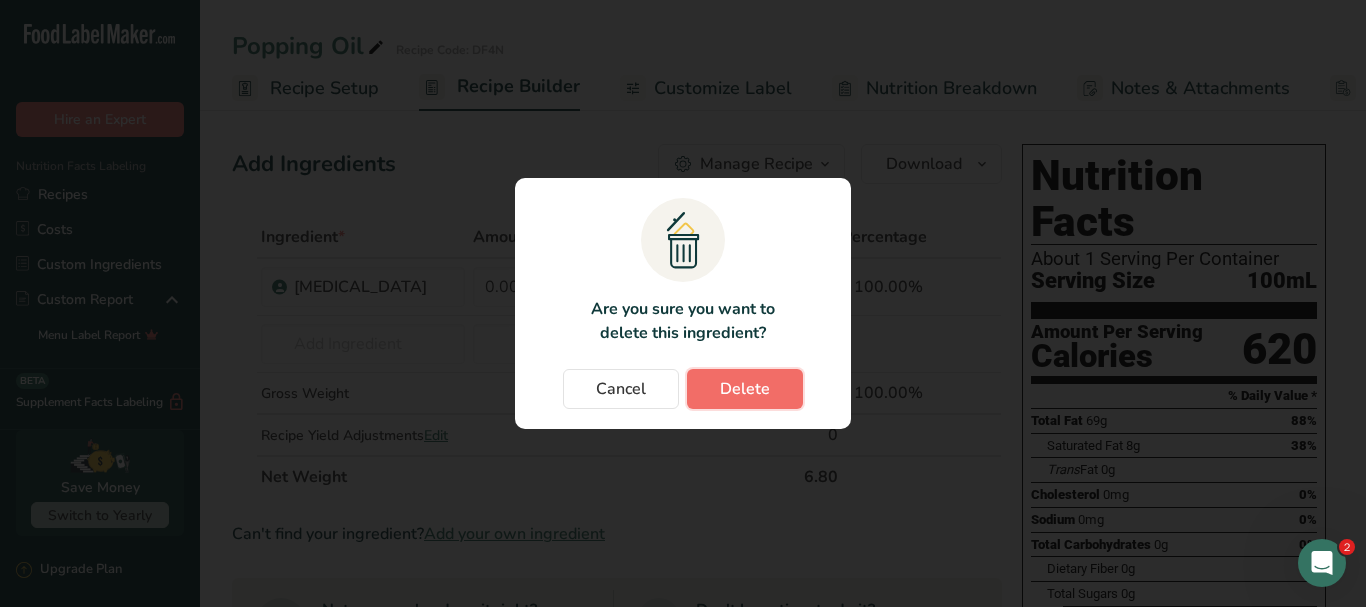 click on "Delete" at bounding box center [745, 389] 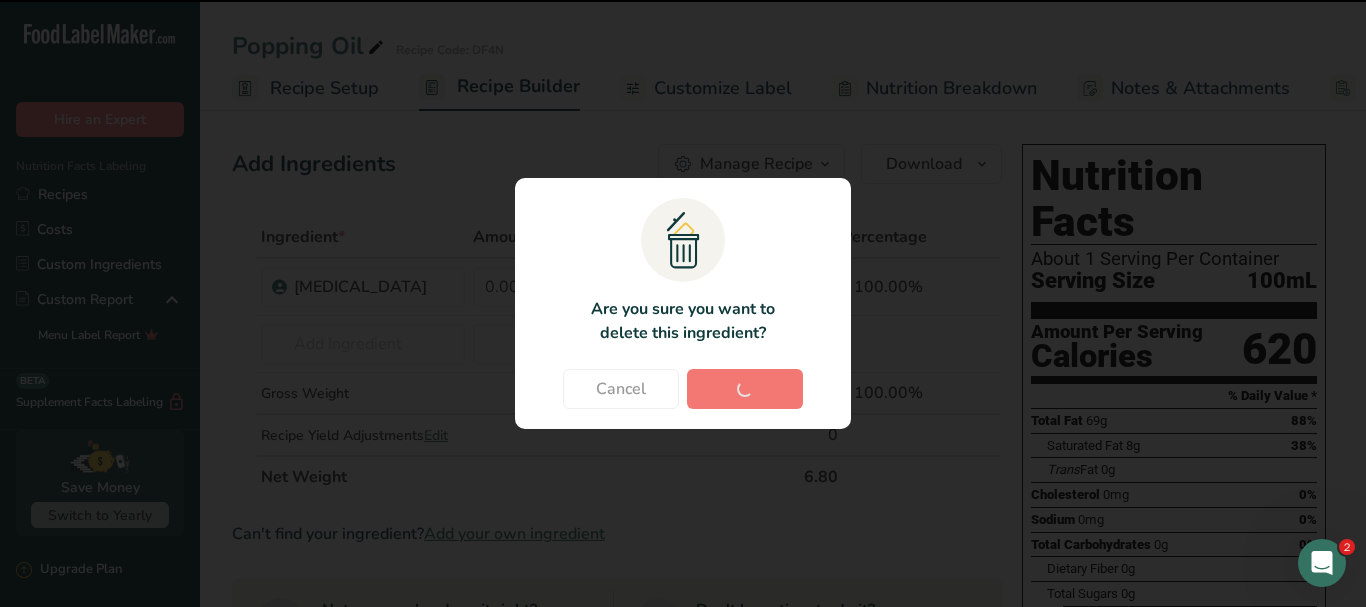 type 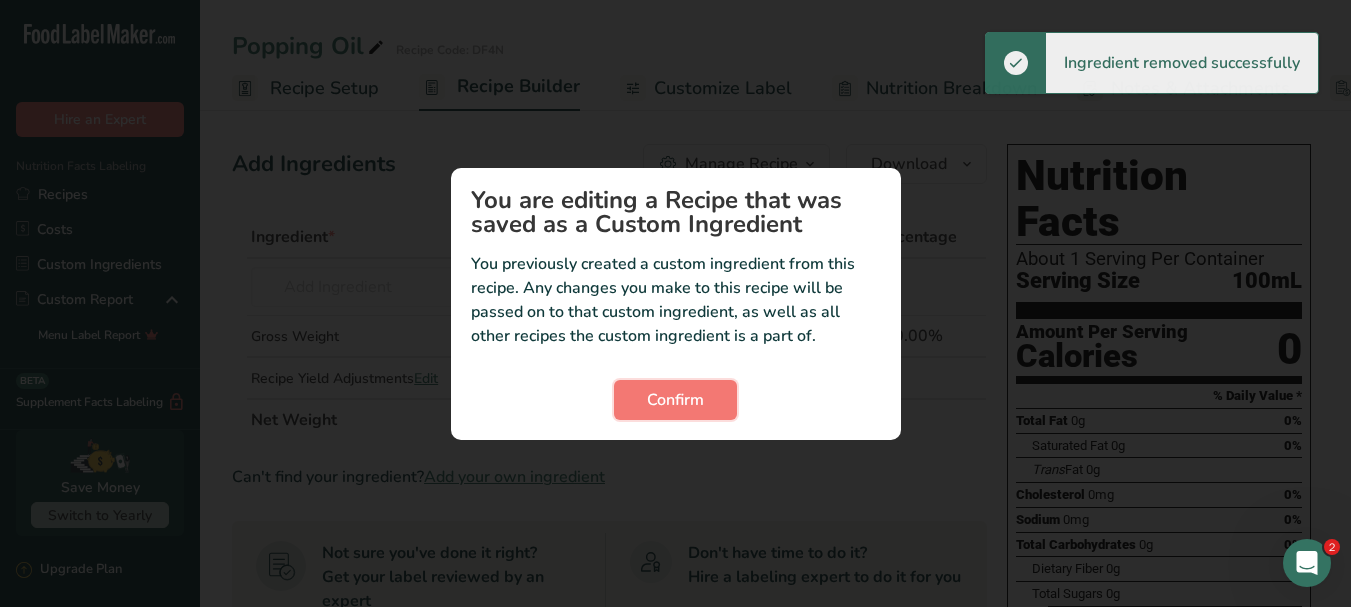 drag, startPoint x: 689, startPoint y: 408, endPoint x: 633, endPoint y: 334, distance: 92.800865 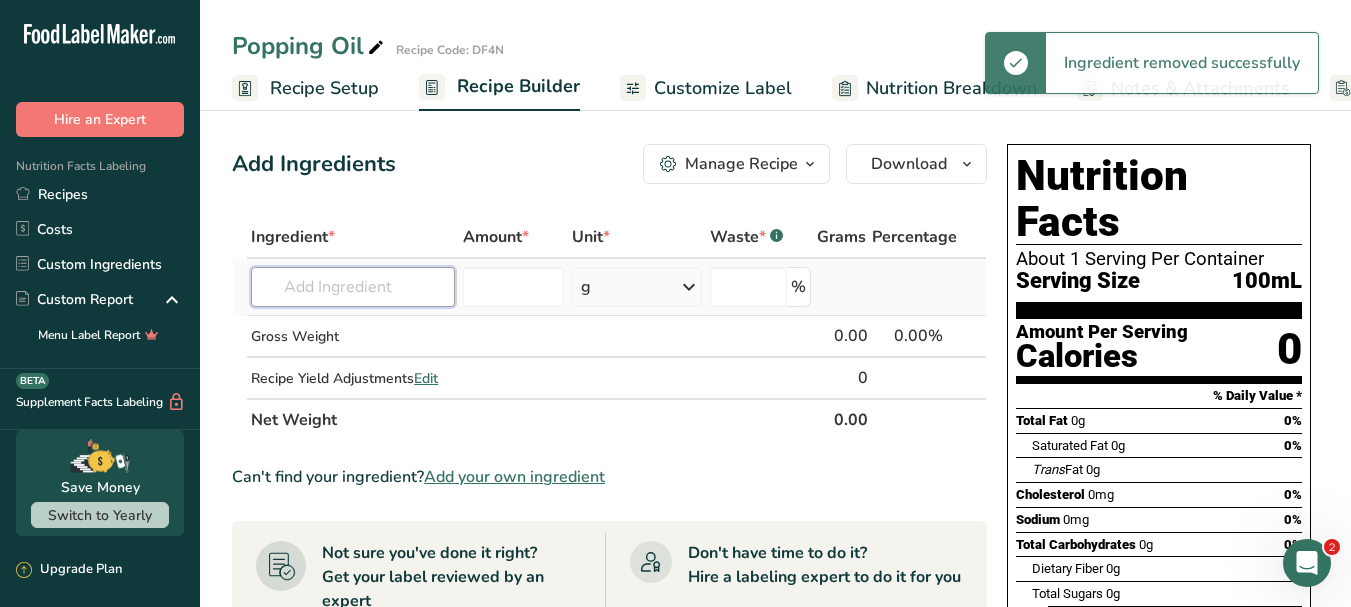 click at bounding box center [353, 287] 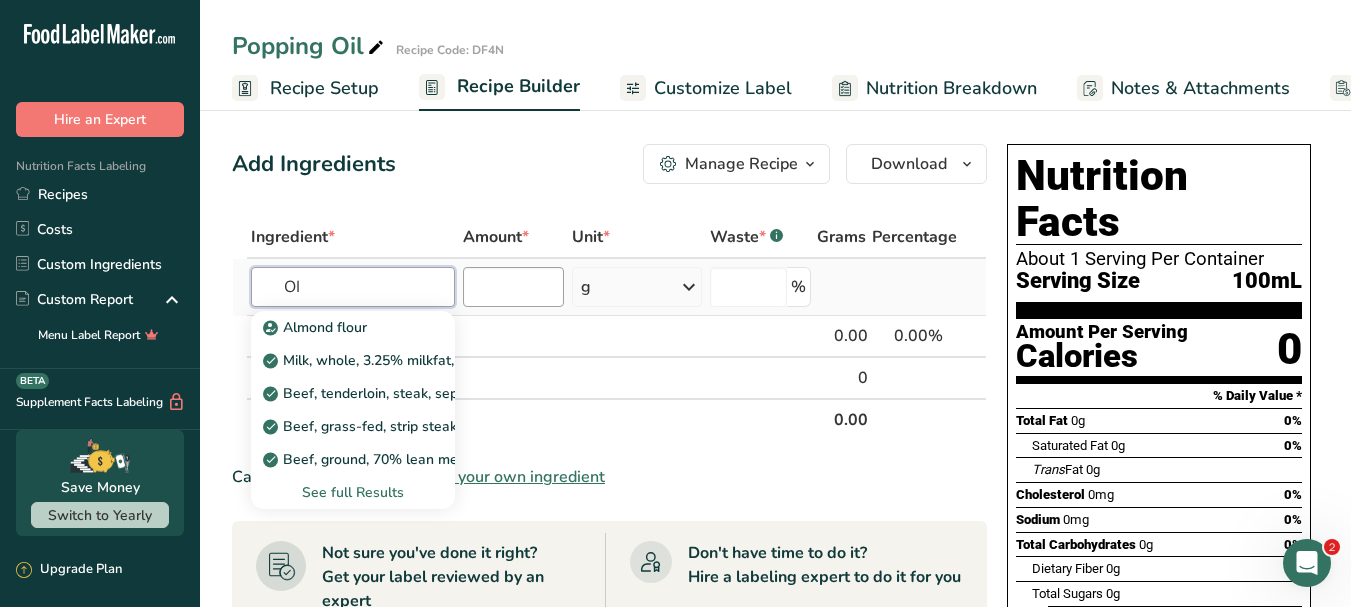 type on "O" 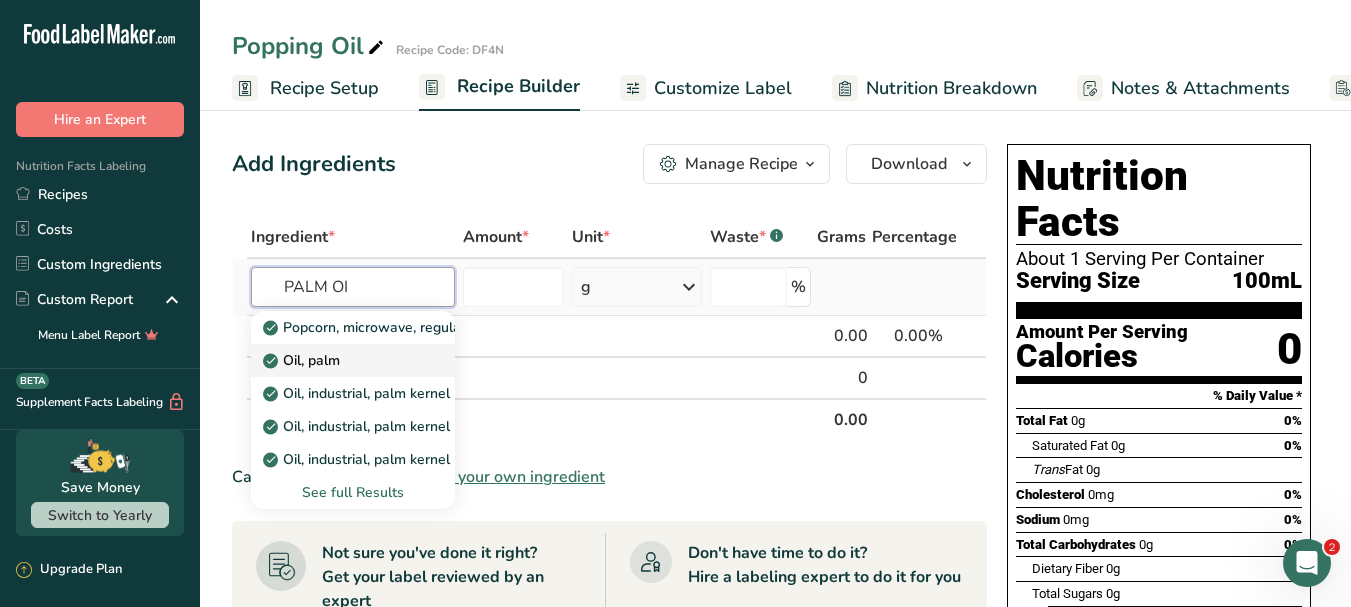 type on "PALM OI" 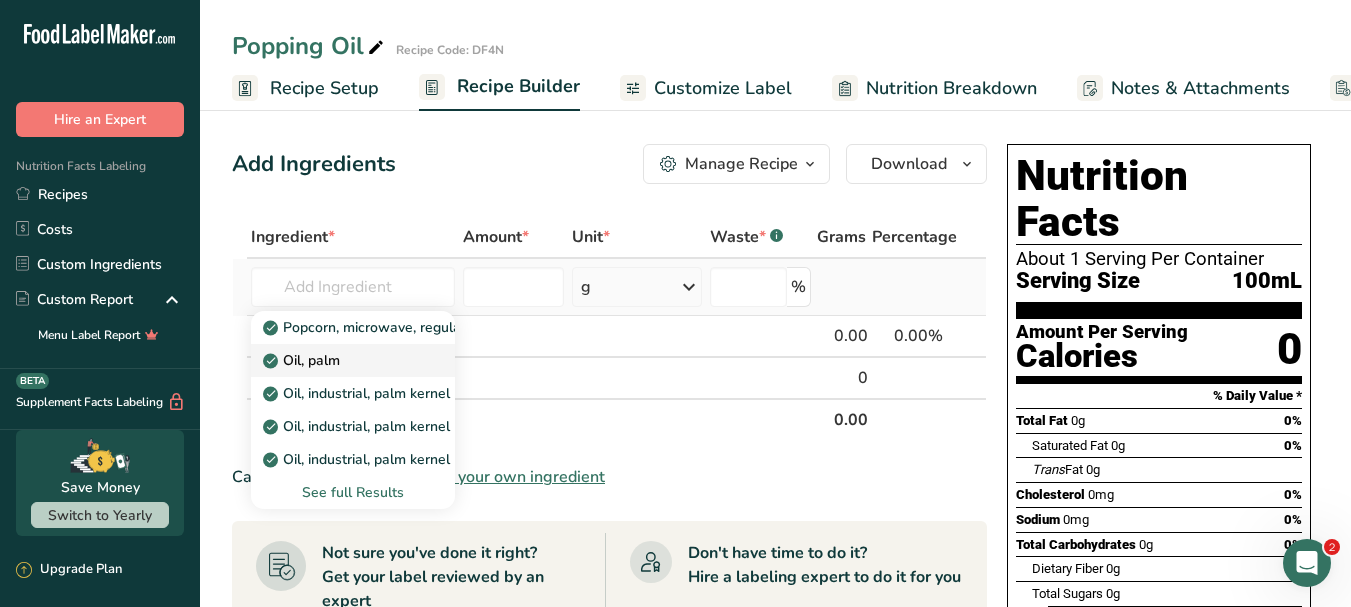 click on "Oil, palm" at bounding box center (337, 360) 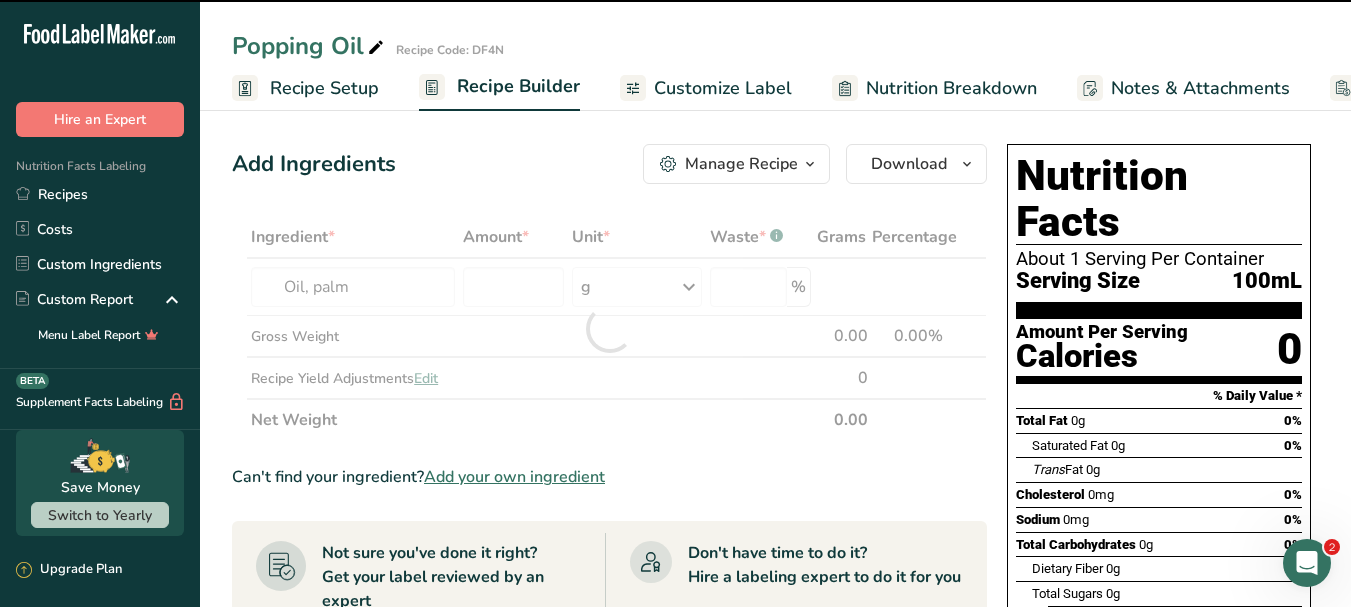 type on "0" 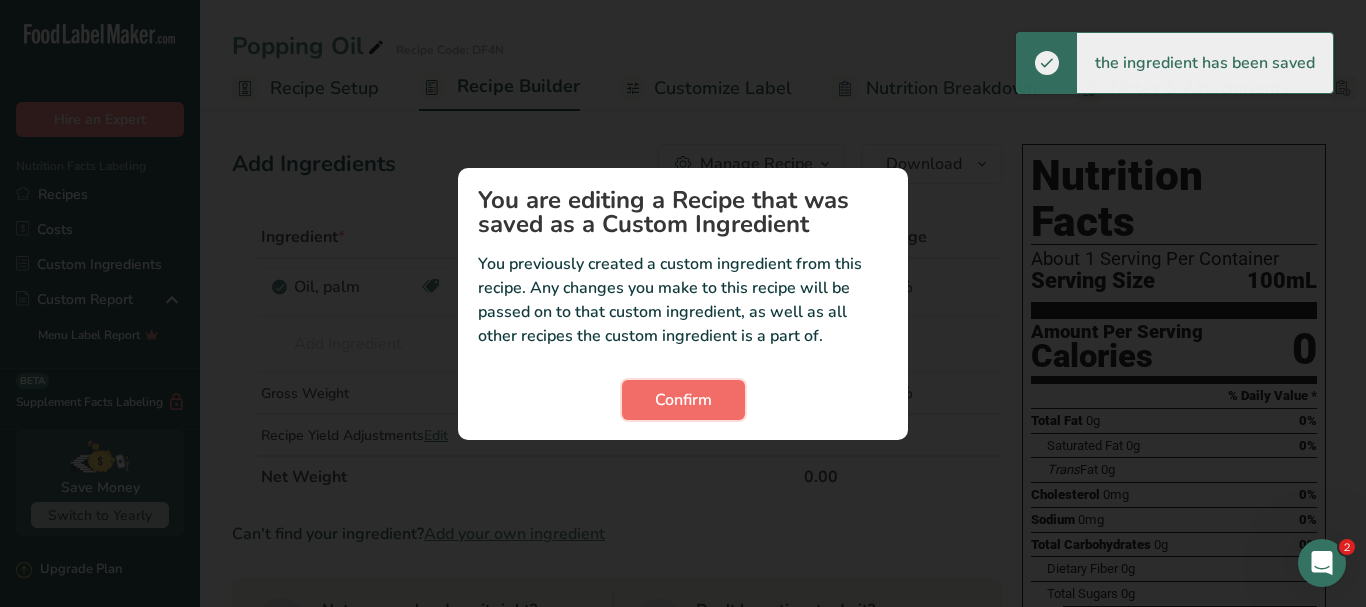 click on "Confirm" at bounding box center (683, 400) 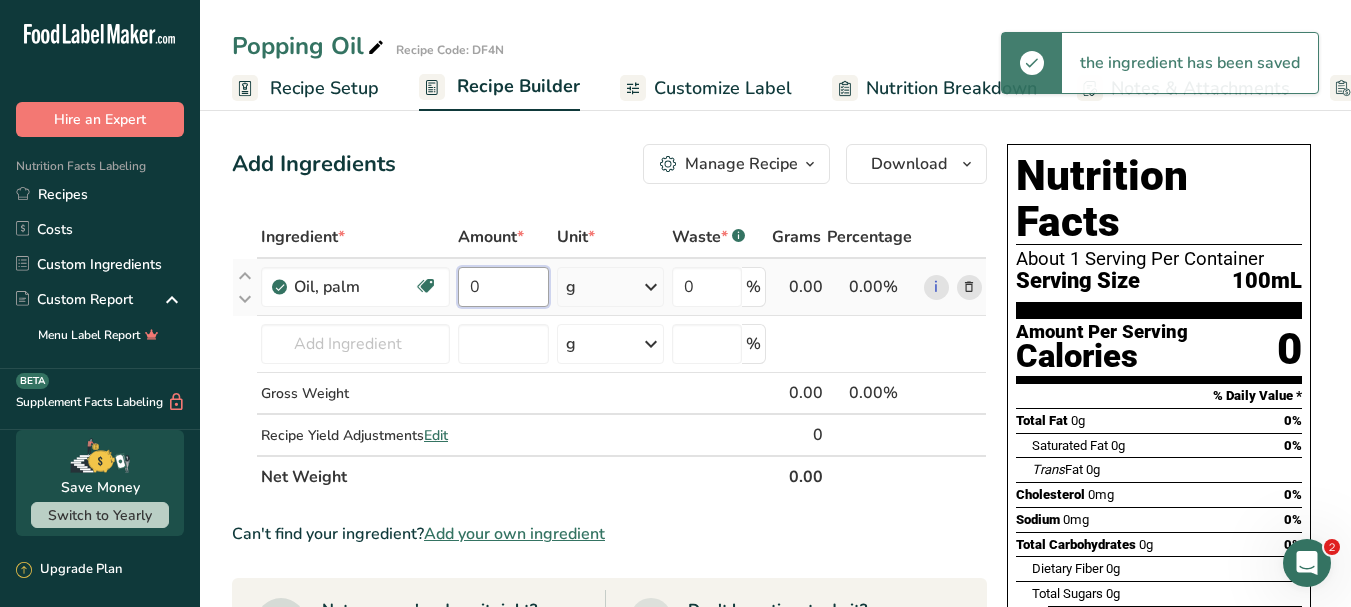 click on "0" at bounding box center (503, 287) 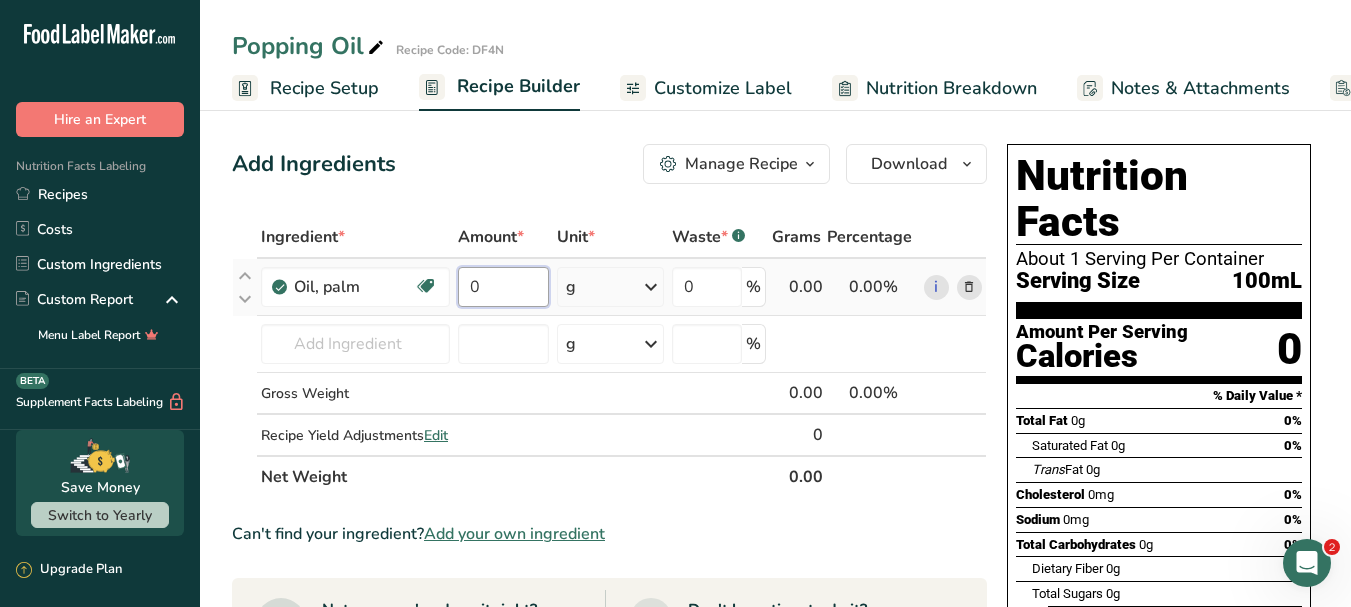type on "8" 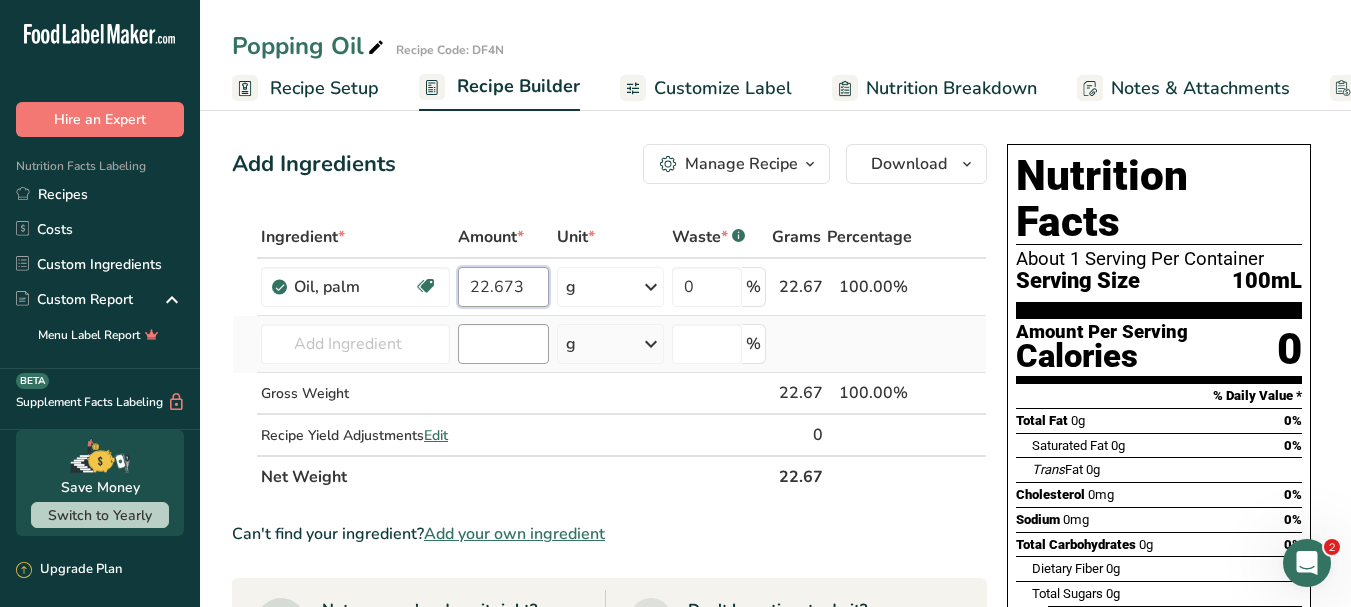 type on "22.673" 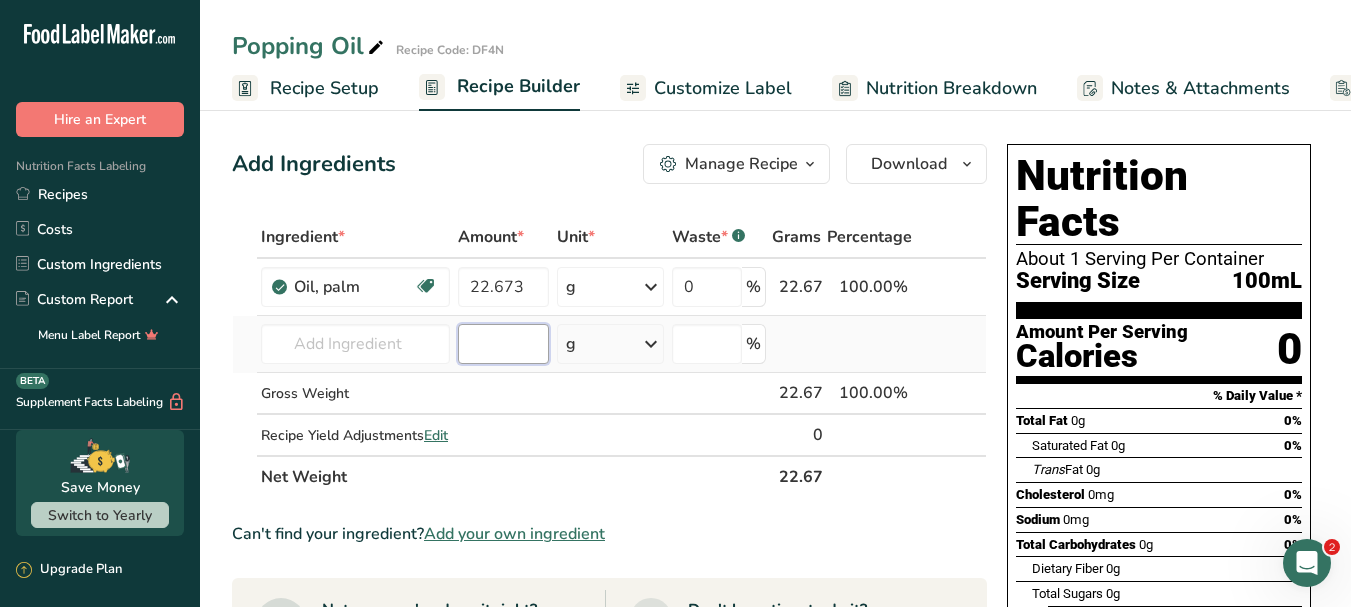 click on "Ingredient *
Amount *
Unit *
Waste *   .a-a{fill:#347362;}.b-a{fill:#fff;}          Grams
Percentage
Oil, palm
Dairy free
Gluten free
Vegan
Vegetarian
Soy free
22.673
g
Portions
1 tbsp
1 cup
1 tsp
Weight Units
g
kg
mg
See more
Volume Units
l
Volume units require a density conversion. If you know your ingredient's density enter it below. Otherwise, click on "RIA" our AI Regulatory bot - she will be able to help you
lb/ft3
g/cm3
Confirm
mL
lb/ft3" at bounding box center [609, 357] 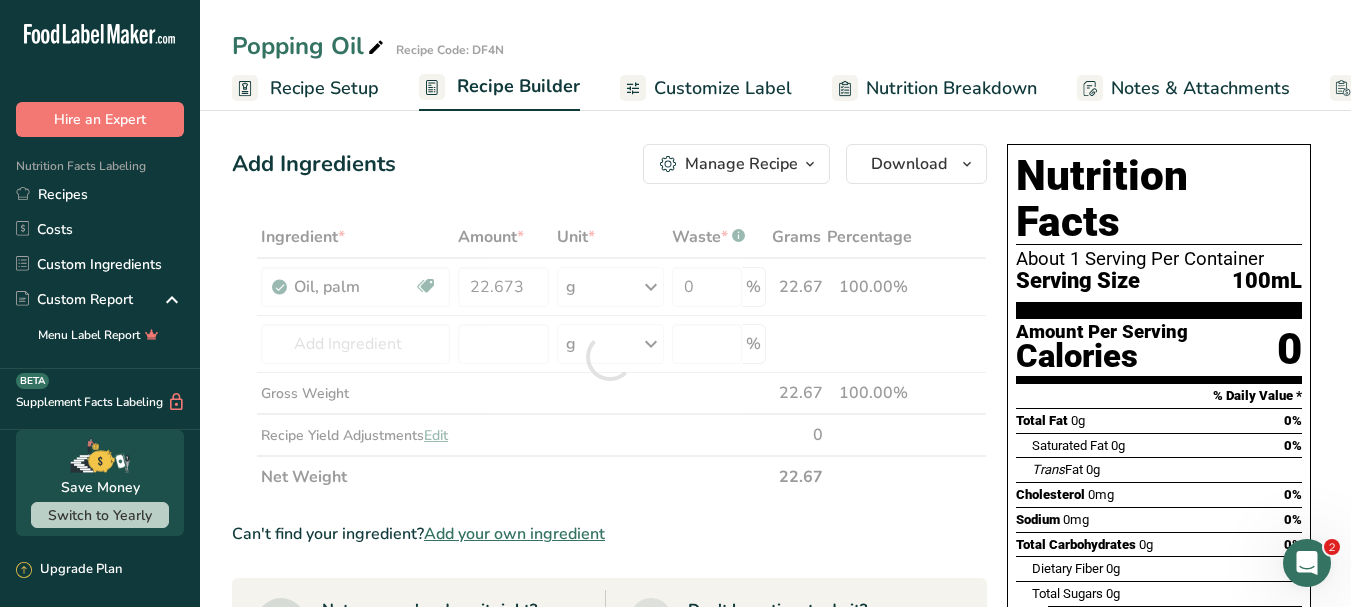 click at bounding box center [609, 357] 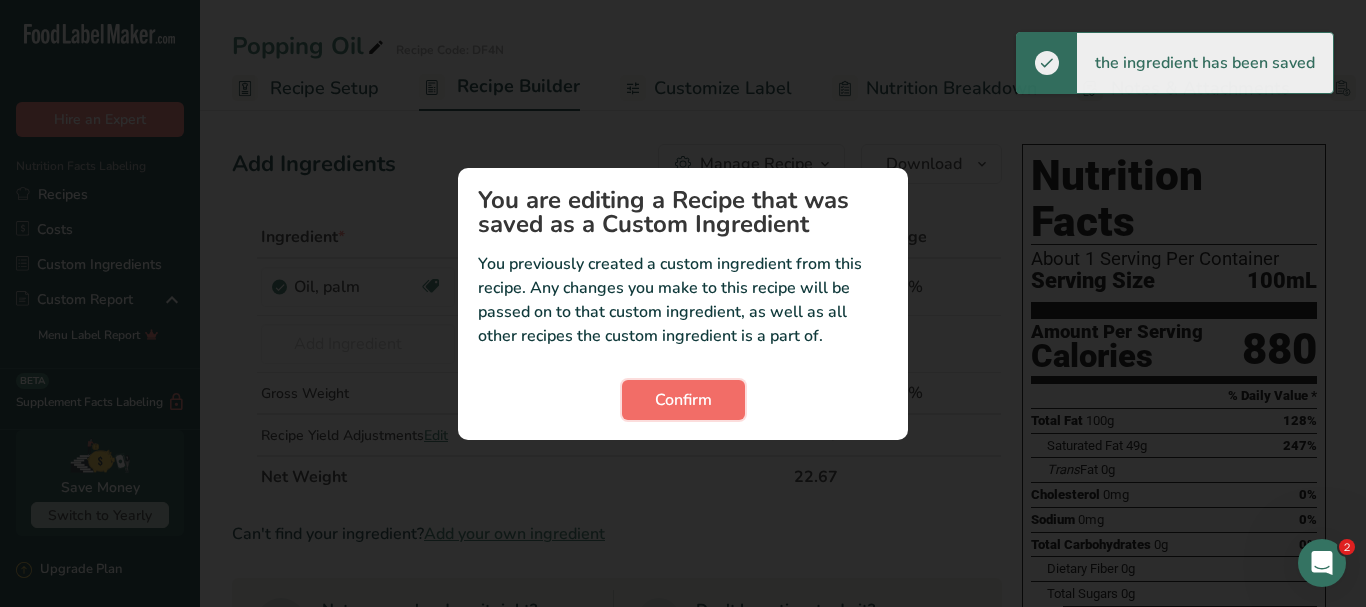 click on "Confirm" at bounding box center (683, 400) 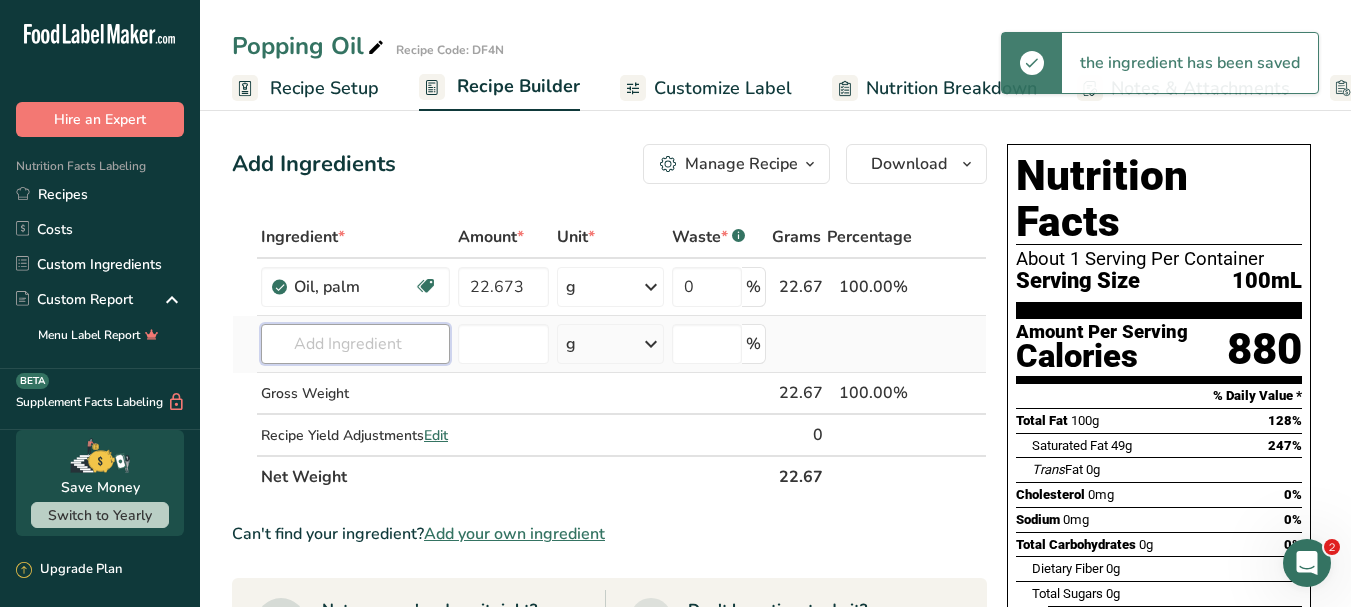 click at bounding box center [355, 344] 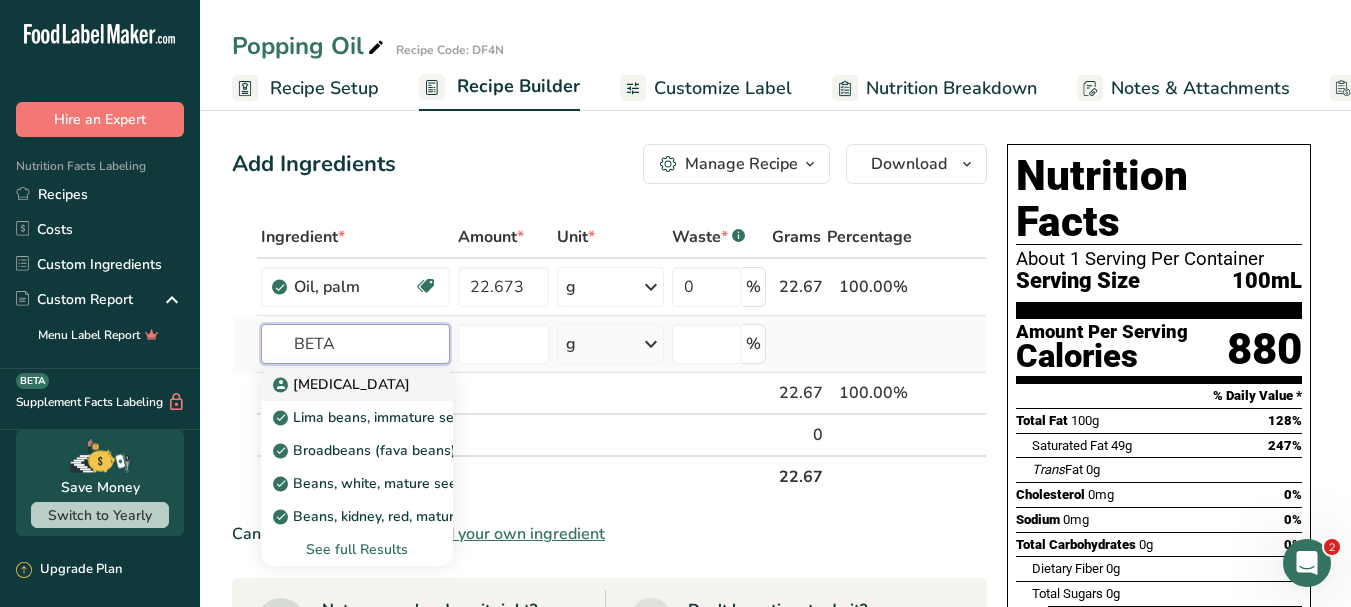 type on "BETA" 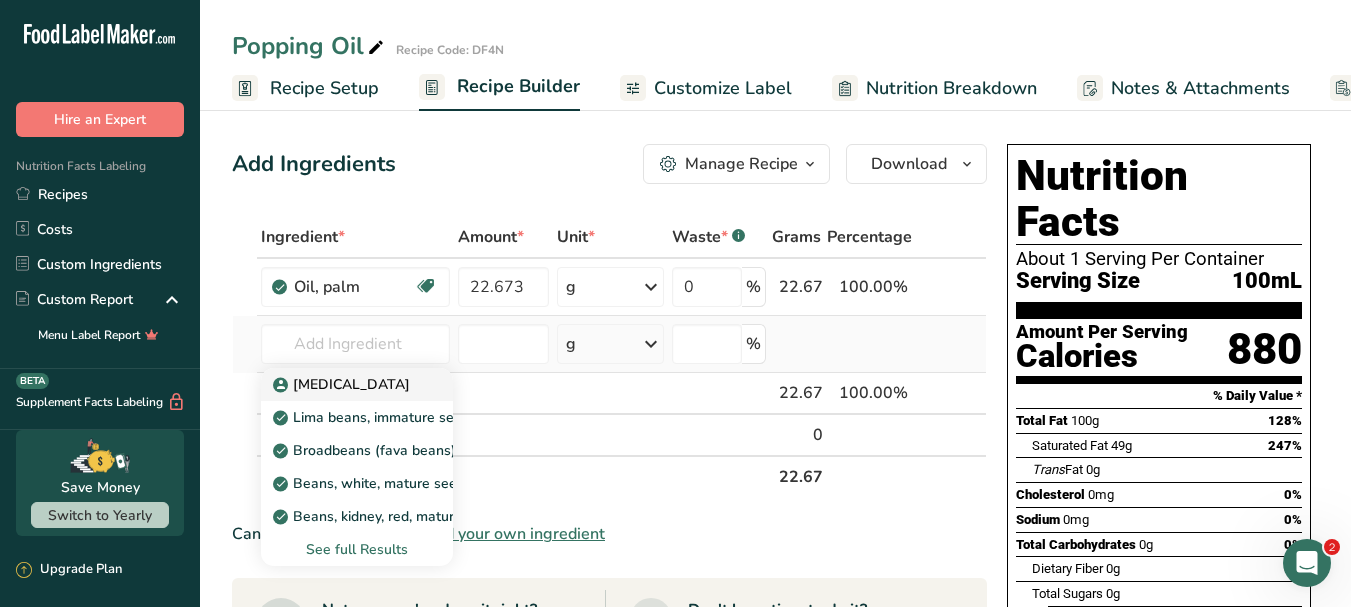 click on "[MEDICAL_DATA]" at bounding box center (343, 384) 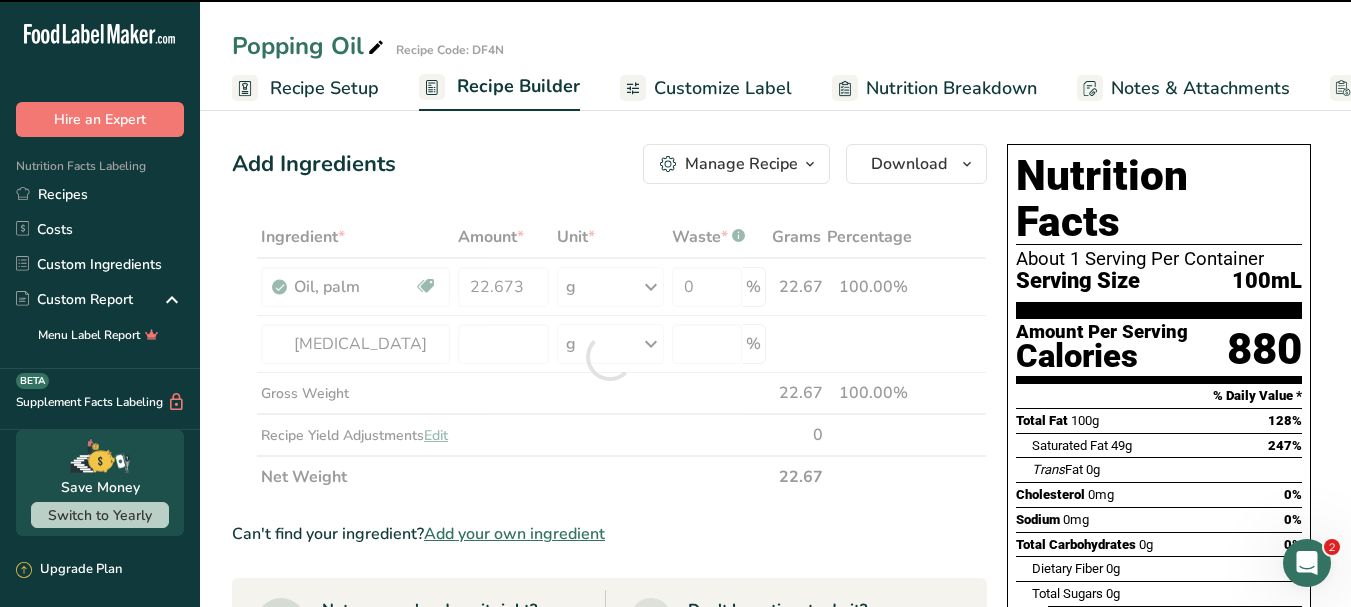 type on "0" 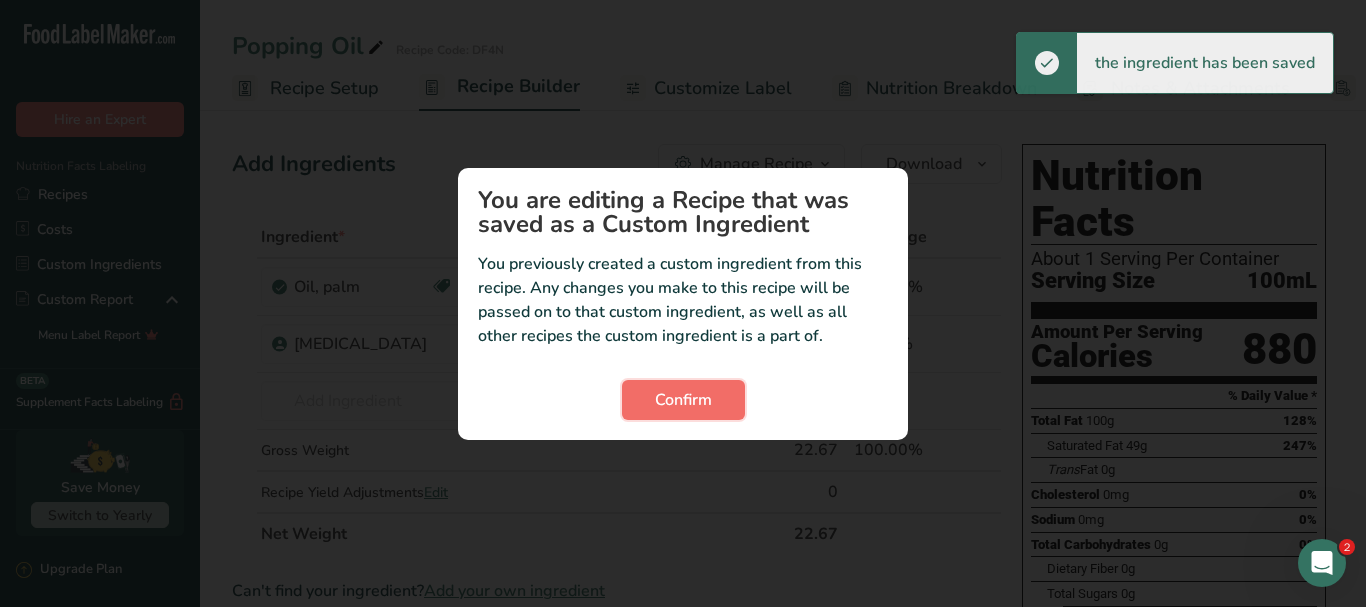 click on "Confirm" at bounding box center (683, 400) 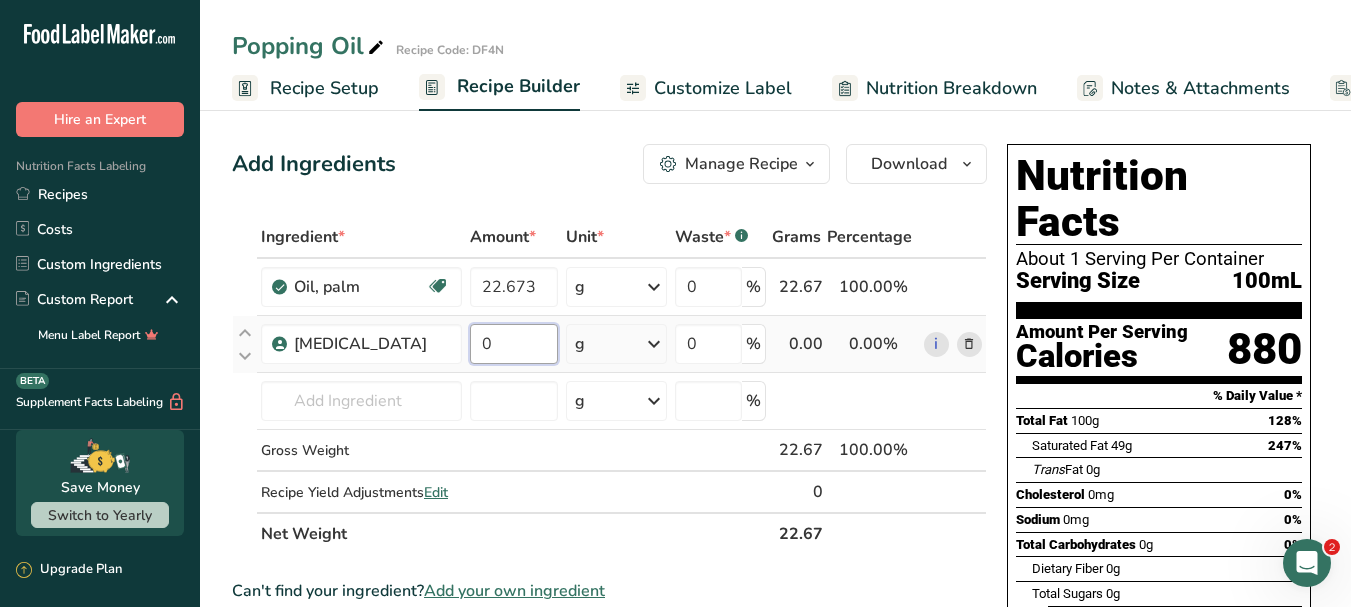 click on "0" at bounding box center [514, 344] 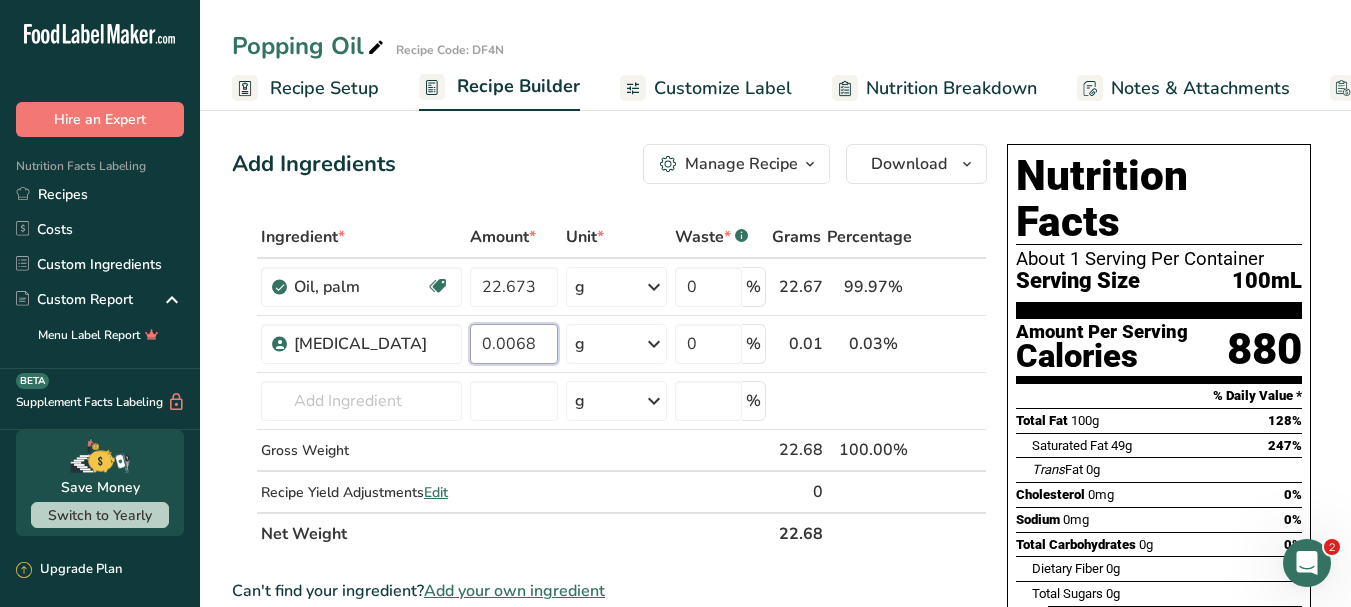 type on "0.0068" 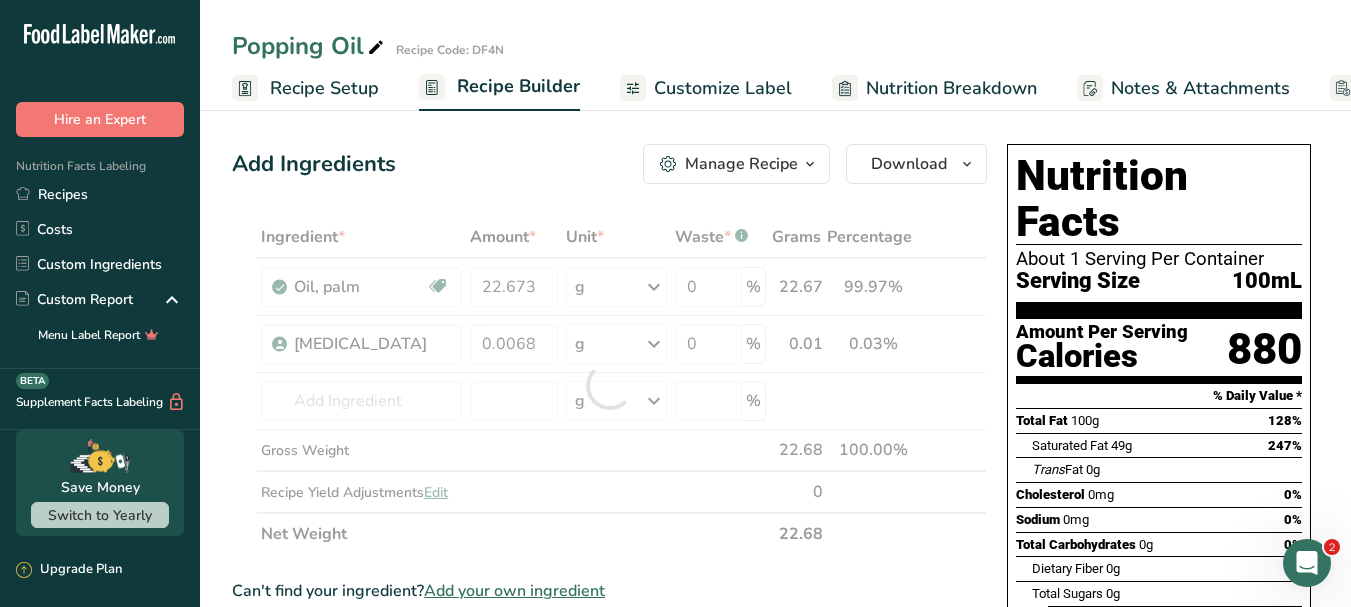 click on "Ingredient *
Amount *
Unit *
Waste *   .a-a{fill:#347362;}.b-a{fill:#fff;}          Grams
Percentage
Oil, palm
Dairy free
Gluten free
Vegan
Vegetarian
Soy free
22.673
g
Portions
1 tbsp
1 cup
1 tsp
Weight Units
g
kg
mg
See more
Volume Units
l
Volume units require a density conversion. If you know your ingredient's density enter it below. Otherwise, click on "RIA" our AI Regulatory bot - she will be able to help you
lb/ft3
g/cm3
Confirm
mL
lb/ft3" at bounding box center [609, 385] 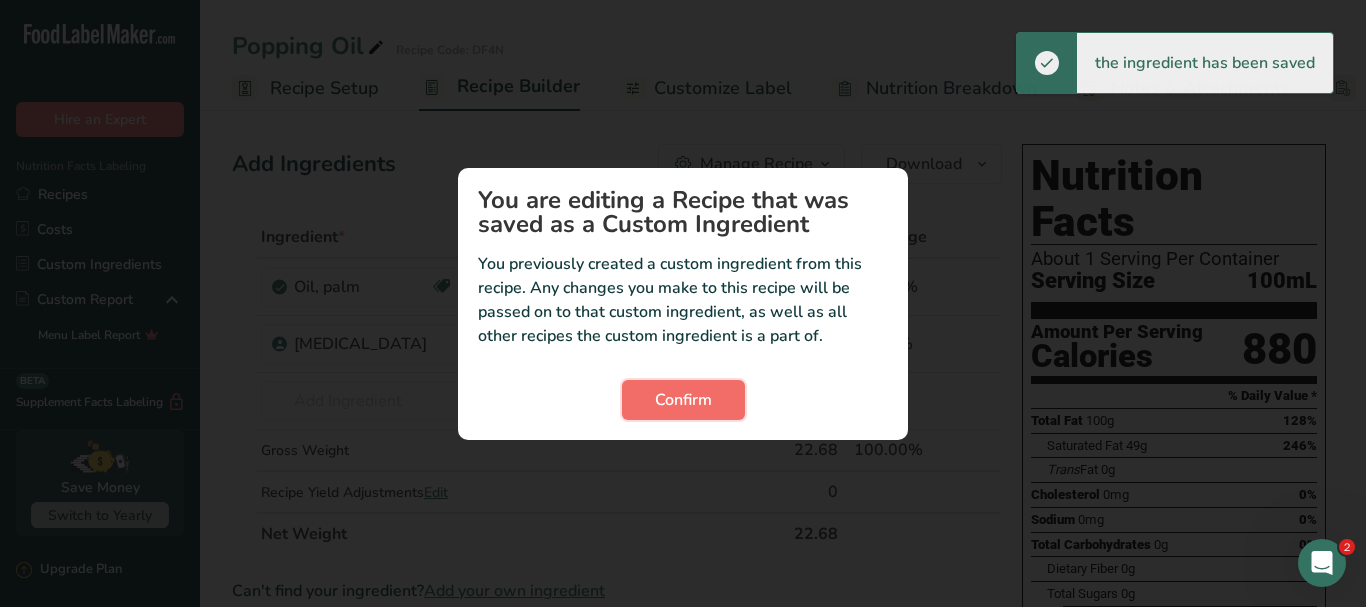 click on "Confirm" at bounding box center (683, 400) 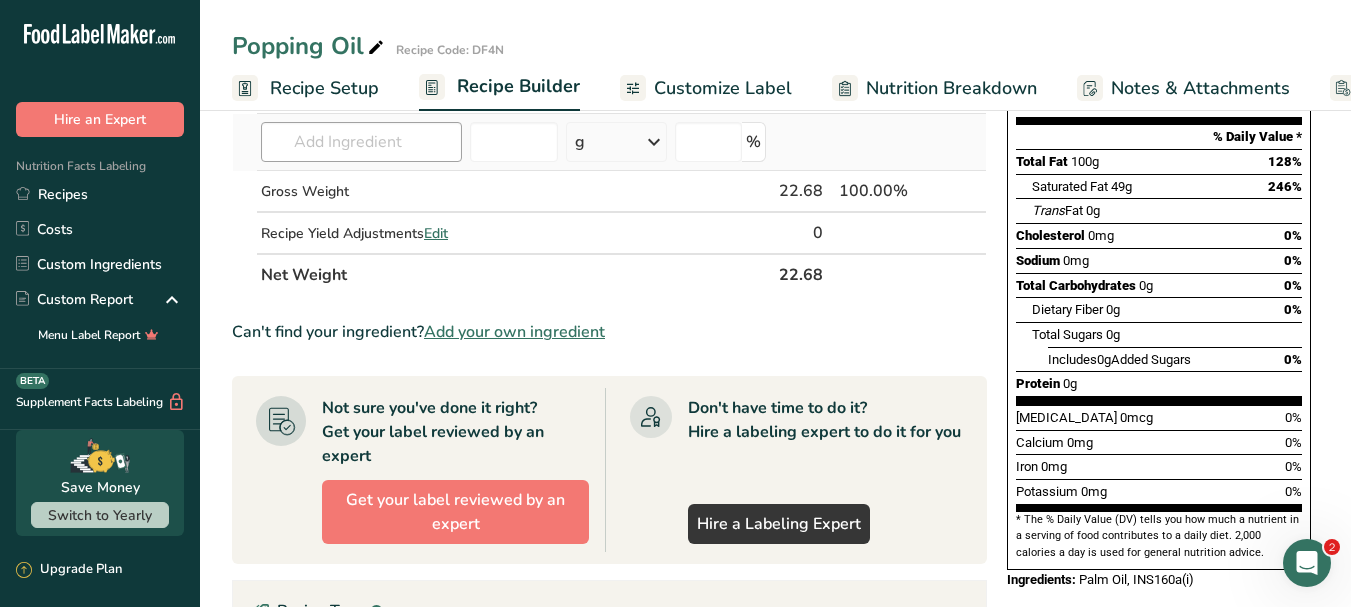 scroll, scrollTop: 0, scrollLeft: 0, axis: both 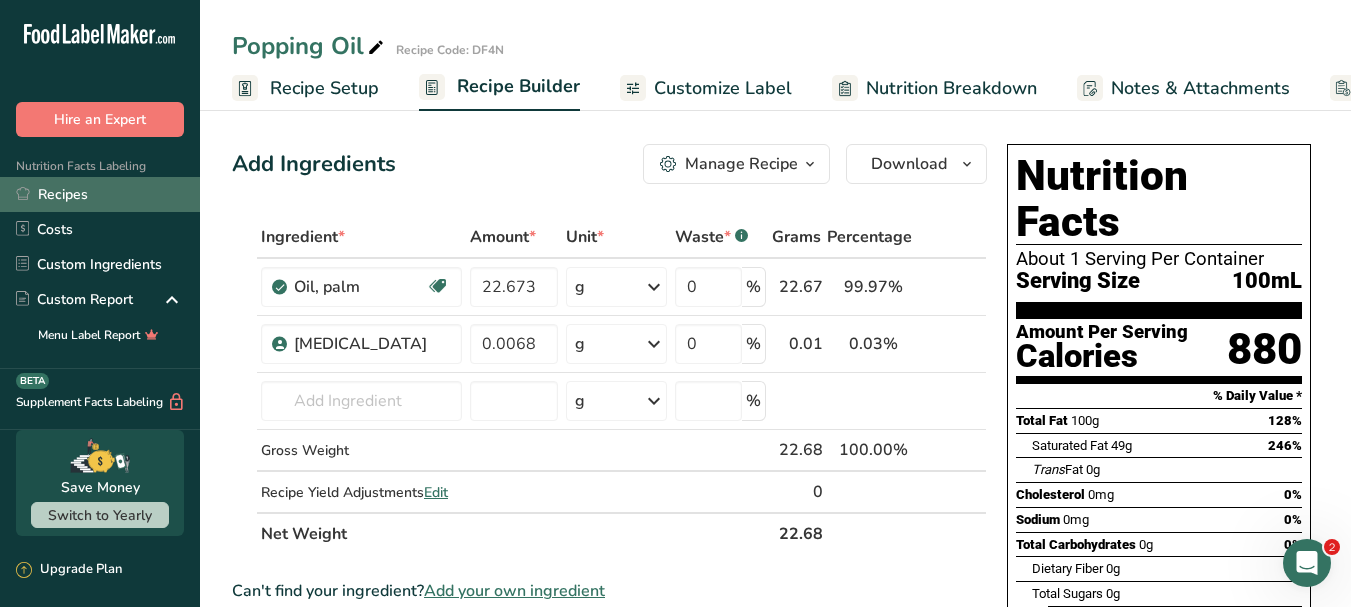 click on "Recipes" at bounding box center (100, 194) 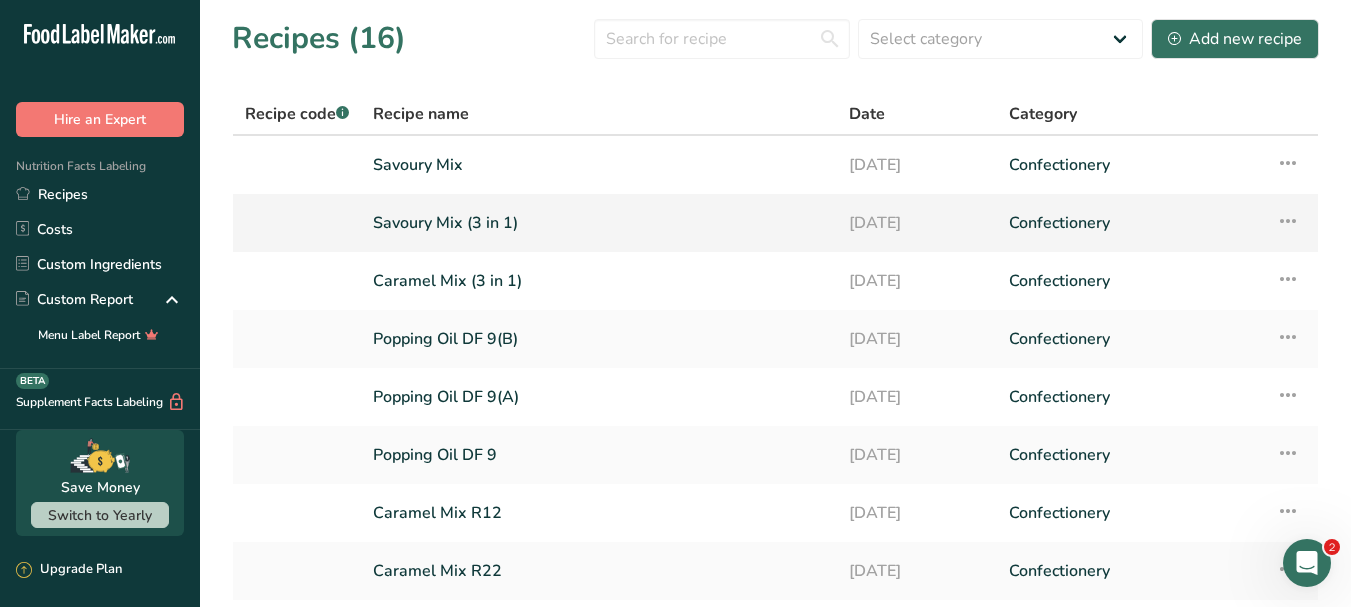 click on "Savoury Mix (3 in 1)" at bounding box center (599, 223) 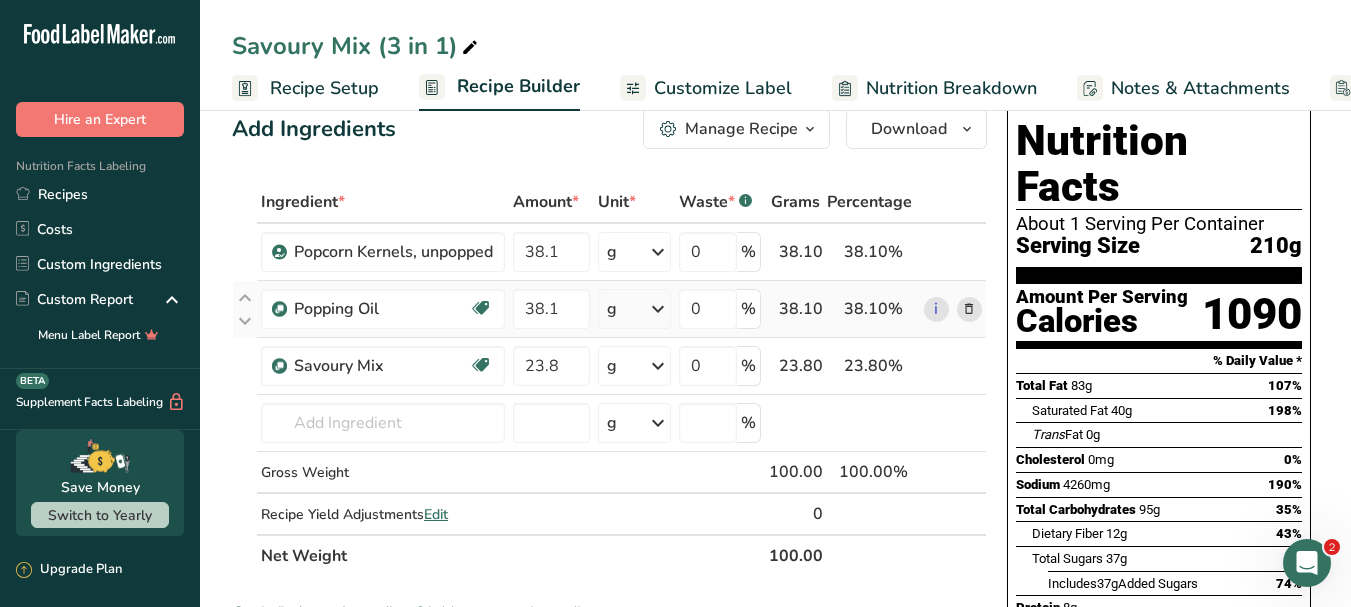 scroll, scrollTop: 0, scrollLeft: 0, axis: both 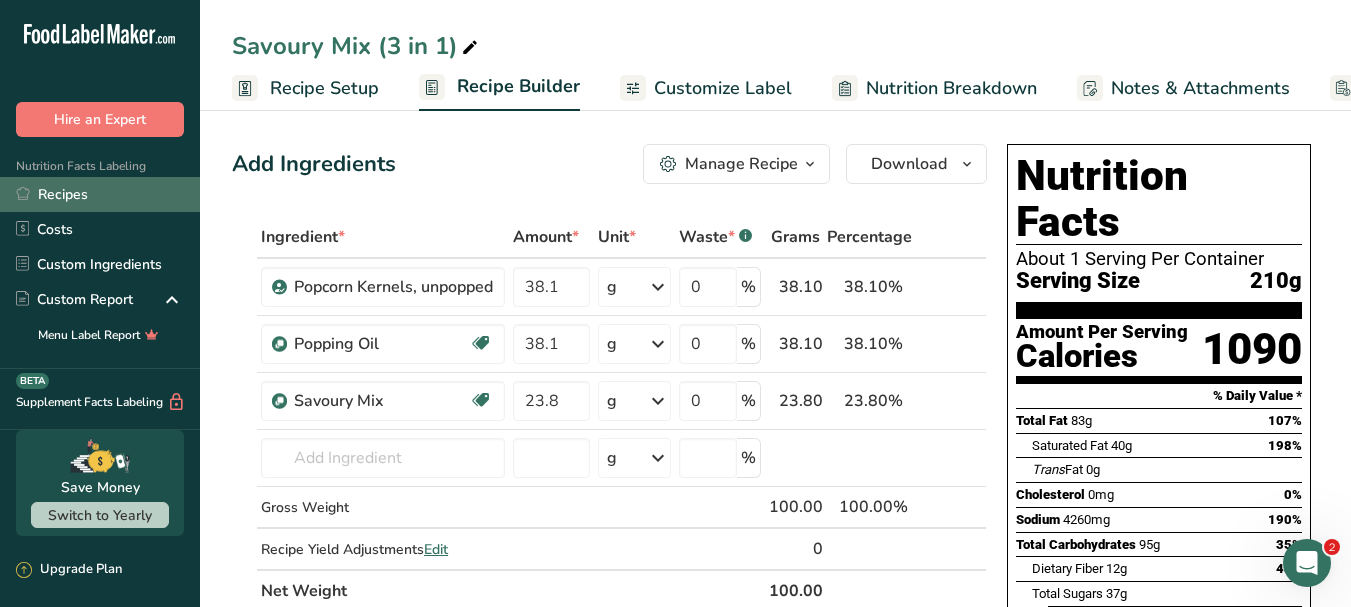 click on "Recipes" at bounding box center [100, 194] 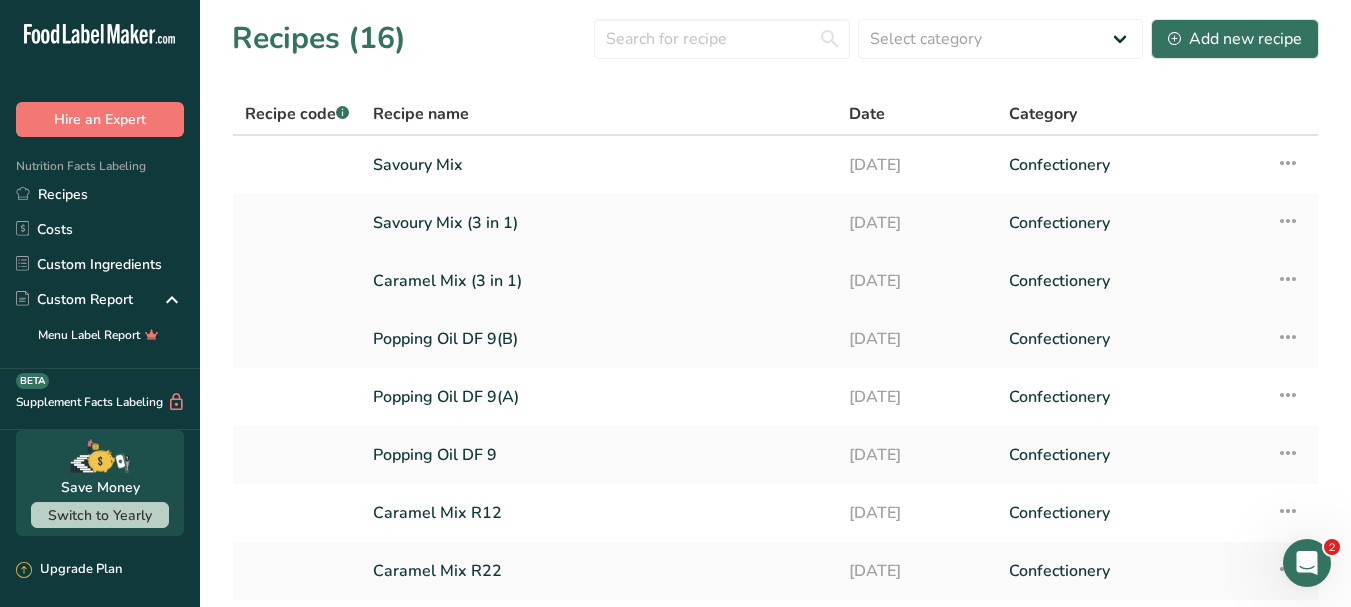 click on "Caramel Mix (3 in 1)" at bounding box center [599, 281] 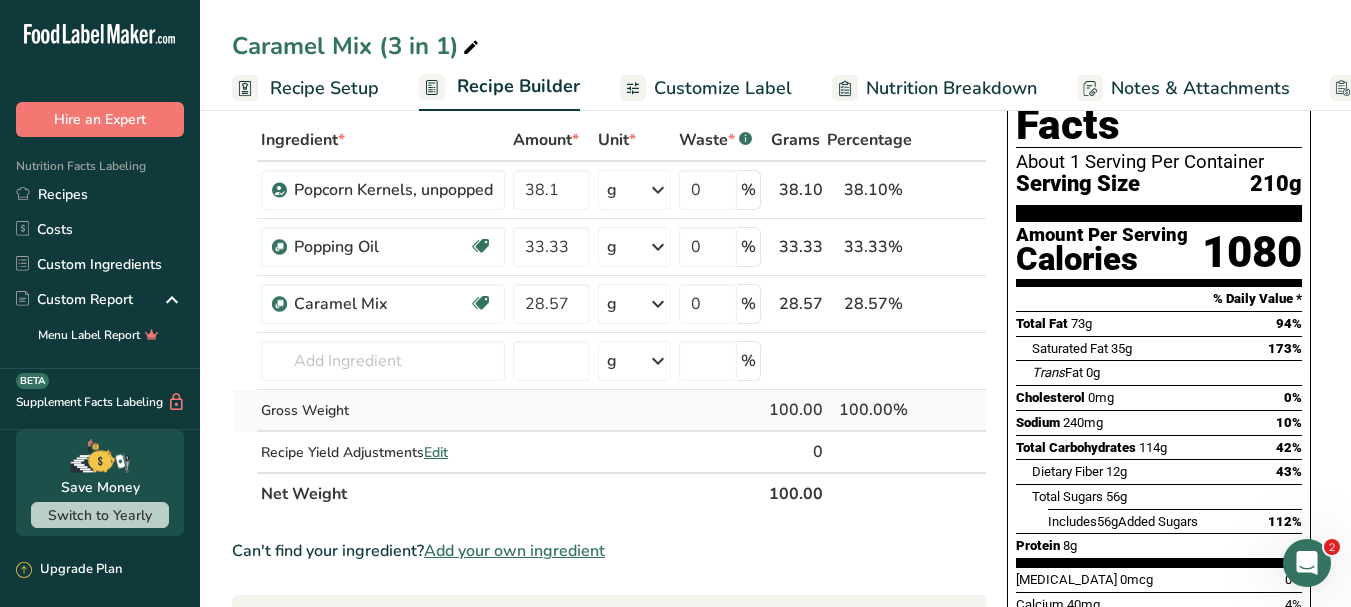 scroll, scrollTop: 0, scrollLeft: 0, axis: both 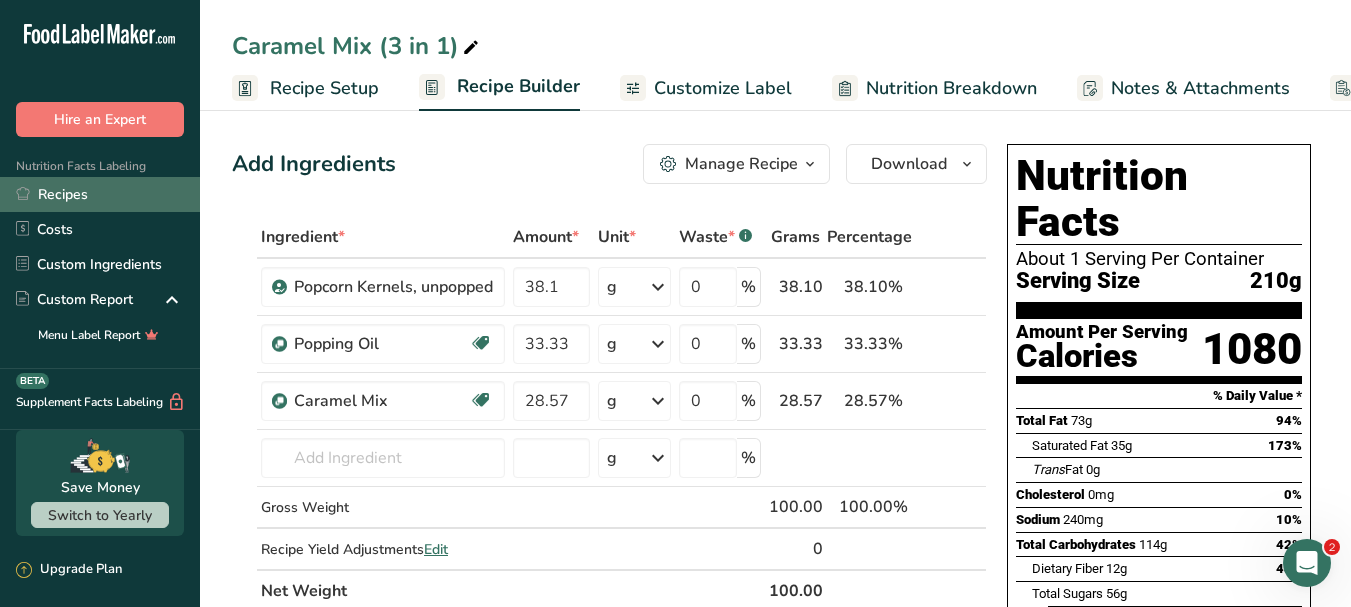 click on "Recipes" at bounding box center (100, 194) 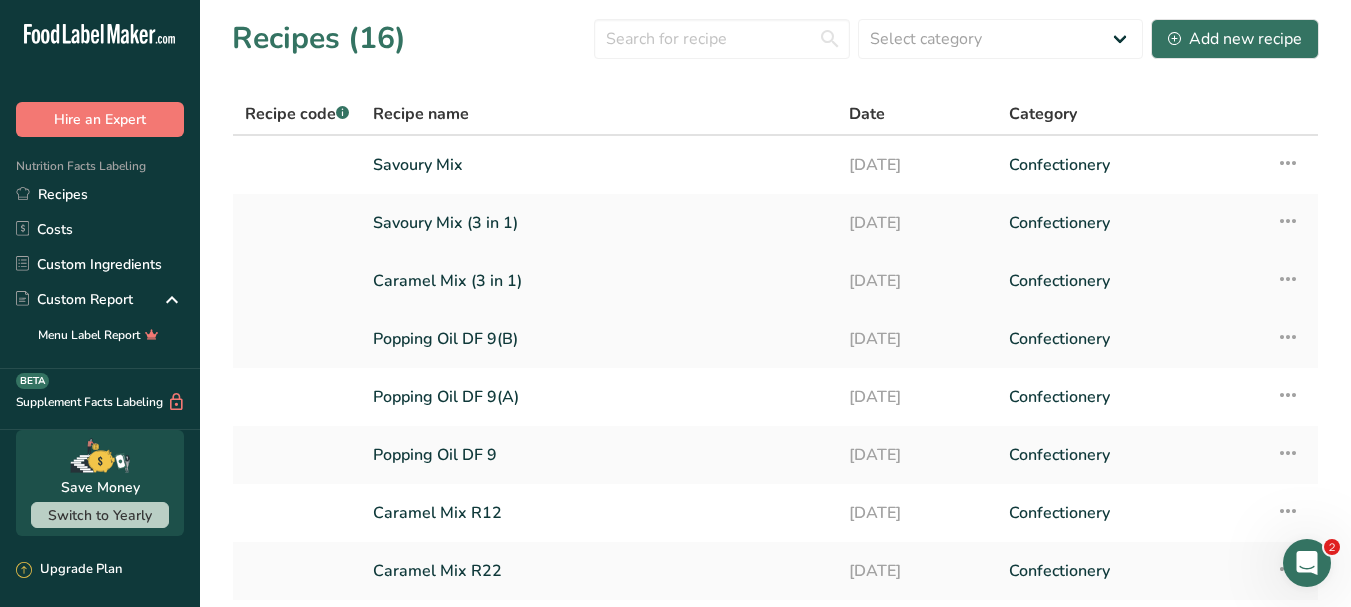 click on "Caramel Mix (3 in 1)" at bounding box center (599, 281) 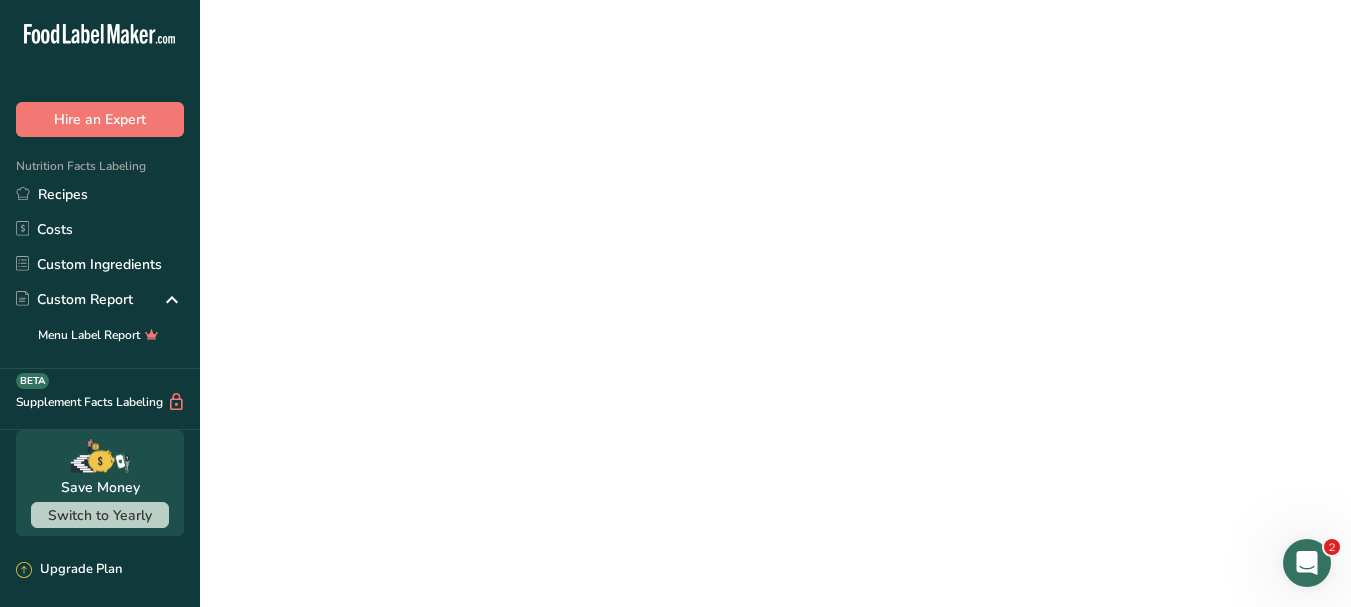 click on "Caramel Mix (3 in 1)" at bounding box center (599, 281) 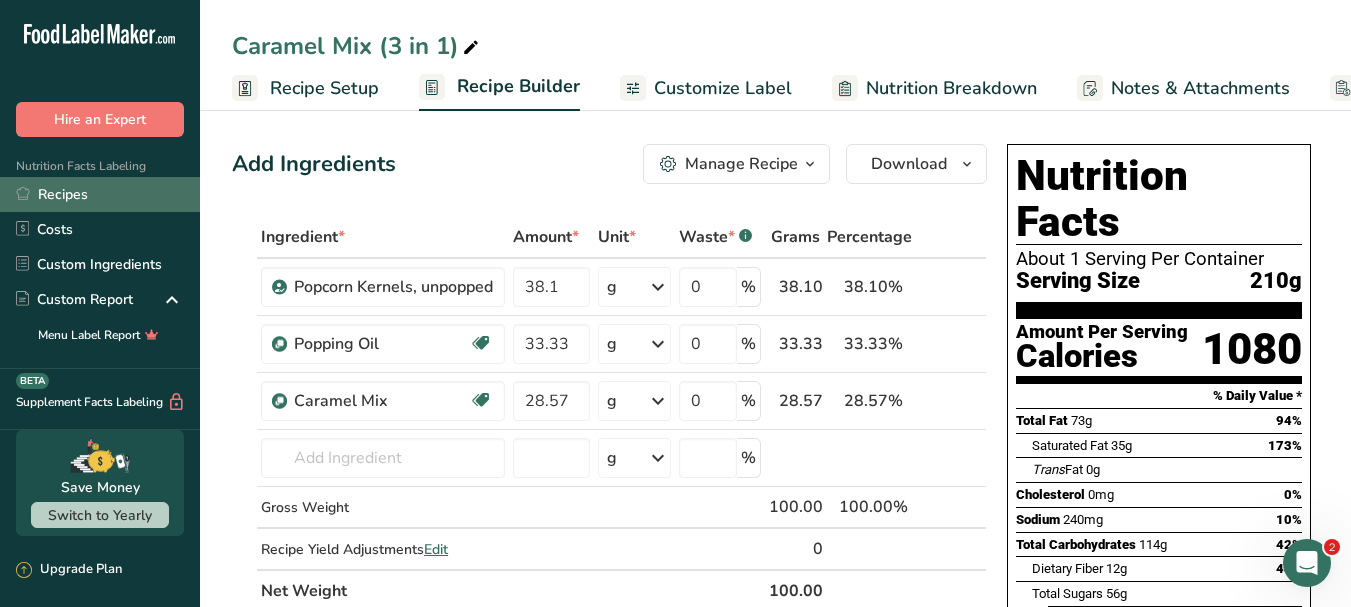 click on "Recipes" at bounding box center [100, 194] 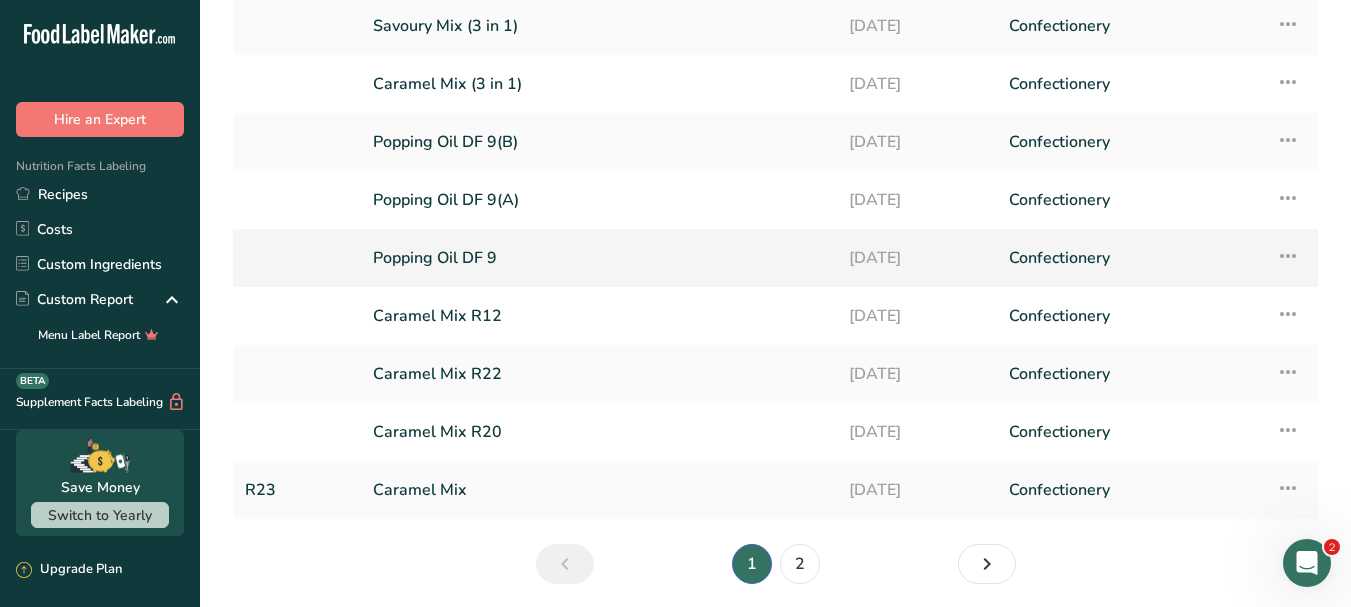 scroll, scrollTop: 270, scrollLeft: 0, axis: vertical 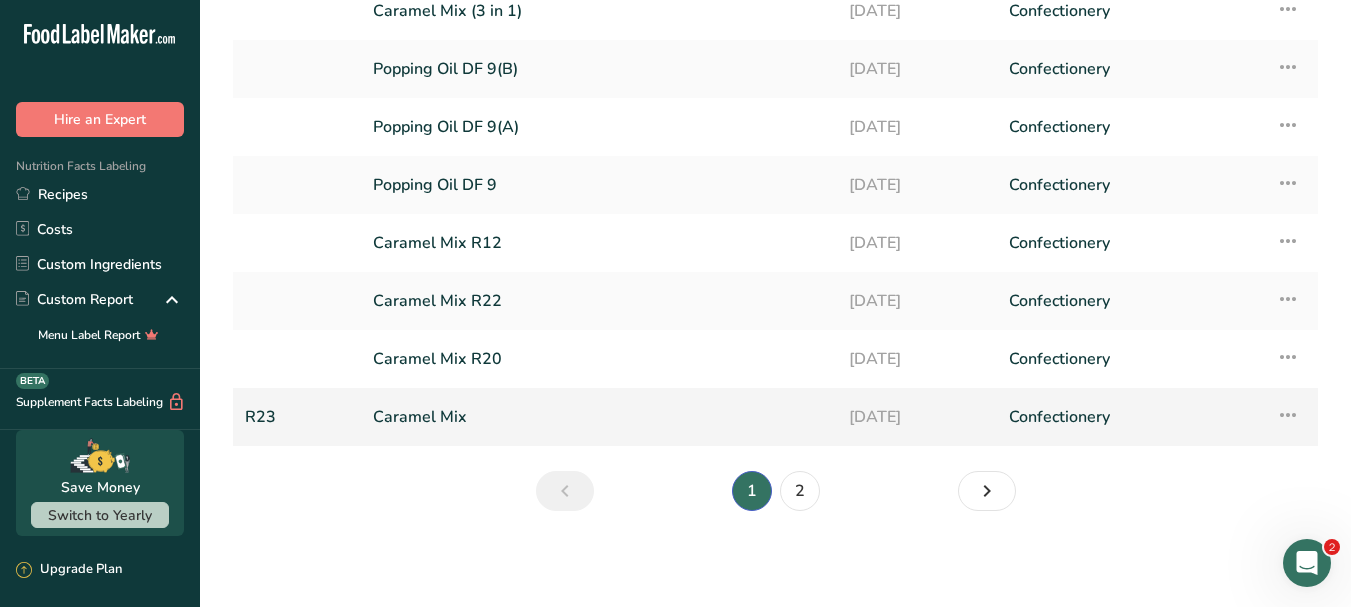 click on "Caramel Mix" at bounding box center [599, 417] 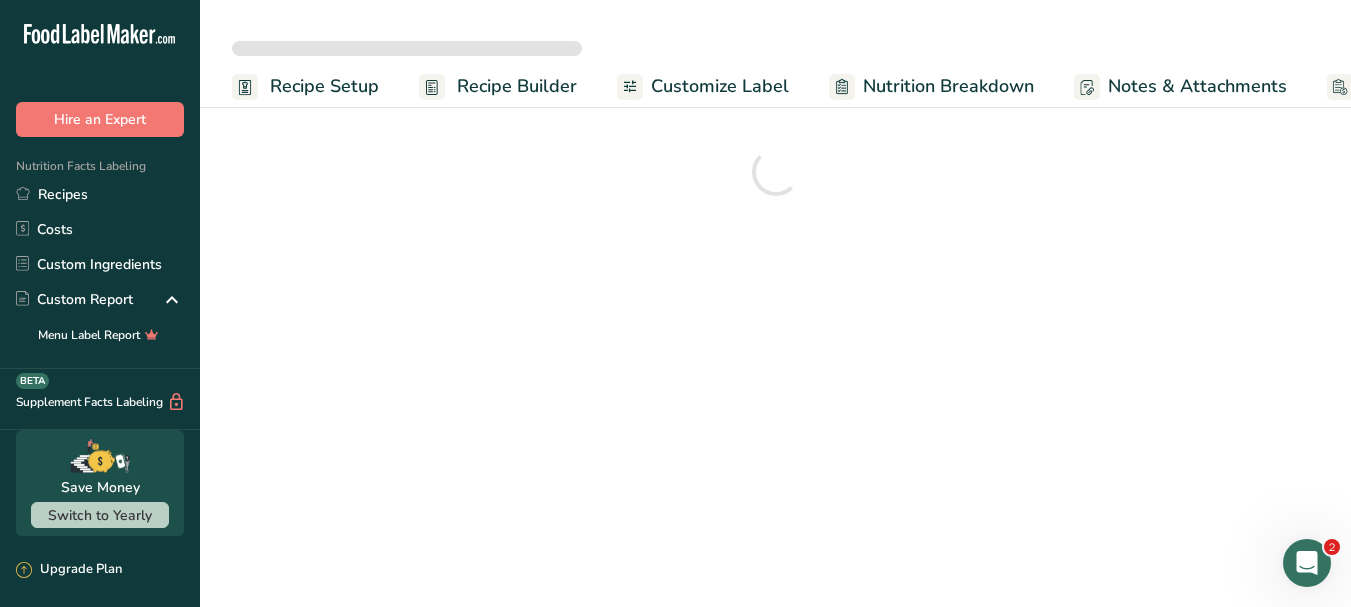 scroll, scrollTop: 0, scrollLeft: 0, axis: both 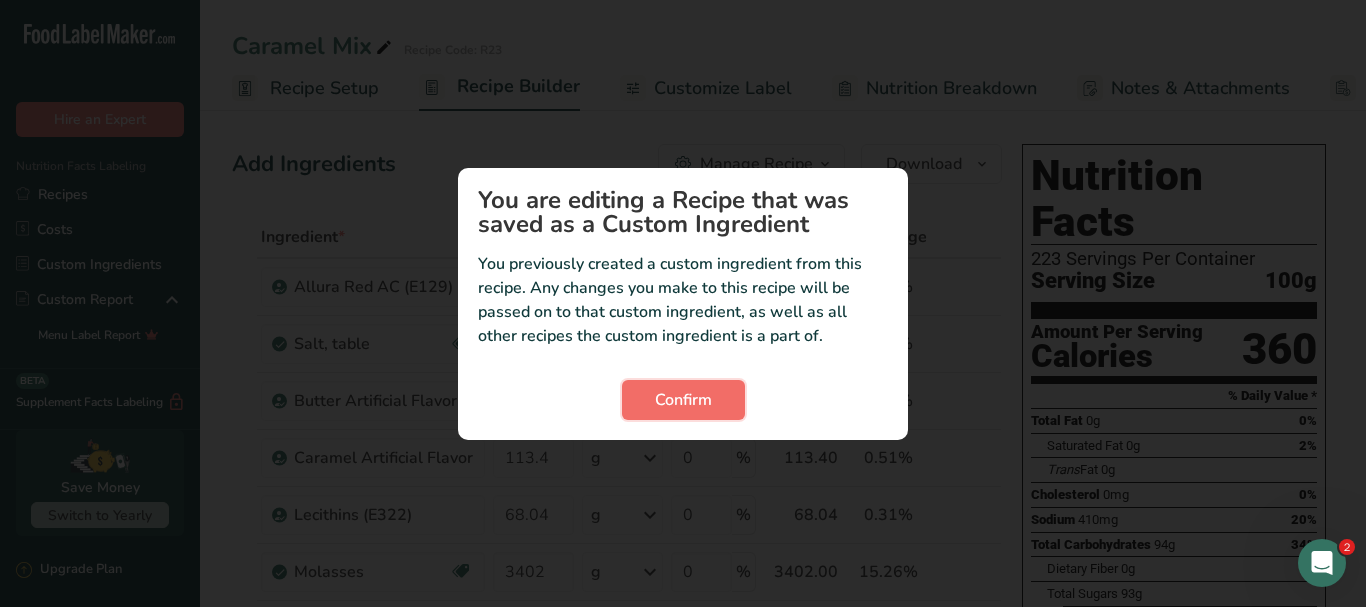 click on "Confirm" at bounding box center [683, 400] 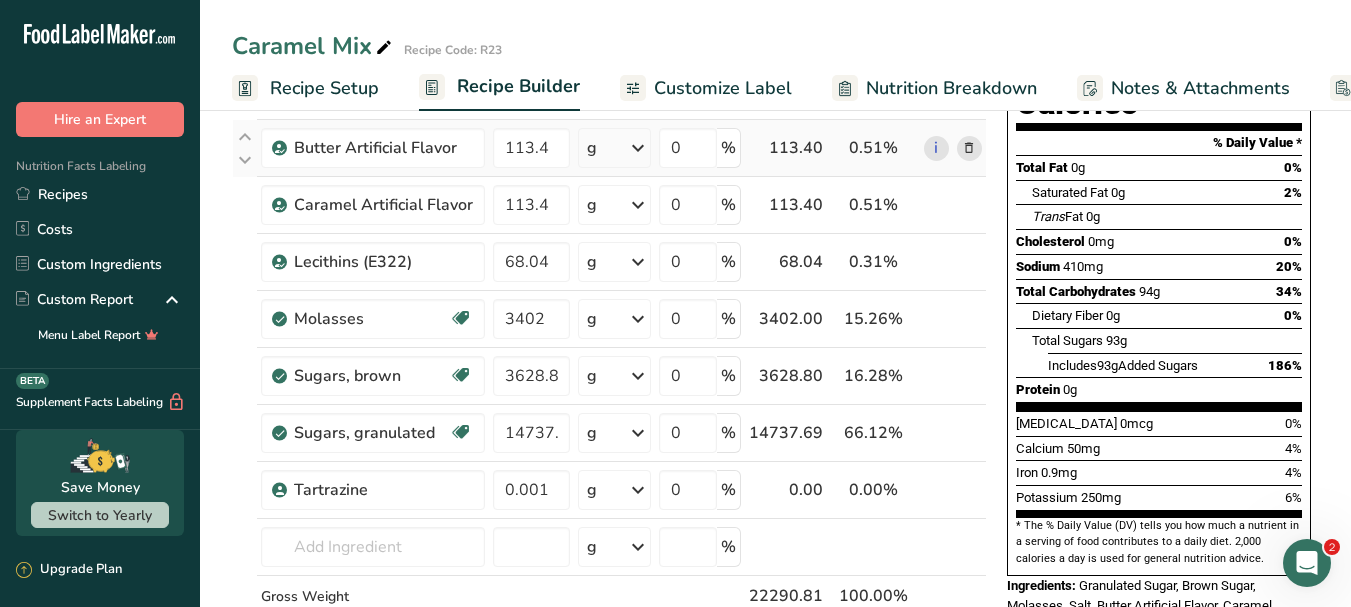 scroll, scrollTop: 300, scrollLeft: 0, axis: vertical 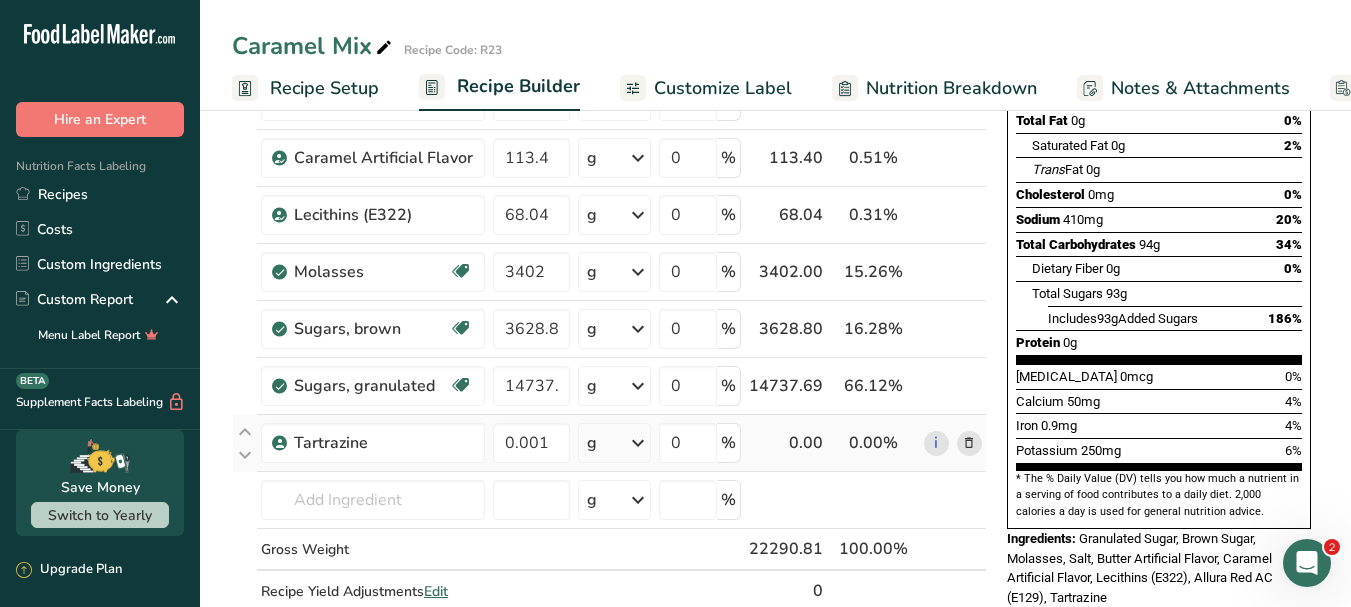 click at bounding box center [969, 443] 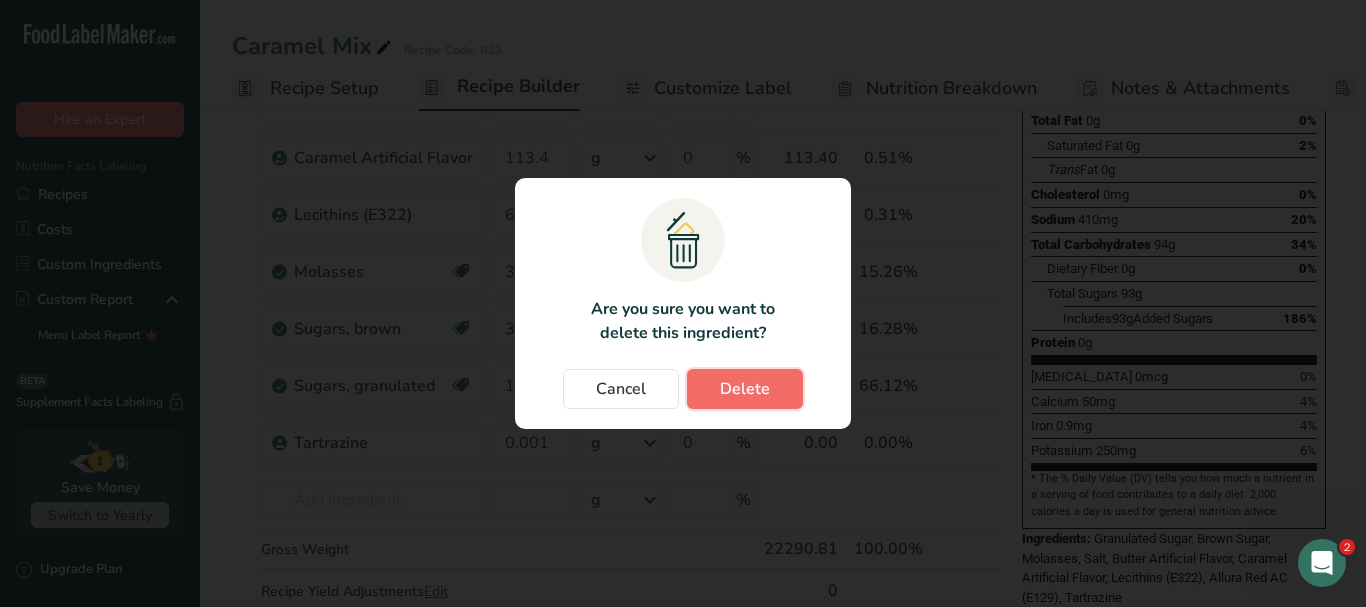 click on "Delete" at bounding box center (745, 389) 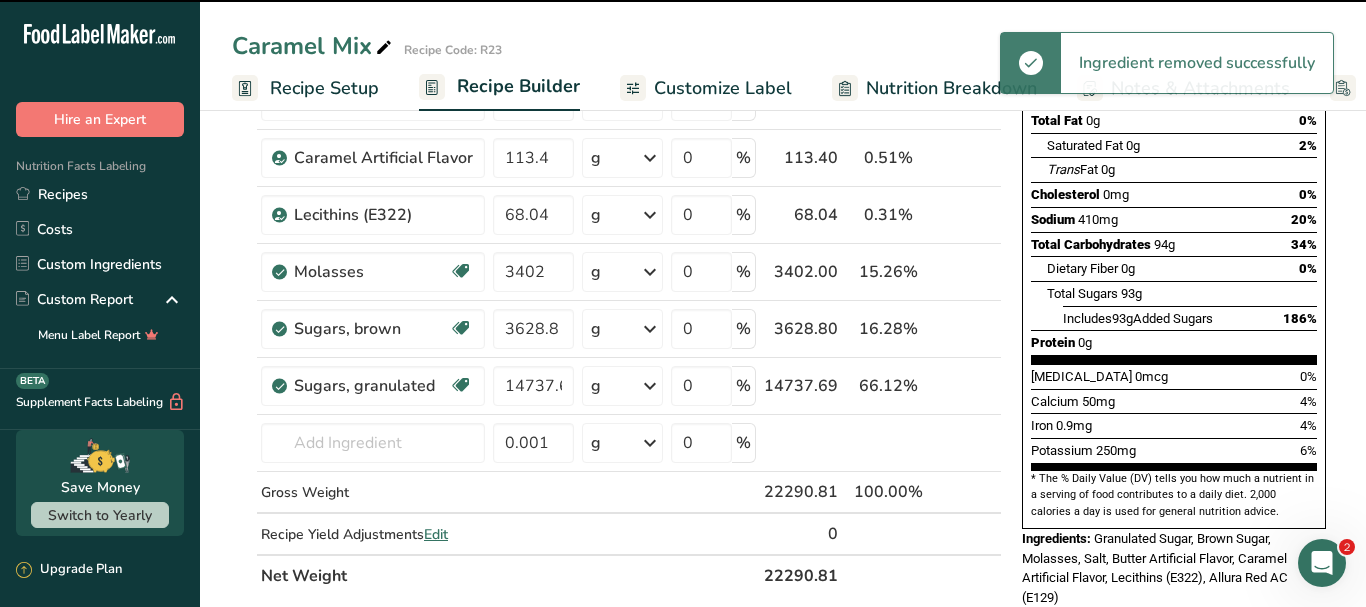 type 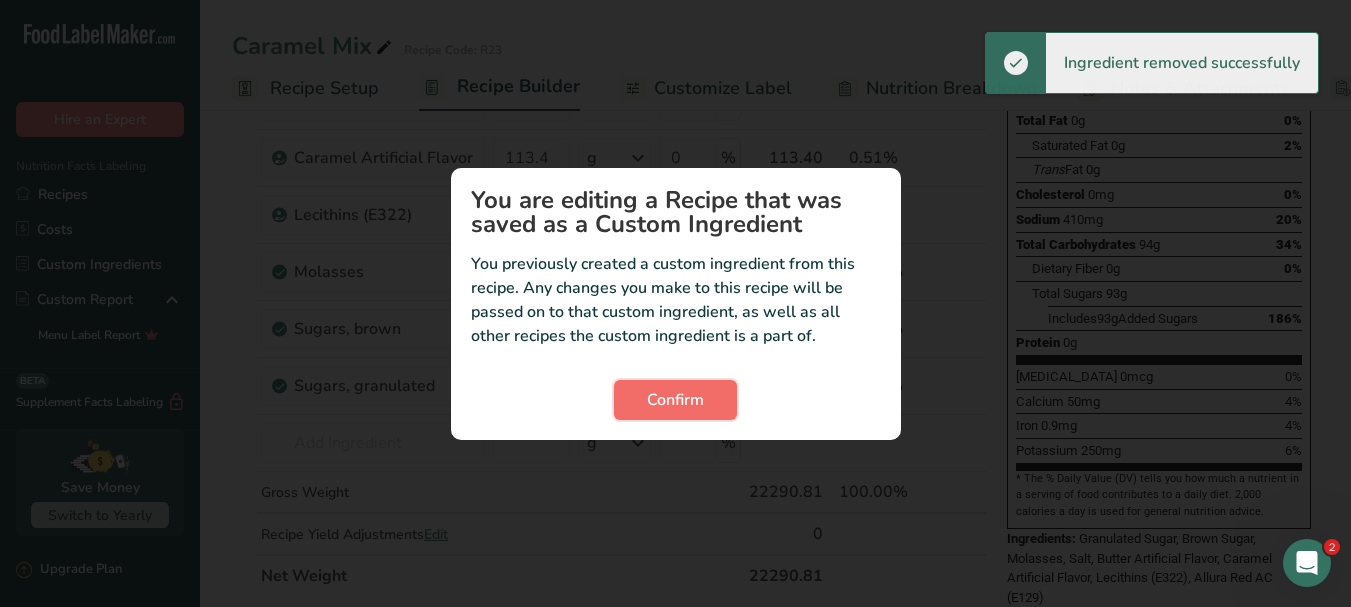click on "Confirm" at bounding box center [675, 400] 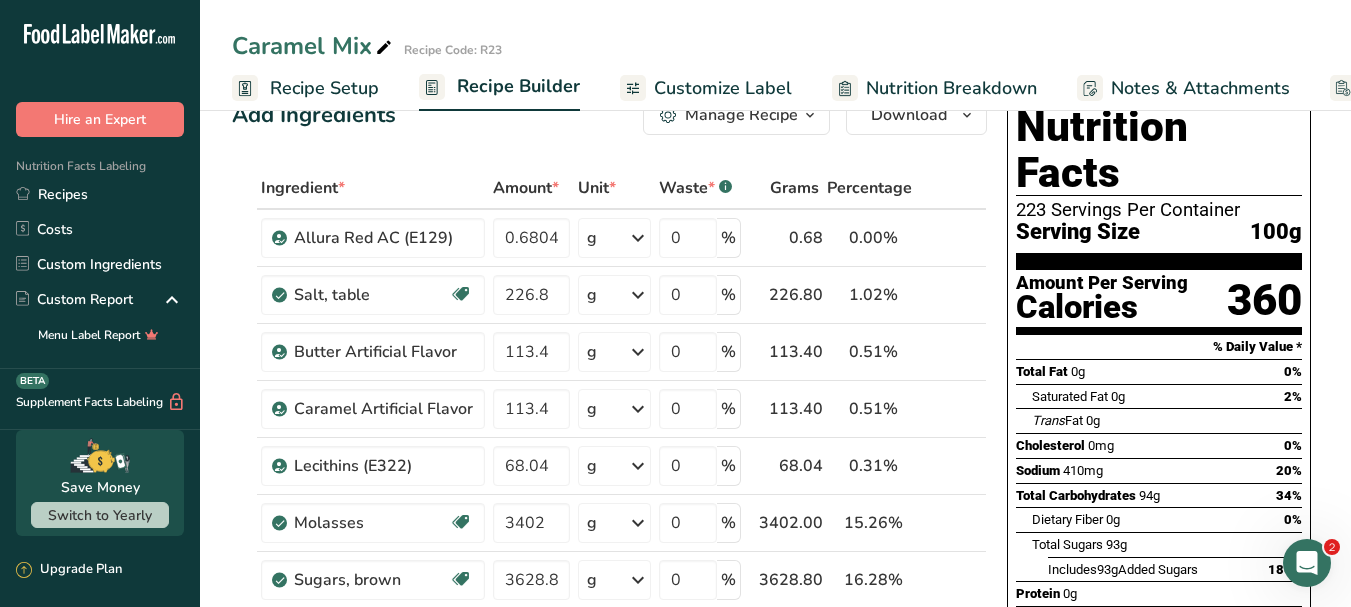 scroll, scrollTop: 0, scrollLeft: 0, axis: both 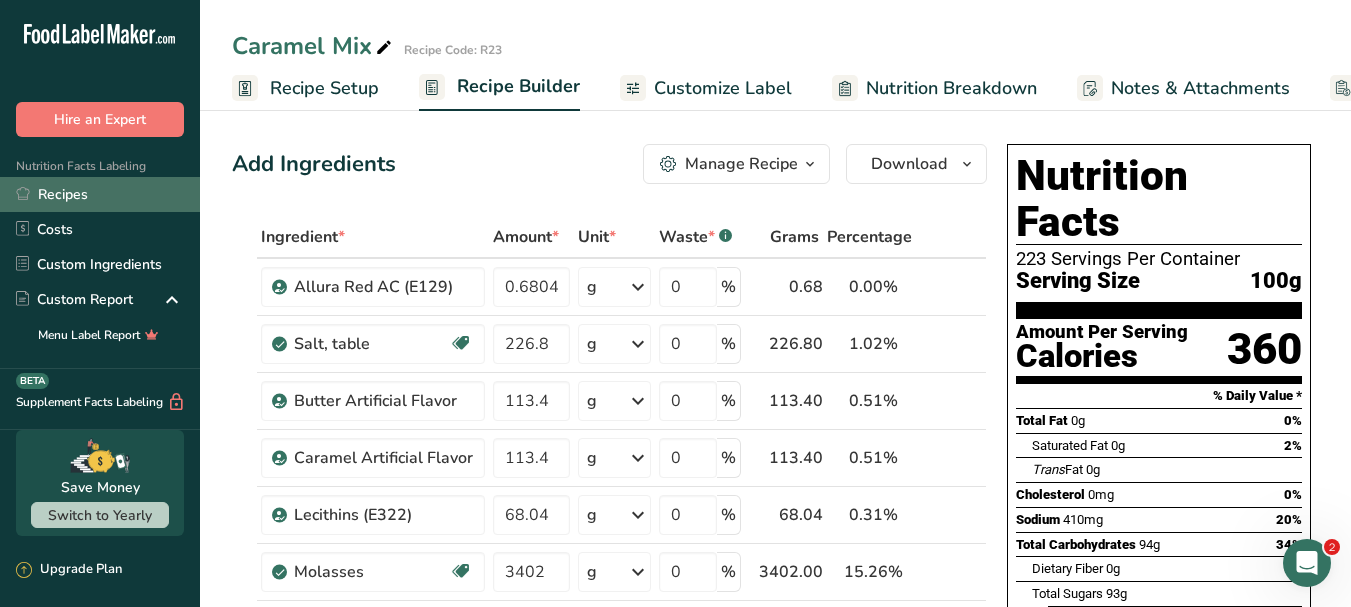click on "Recipes" at bounding box center [100, 194] 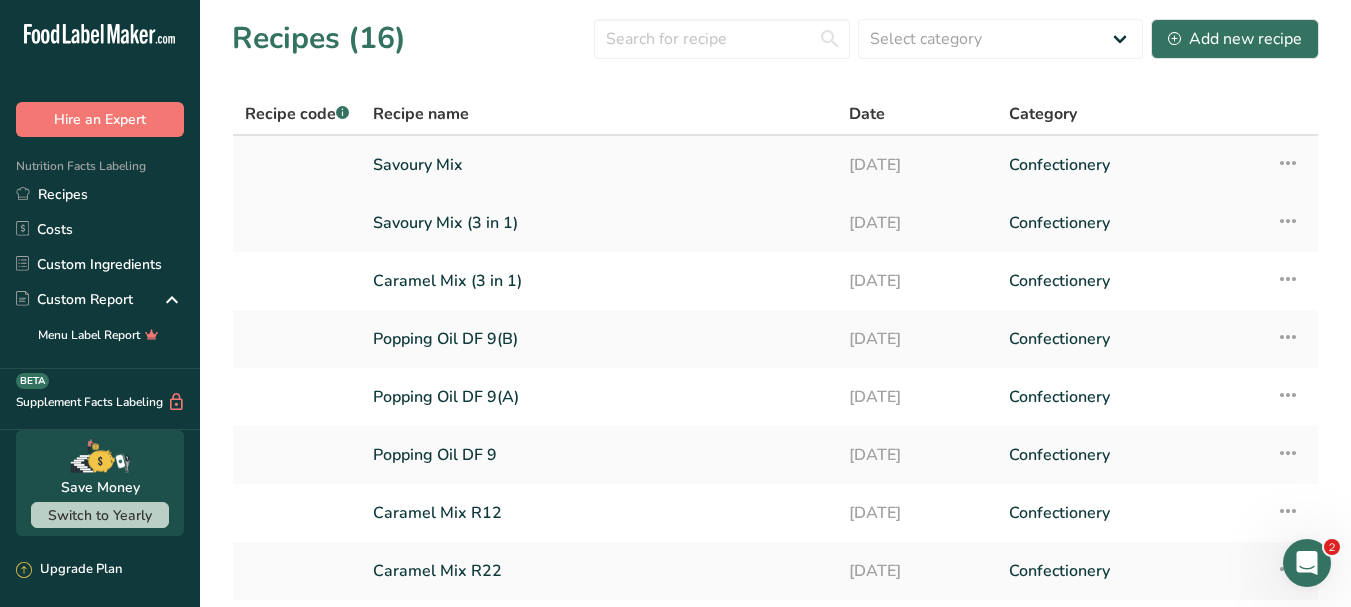 click on "Savoury Mix" at bounding box center (599, 165) 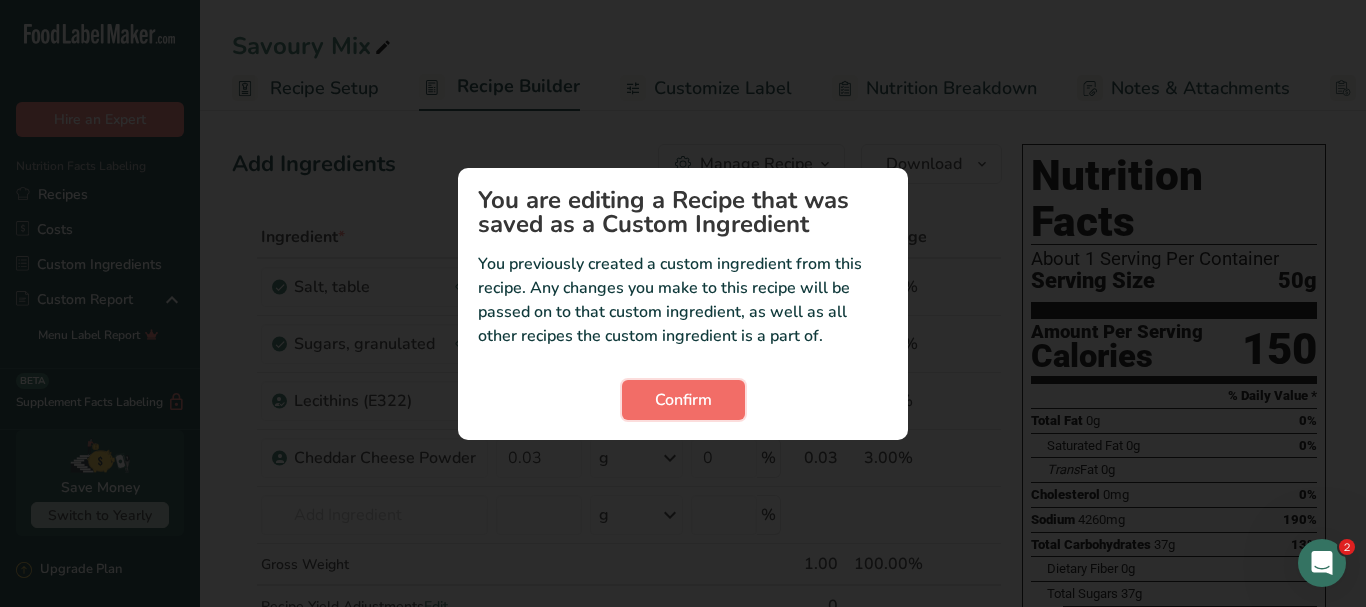 click on "Confirm" at bounding box center (683, 400) 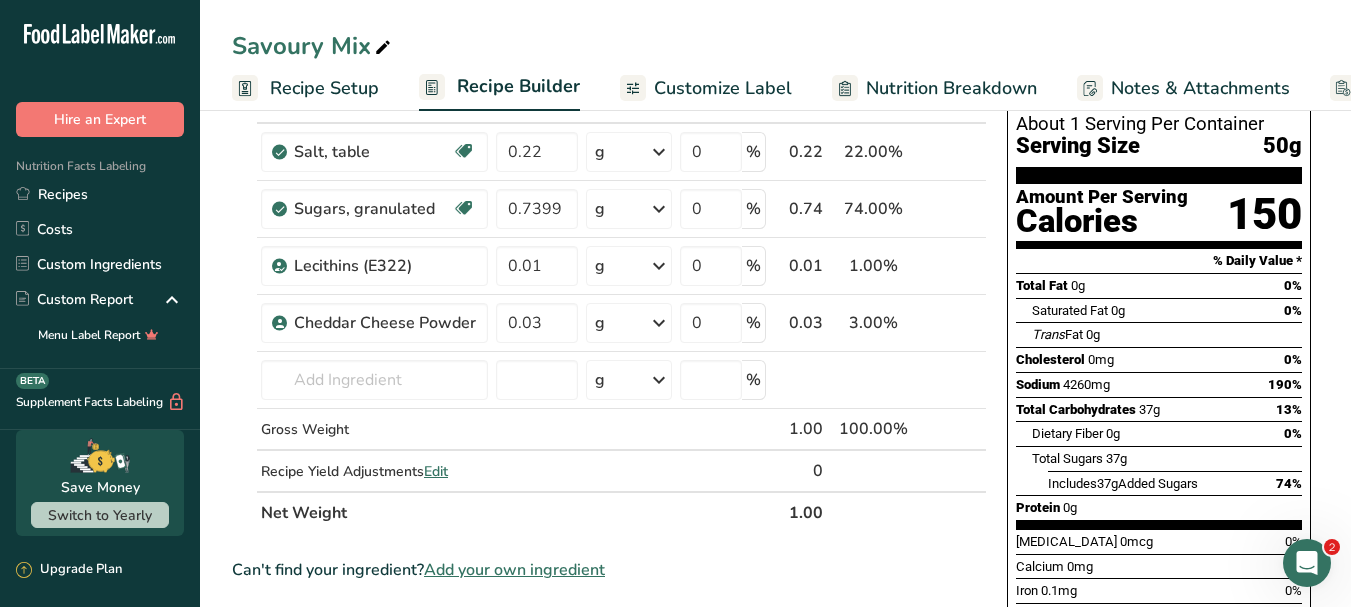 scroll, scrollTop: 100, scrollLeft: 0, axis: vertical 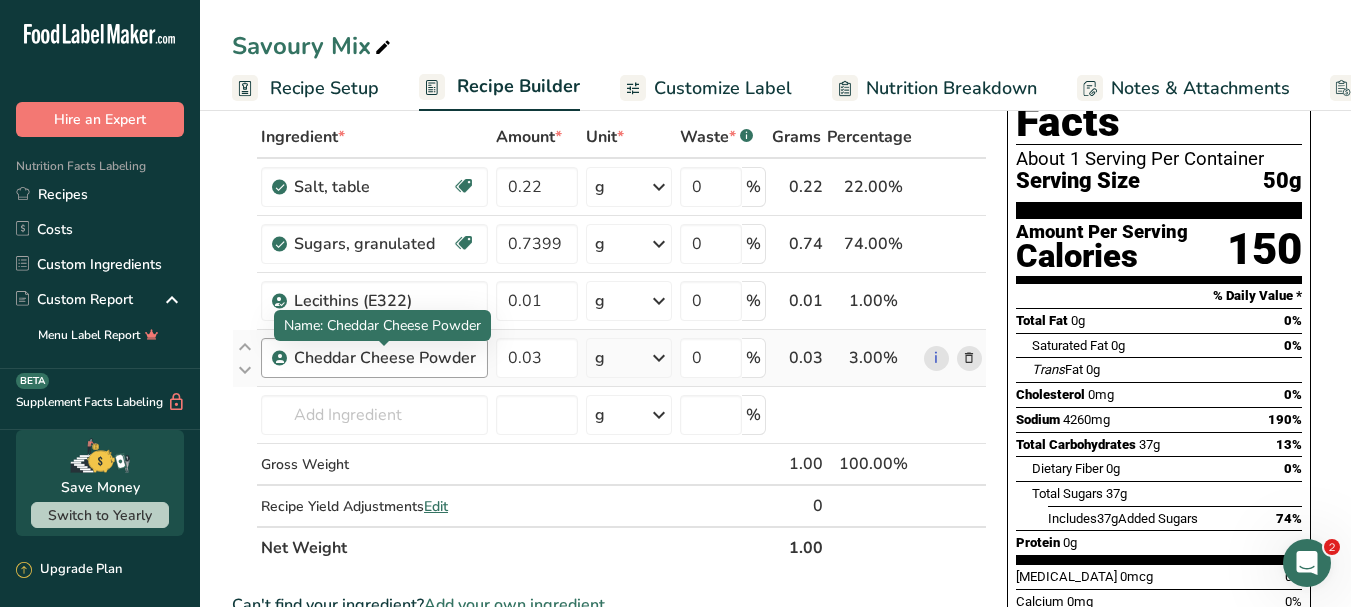 click on "Cheddar Cheese Powder" at bounding box center (385, 358) 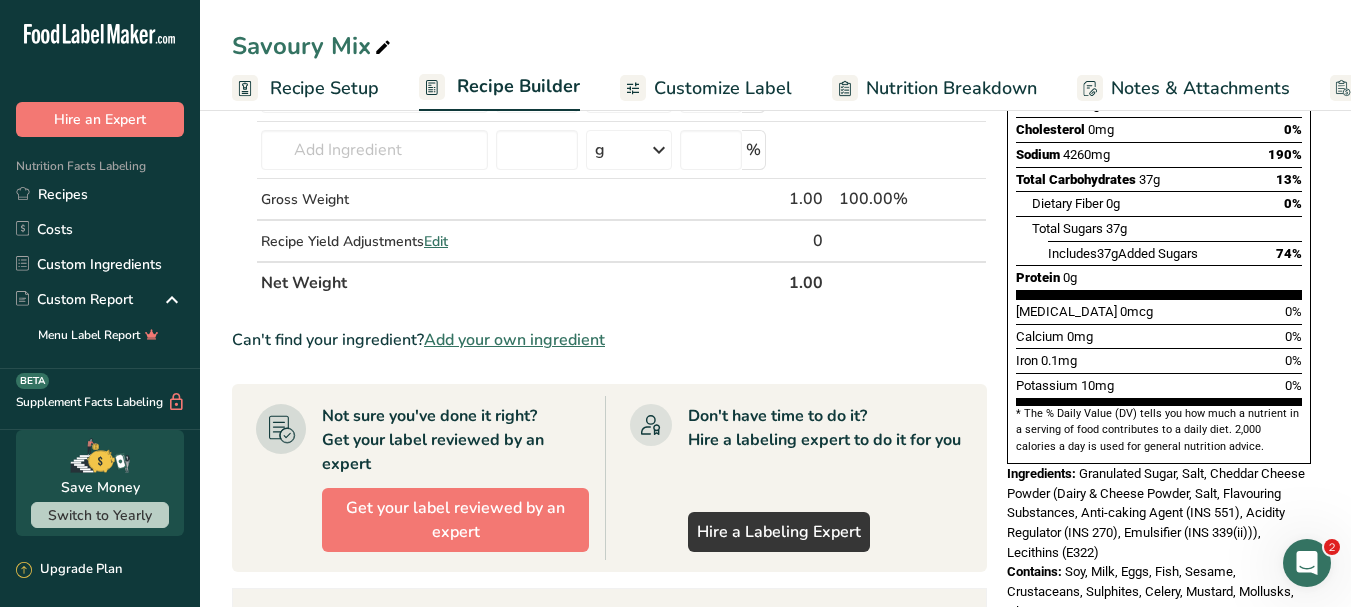 scroll, scrollTop: 400, scrollLeft: 0, axis: vertical 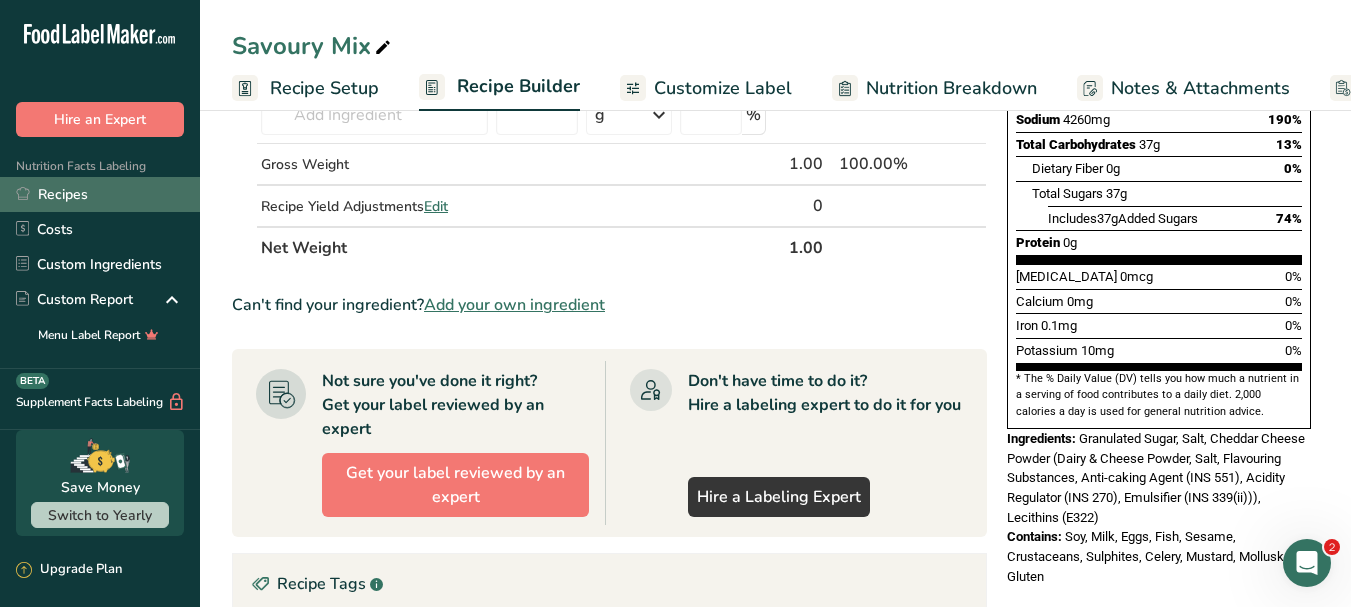 click on "Recipes" at bounding box center (100, 194) 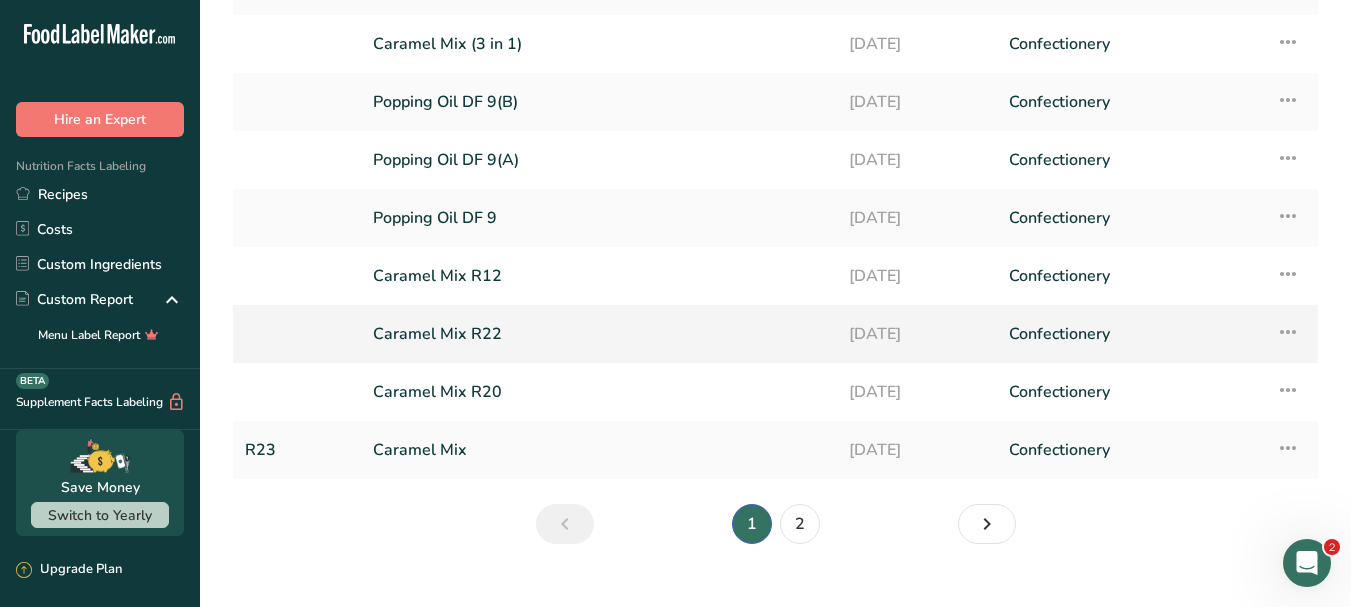 scroll, scrollTop: 270, scrollLeft: 0, axis: vertical 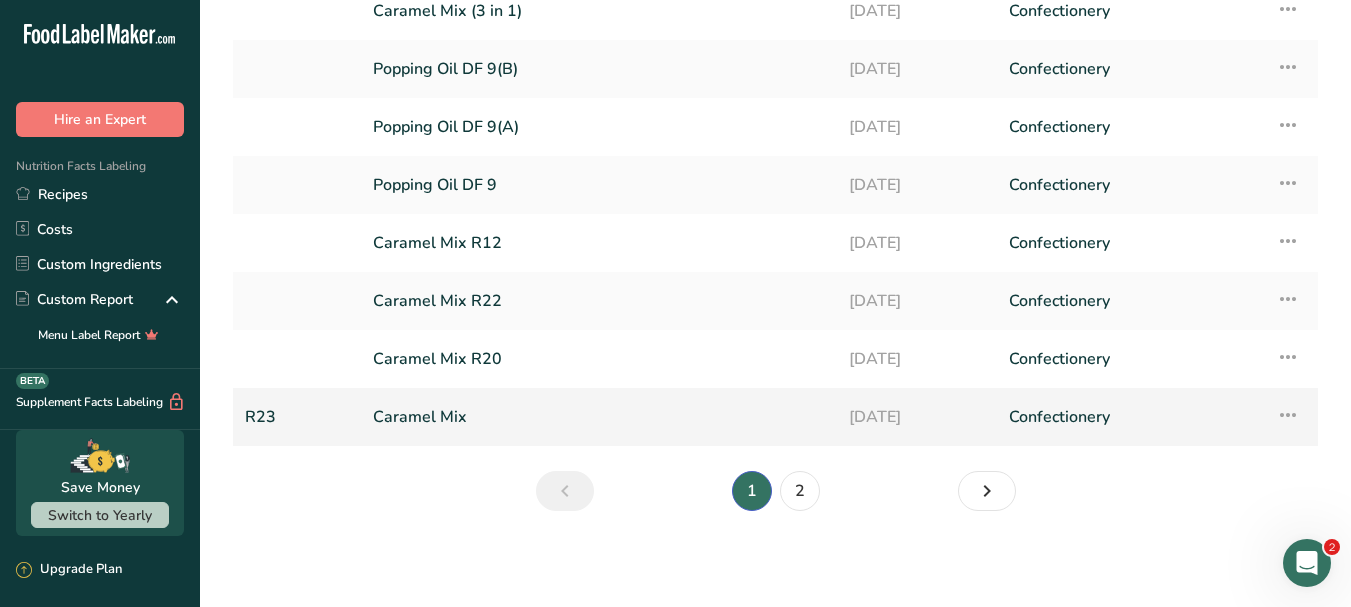 click on "Caramel Mix" at bounding box center [599, 417] 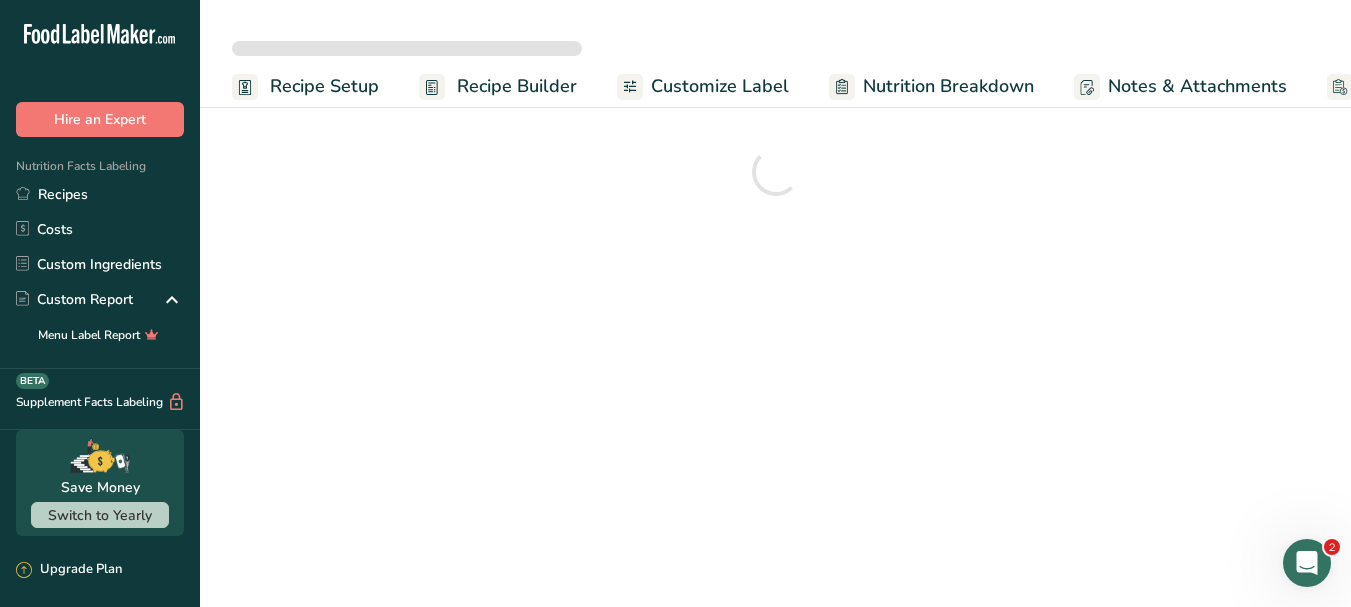 scroll, scrollTop: 0, scrollLeft: 0, axis: both 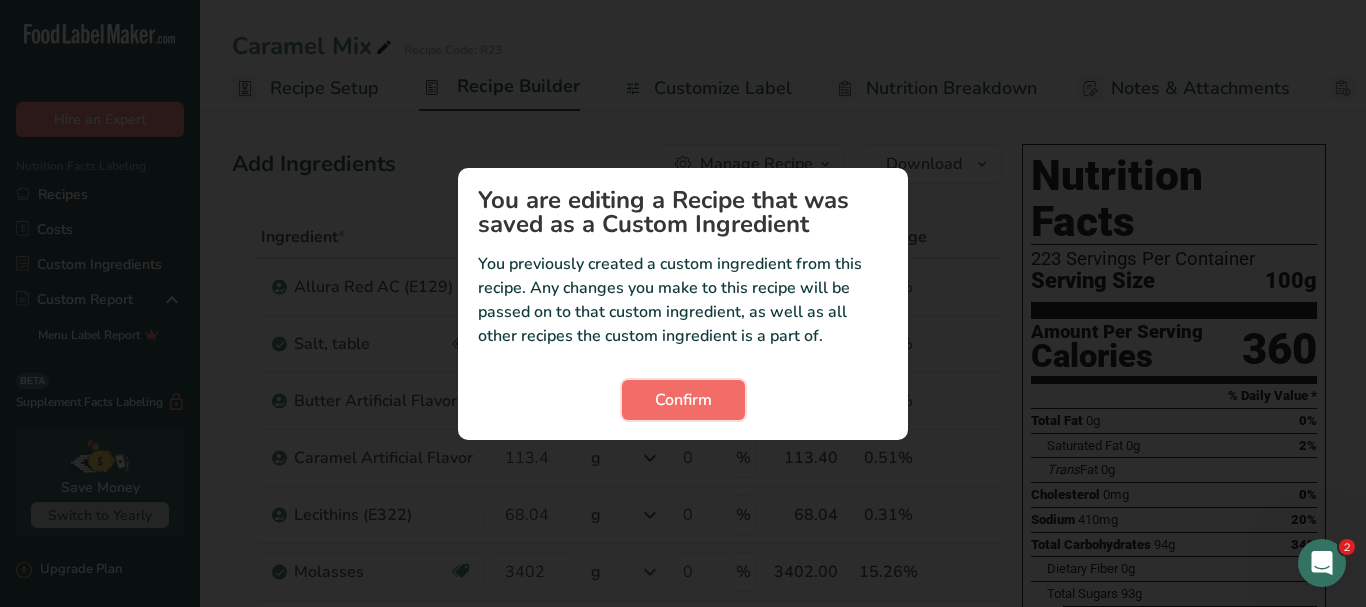 click on "Confirm" at bounding box center (683, 400) 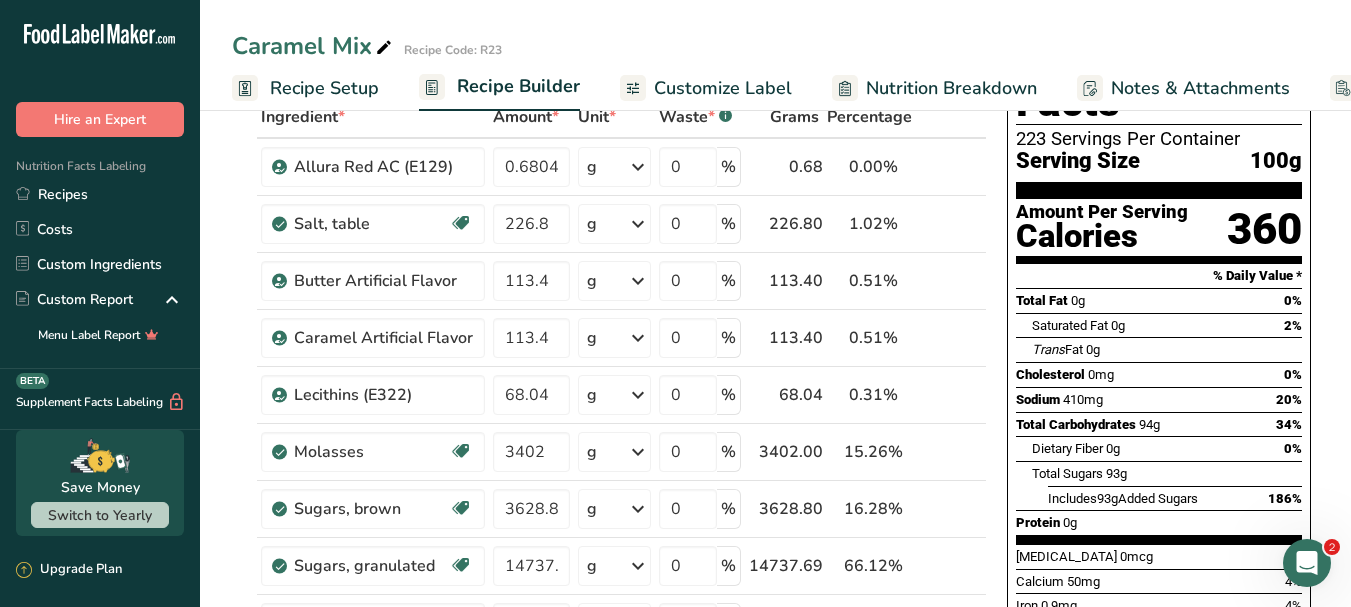 scroll, scrollTop: 100, scrollLeft: 0, axis: vertical 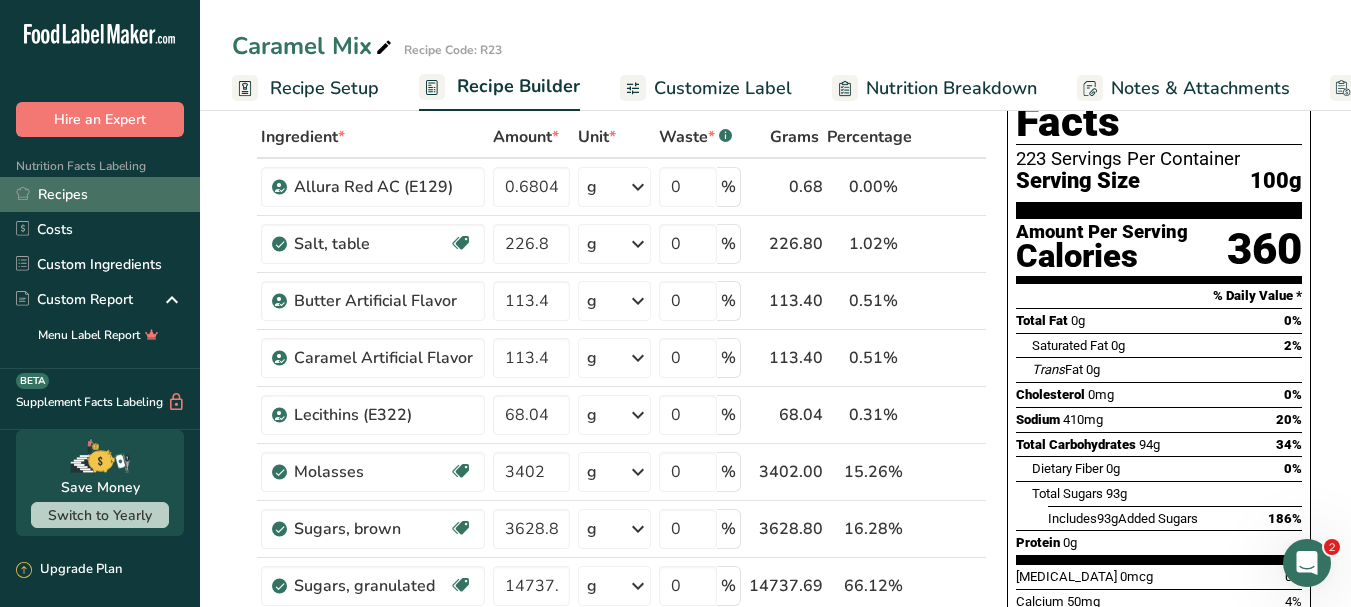 click on "Recipes" at bounding box center [100, 194] 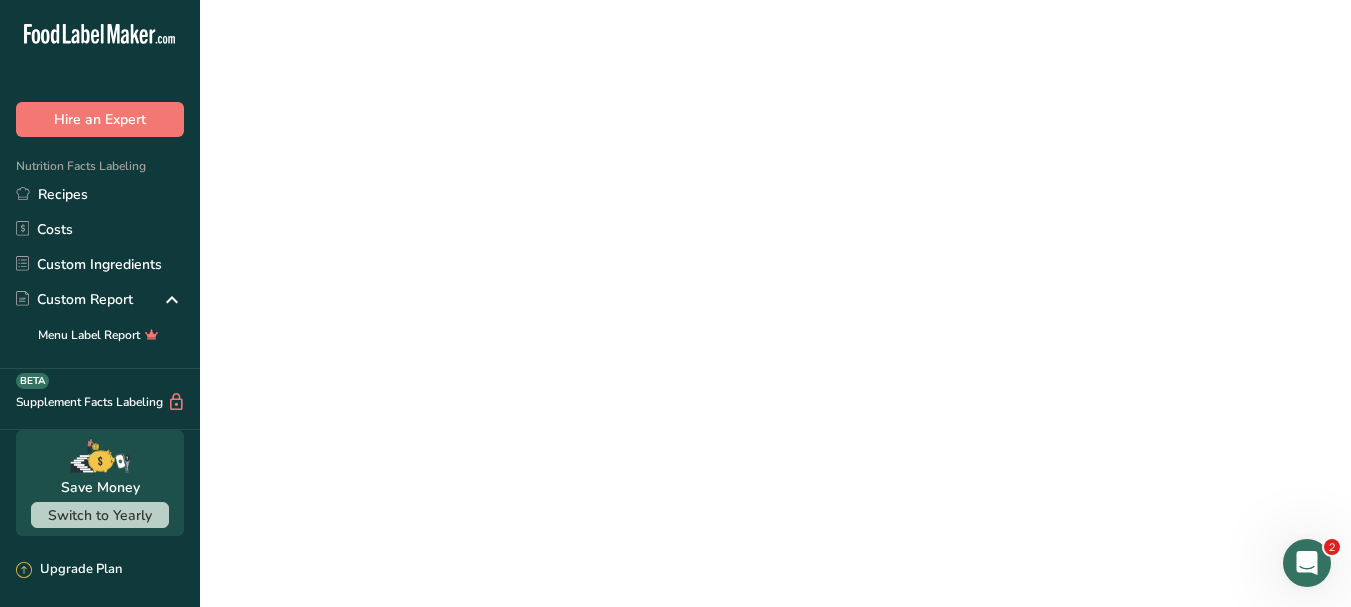 scroll, scrollTop: 0, scrollLeft: 0, axis: both 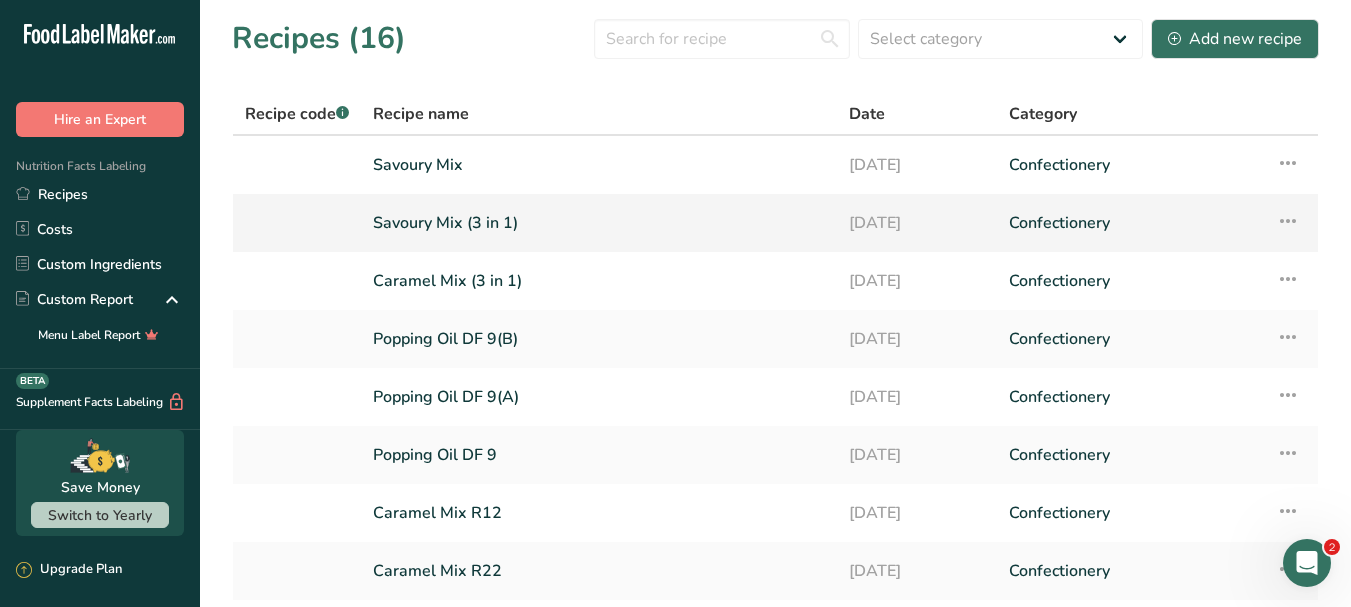 click on "Savoury Mix (3 in 1)" at bounding box center [599, 223] 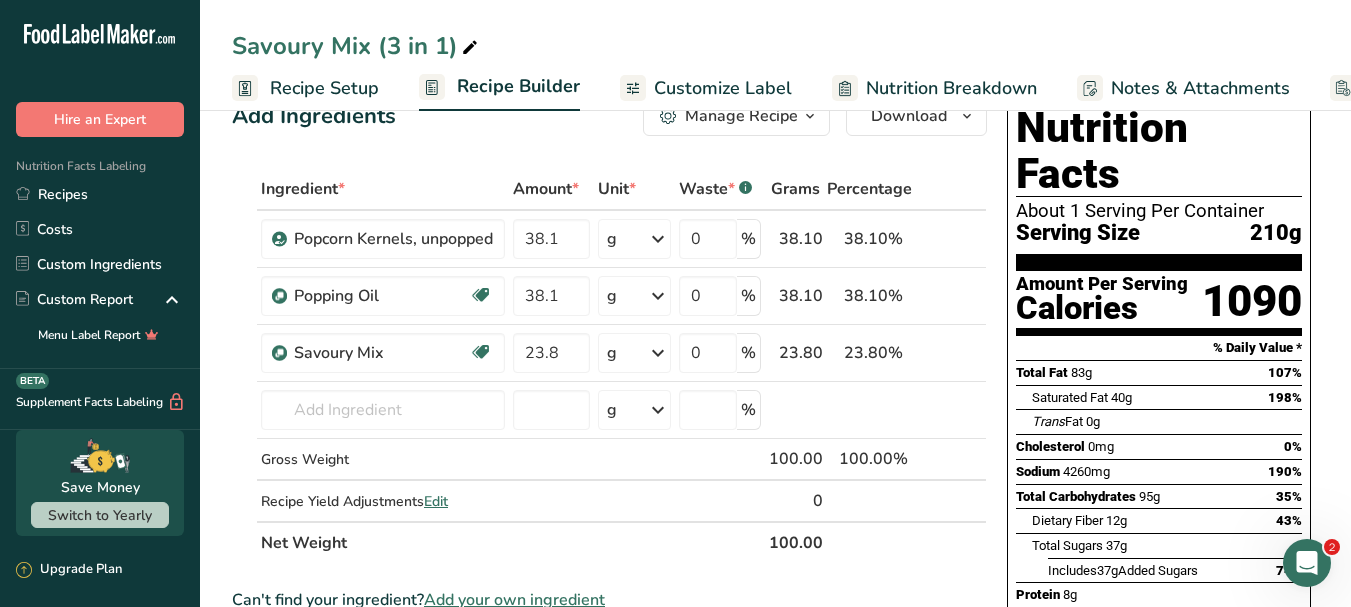 scroll, scrollTop: 0, scrollLeft: 0, axis: both 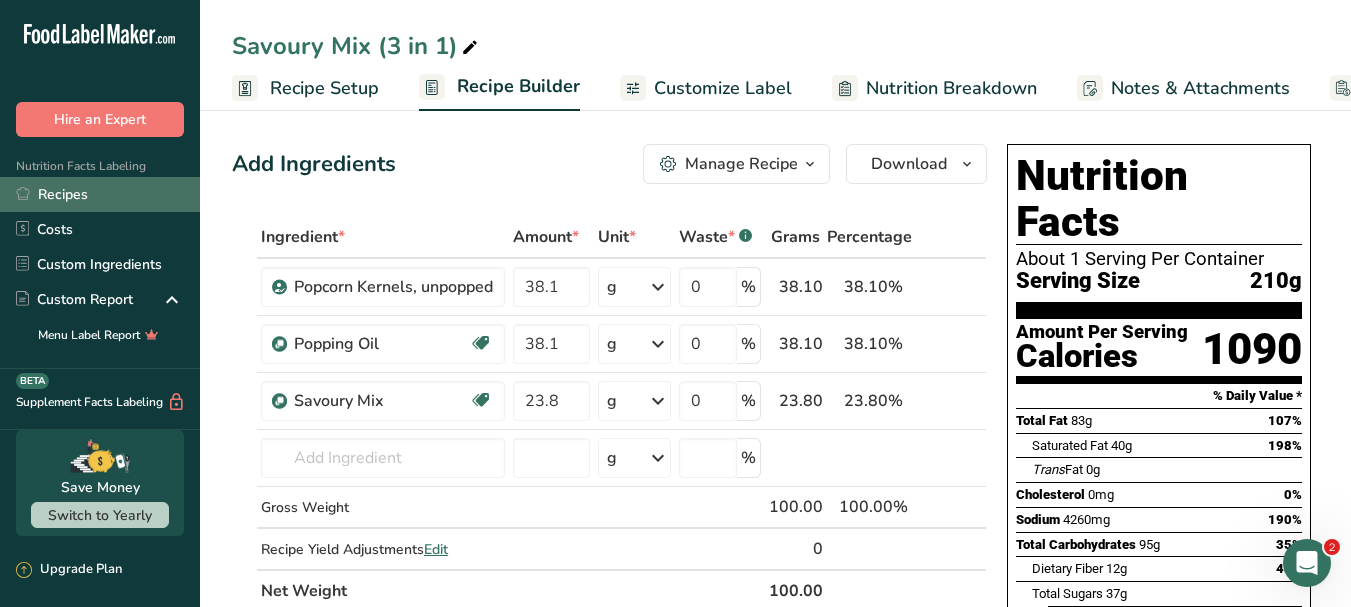 click on "Recipes" at bounding box center [100, 194] 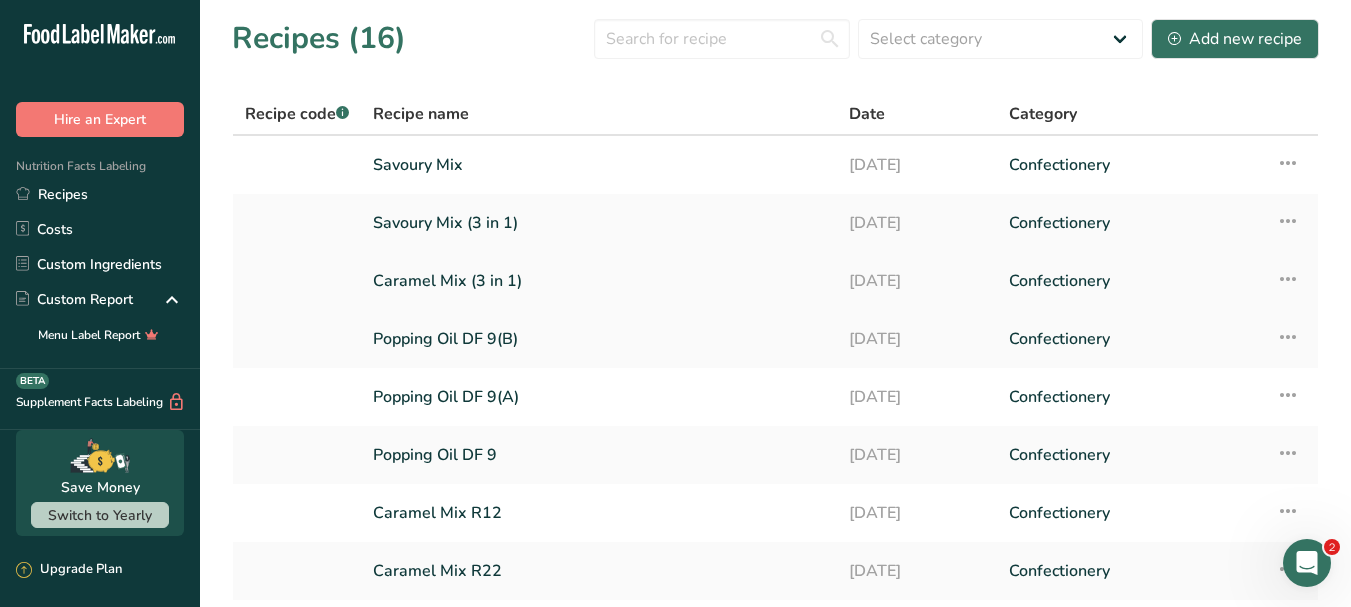 click on "Caramel Mix (3 in 1)" at bounding box center (599, 281) 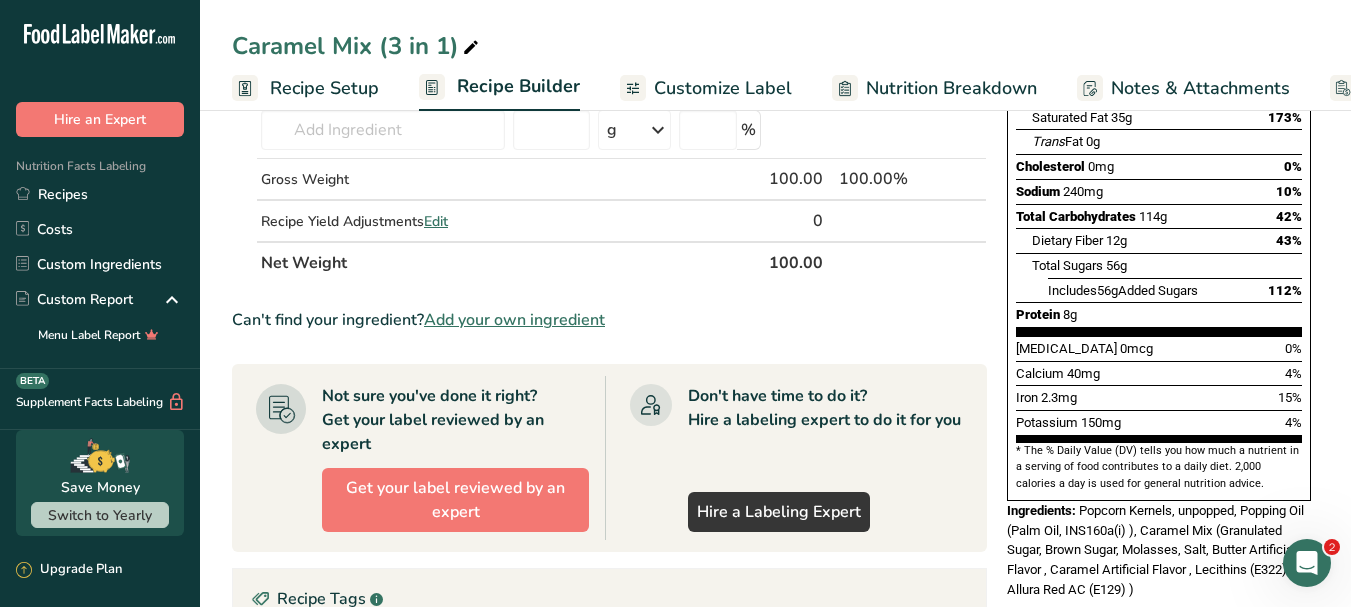 scroll, scrollTop: 0, scrollLeft: 0, axis: both 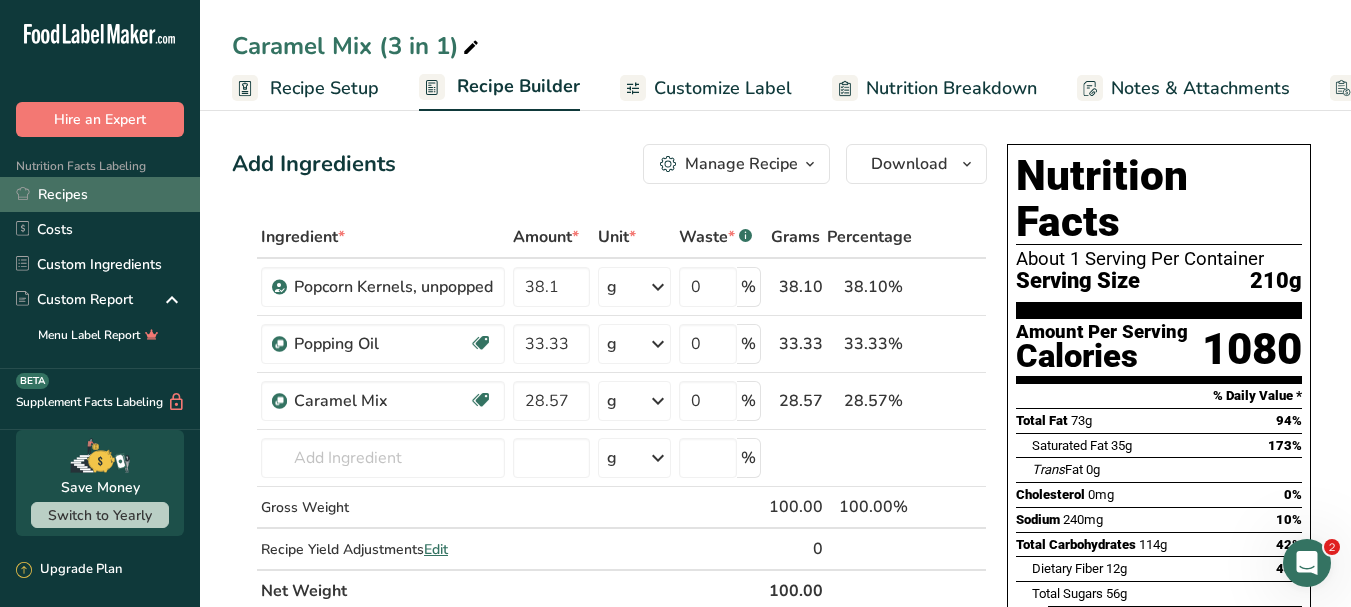 click on "Recipes" at bounding box center [100, 194] 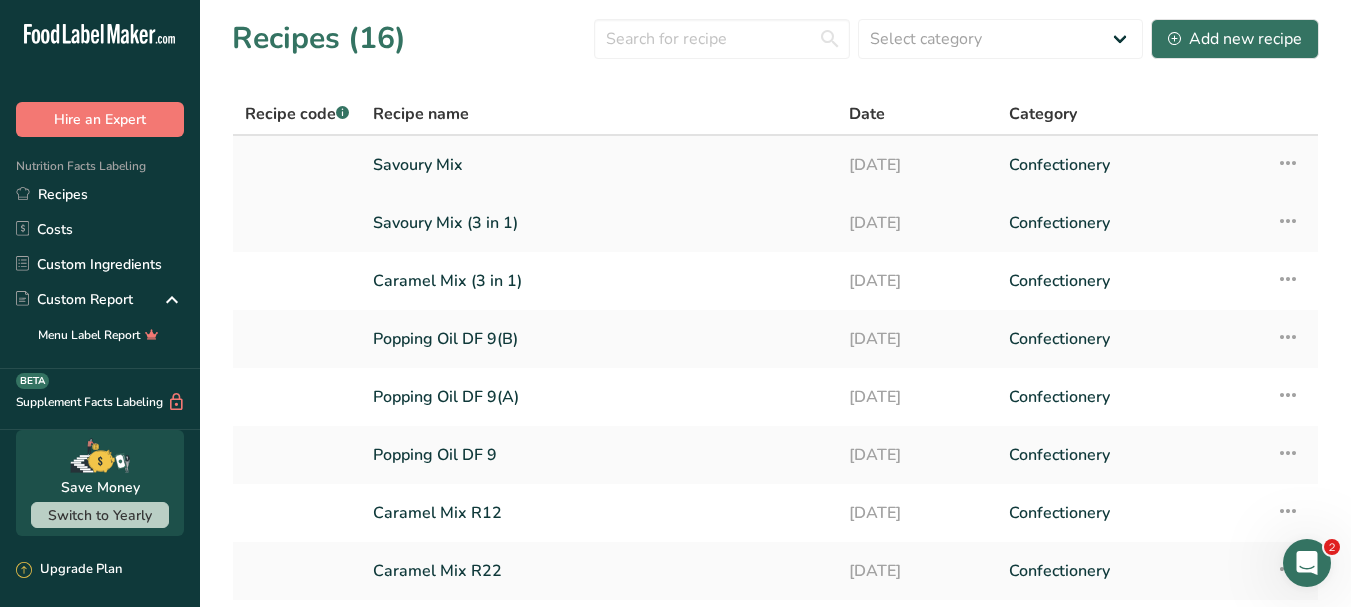 click on "Savoury Mix" at bounding box center [599, 165] 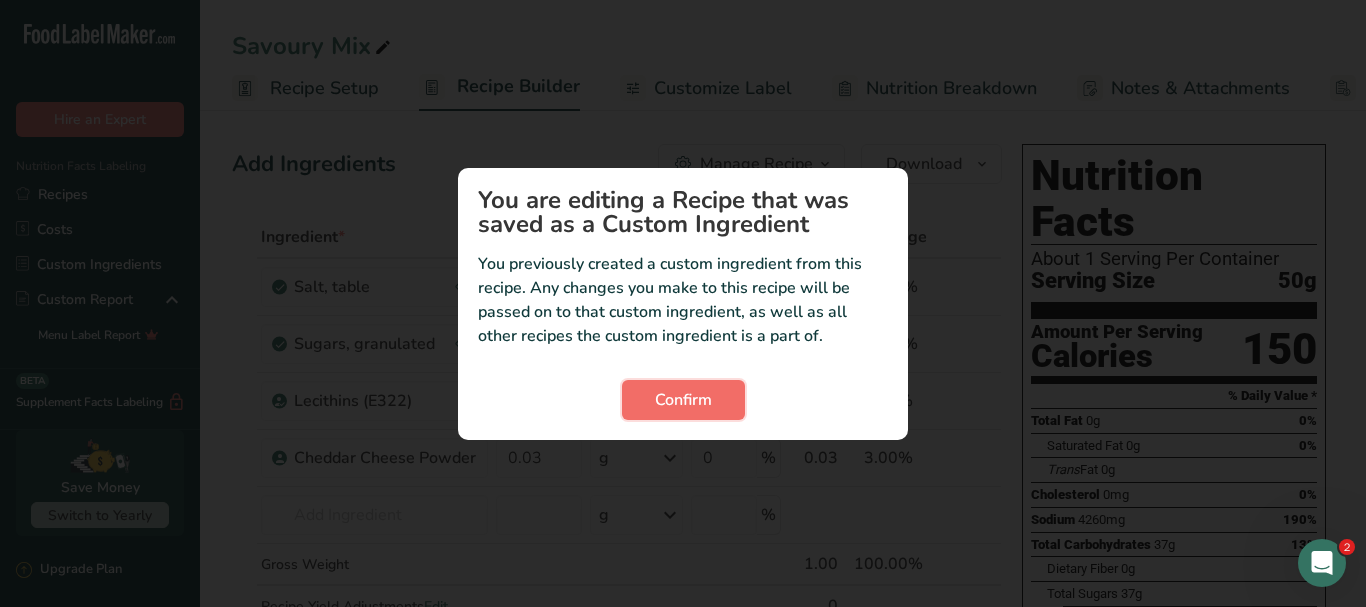 click on "Confirm" at bounding box center [683, 400] 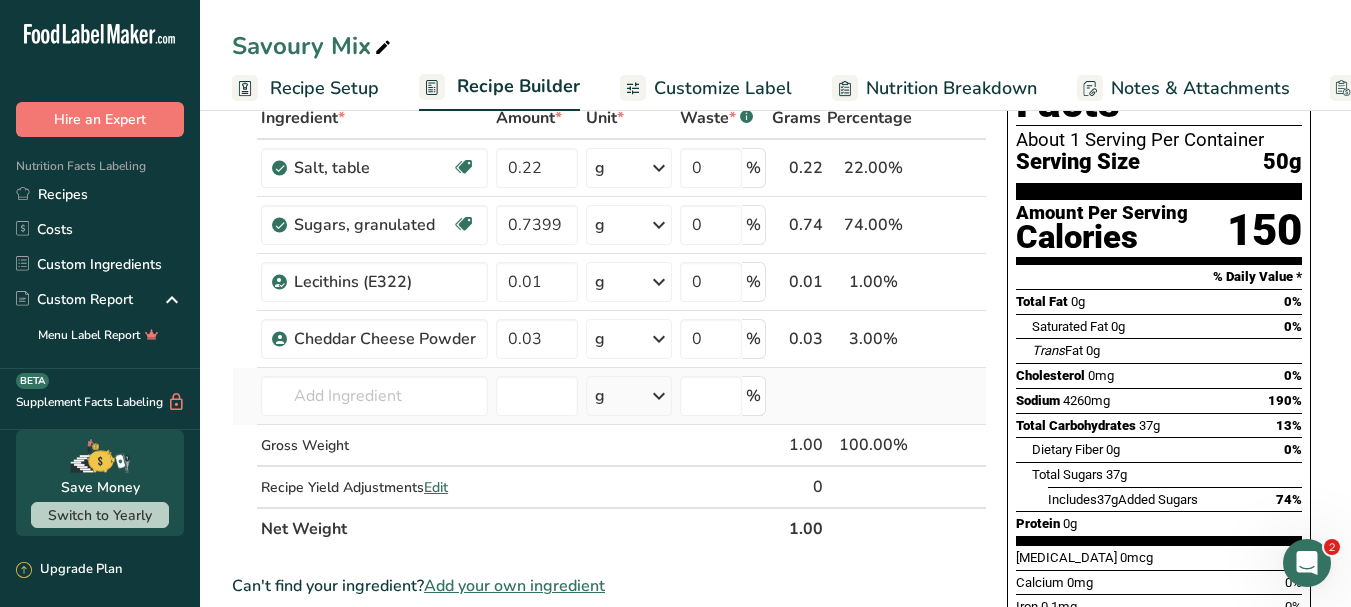scroll, scrollTop: 100, scrollLeft: 0, axis: vertical 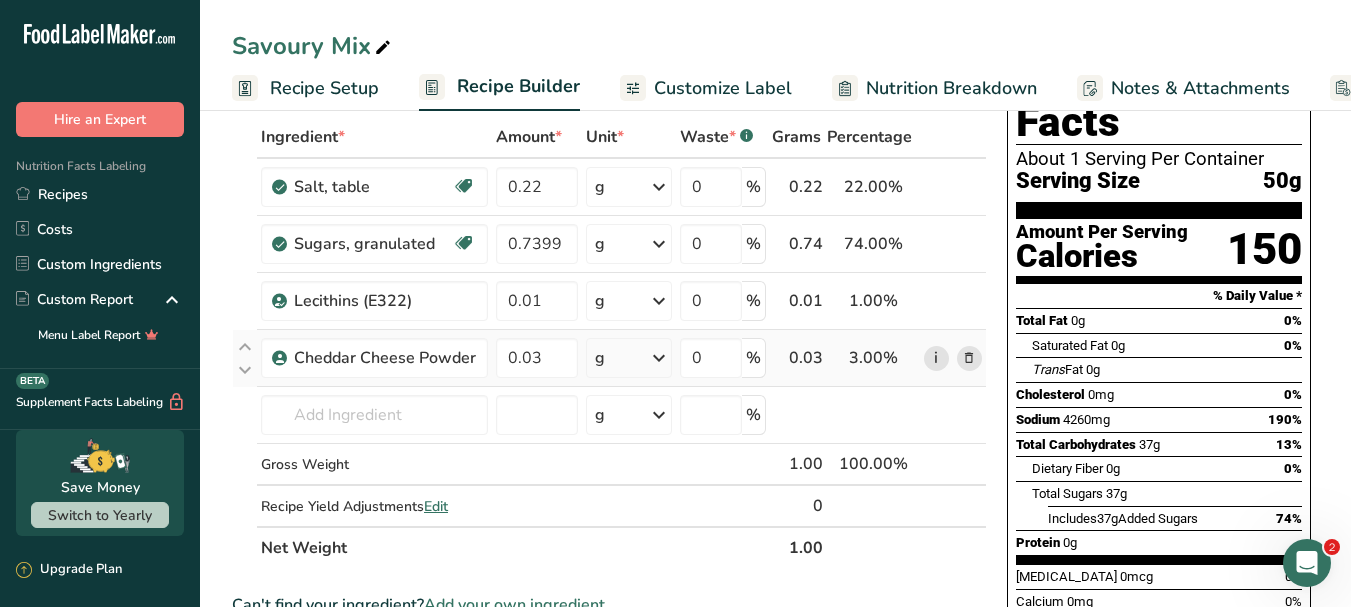 click on "i" at bounding box center [936, 358] 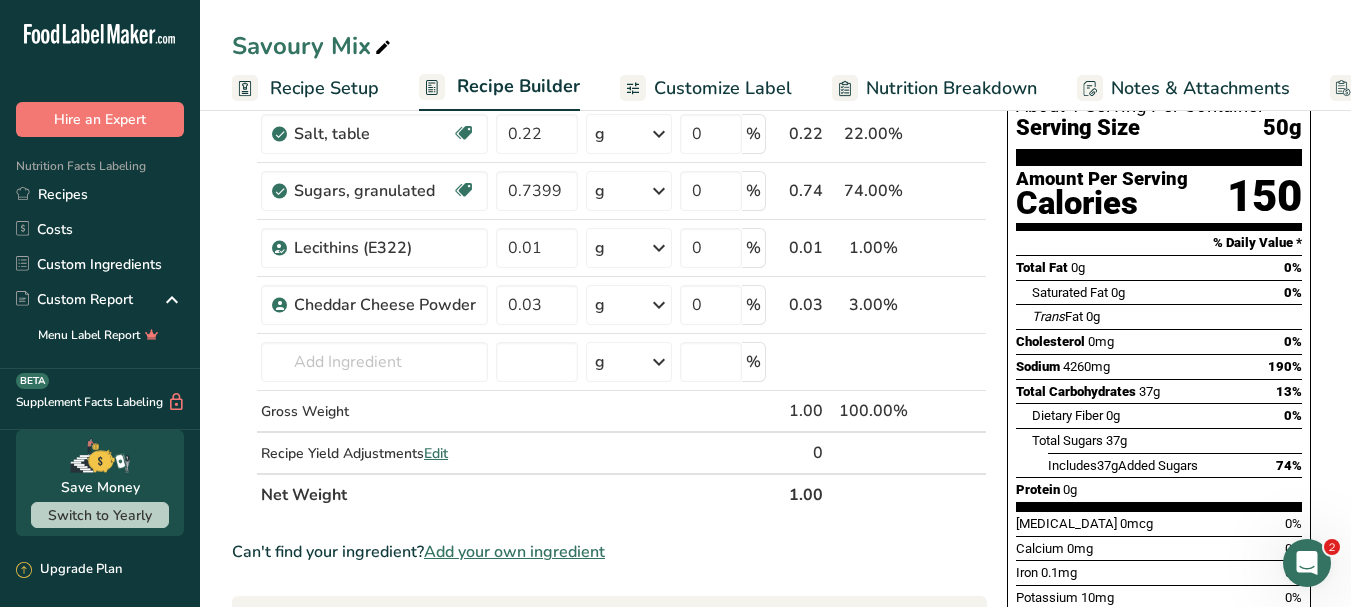 scroll, scrollTop: 200, scrollLeft: 0, axis: vertical 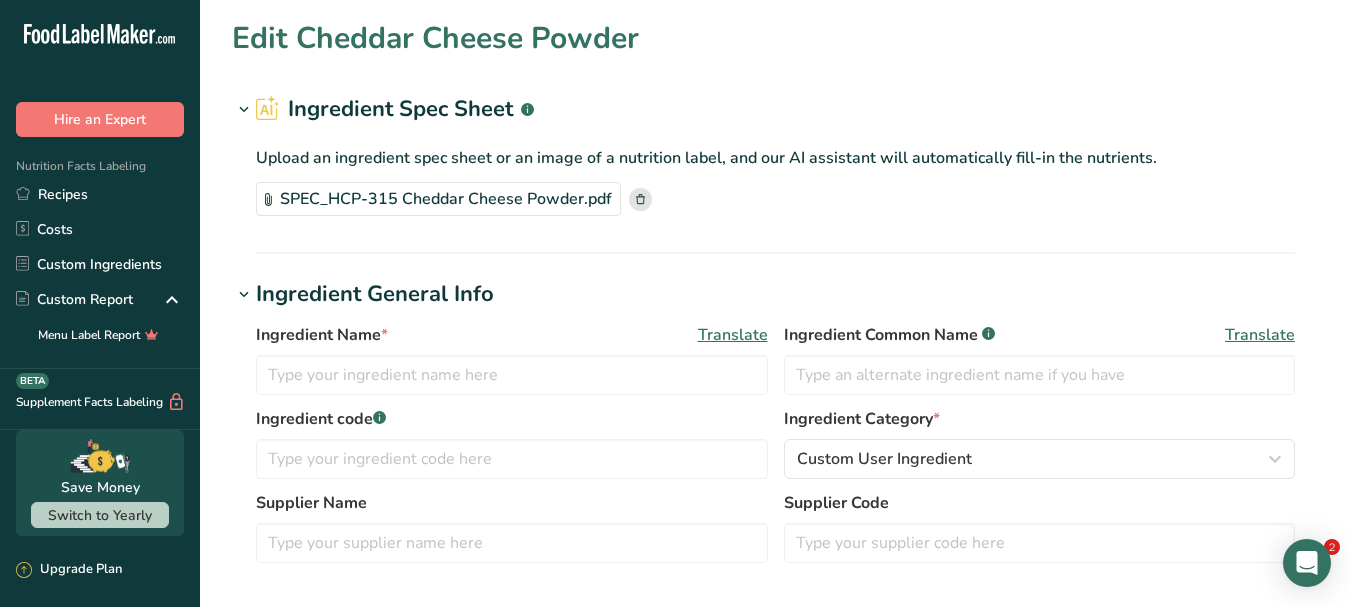 type on "Cheddar Cheese Powder" 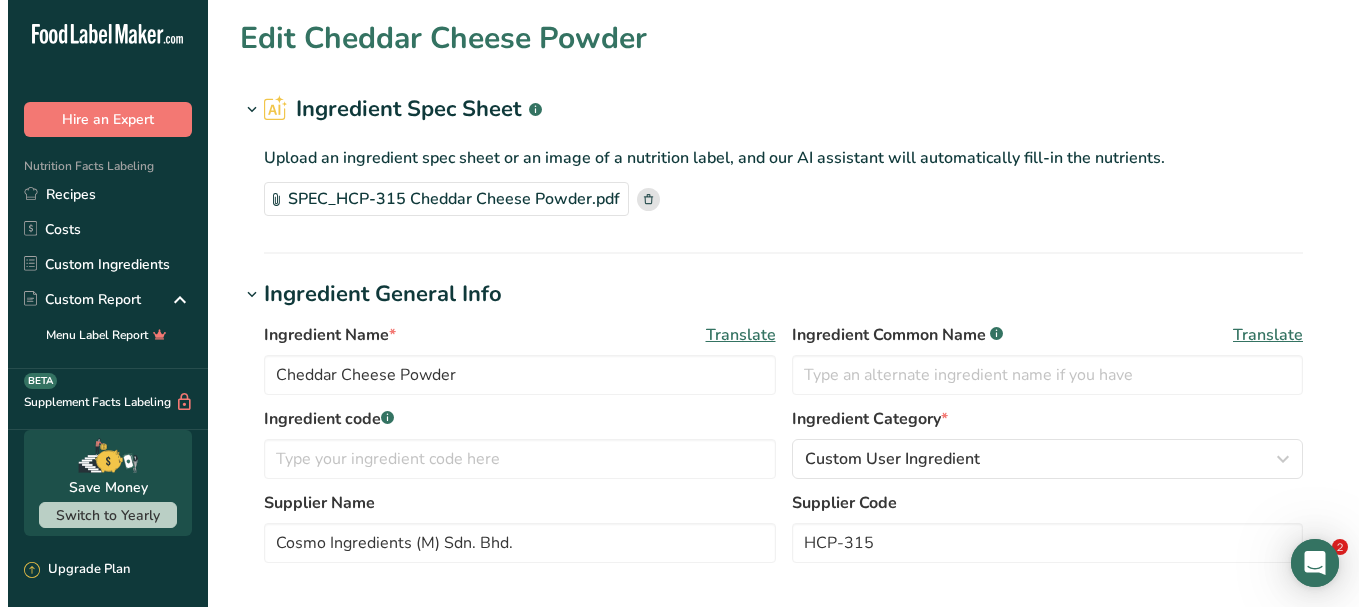 scroll, scrollTop: 0, scrollLeft: 0, axis: both 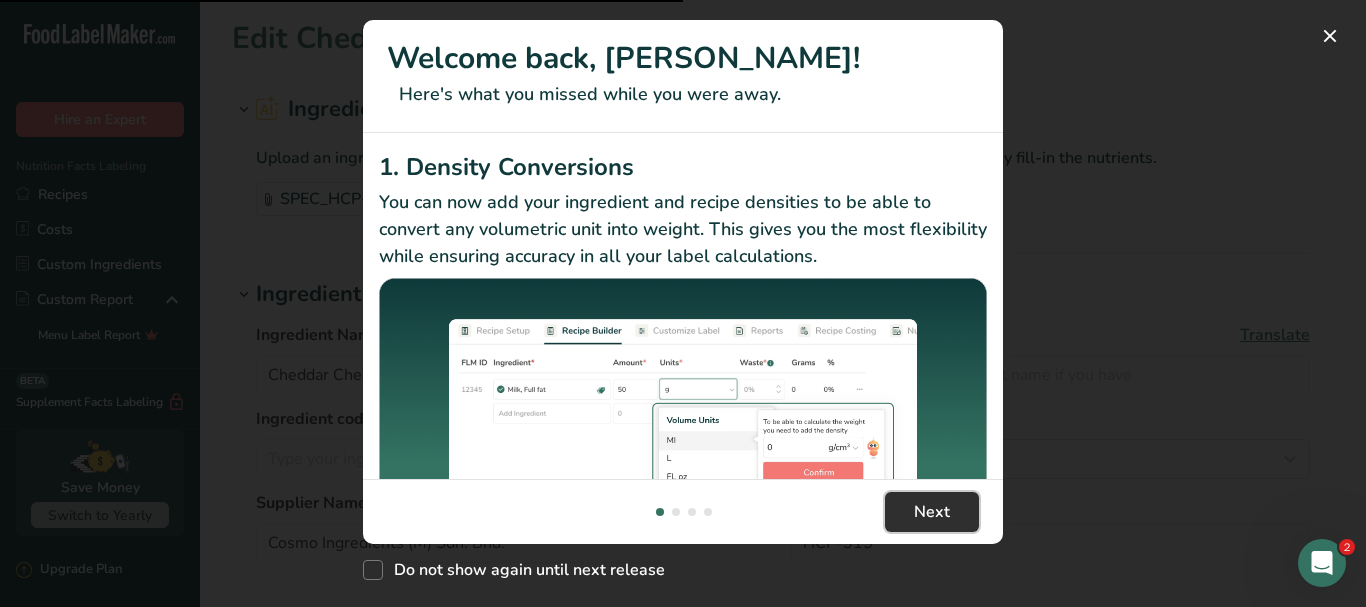 click on "Next" at bounding box center (932, 512) 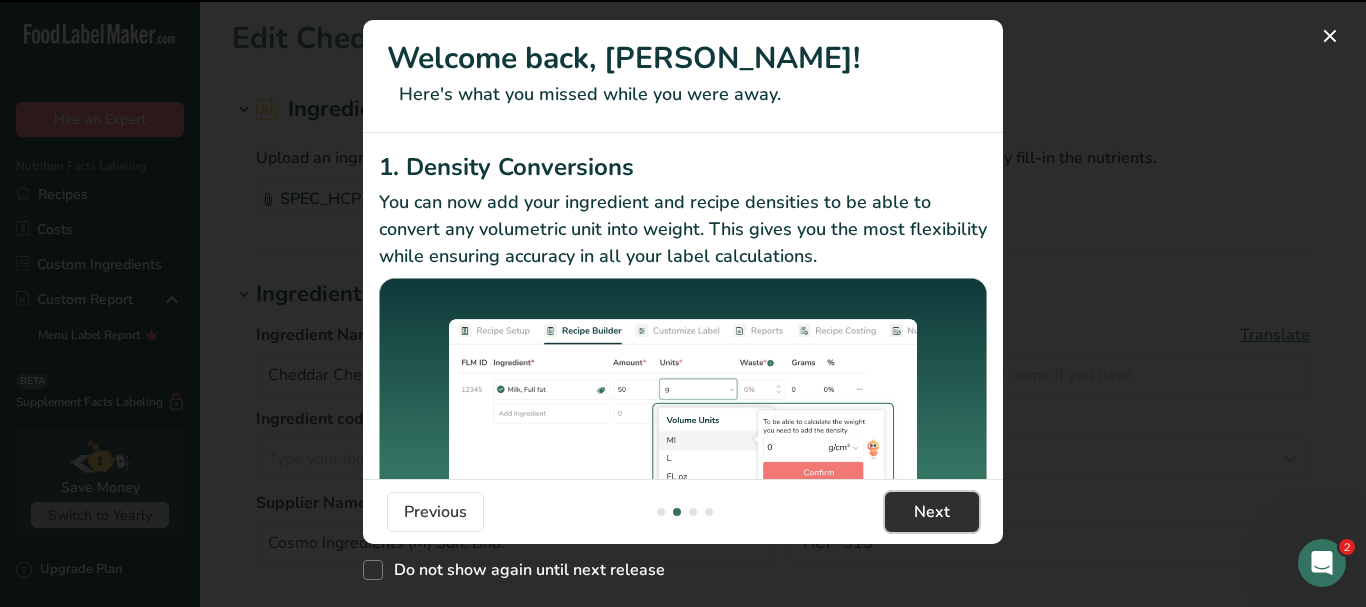 scroll, scrollTop: 0, scrollLeft: 625, axis: horizontal 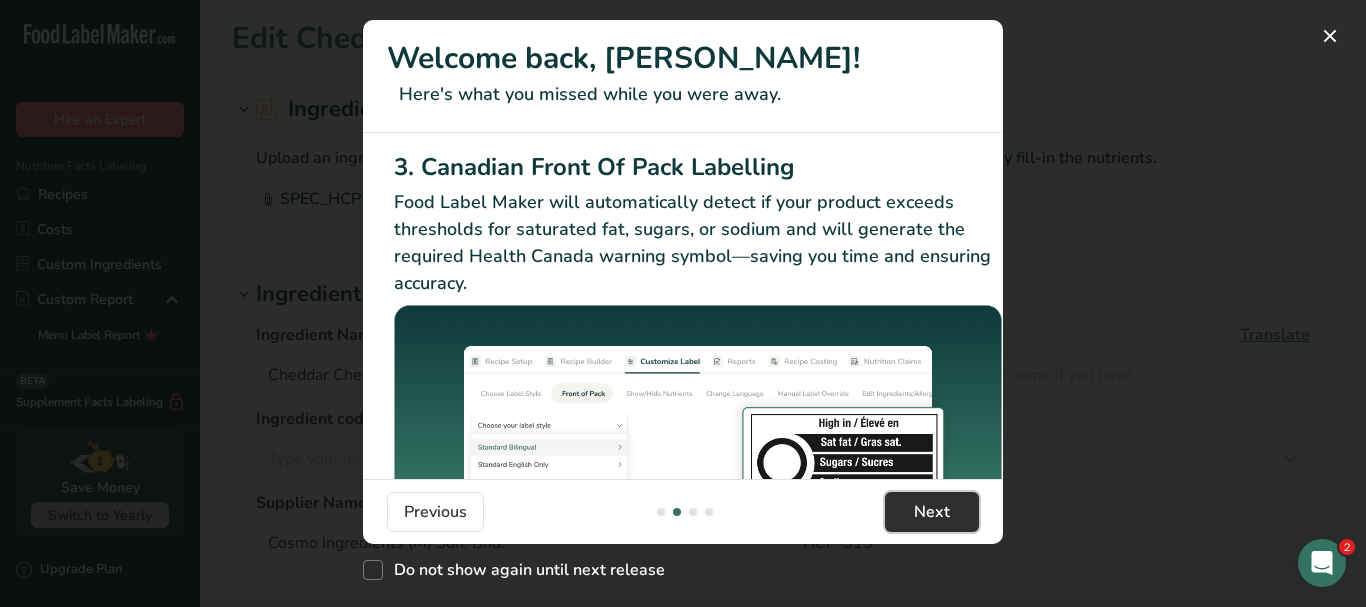click on "Next" at bounding box center (932, 512) 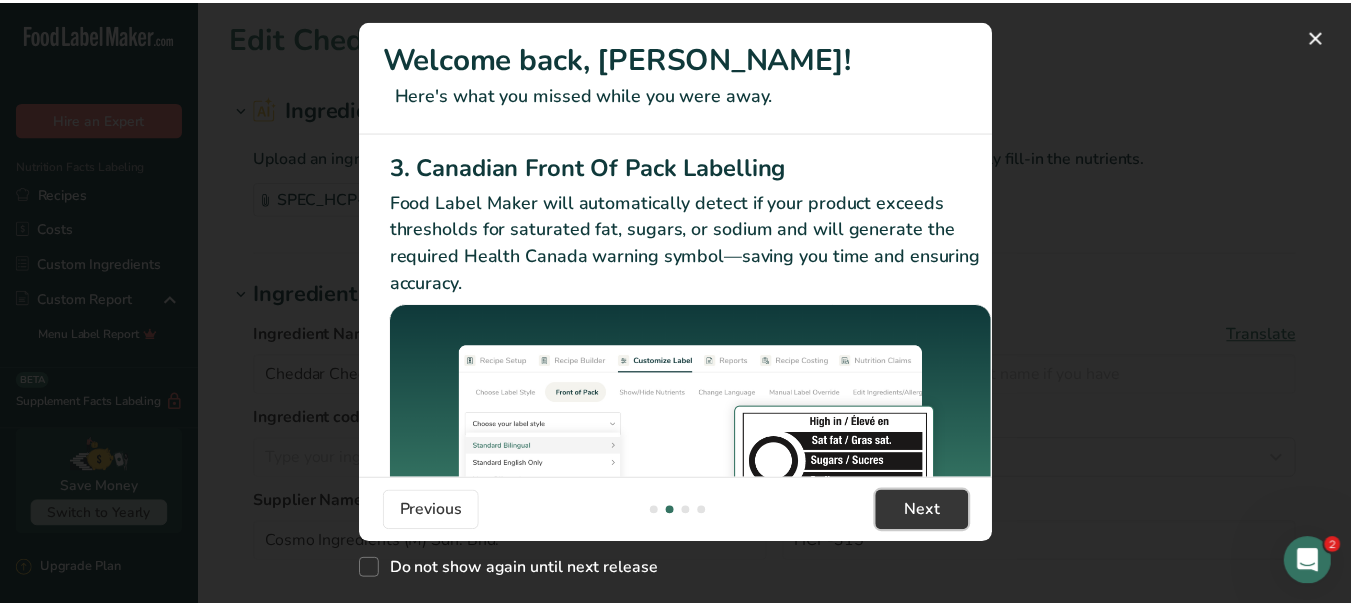 scroll, scrollTop: 0, scrollLeft: 1265, axis: horizontal 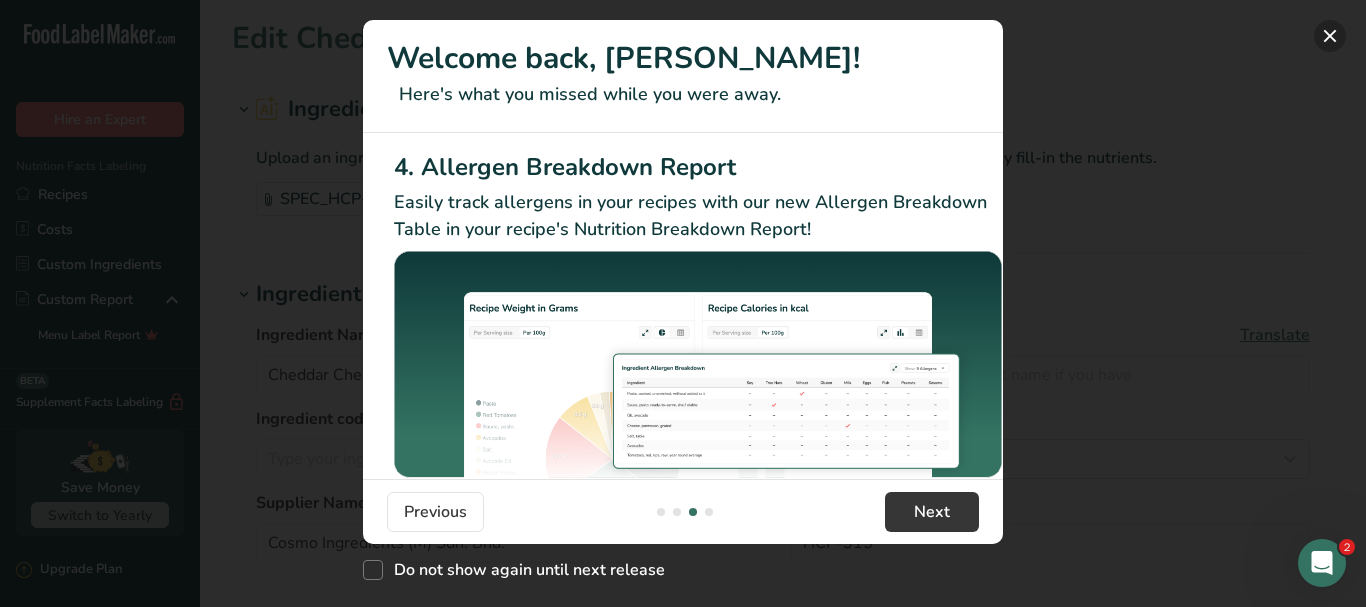 click at bounding box center (1330, 36) 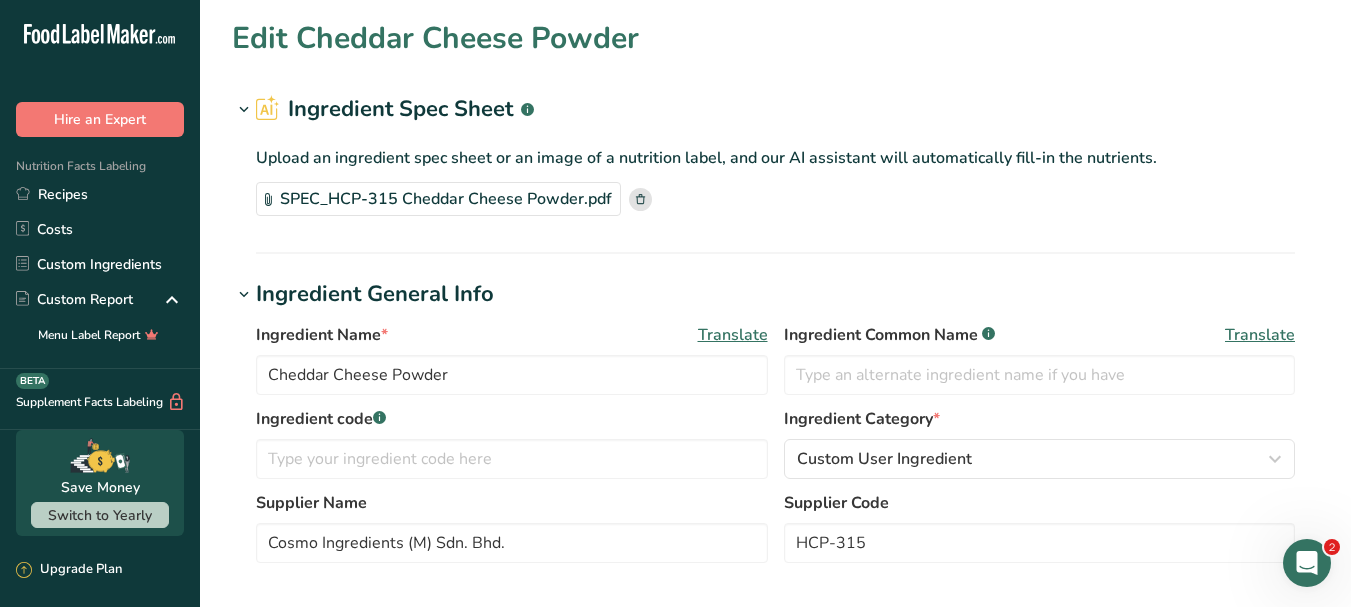 click 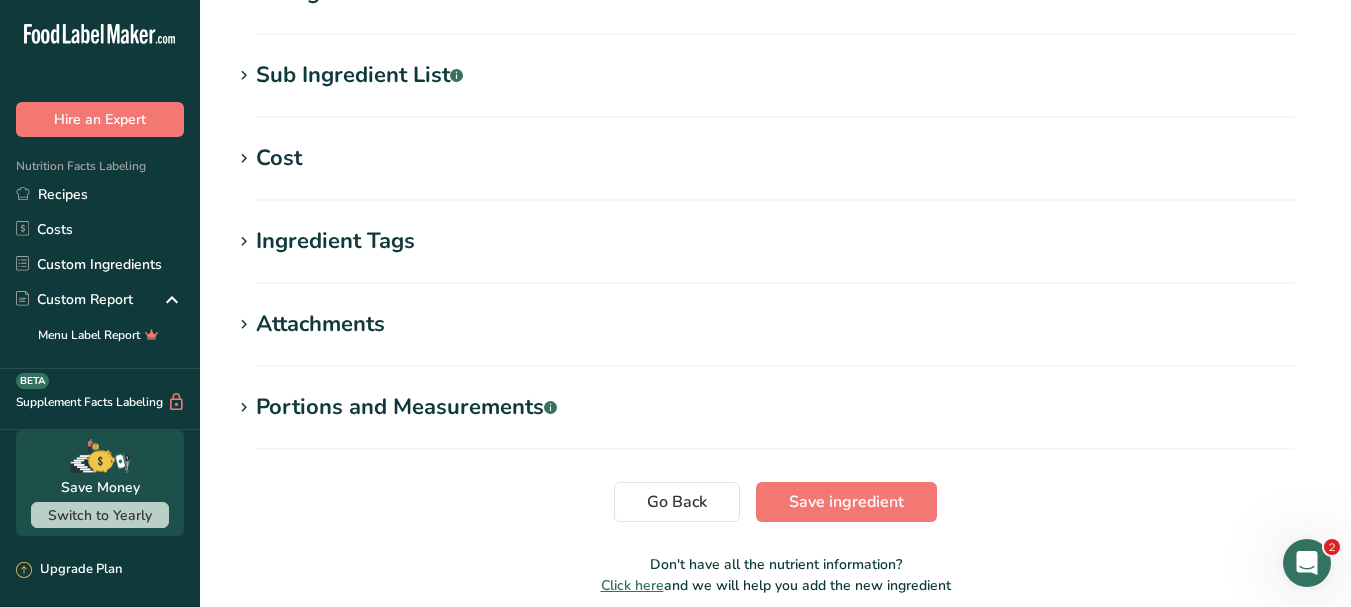 scroll, scrollTop: 900, scrollLeft: 0, axis: vertical 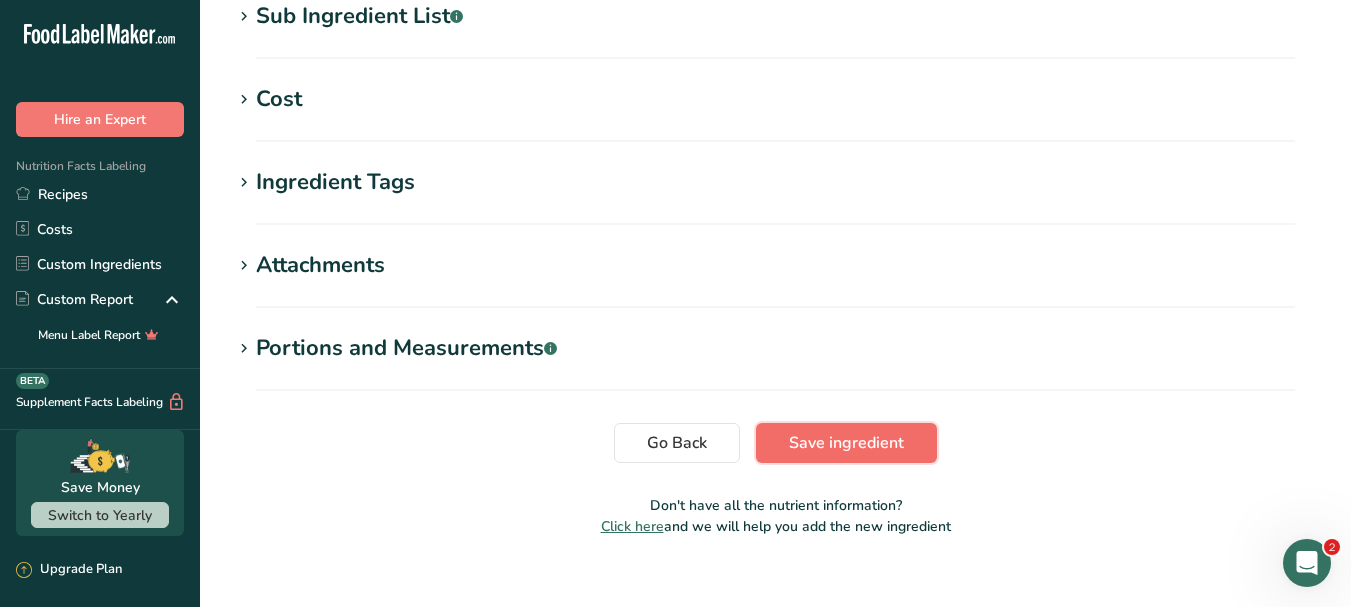 click on "Save ingredient" at bounding box center (846, 443) 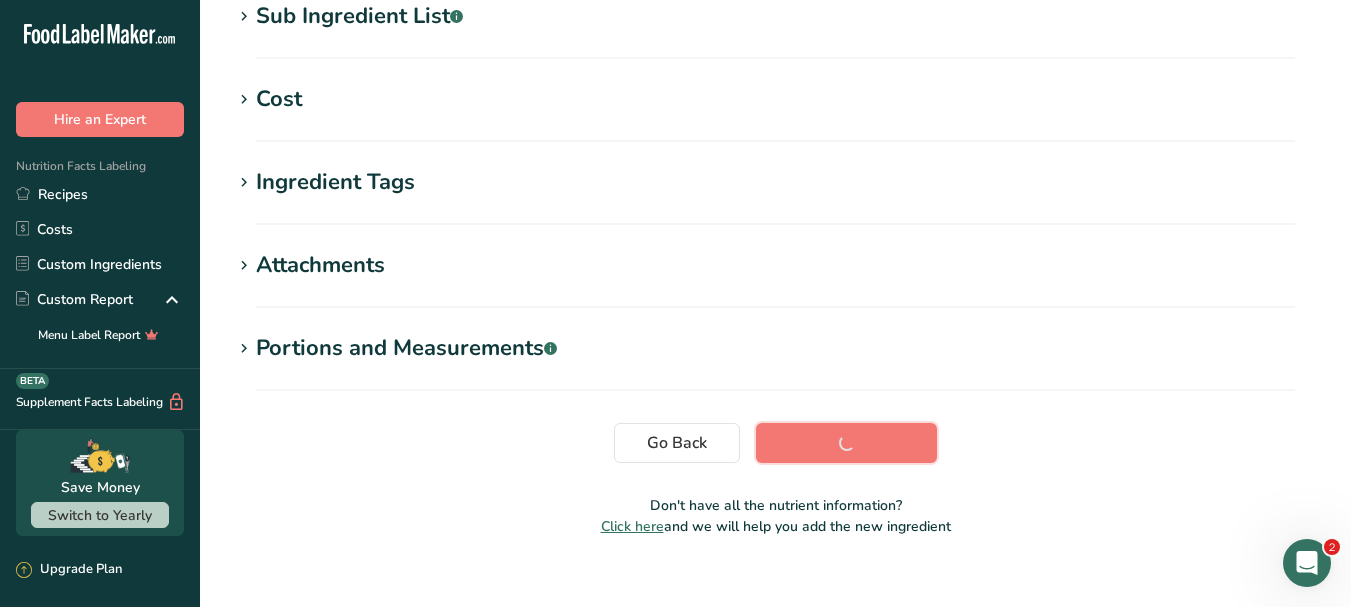 scroll, scrollTop: 425, scrollLeft: 0, axis: vertical 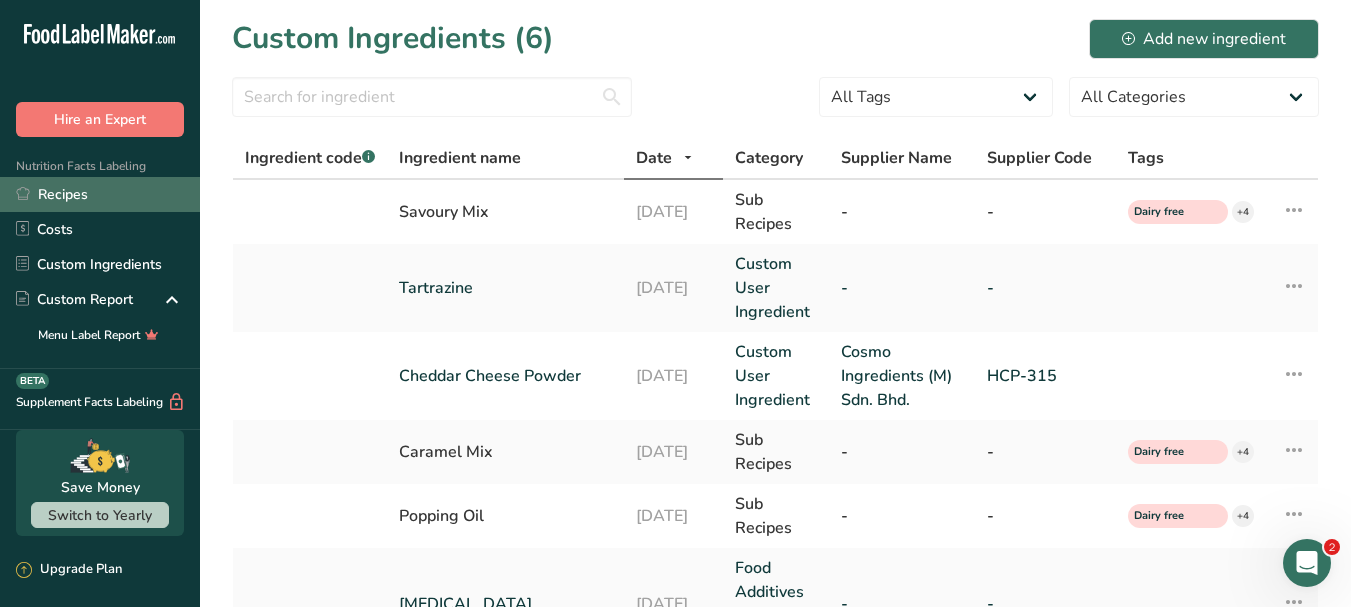 click on "Recipes" at bounding box center [100, 194] 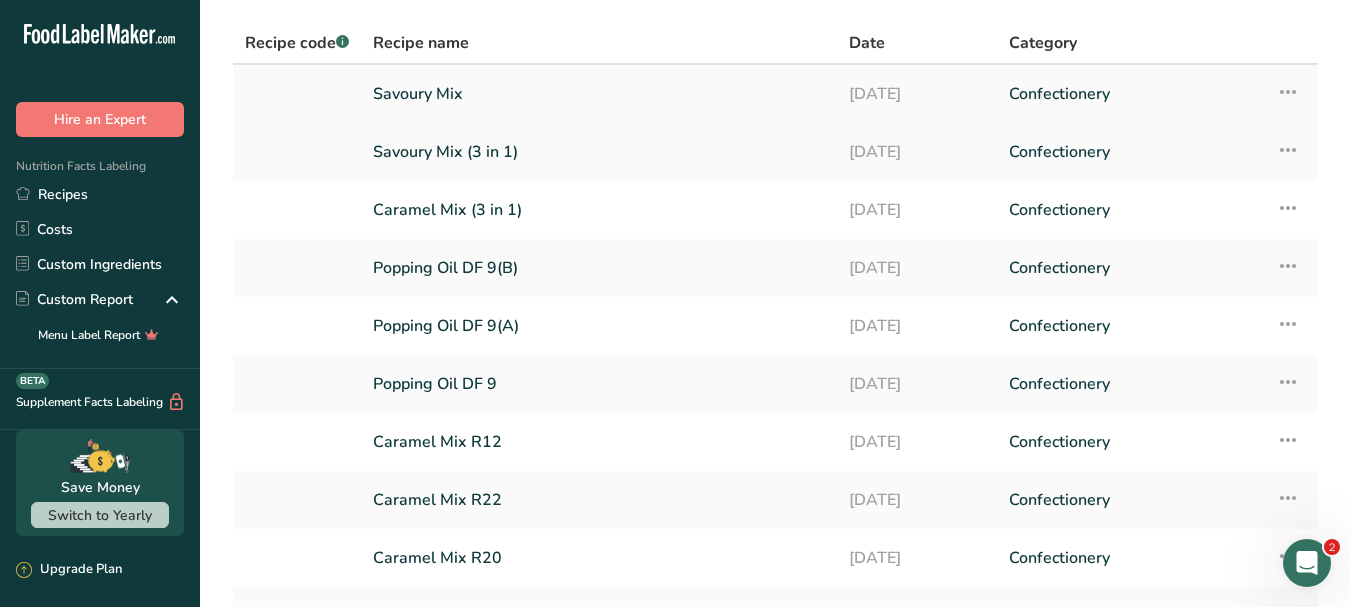 scroll, scrollTop: 70, scrollLeft: 0, axis: vertical 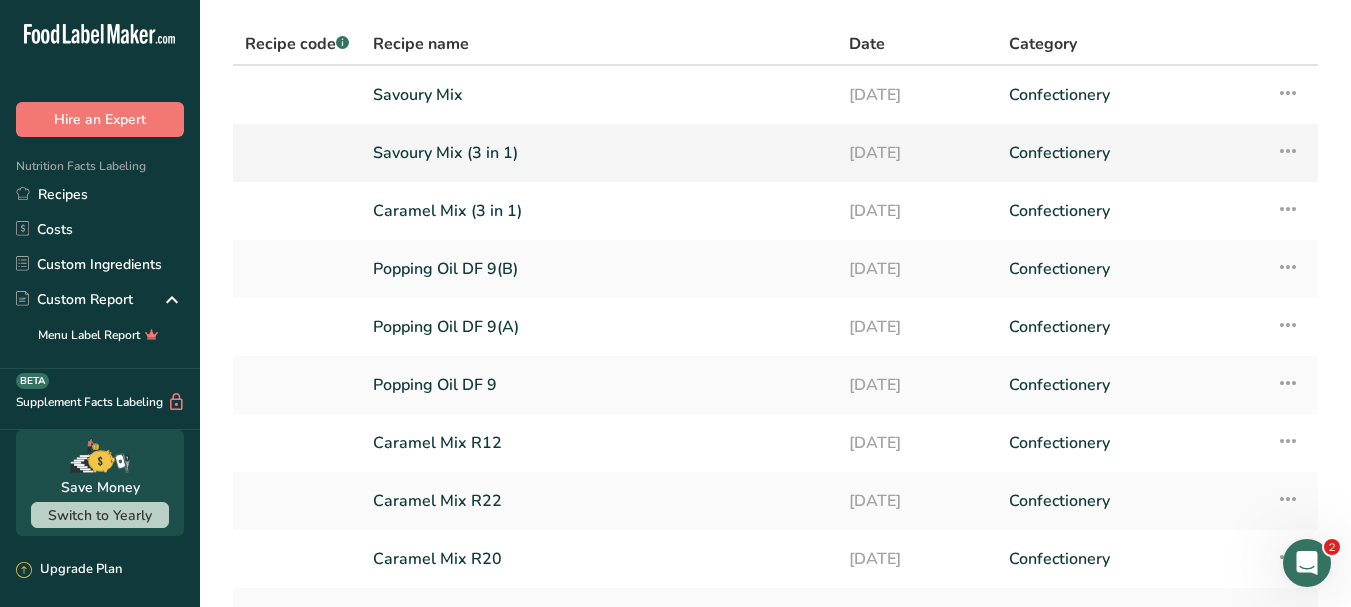 drag, startPoint x: 493, startPoint y: 149, endPoint x: 504, endPoint y: 148, distance: 11.045361 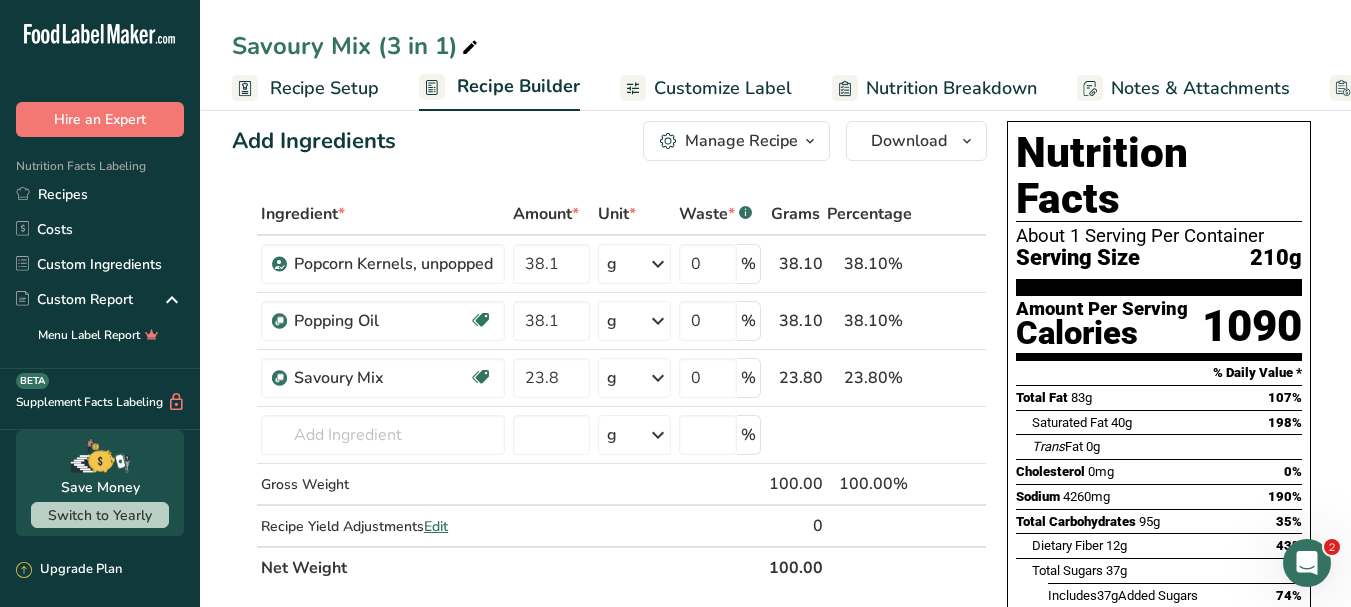 scroll, scrollTop: 0, scrollLeft: 0, axis: both 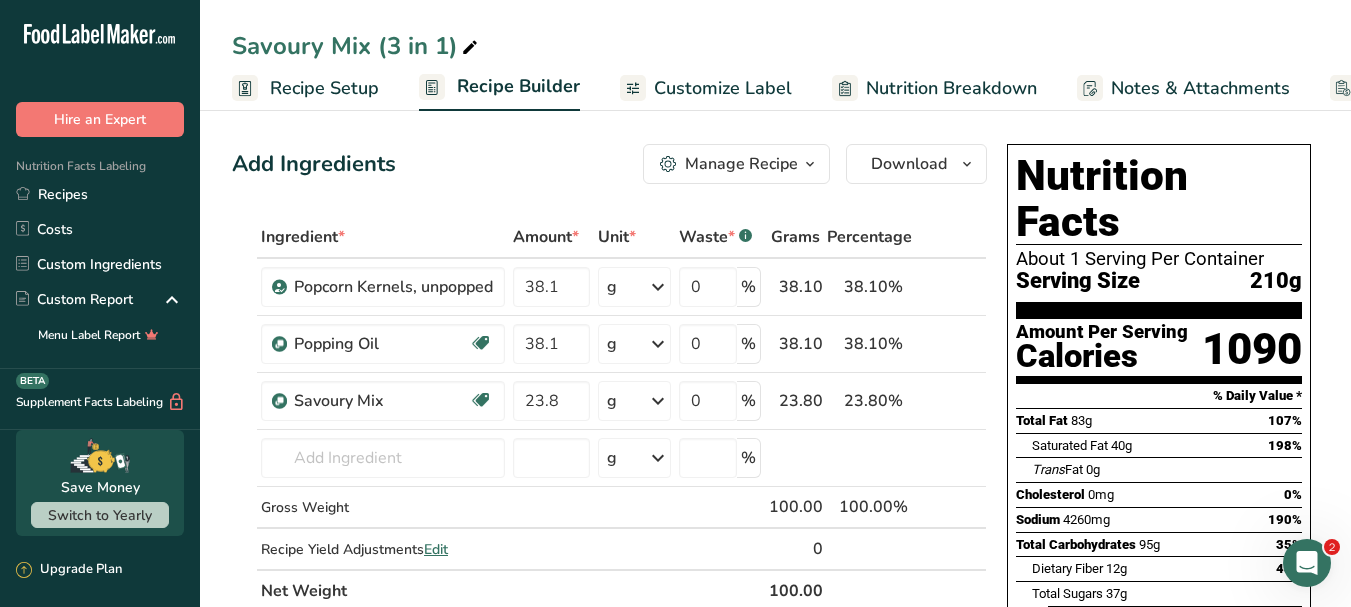 drag, startPoint x: 62, startPoint y: 191, endPoint x: 166, endPoint y: 171, distance: 105.90562 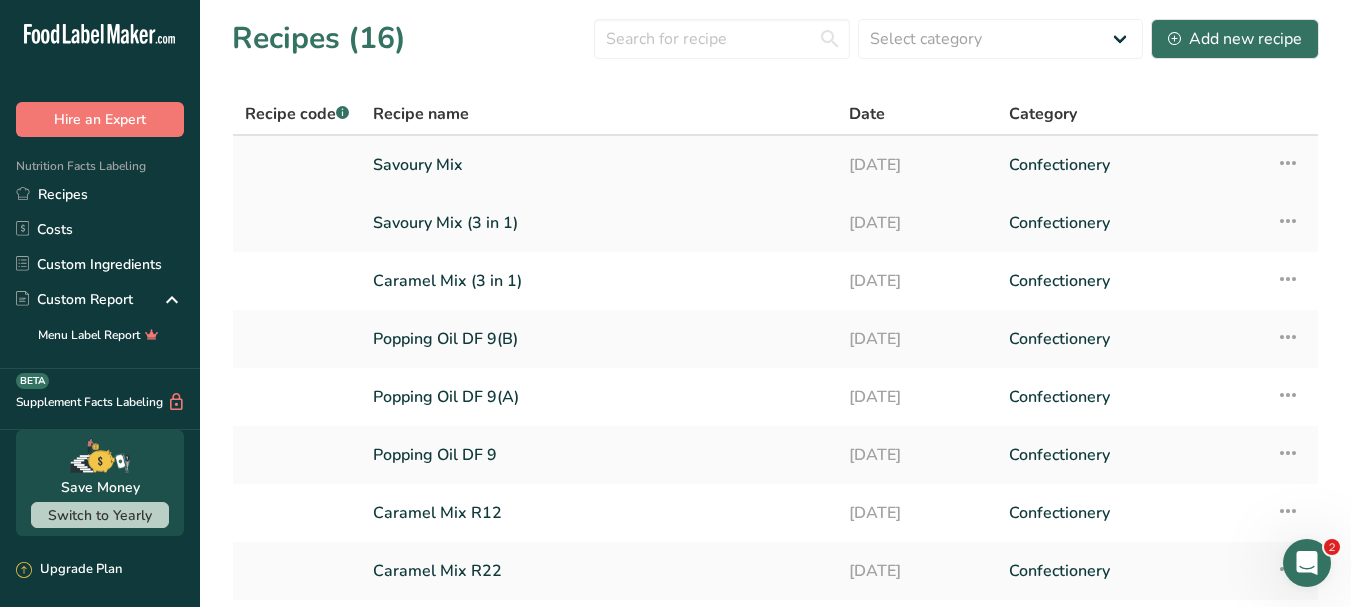 click on "Savoury Mix" at bounding box center [599, 165] 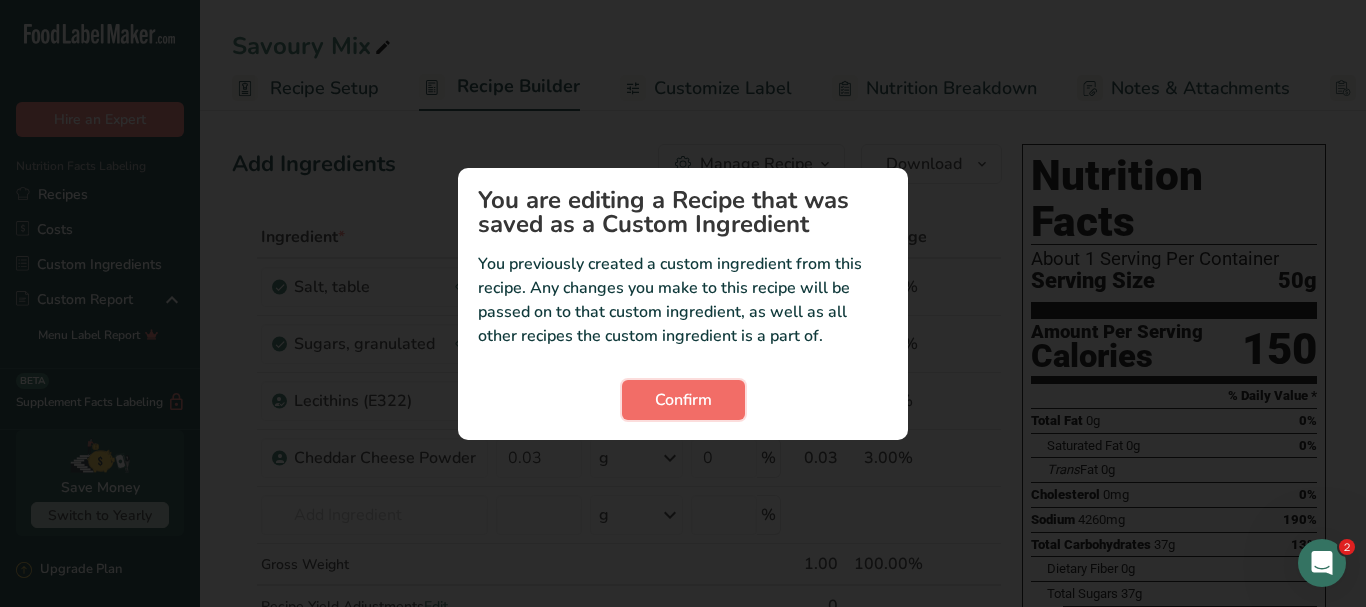 click on "Confirm" at bounding box center [683, 400] 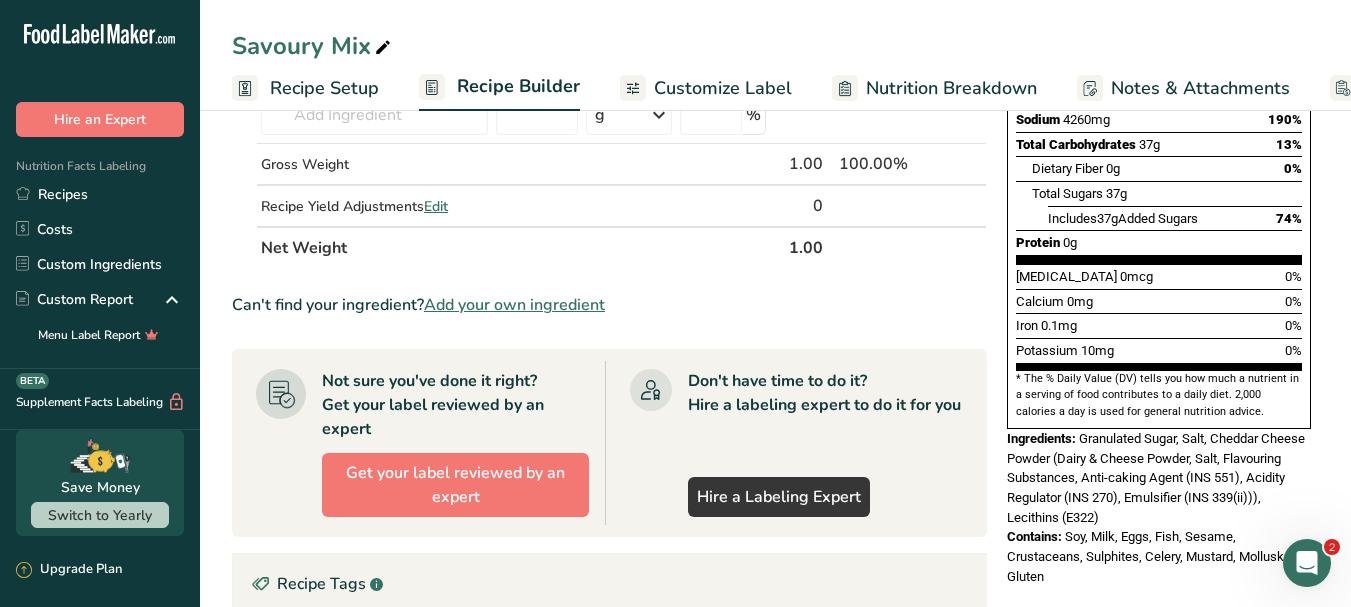 scroll, scrollTop: 0, scrollLeft: 0, axis: both 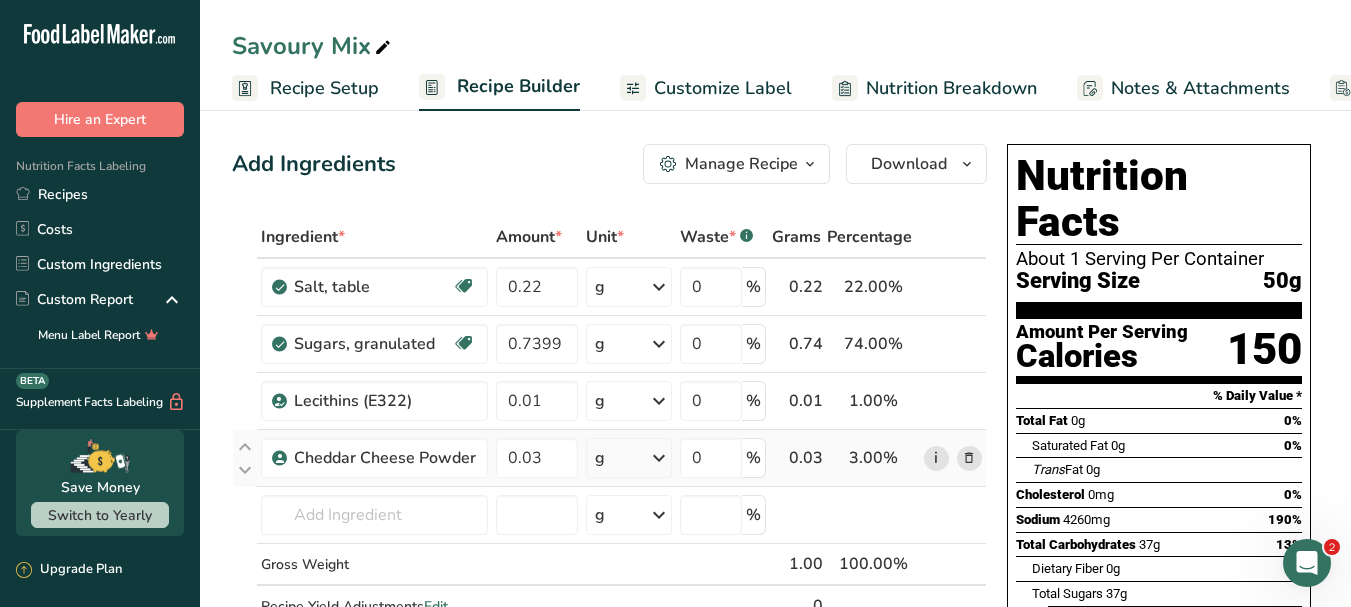 click on "i" at bounding box center (936, 458) 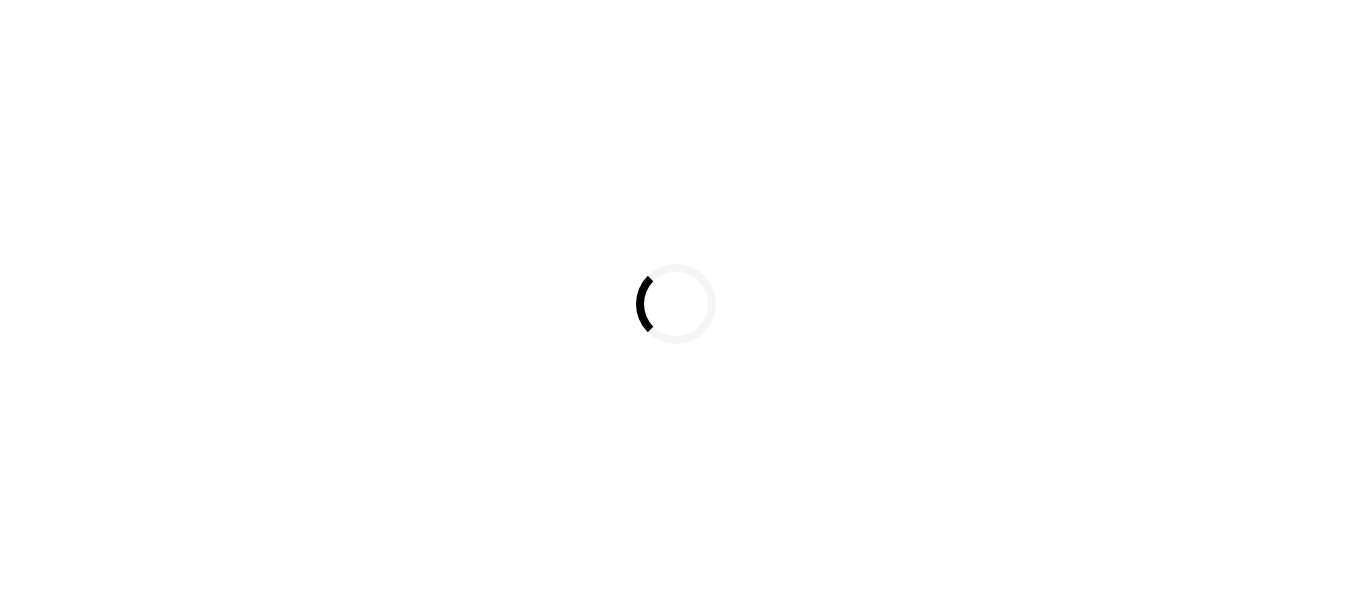 scroll, scrollTop: 0, scrollLeft: 0, axis: both 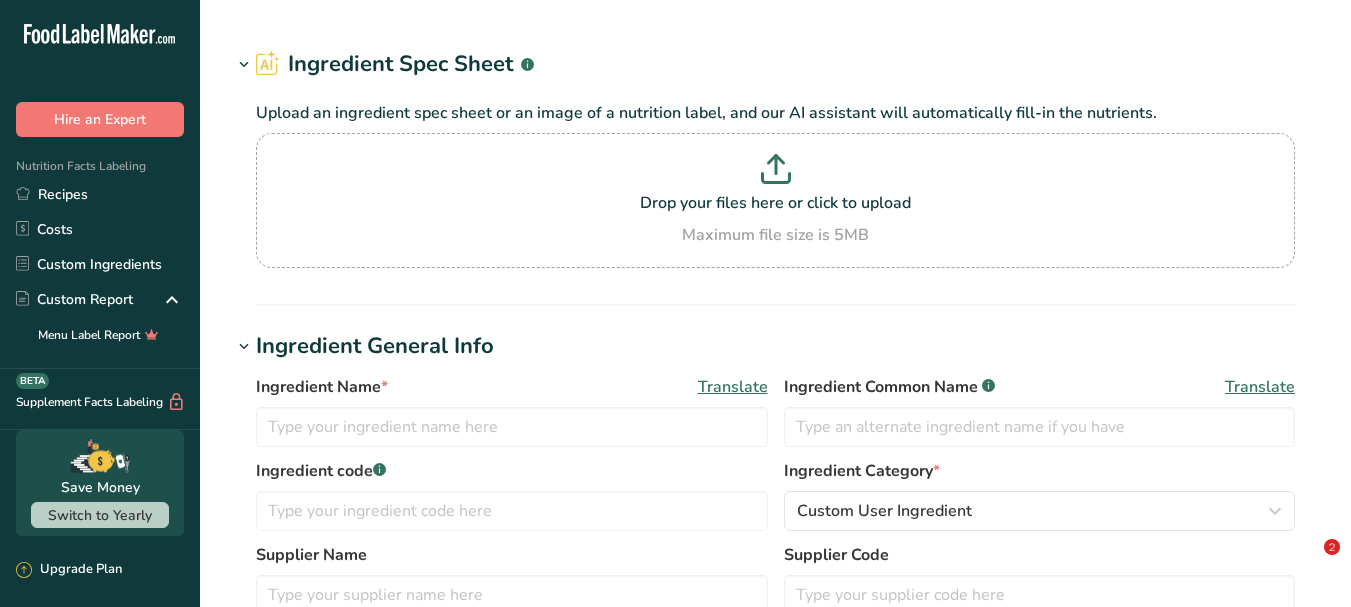 type on "Cheddar Cheese Powder" 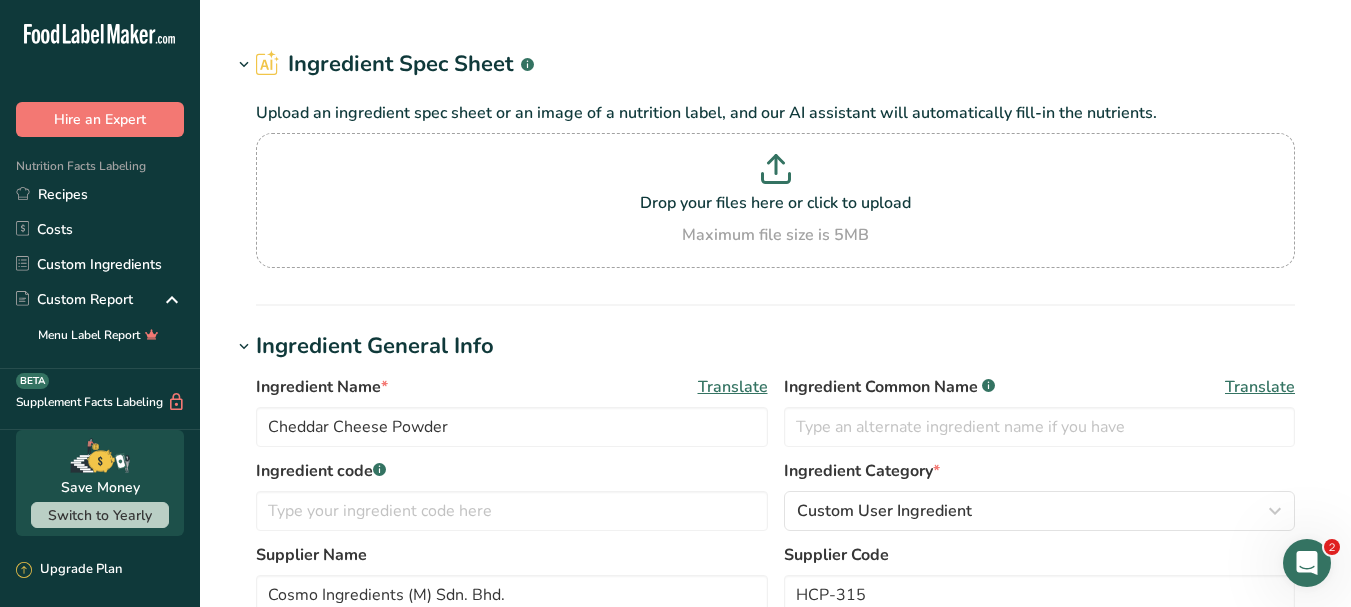 scroll, scrollTop: 0, scrollLeft: 0, axis: both 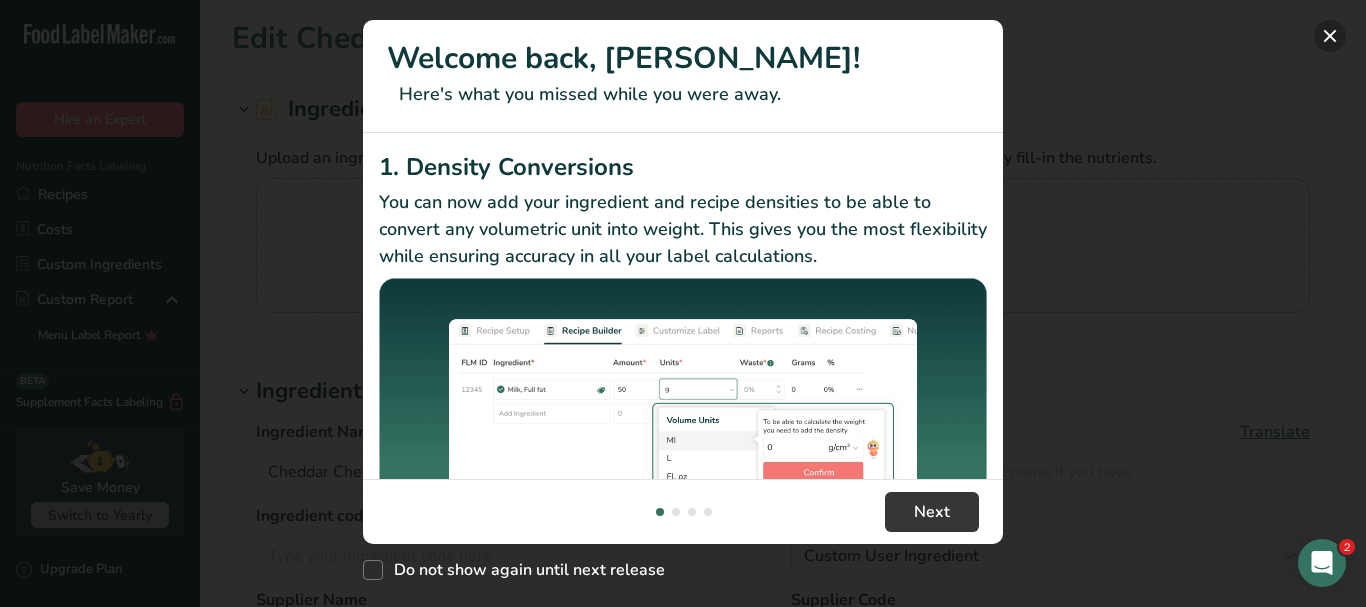 click at bounding box center [1330, 36] 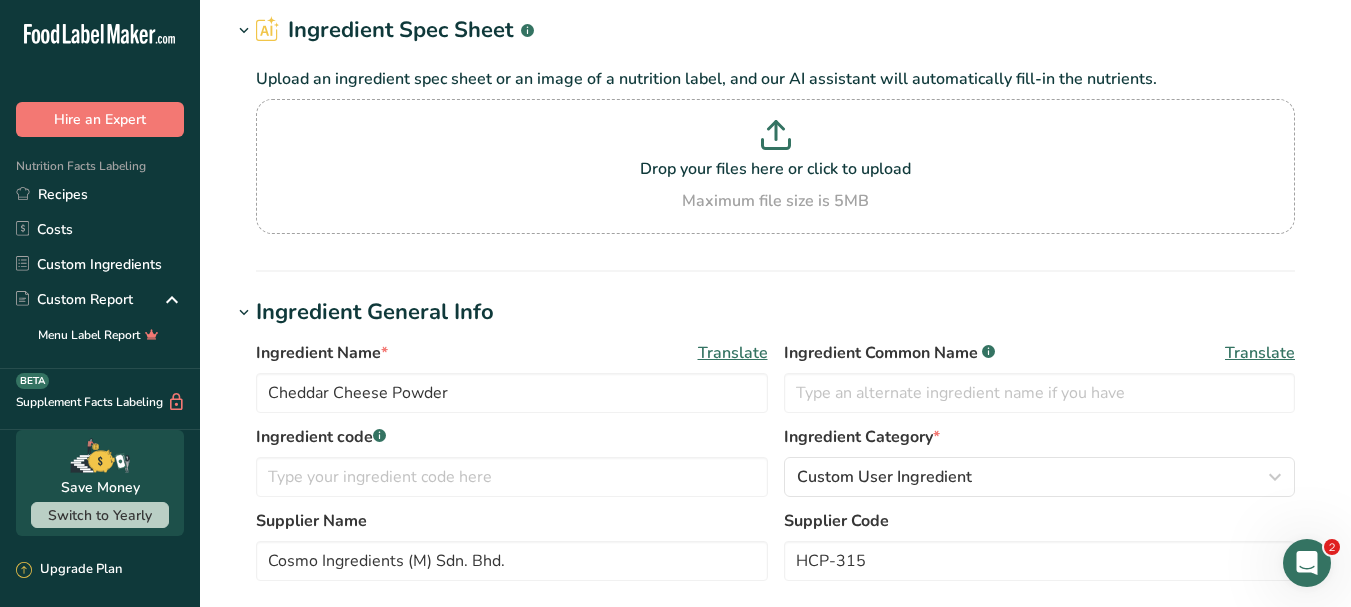 scroll, scrollTop: 300, scrollLeft: 0, axis: vertical 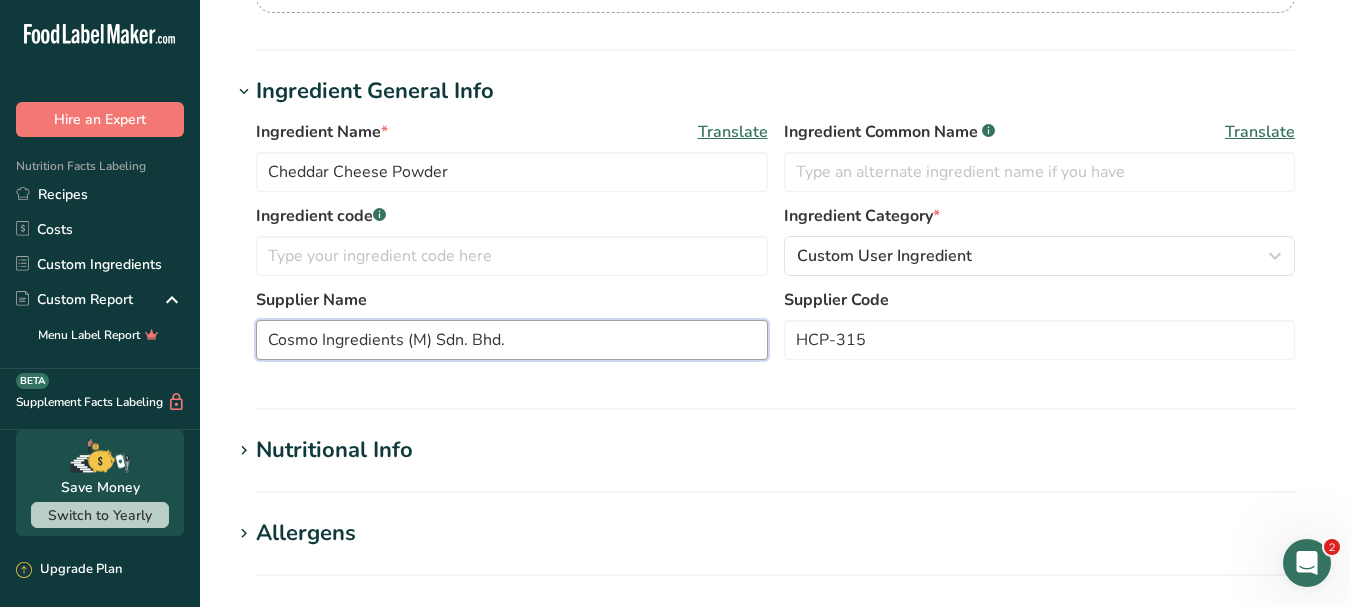 drag, startPoint x: 536, startPoint y: 329, endPoint x: 228, endPoint y: 321, distance: 308.10388 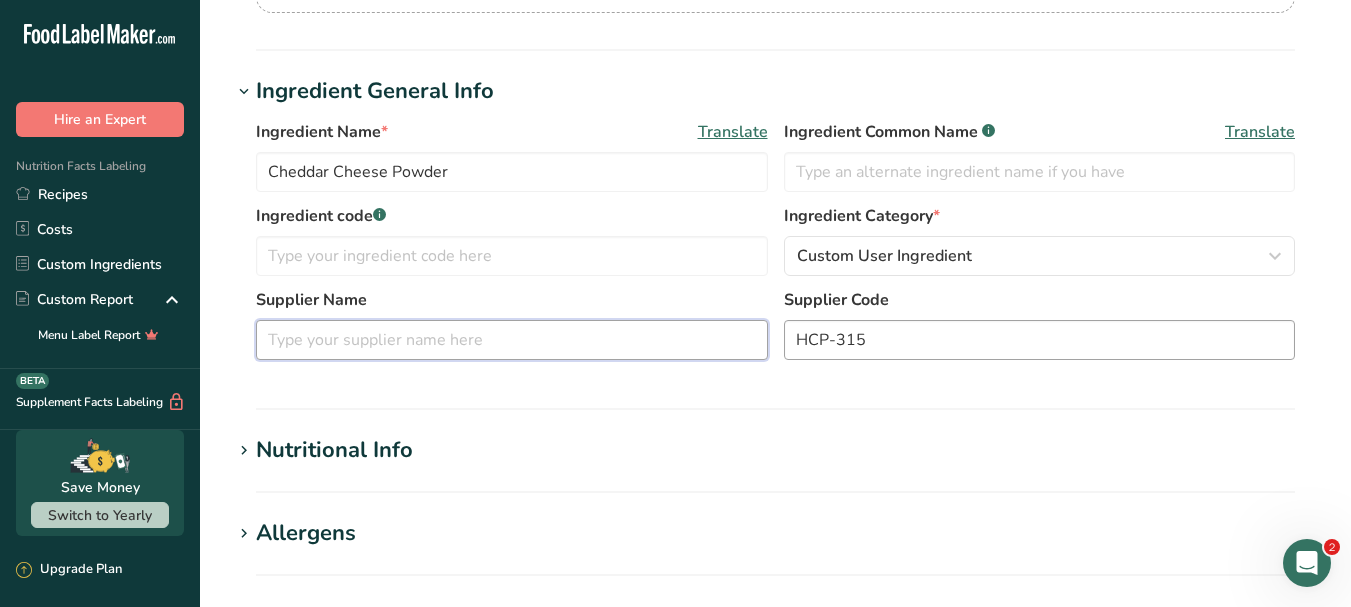 type 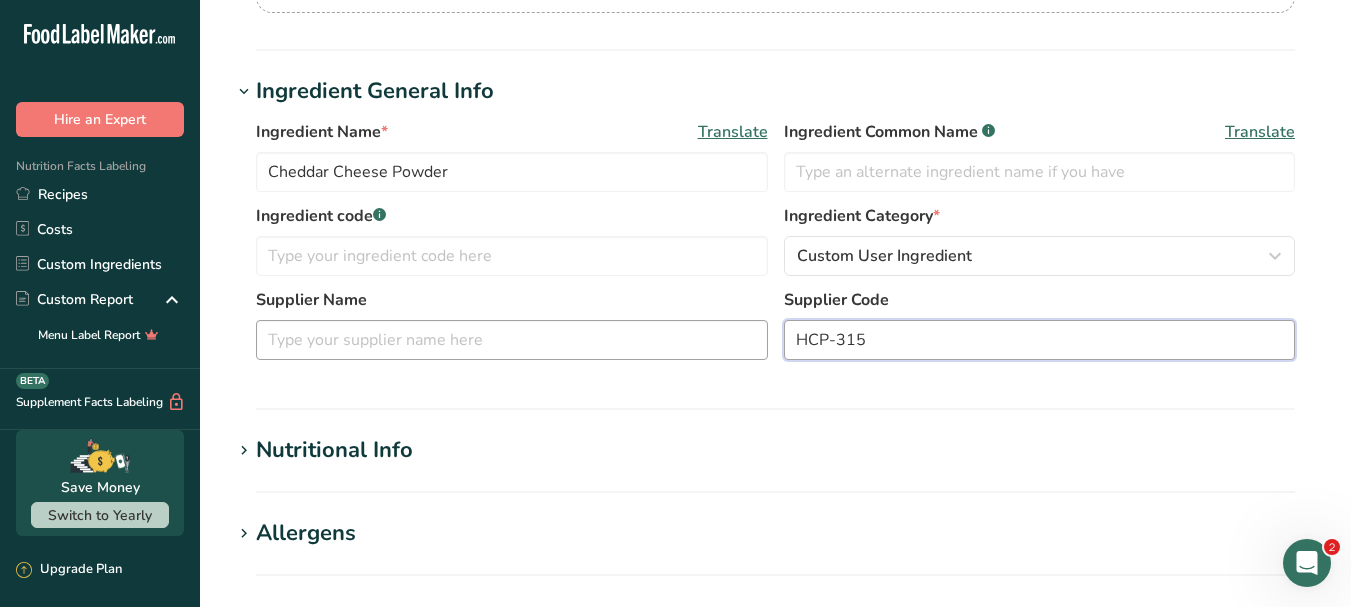 drag, startPoint x: 894, startPoint y: 339, endPoint x: 764, endPoint y: 342, distance: 130.0346 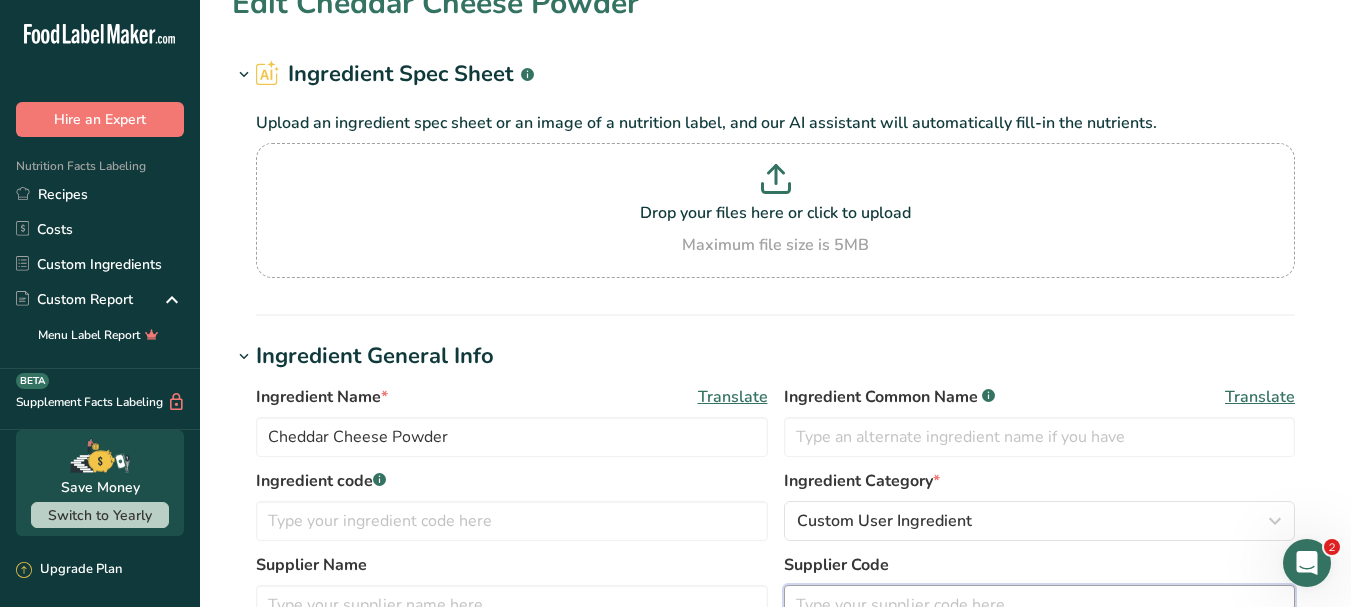 scroll, scrollTop: 0, scrollLeft: 0, axis: both 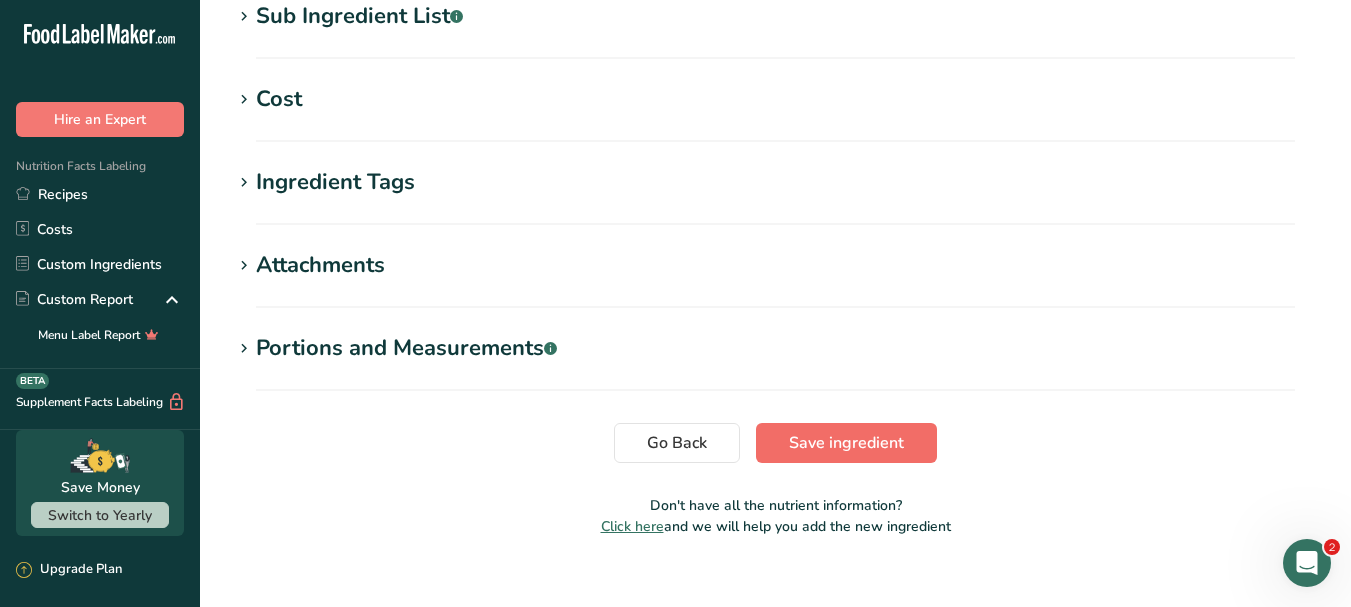 type 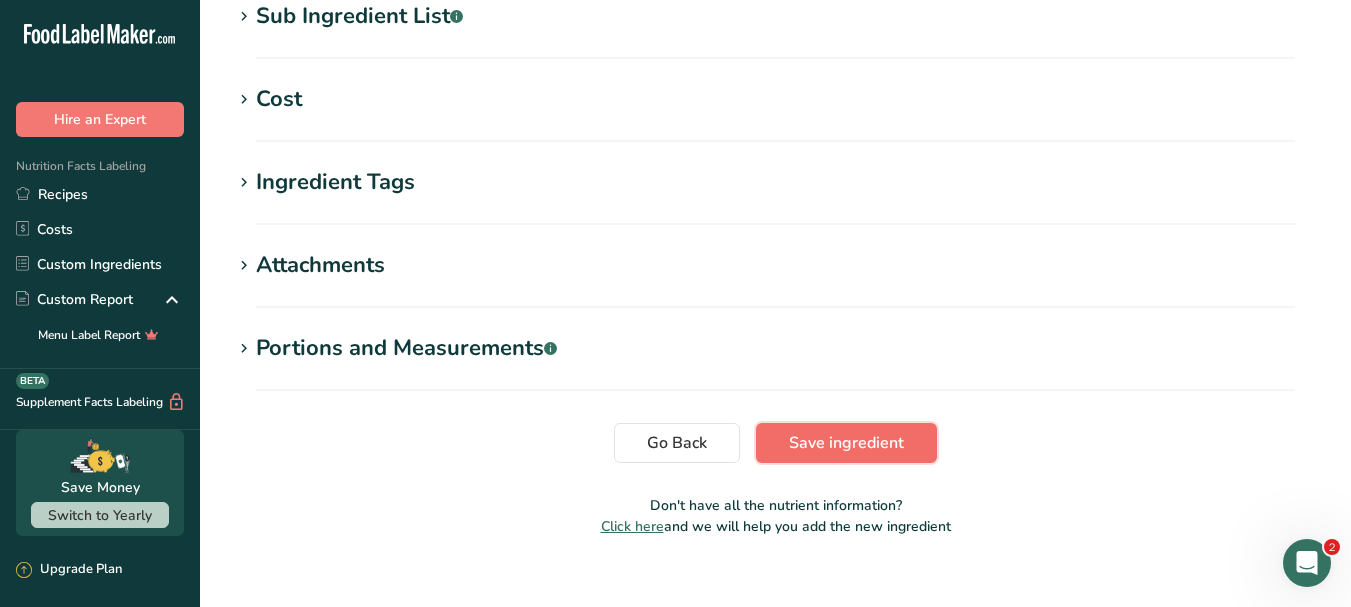 click on "Save ingredient" at bounding box center [846, 443] 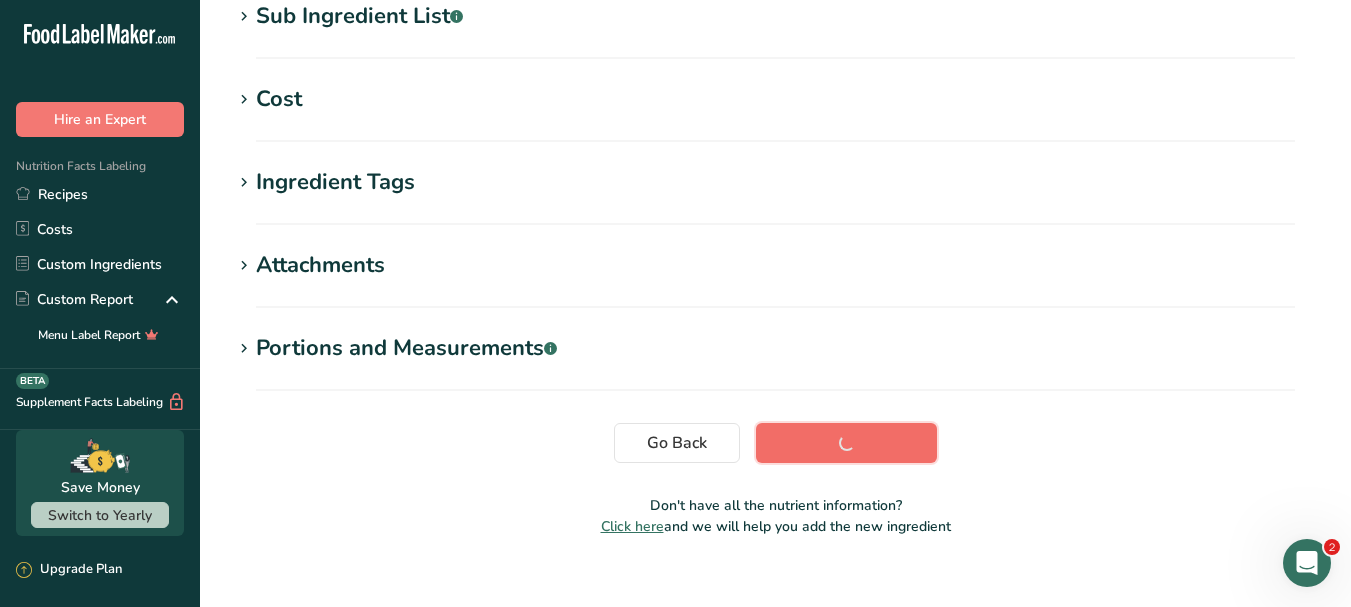 scroll, scrollTop: 425, scrollLeft: 0, axis: vertical 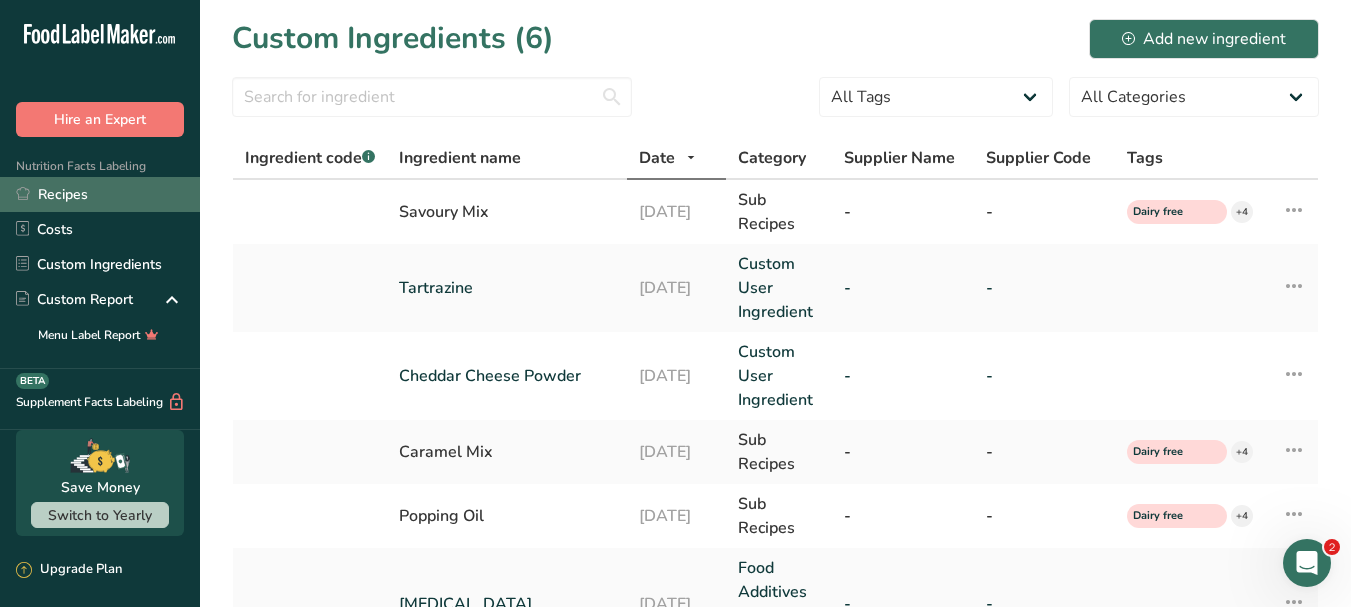 click on "Recipes" at bounding box center (100, 194) 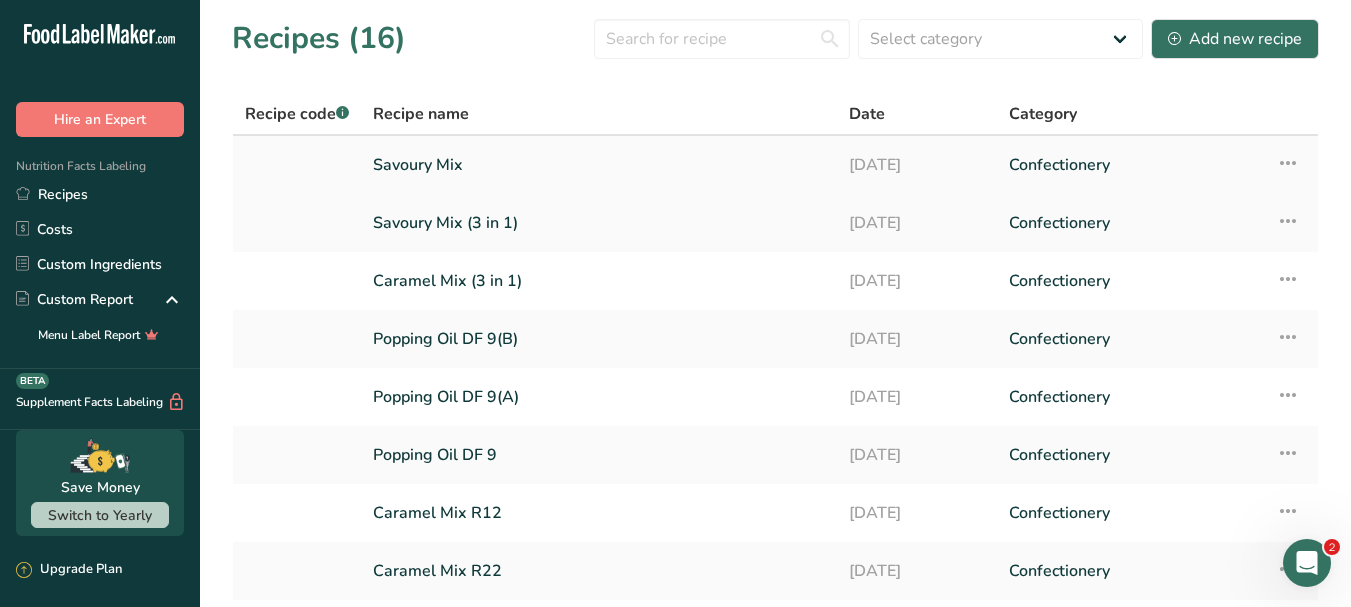 click on "Savoury Mix" at bounding box center (599, 165) 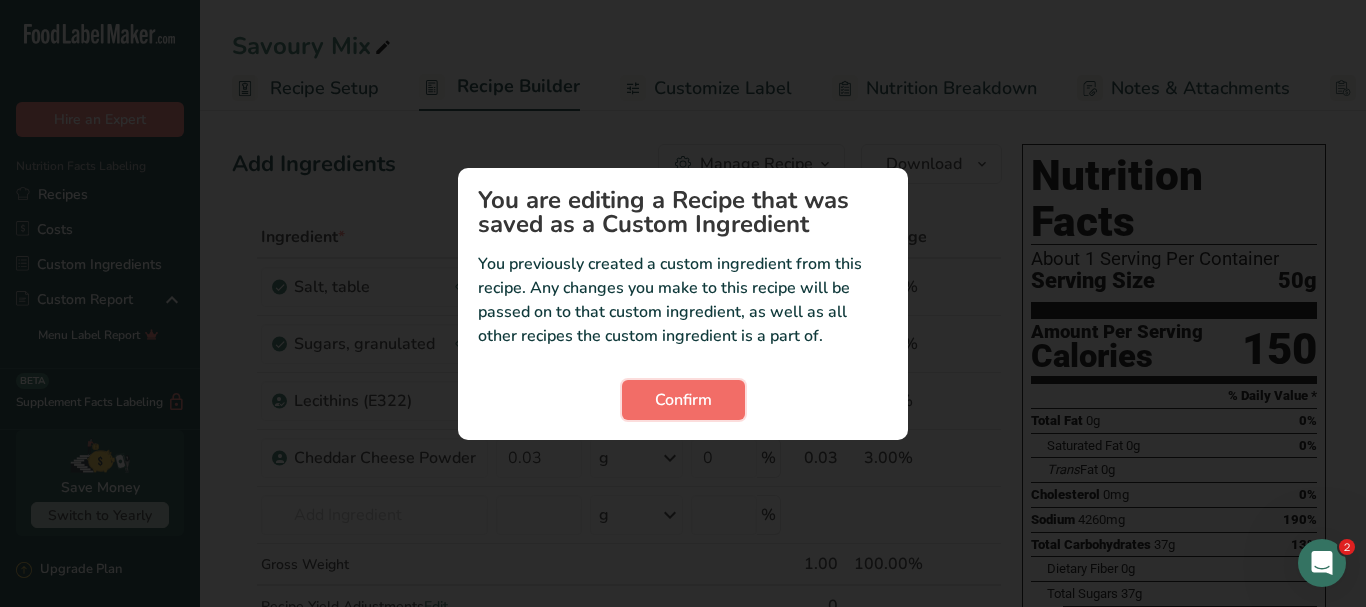 click on "Confirm" at bounding box center [683, 400] 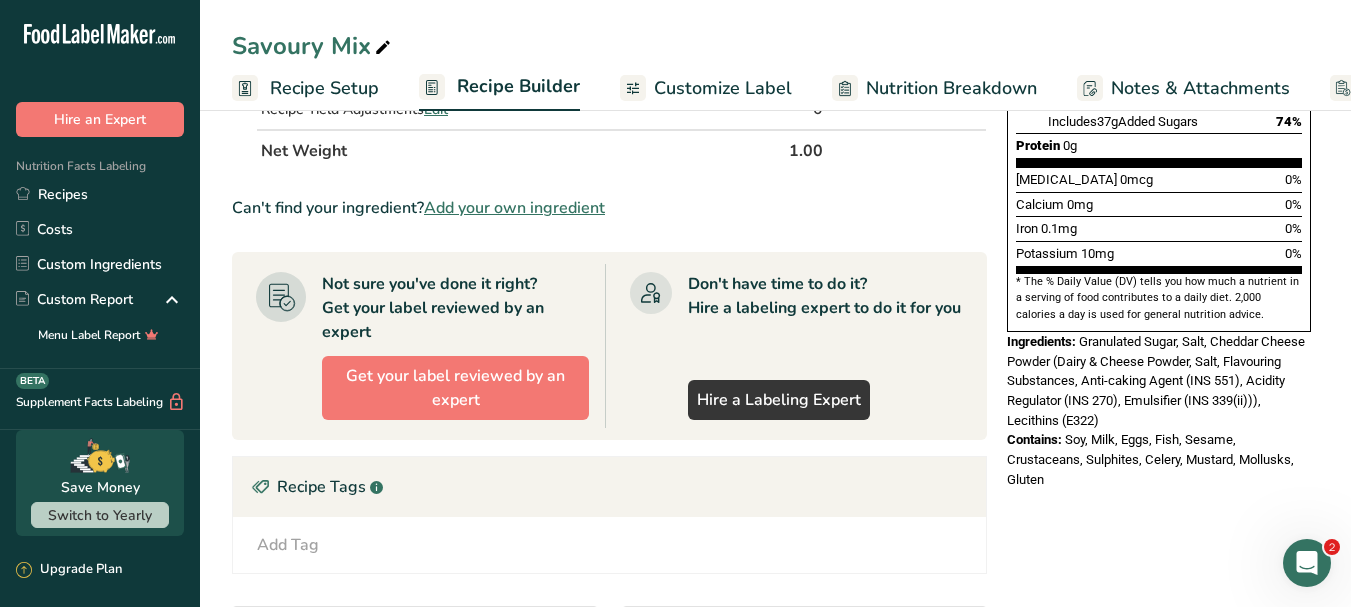 scroll, scrollTop: 500, scrollLeft: 0, axis: vertical 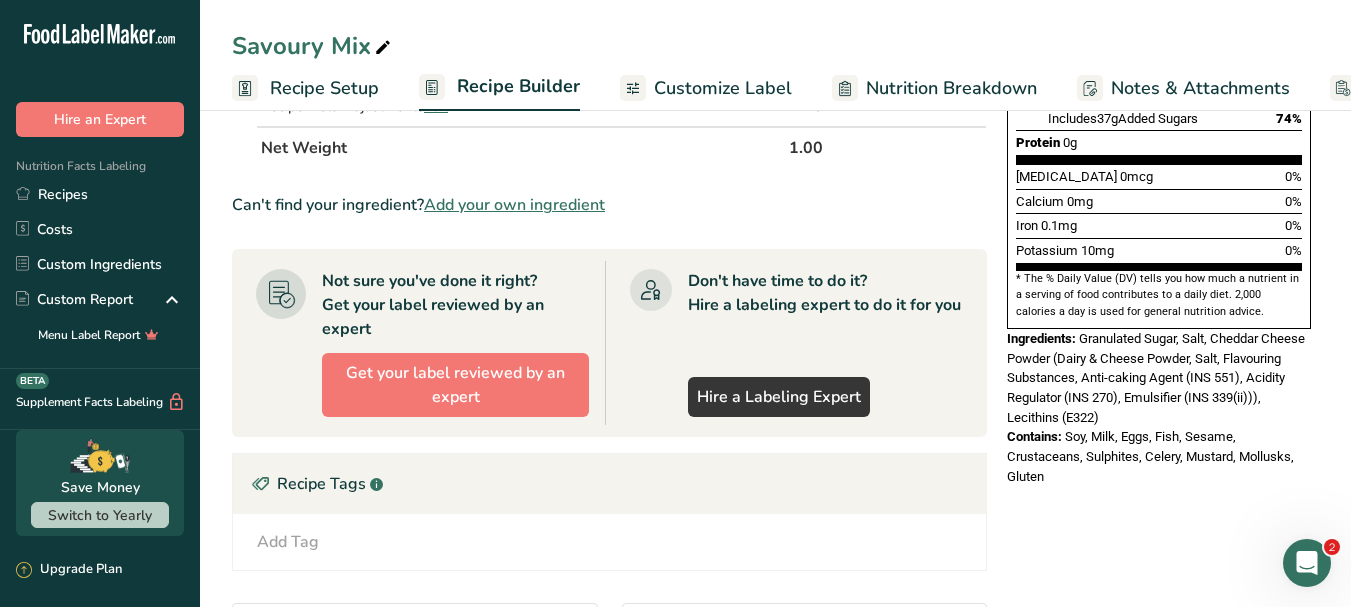 drag, startPoint x: 1069, startPoint y: 390, endPoint x: 1305, endPoint y: 432, distance: 239.70816 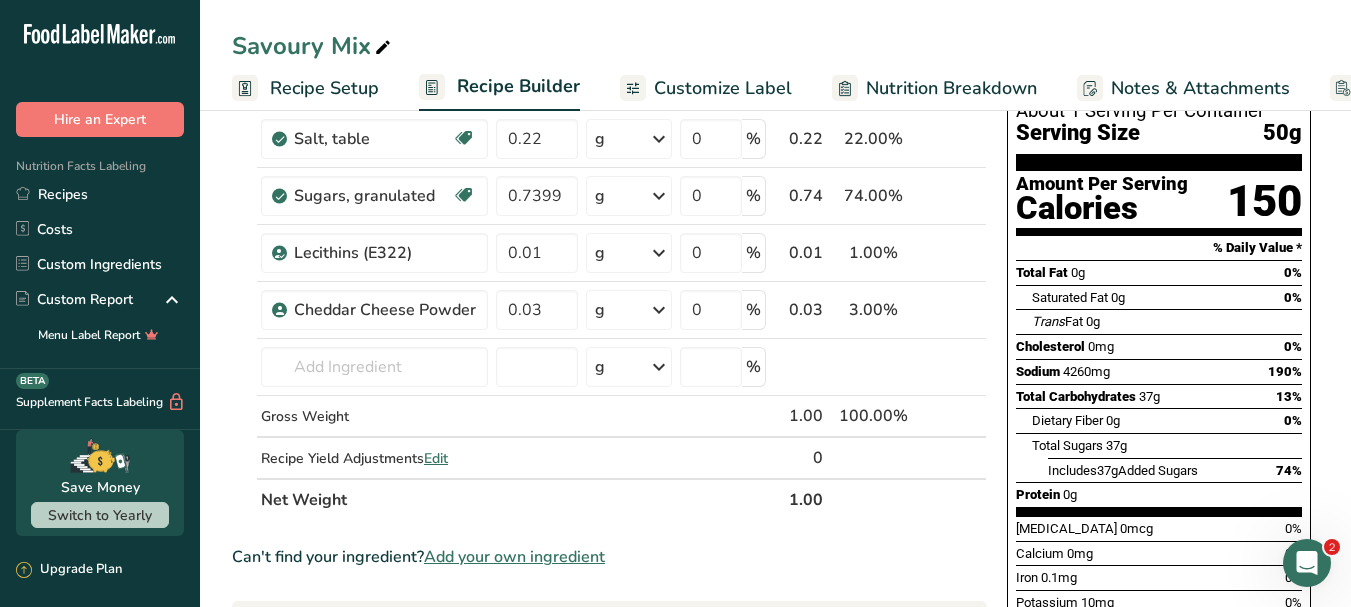 scroll, scrollTop: 100, scrollLeft: 0, axis: vertical 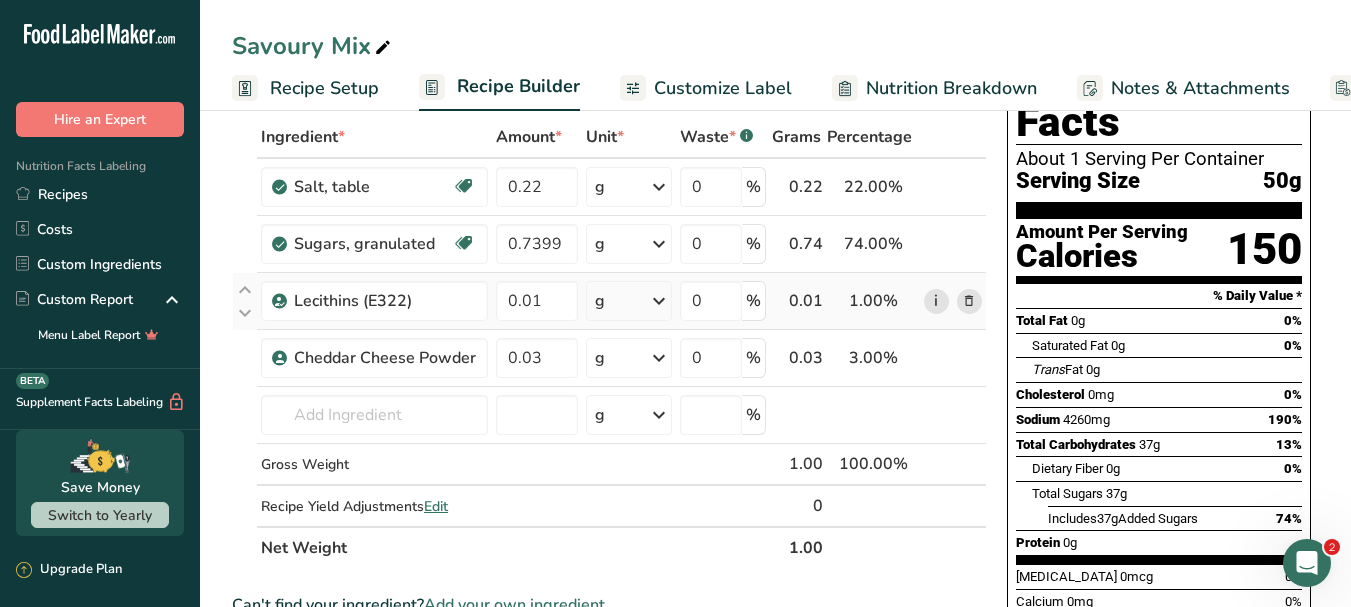 click on "i" at bounding box center (936, 301) 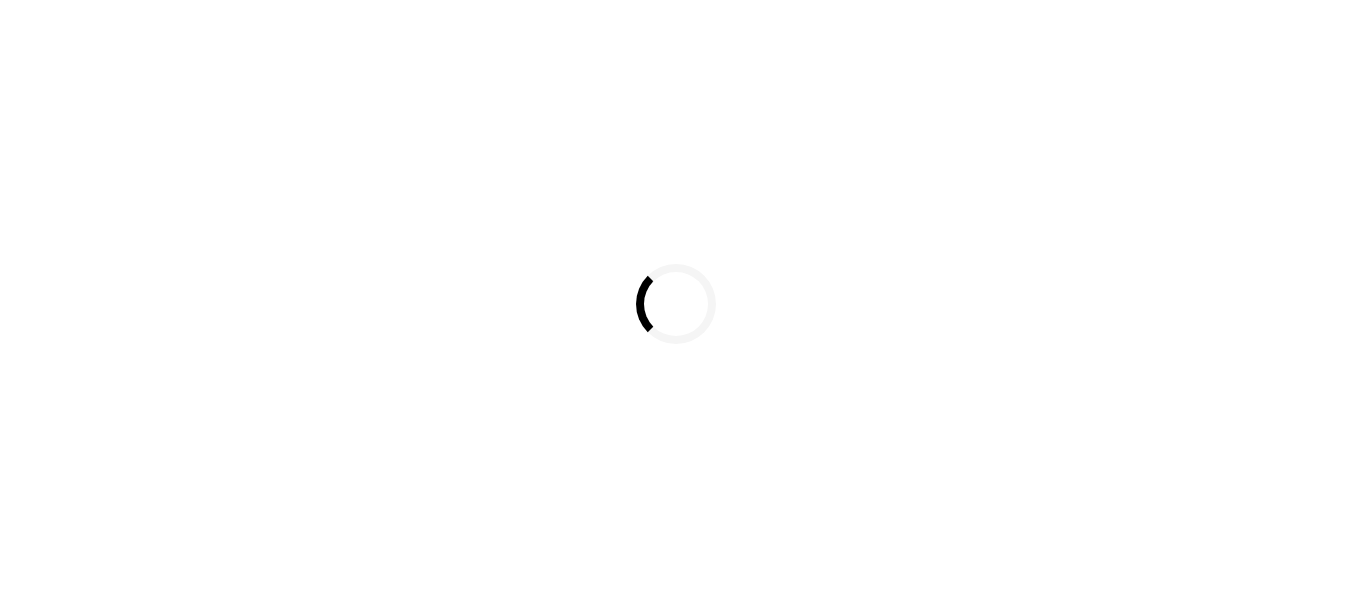 scroll, scrollTop: 0, scrollLeft: 0, axis: both 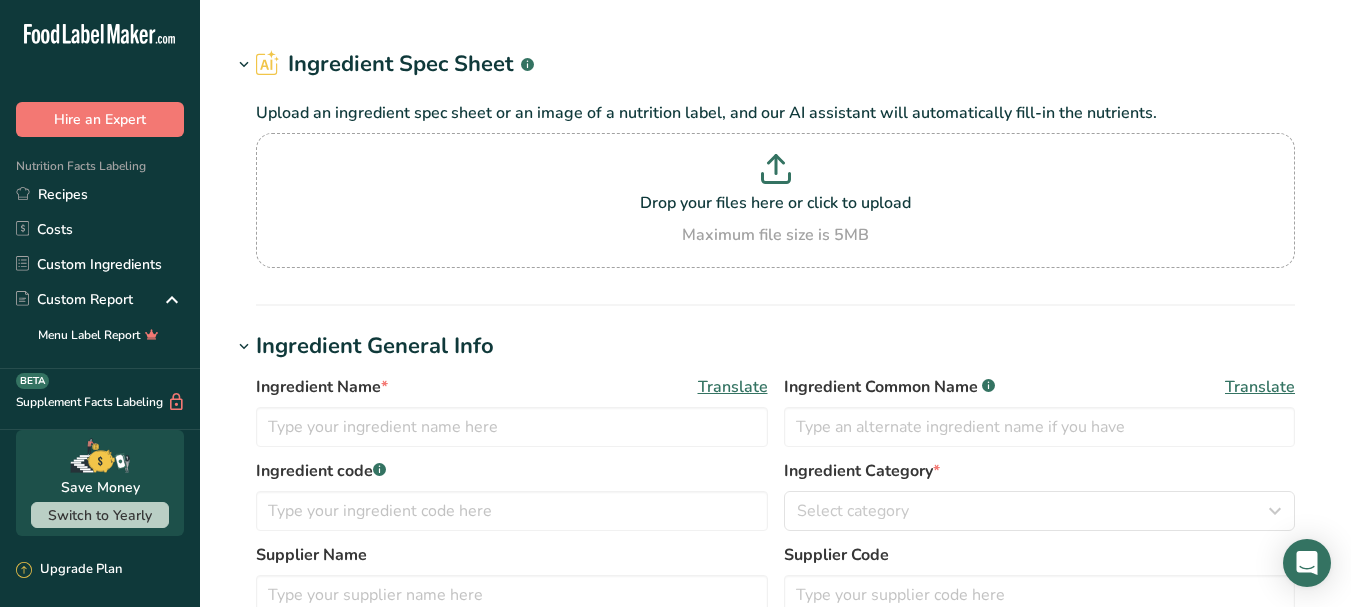 type on "Lecithins (E322)" 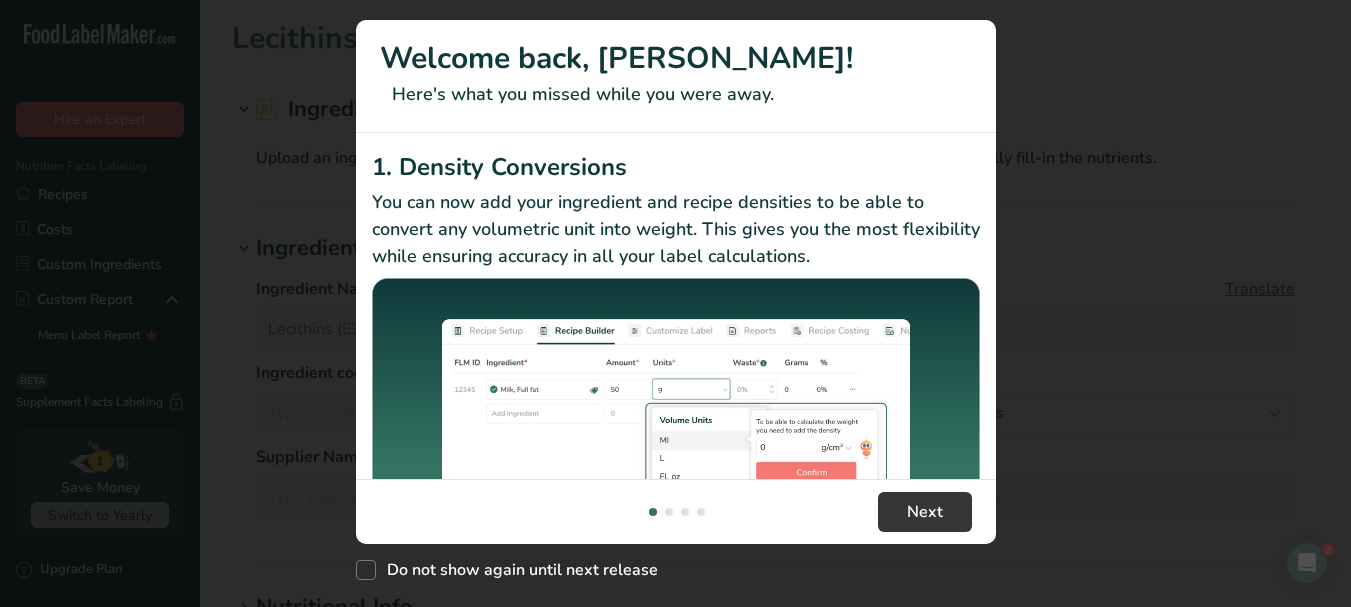 scroll, scrollTop: 0, scrollLeft: 0, axis: both 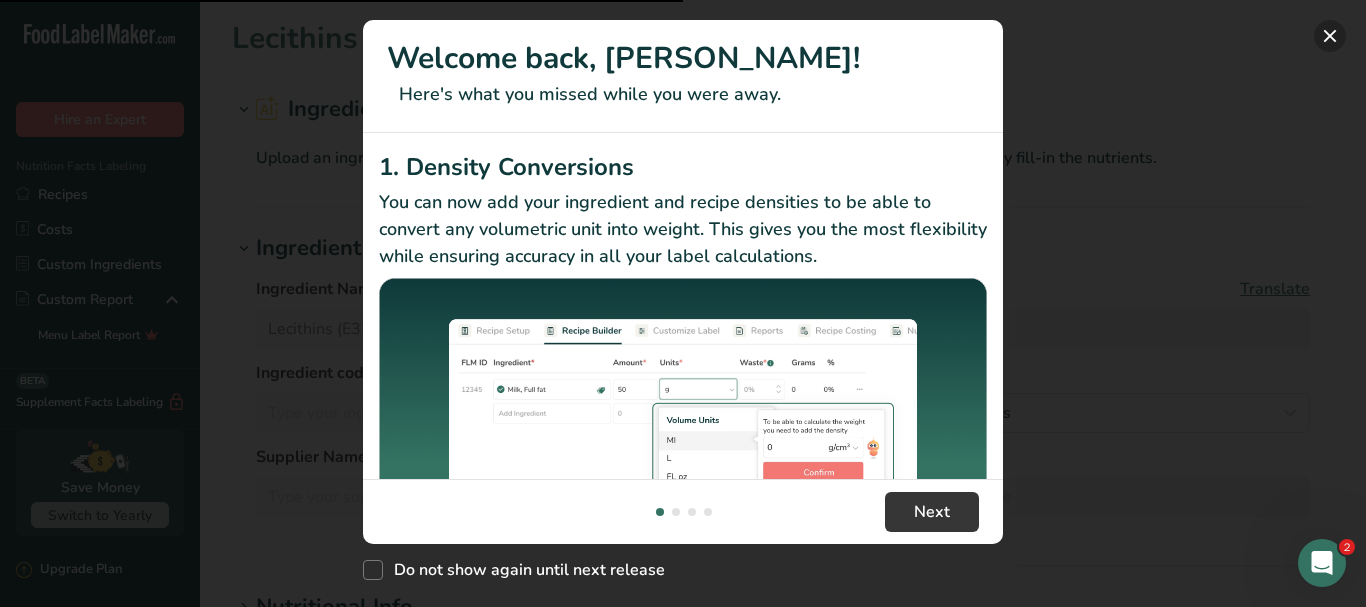 click at bounding box center (1330, 36) 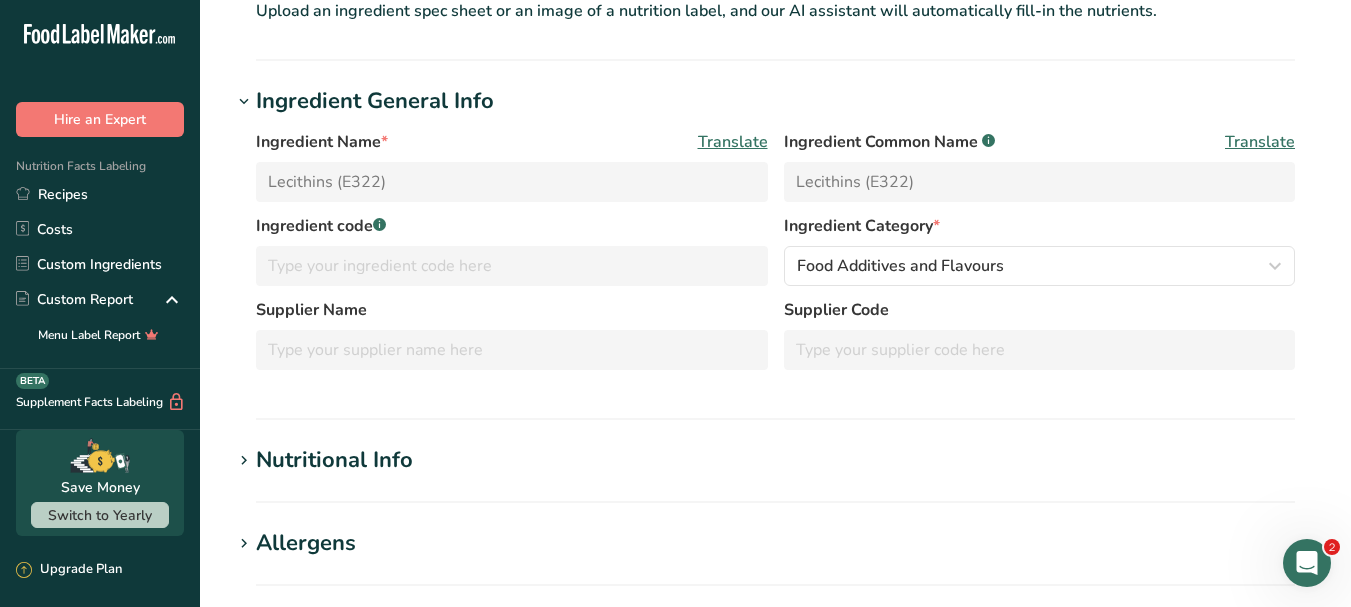 scroll, scrollTop: 300, scrollLeft: 0, axis: vertical 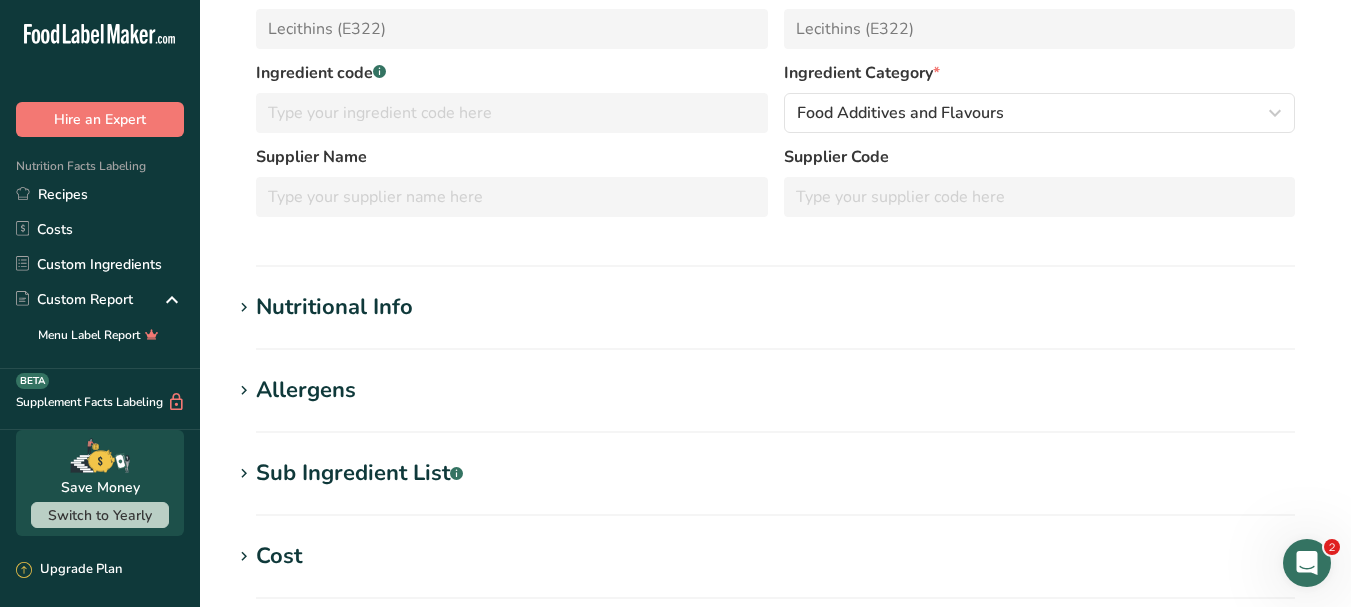 click on "Allergens" at bounding box center [306, 390] 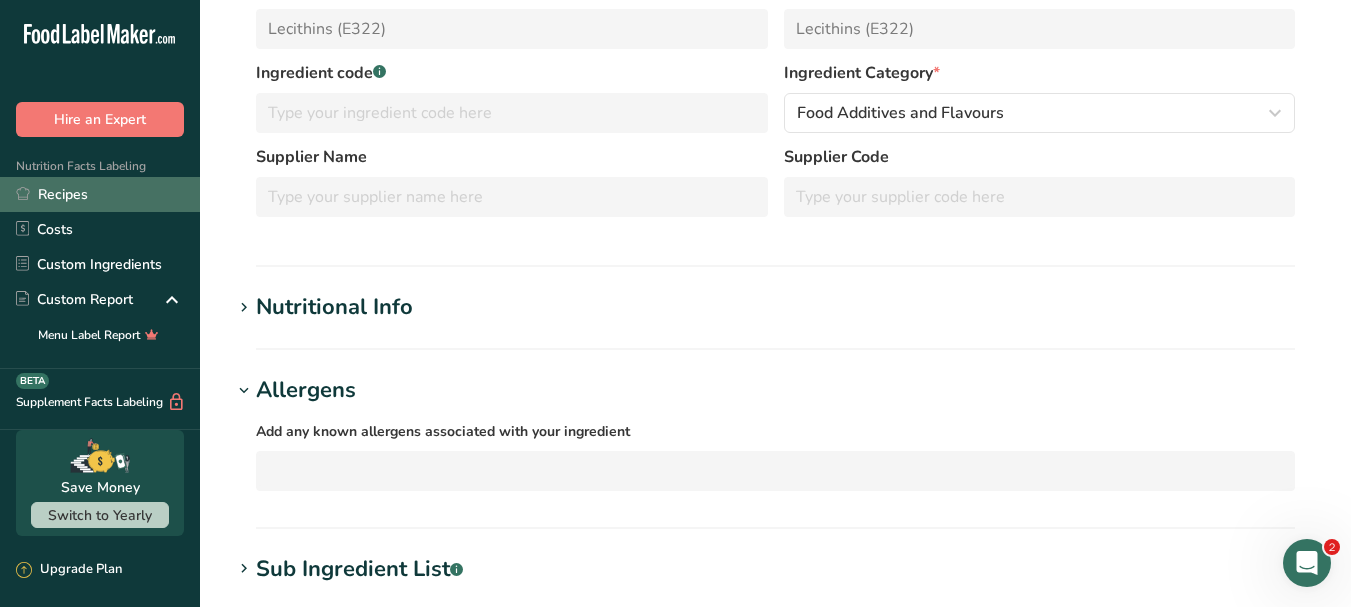 click on "Recipes" at bounding box center (100, 194) 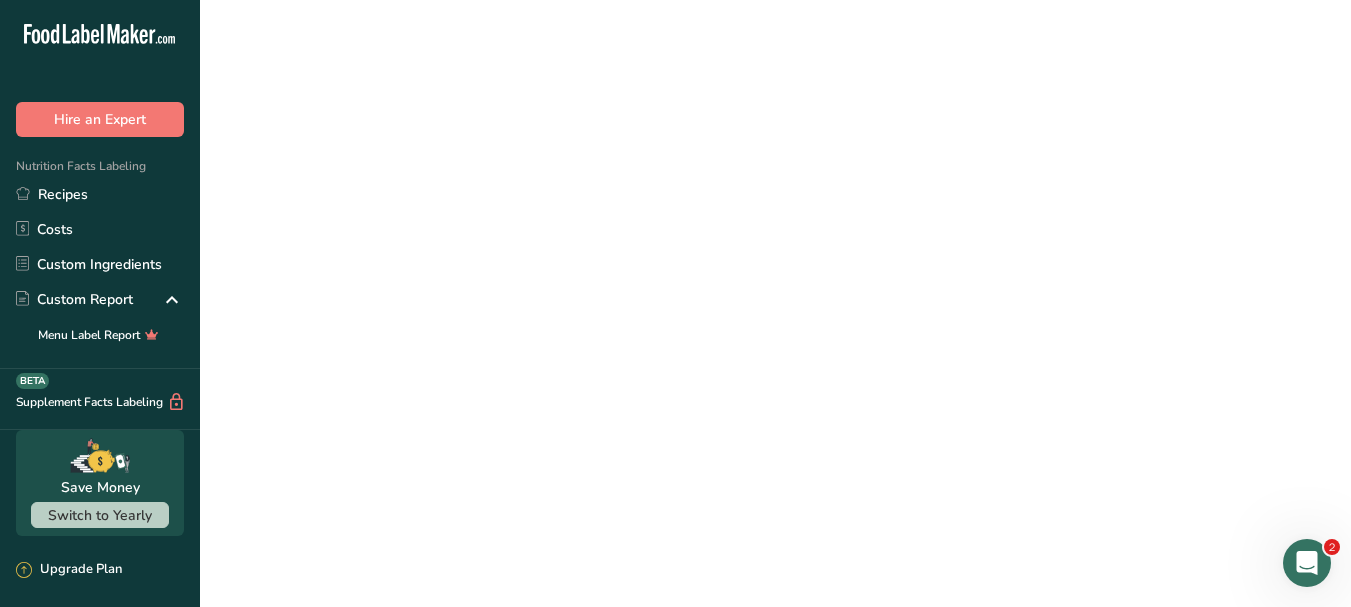 scroll, scrollTop: 0, scrollLeft: 0, axis: both 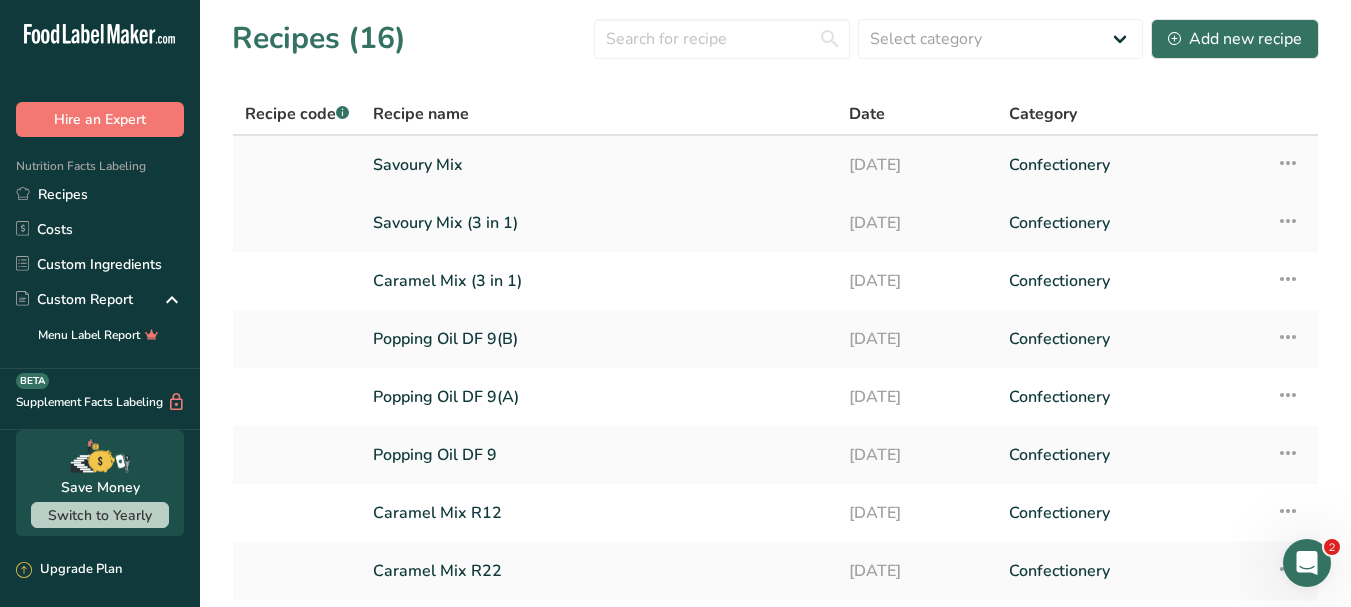 click on "Savoury Mix" at bounding box center (599, 165) 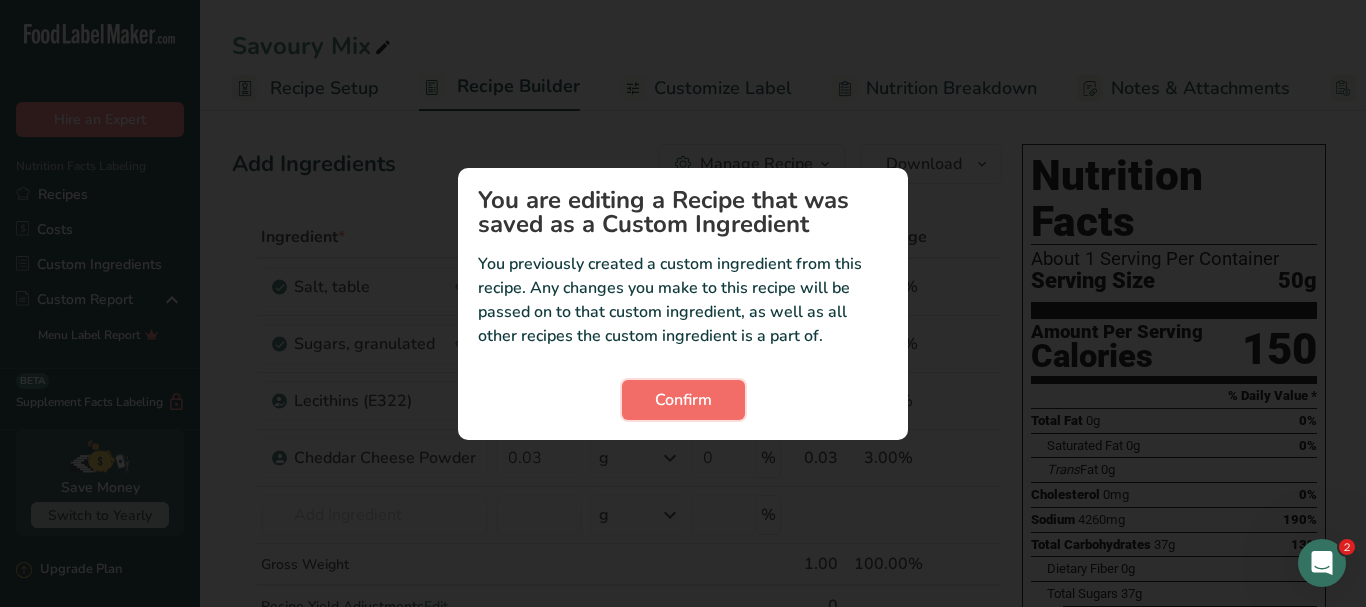 click on "Confirm" at bounding box center [683, 400] 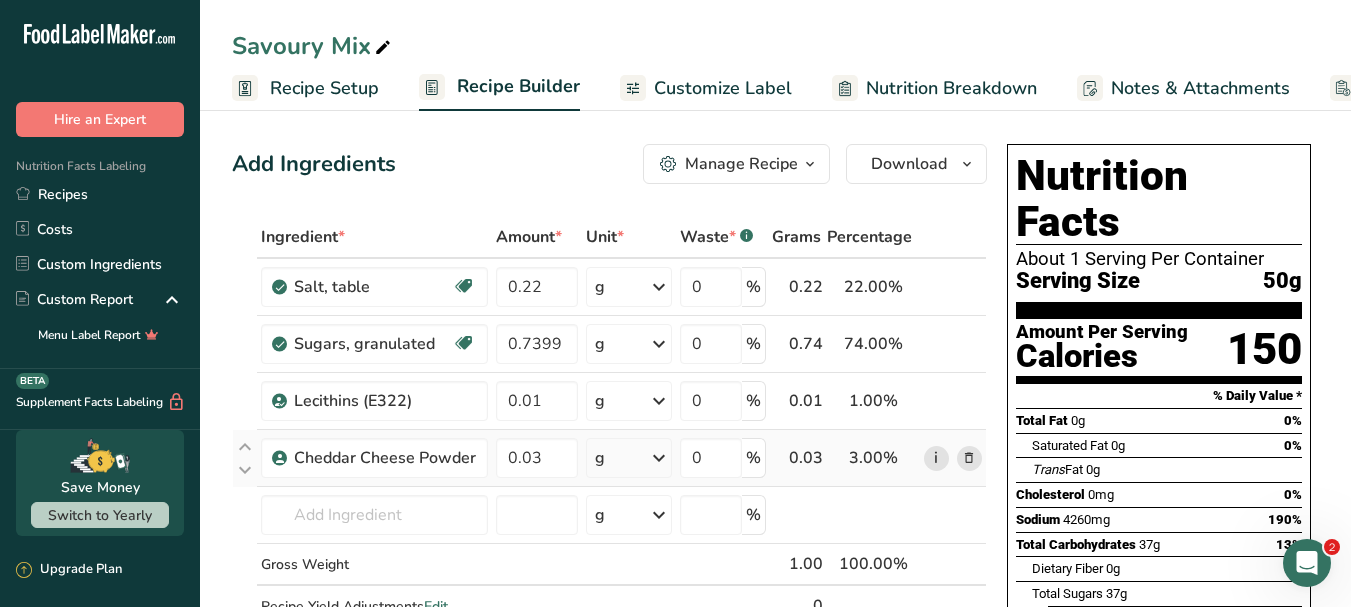 click on "i" at bounding box center (936, 458) 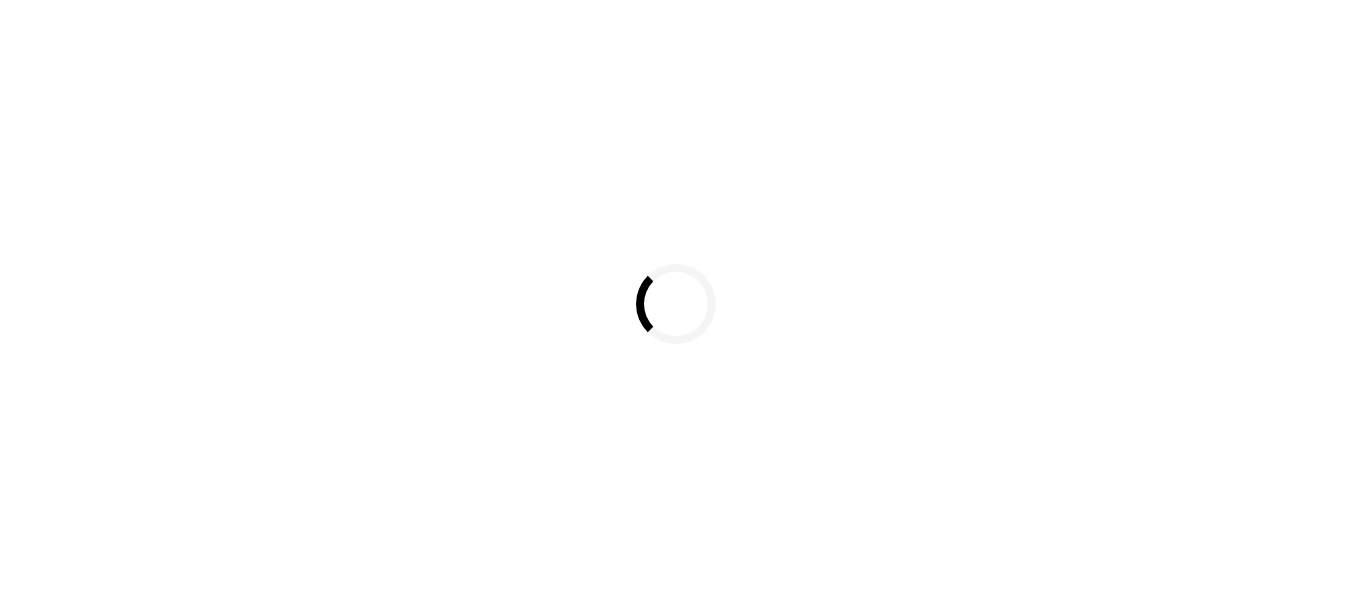 scroll, scrollTop: 0, scrollLeft: 0, axis: both 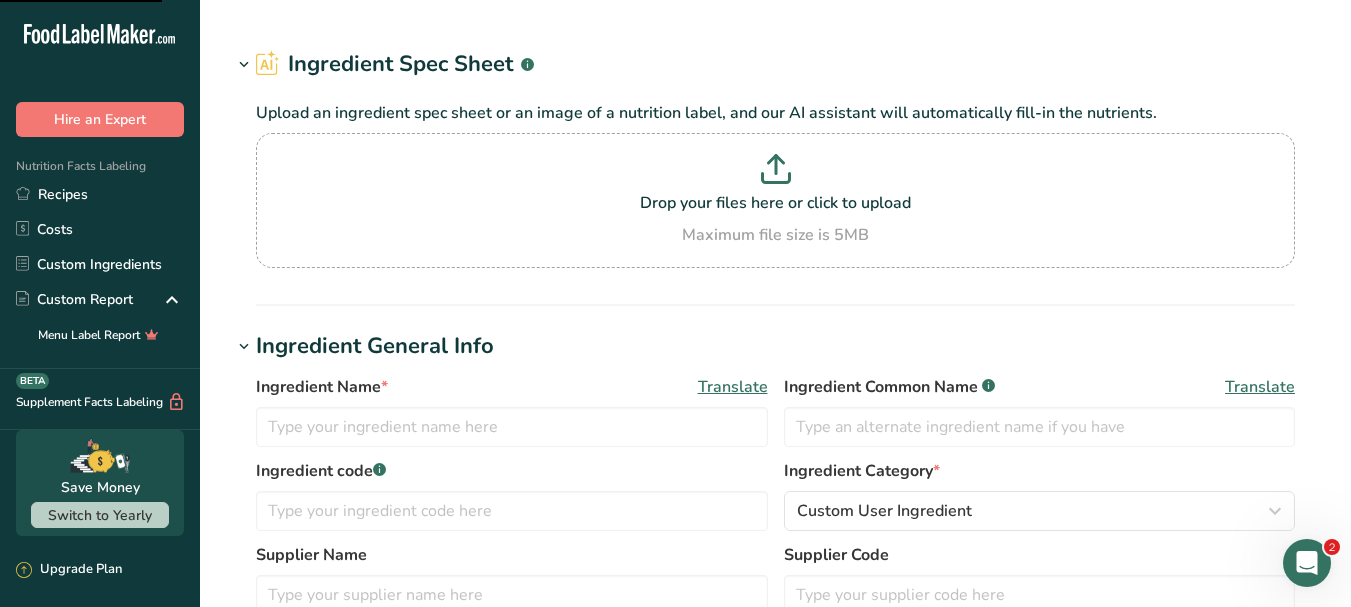 type on "Cheddar Cheese Powder" 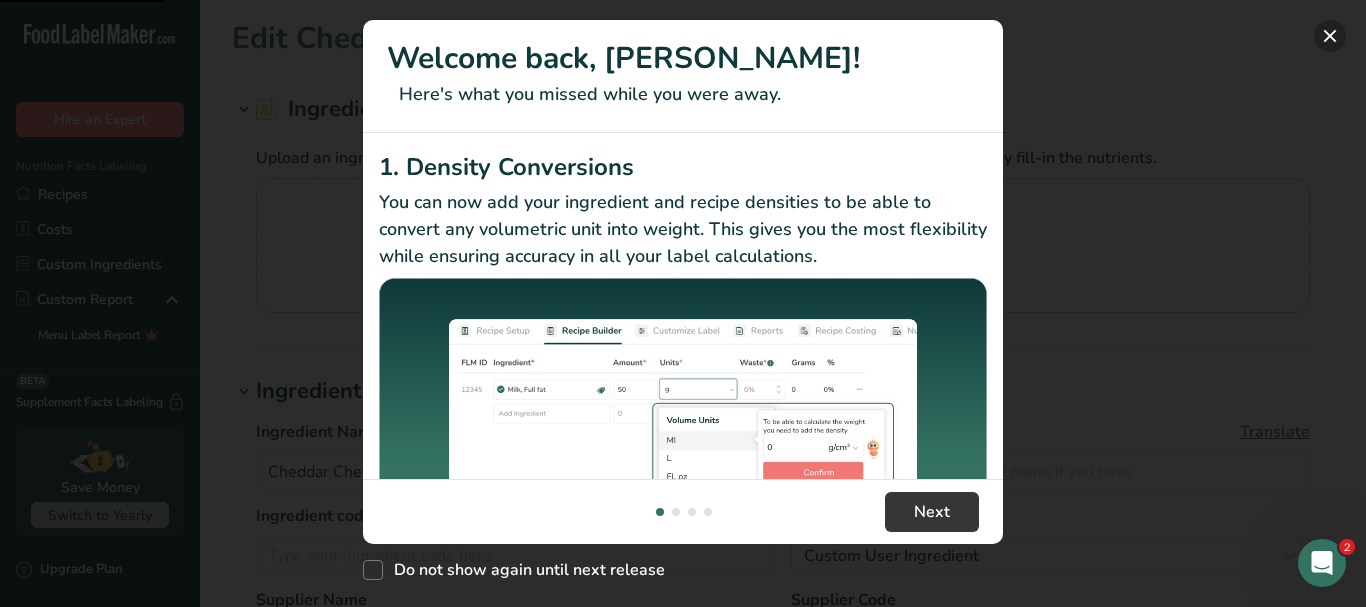 click at bounding box center [1330, 36] 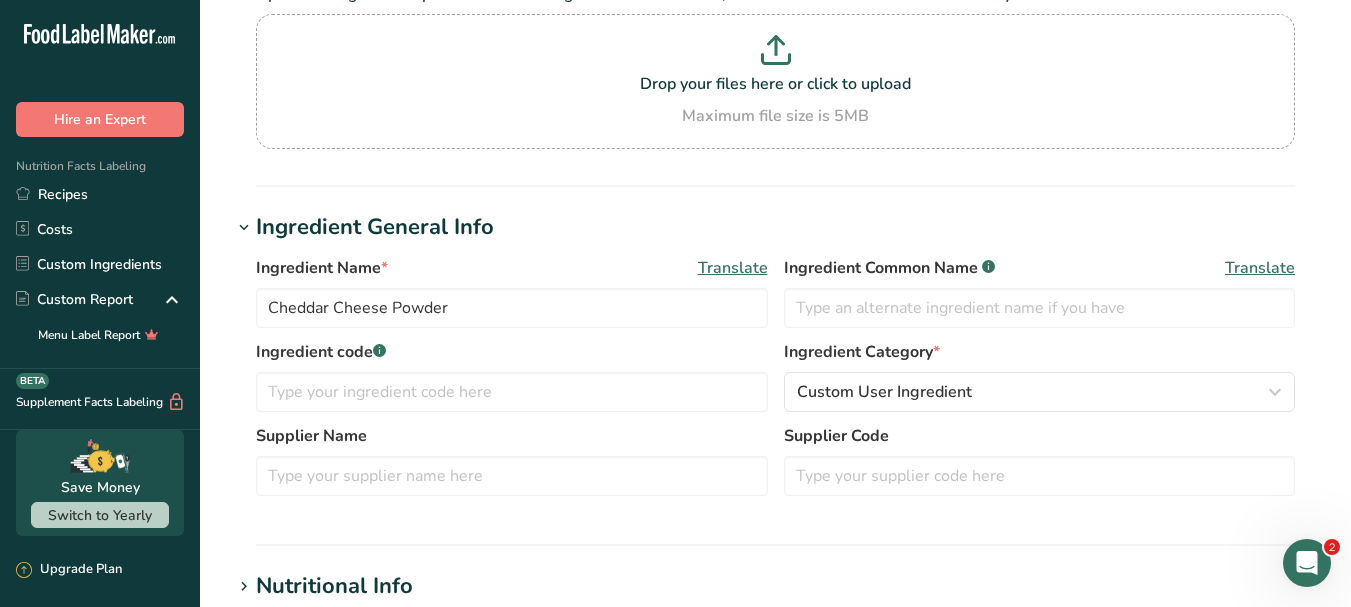 scroll, scrollTop: 200, scrollLeft: 0, axis: vertical 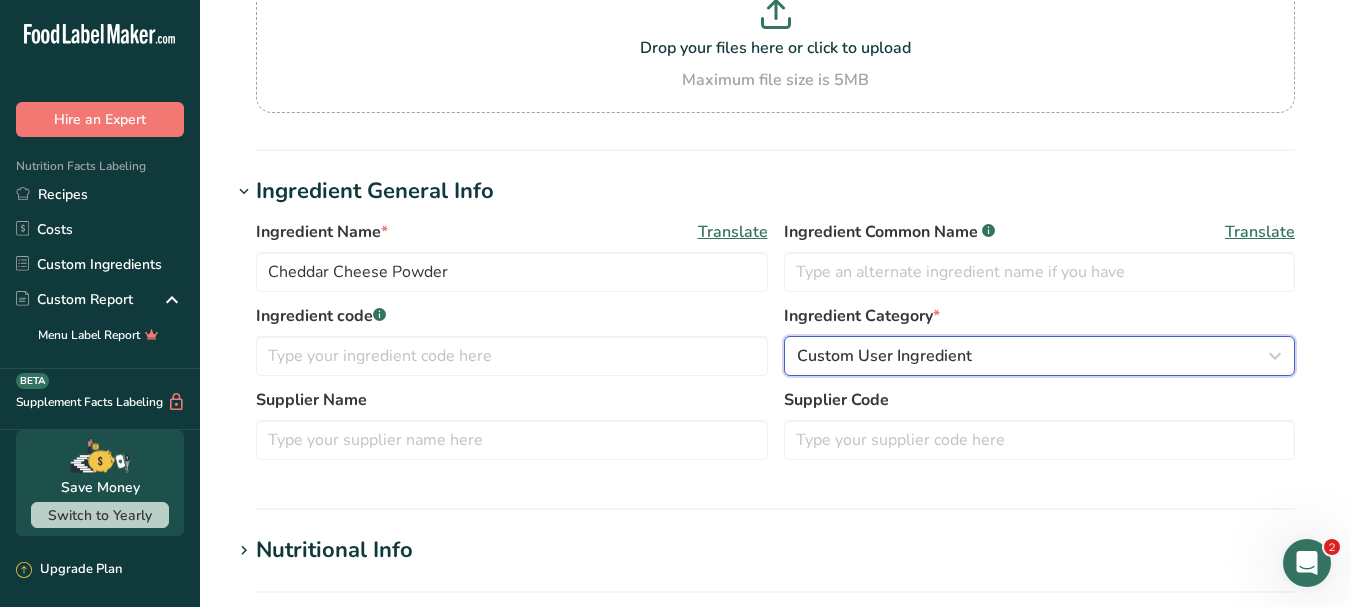 click at bounding box center [1275, 356] 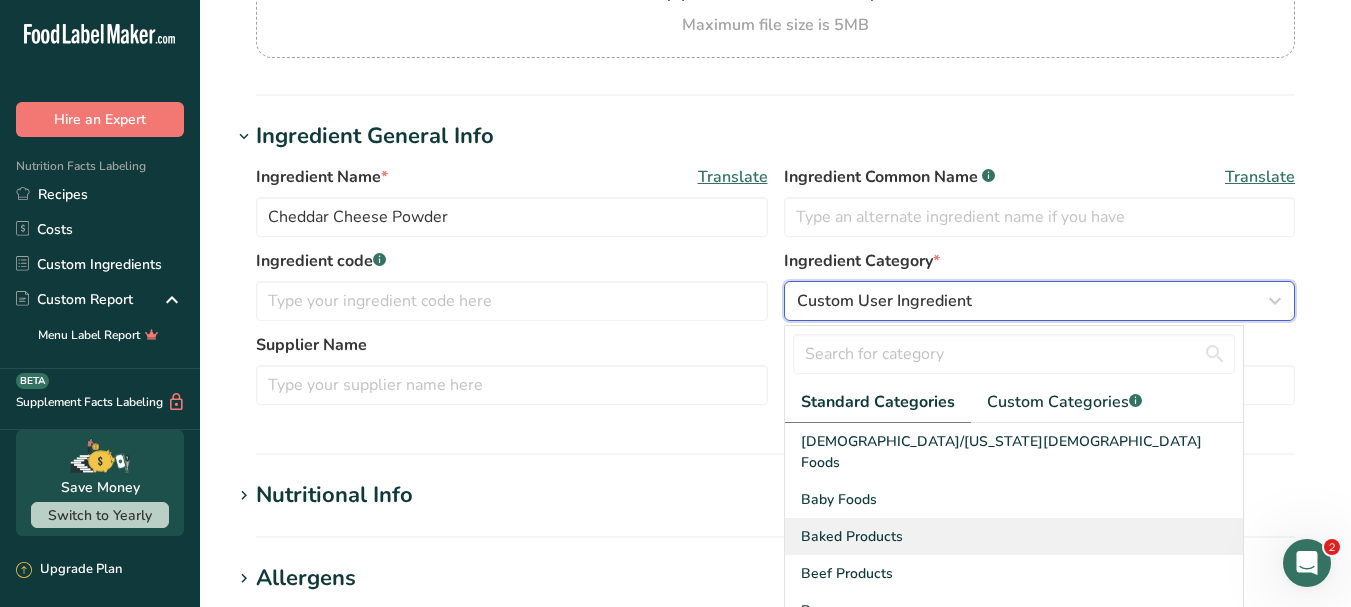 scroll, scrollTop: 300, scrollLeft: 0, axis: vertical 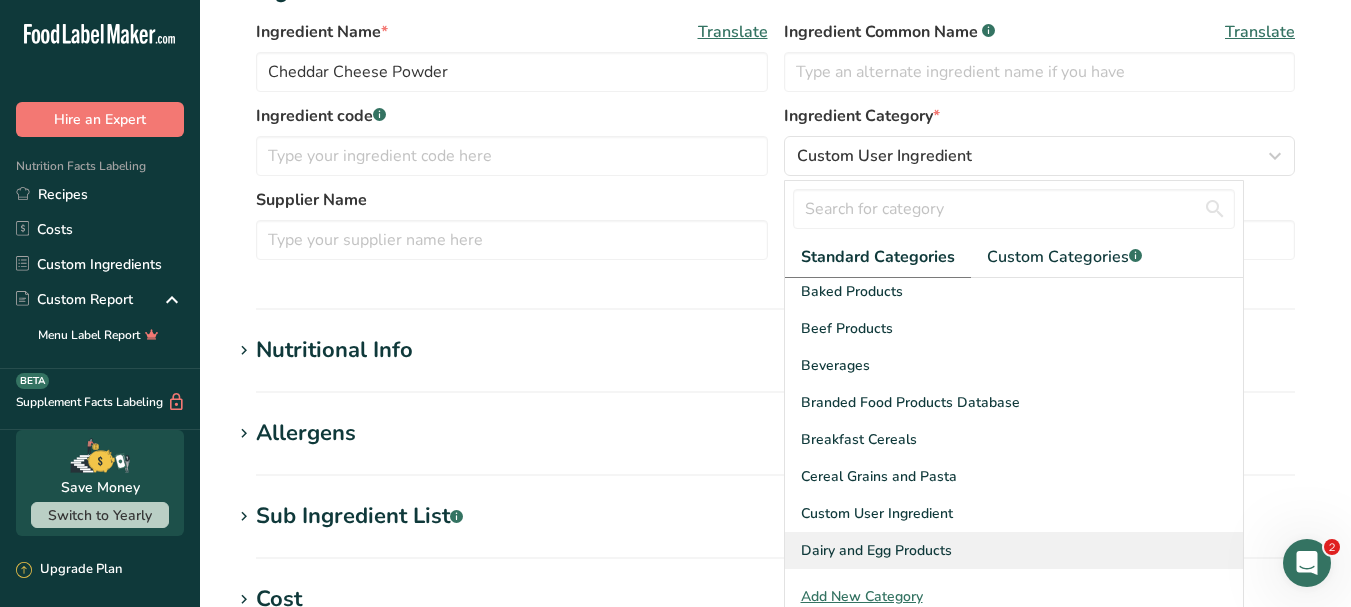 click on "Dairy and Egg Products" at bounding box center (876, 550) 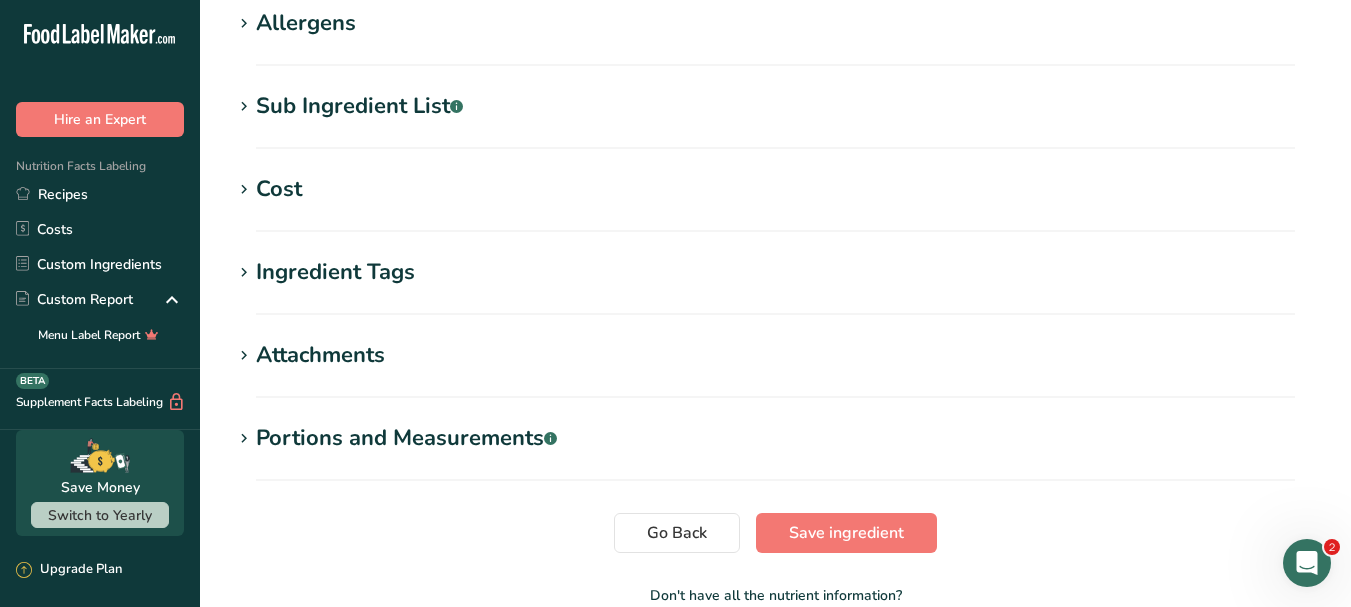 scroll, scrollTop: 900, scrollLeft: 0, axis: vertical 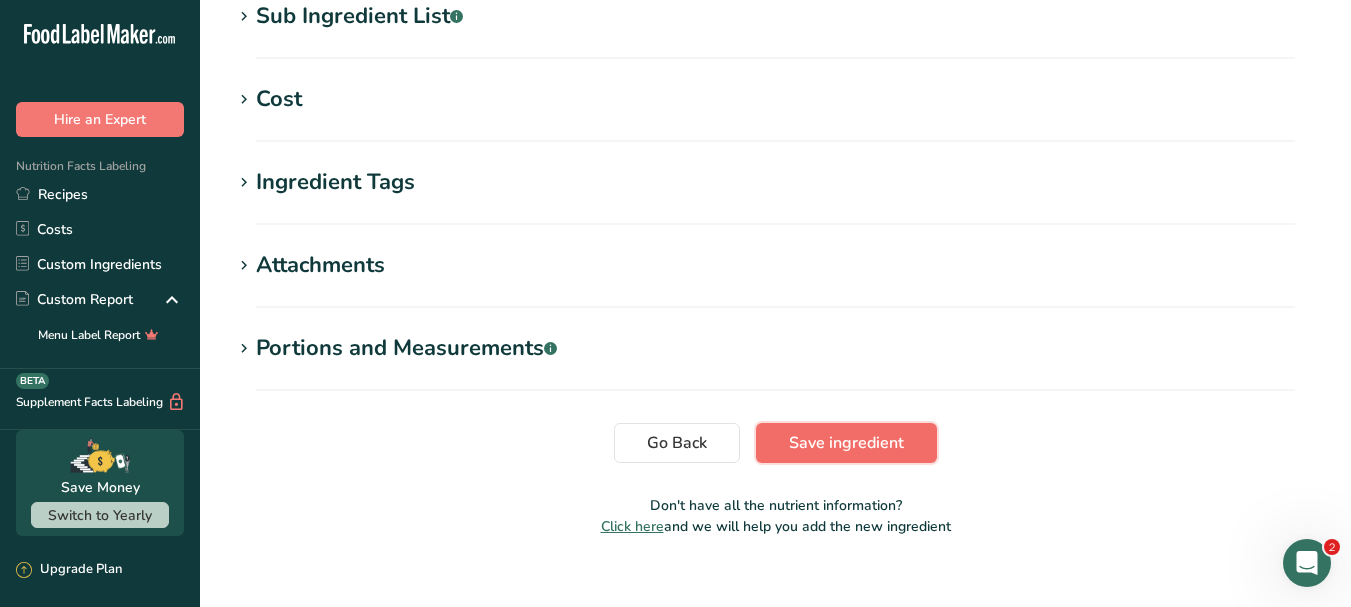 click on "Save ingredient" at bounding box center (846, 443) 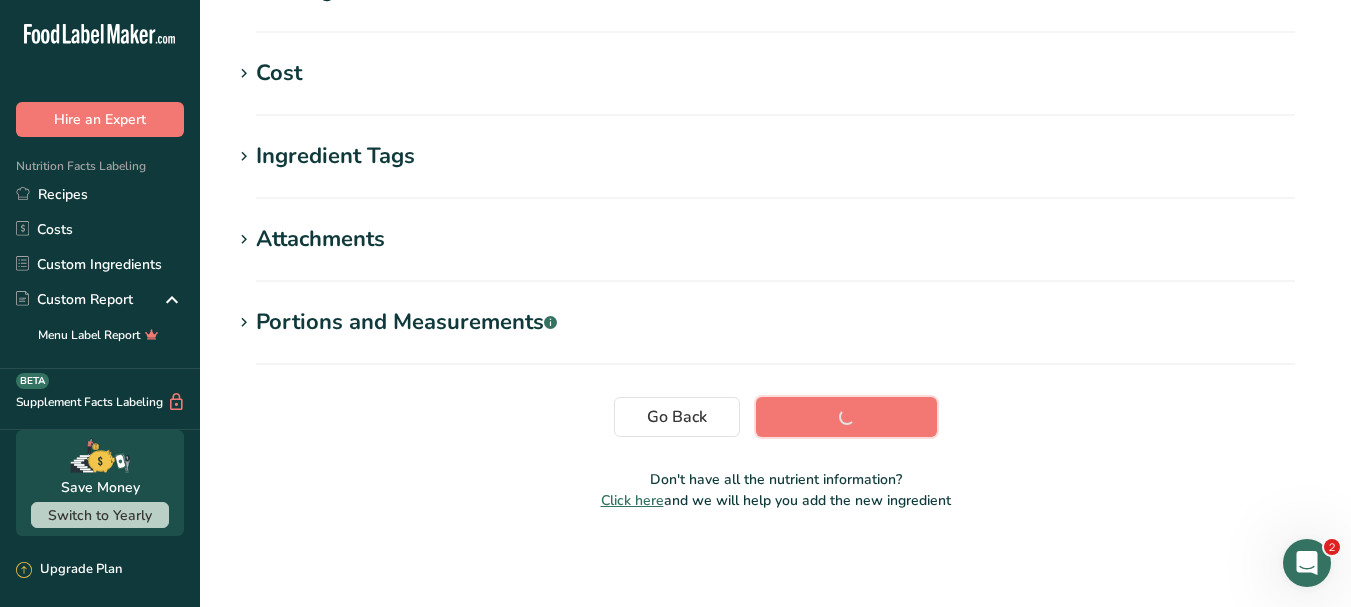 scroll, scrollTop: 425, scrollLeft: 0, axis: vertical 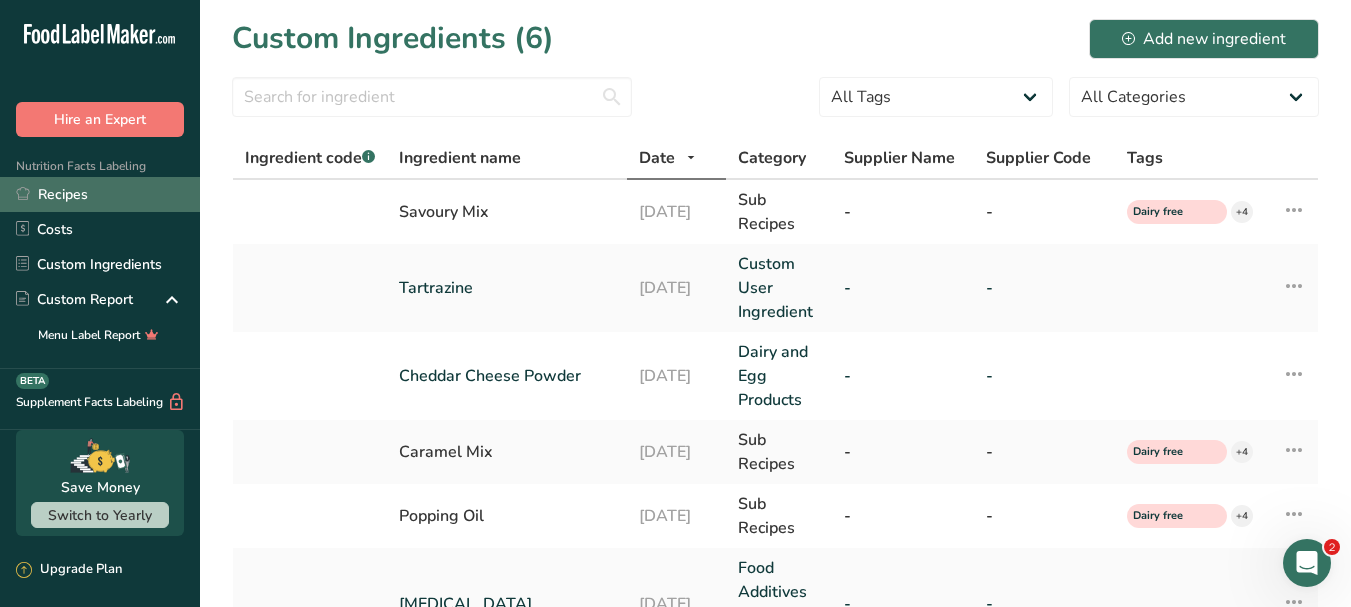 click on "Recipes" at bounding box center (100, 194) 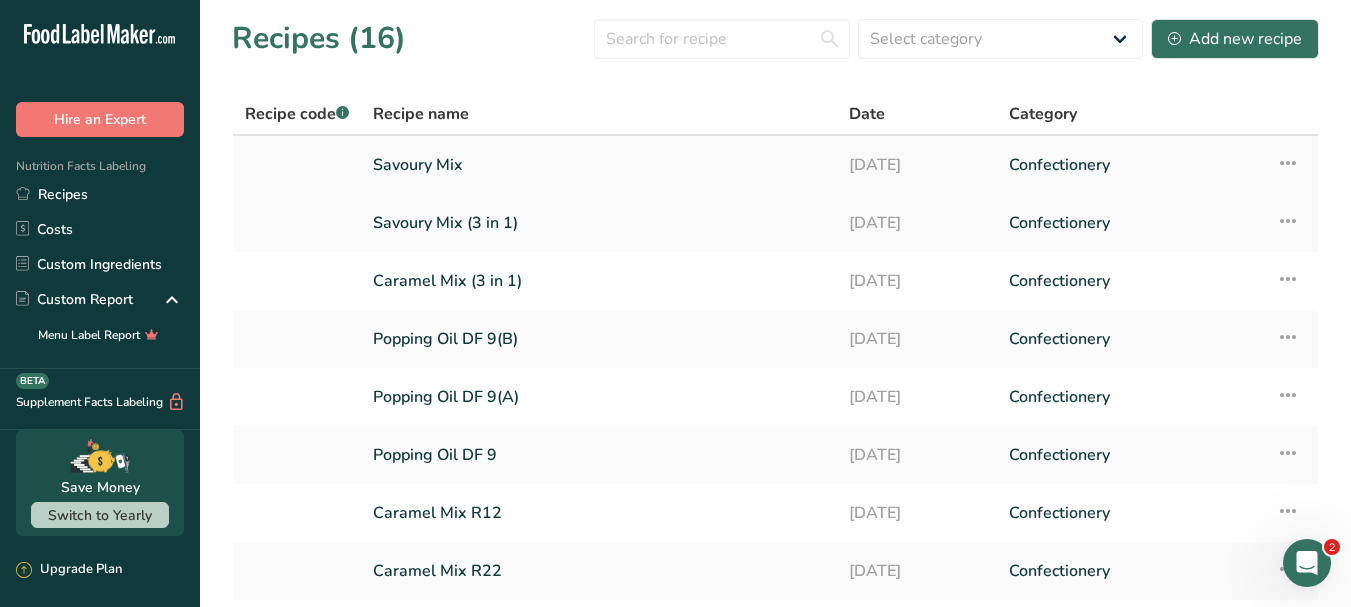 click on "Savoury Mix" at bounding box center (599, 165) 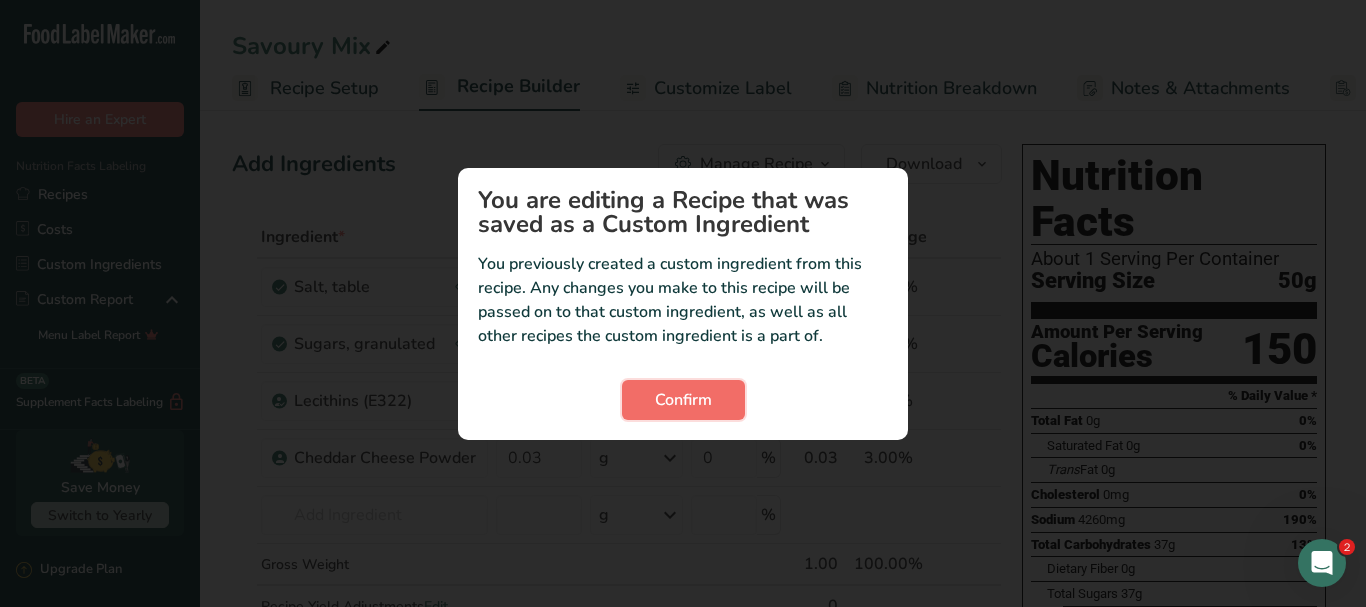 click on "Confirm" at bounding box center (683, 400) 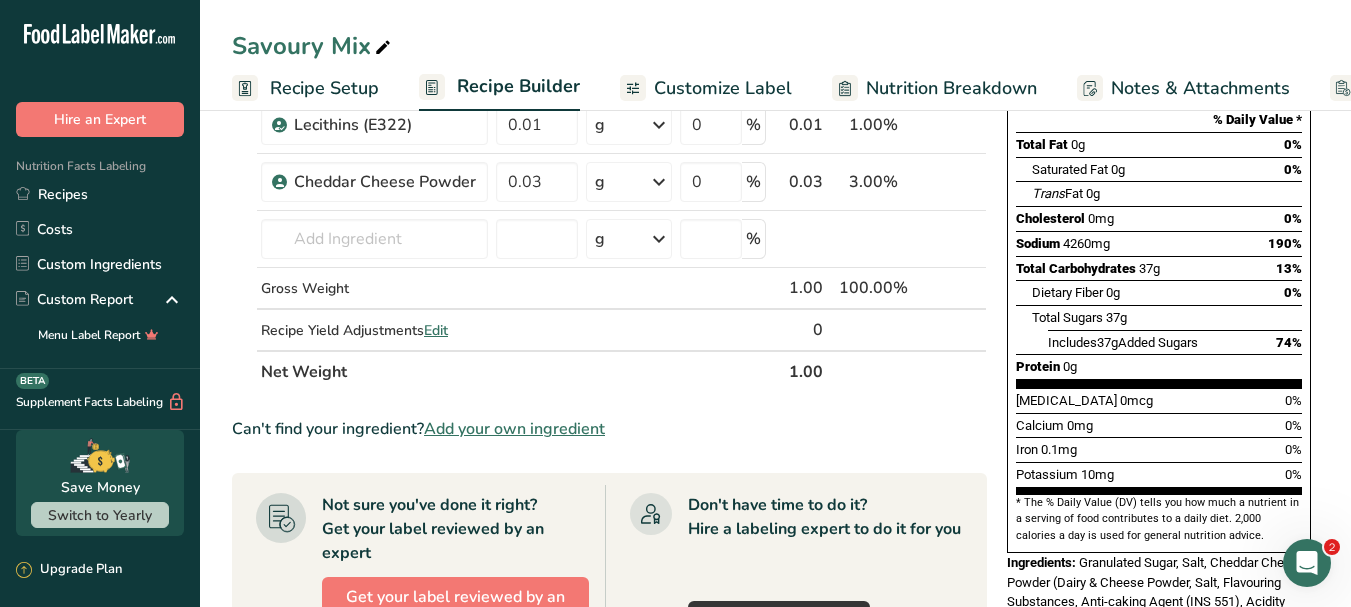 scroll, scrollTop: 0, scrollLeft: 0, axis: both 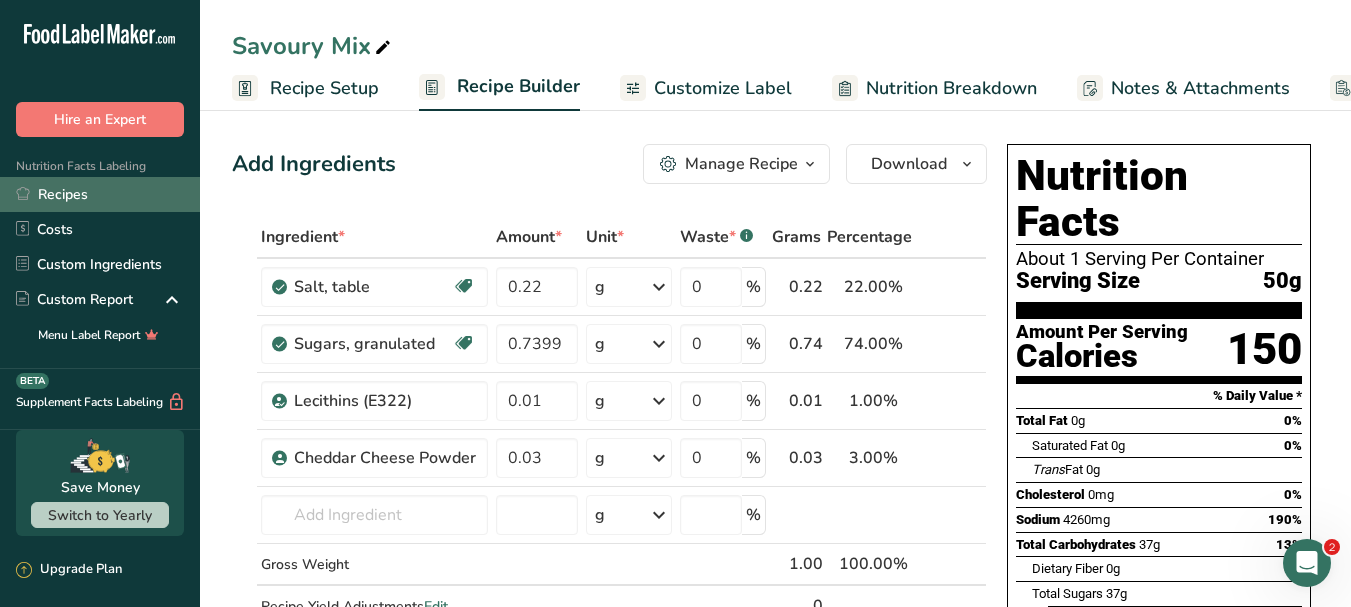 click on "Recipes" at bounding box center [100, 194] 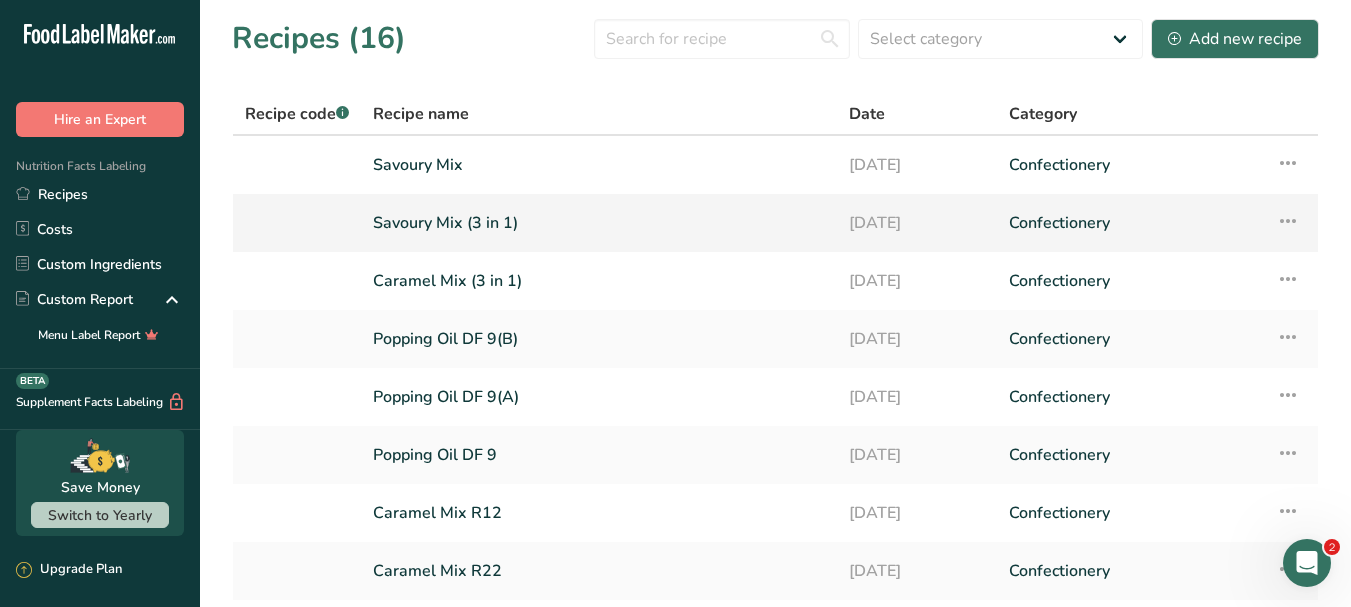 click on "Savoury Mix (3 in 1)" at bounding box center [599, 223] 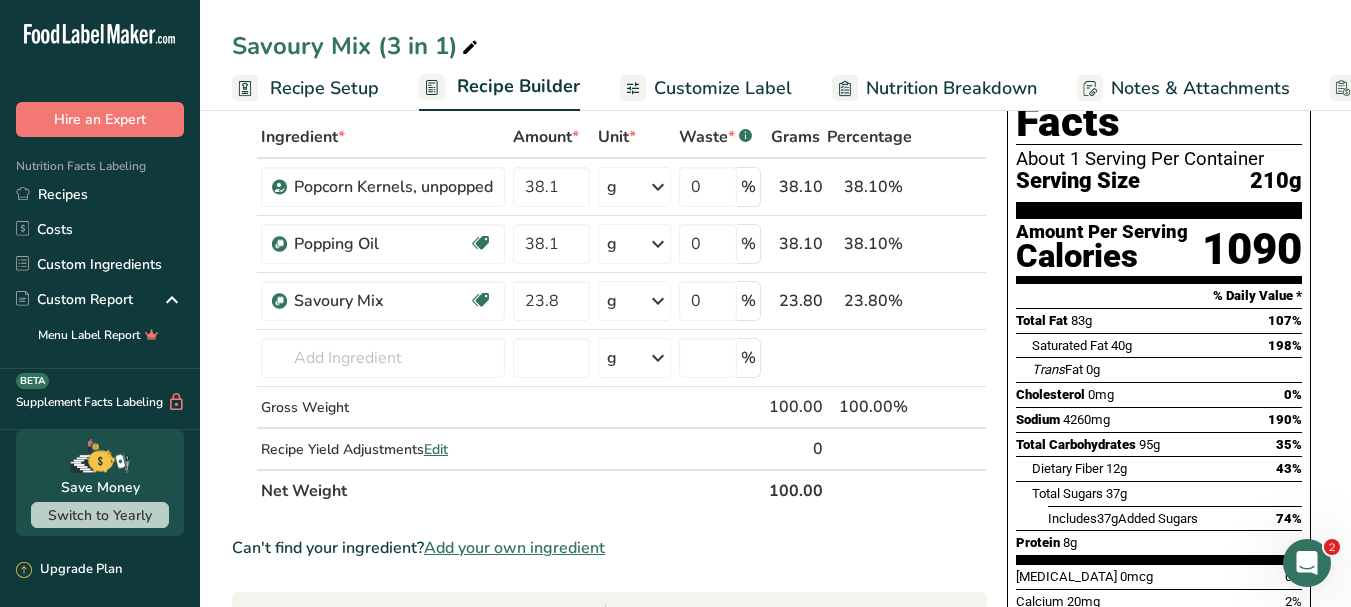 scroll, scrollTop: 0, scrollLeft: 0, axis: both 